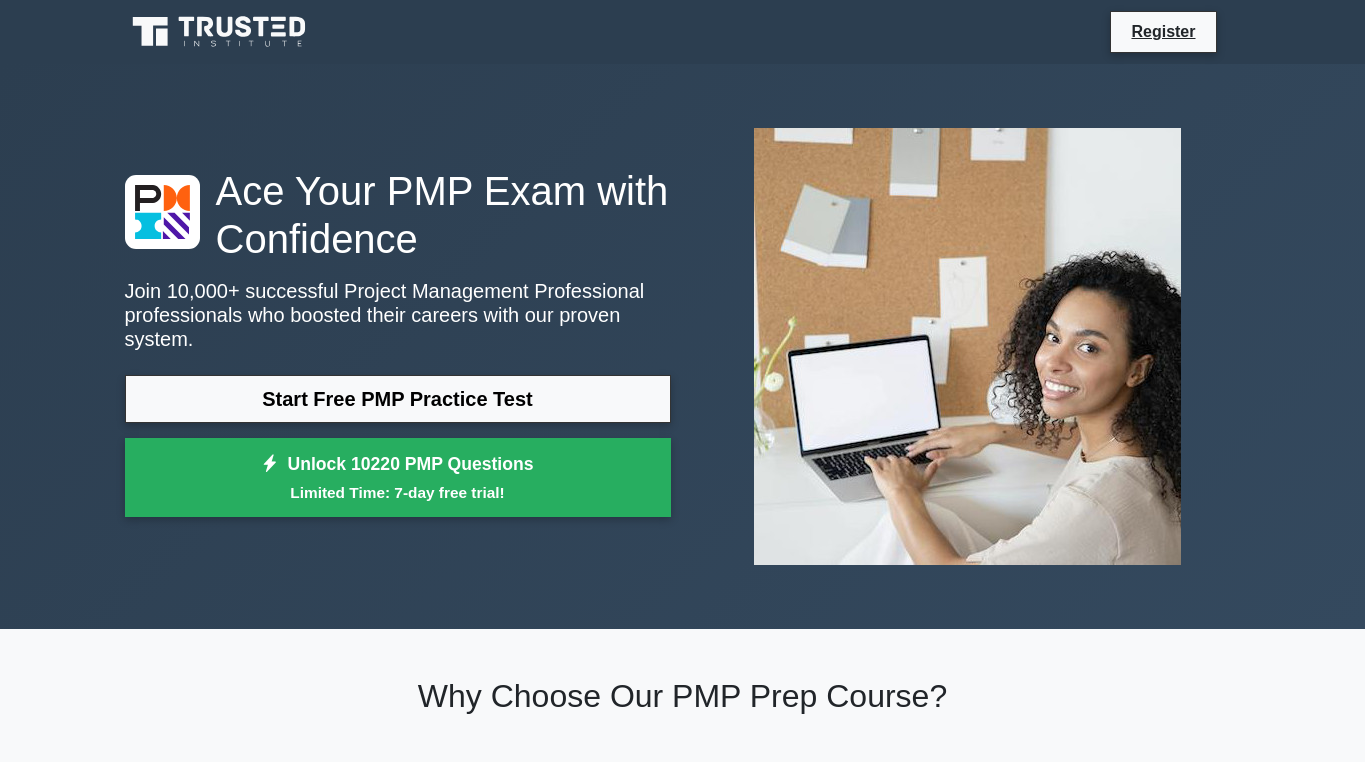 scroll, scrollTop: 0, scrollLeft: 0, axis: both 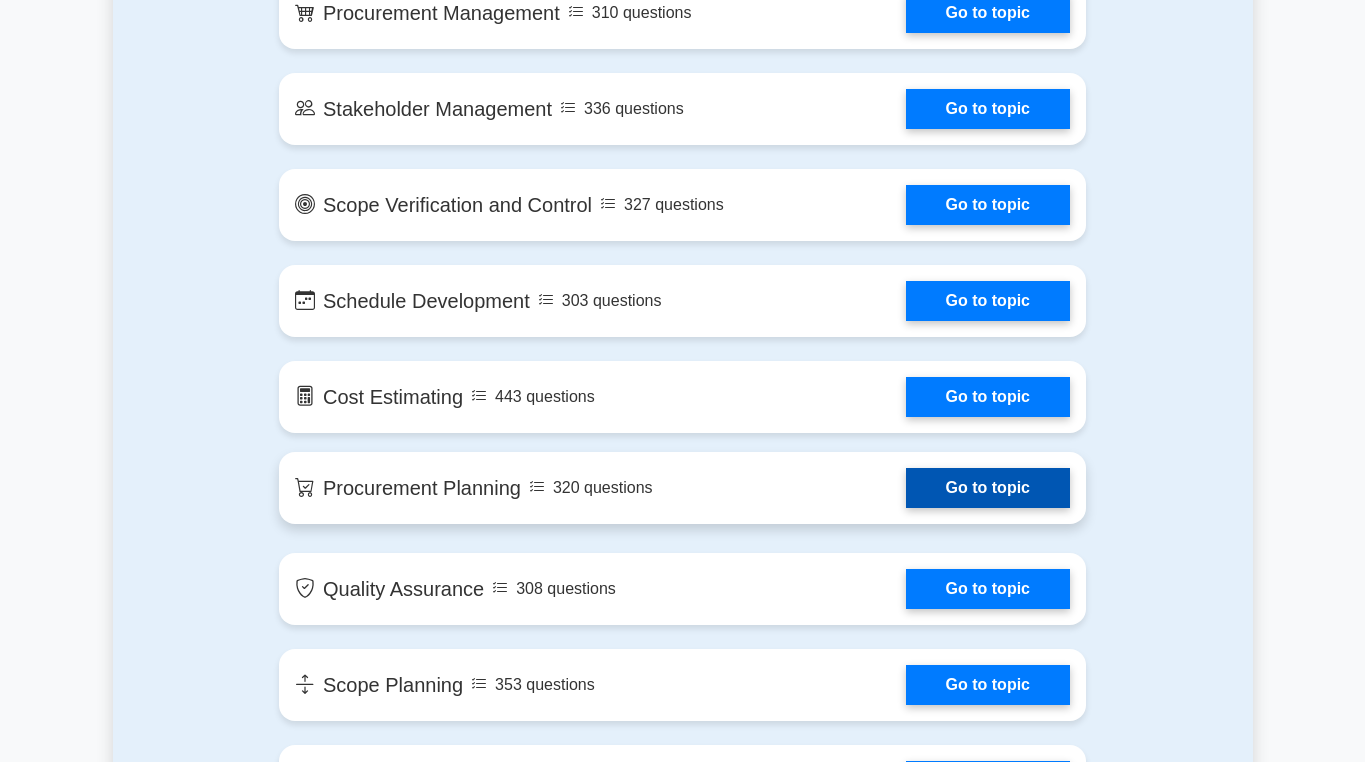 click on "Go to topic" at bounding box center (988, 488) 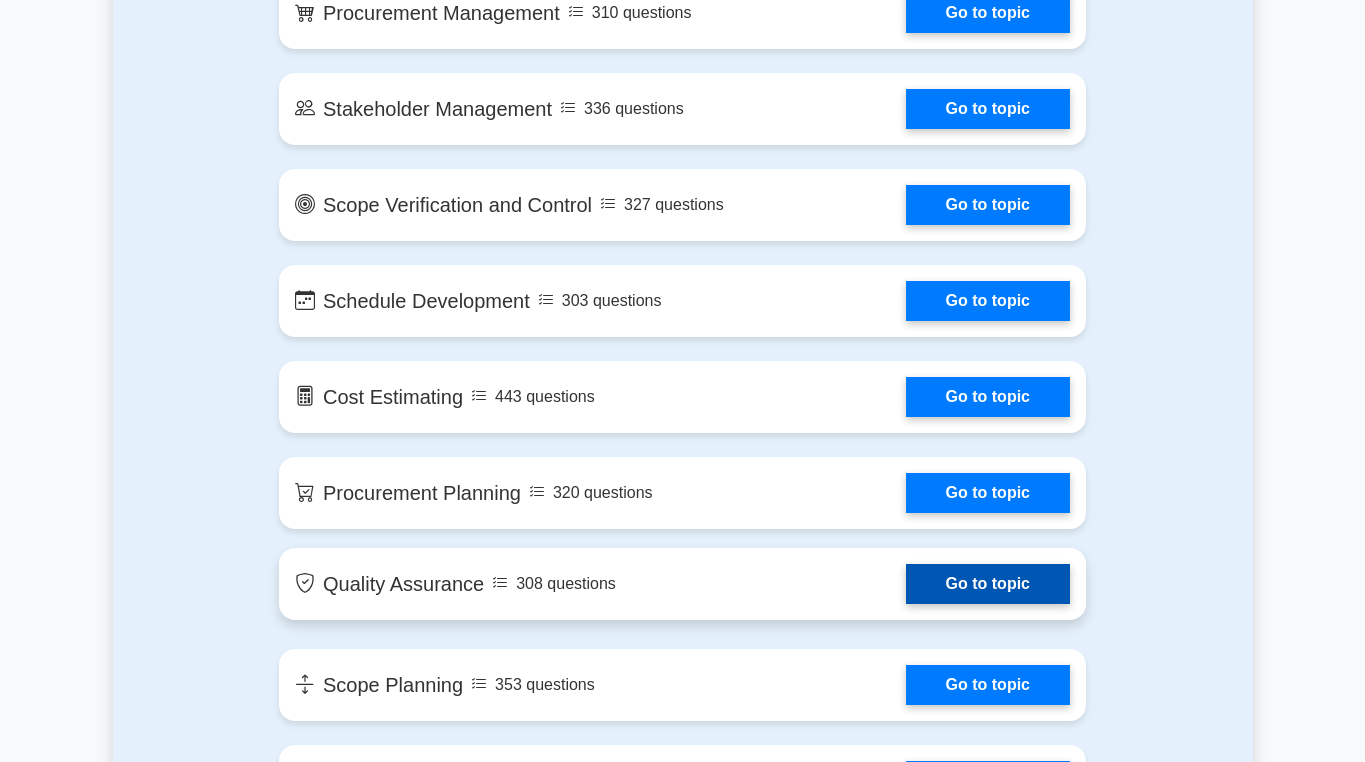 click on "Go to topic" at bounding box center (988, 584) 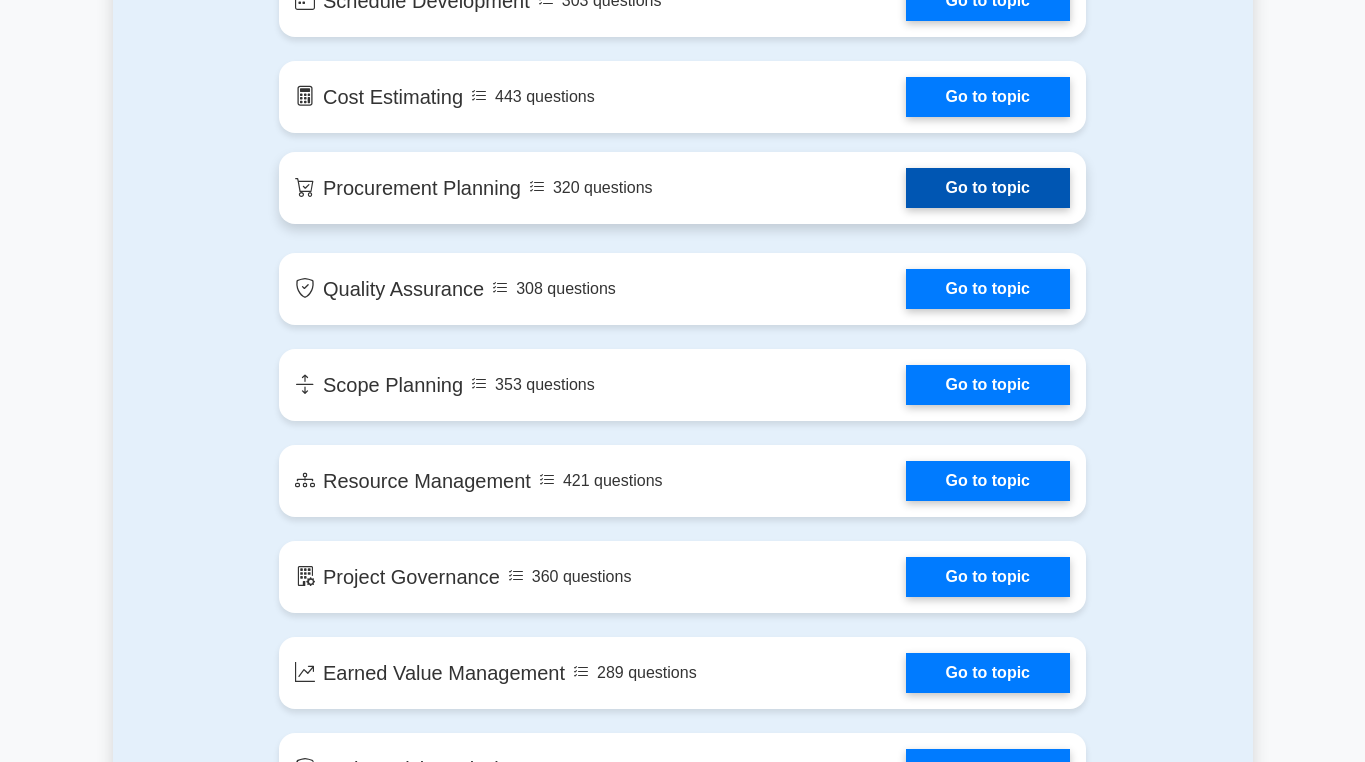 scroll, scrollTop: 2400, scrollLeft: 0, axis: vertical 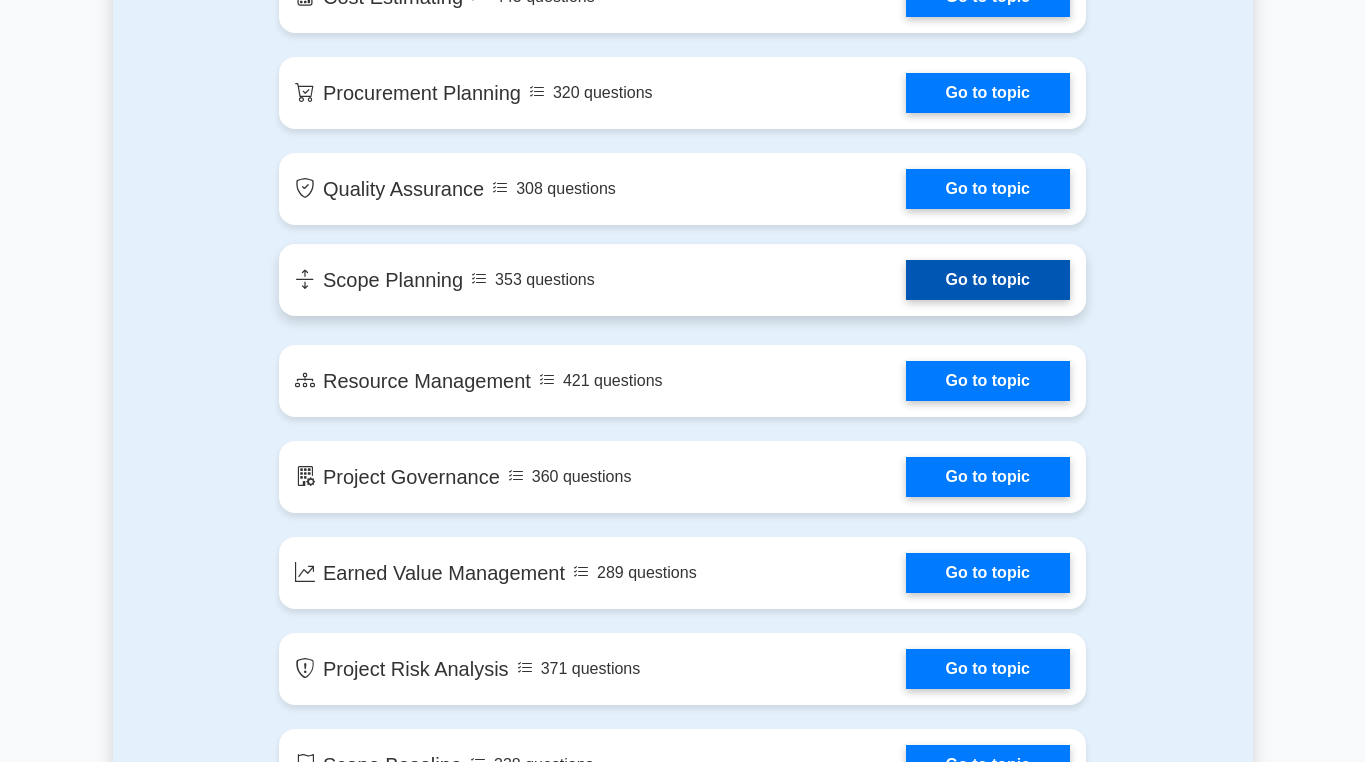click on "Go to topic" at bounding box center [988, 280] 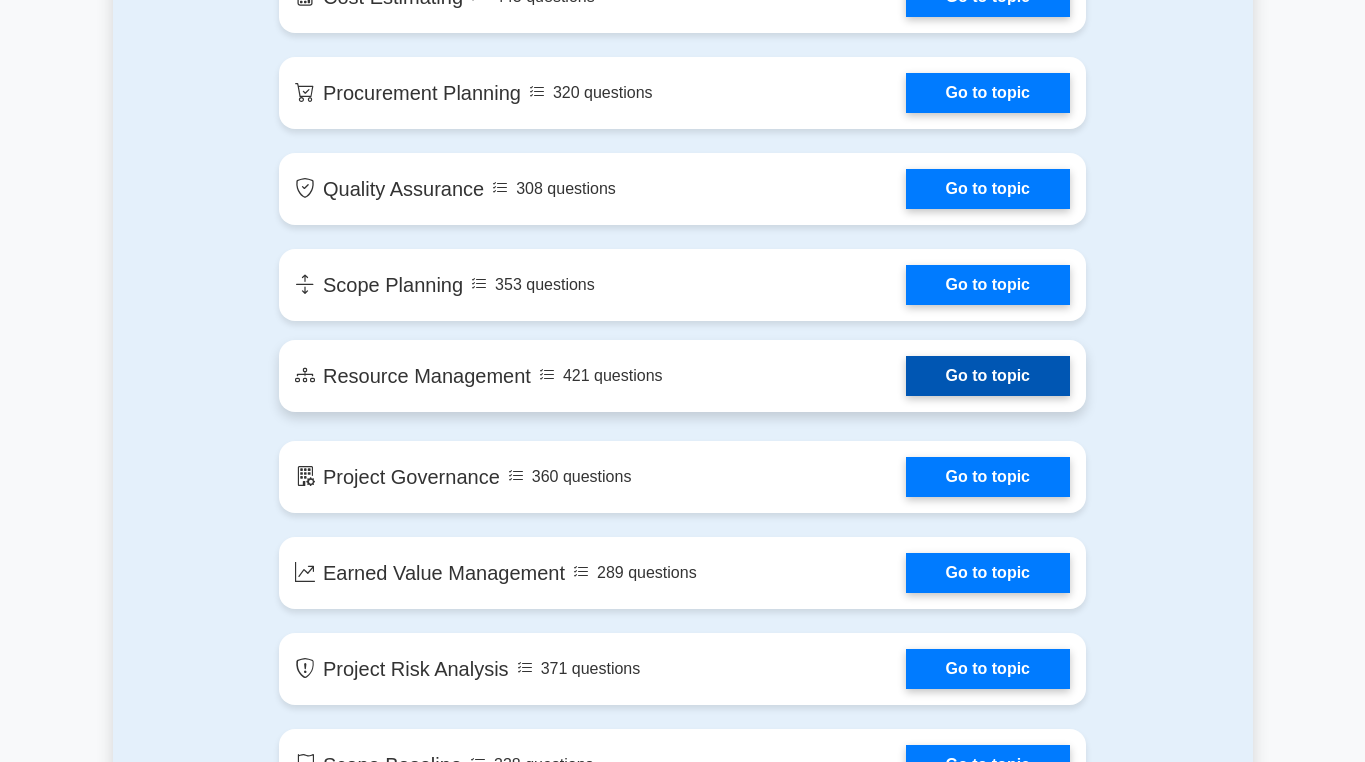 click on "Go to topic" at bounding box center [988, 376] 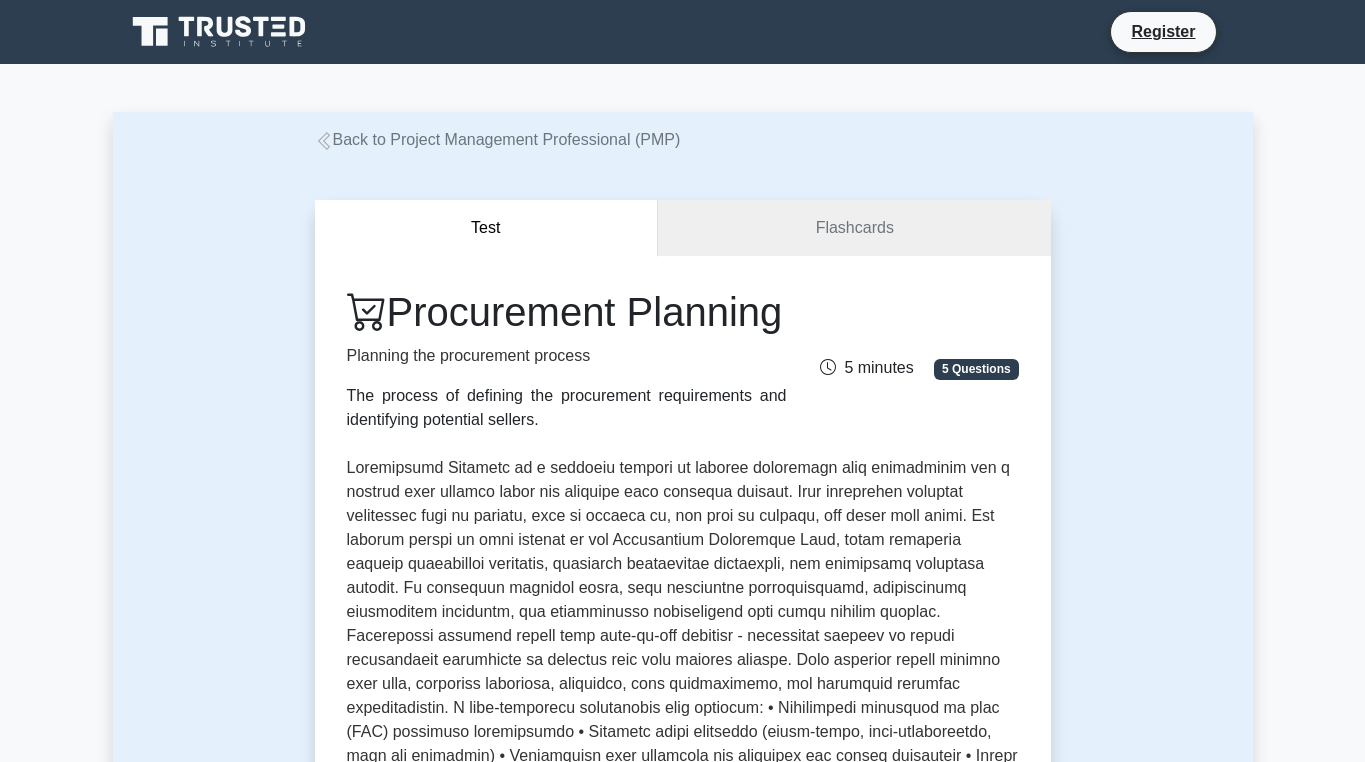 scroll, scrollTop: 0, scrollLeft: 0, axis: both 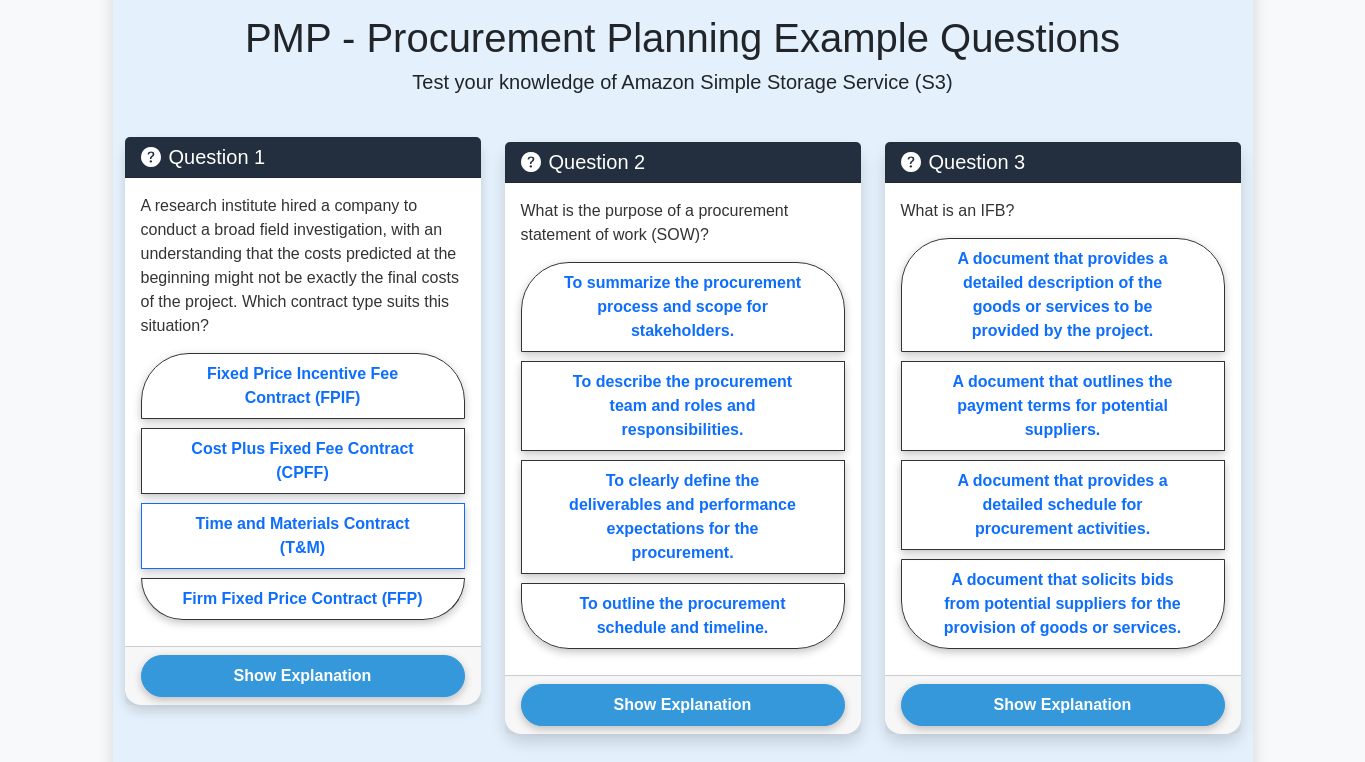 click on "Time and Materials Contract (T&M)" at bounding box center [303, 536] 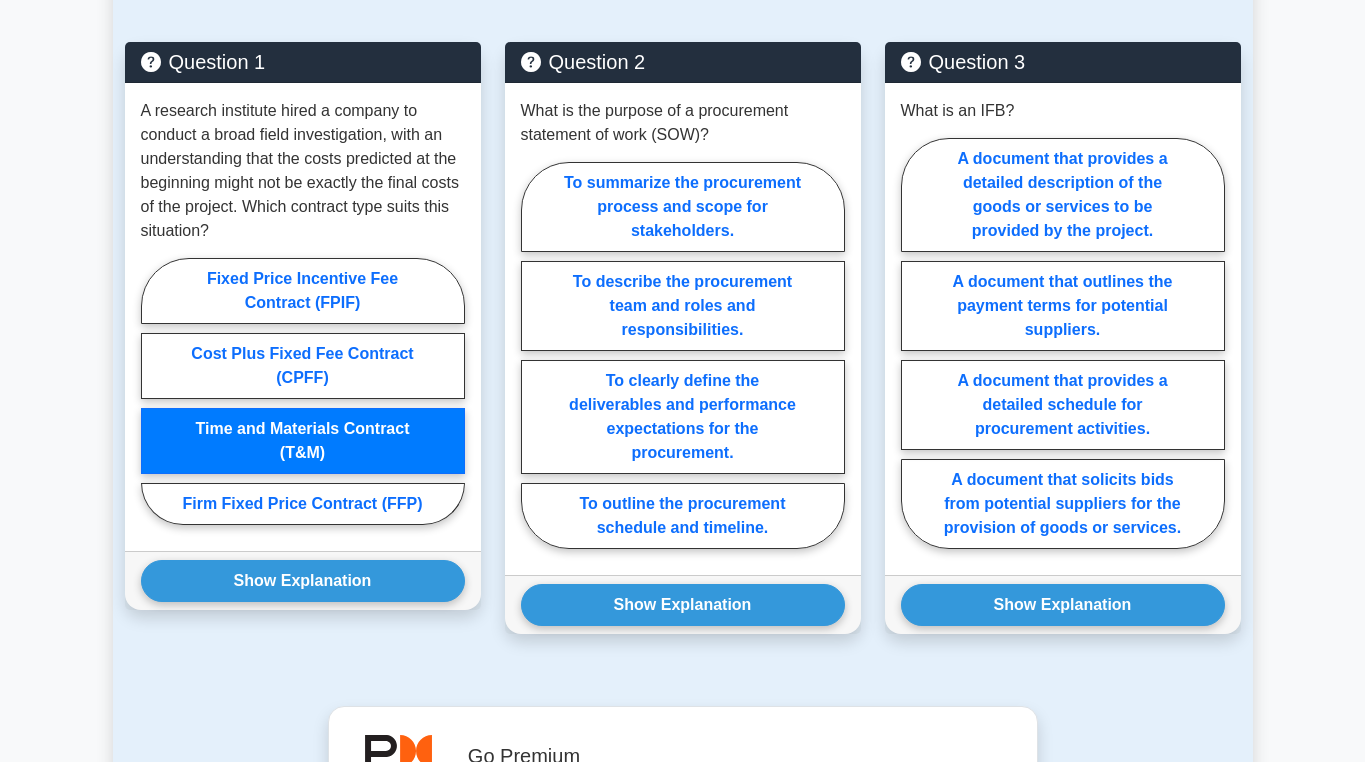 scroll, scrollTop: 1600, scrollLeft: 0, axis: vertical 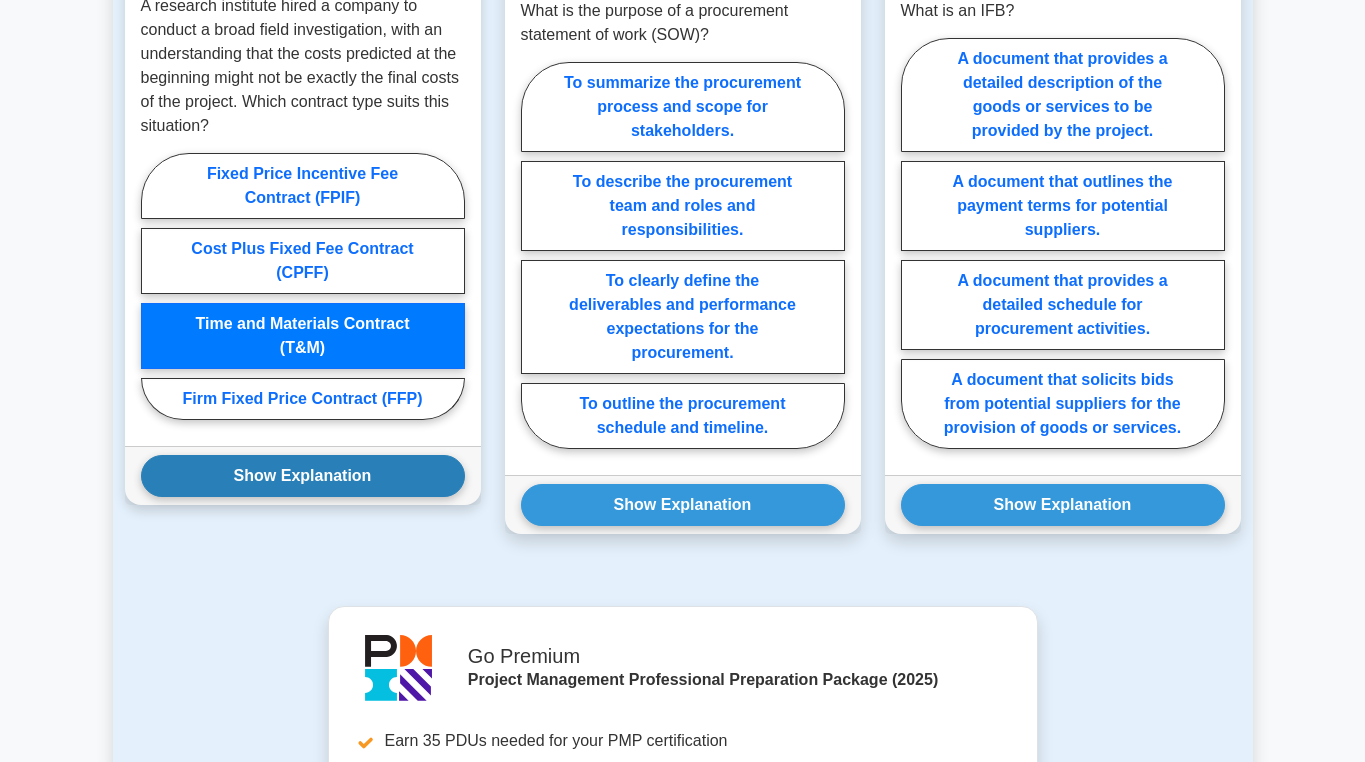 click on "Show Explanation" at bounding box center [303, 476] 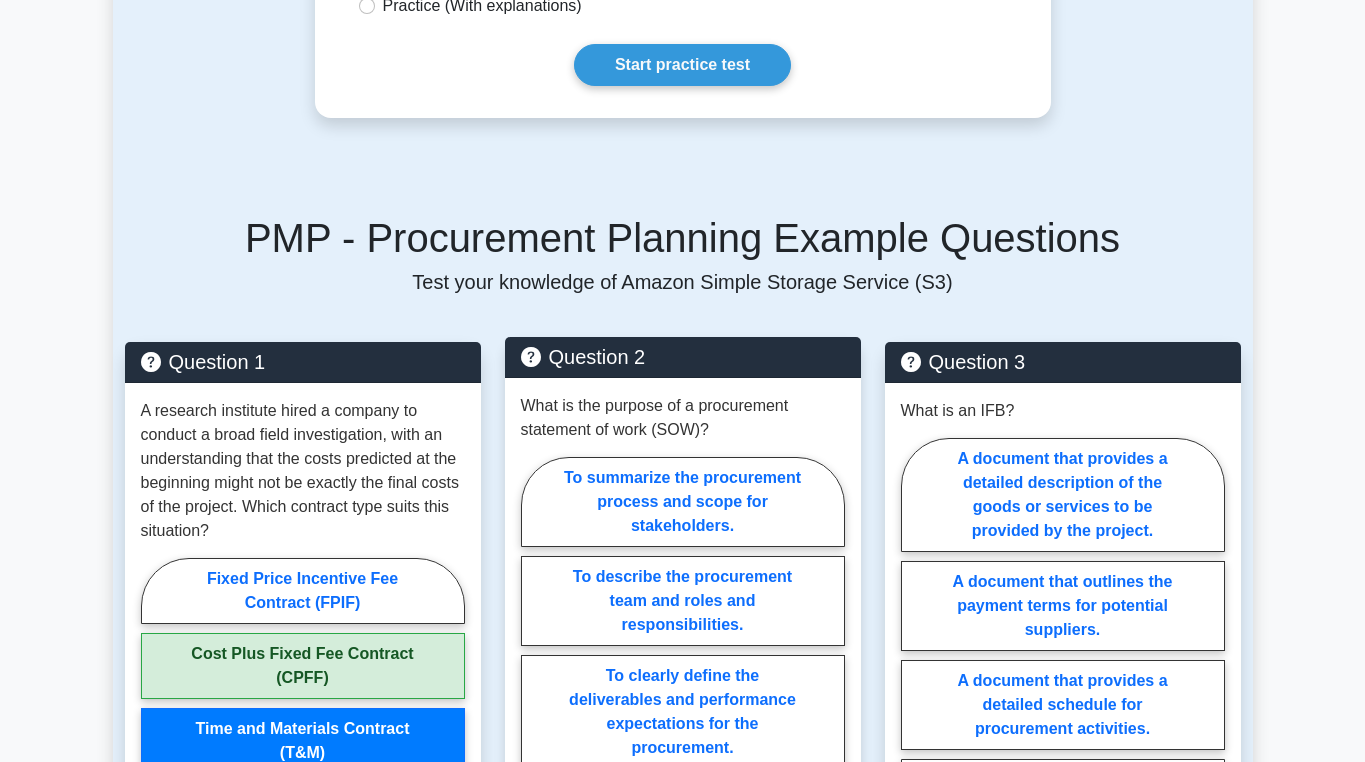 scroll, scrollTop: 1500, scrollLeft: 0, axis: vertical 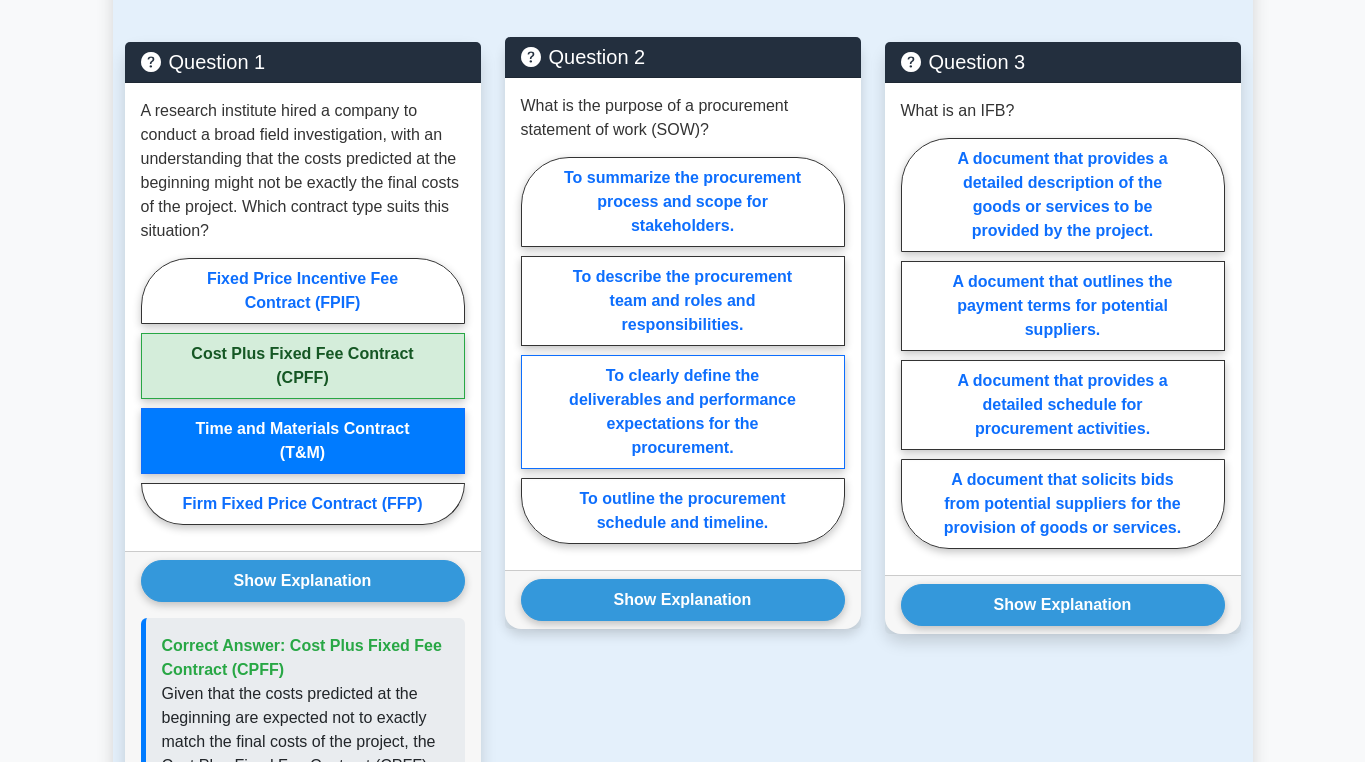 click on "To clearly define the deliverables and performance expectations for the procurement." at bounding box center [683, 412] 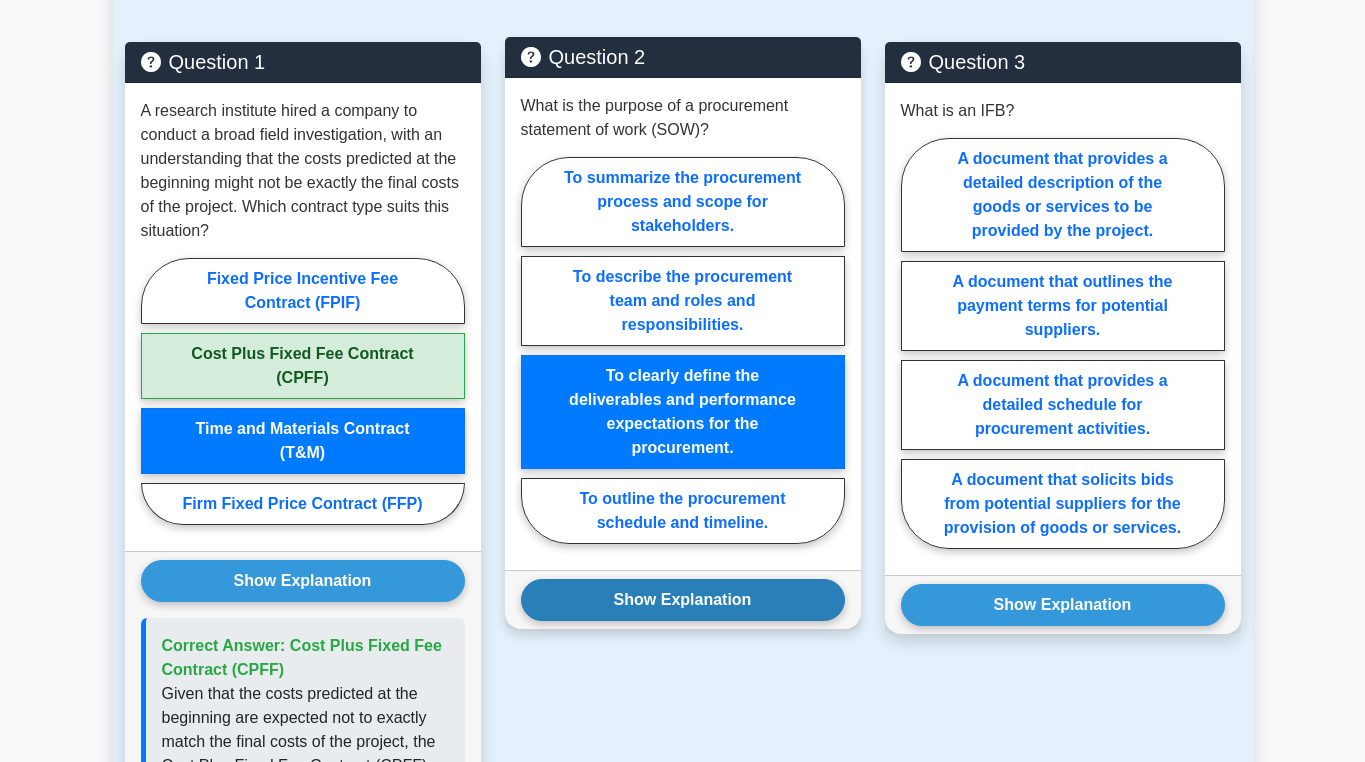 click on "Show Explanation" at bounding box center [683, 600] 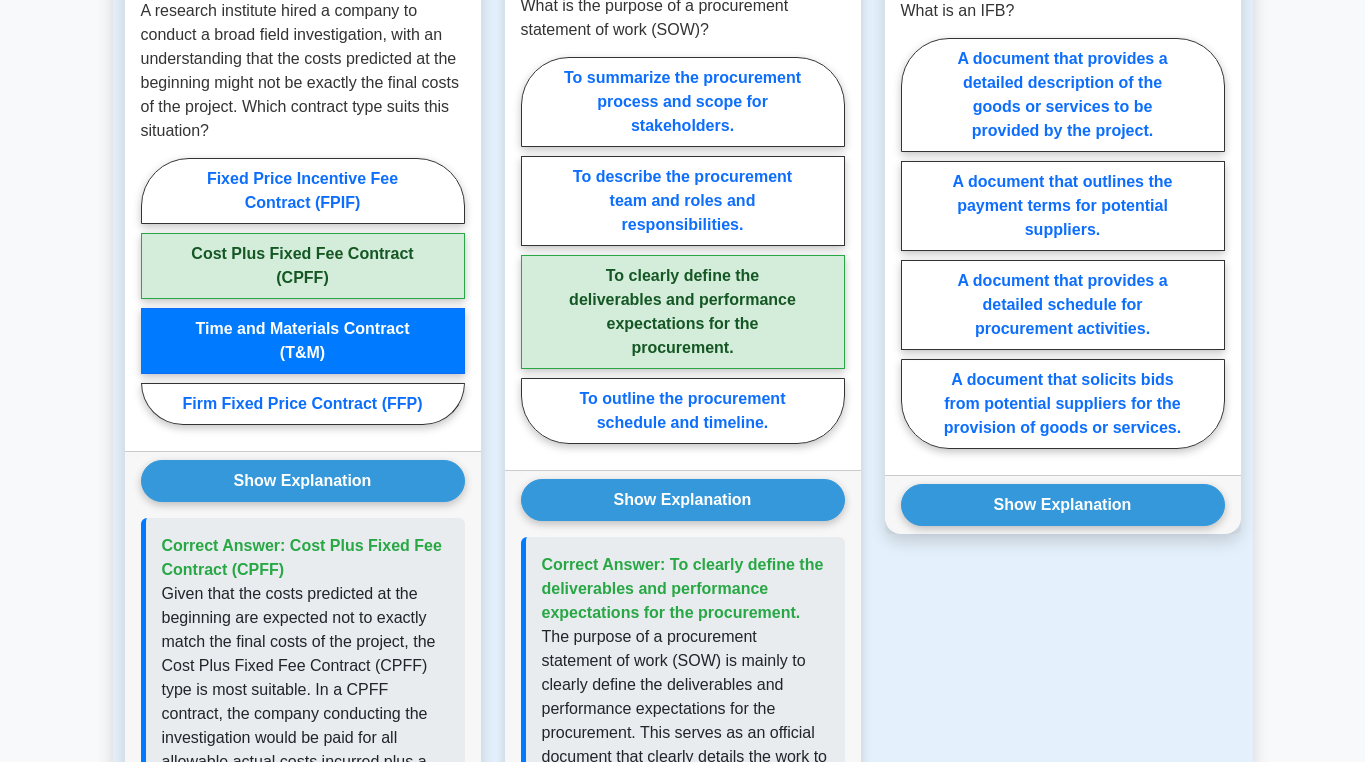 scroll, scrollTop: 1500, scrollLeft: 0, axis: vertical 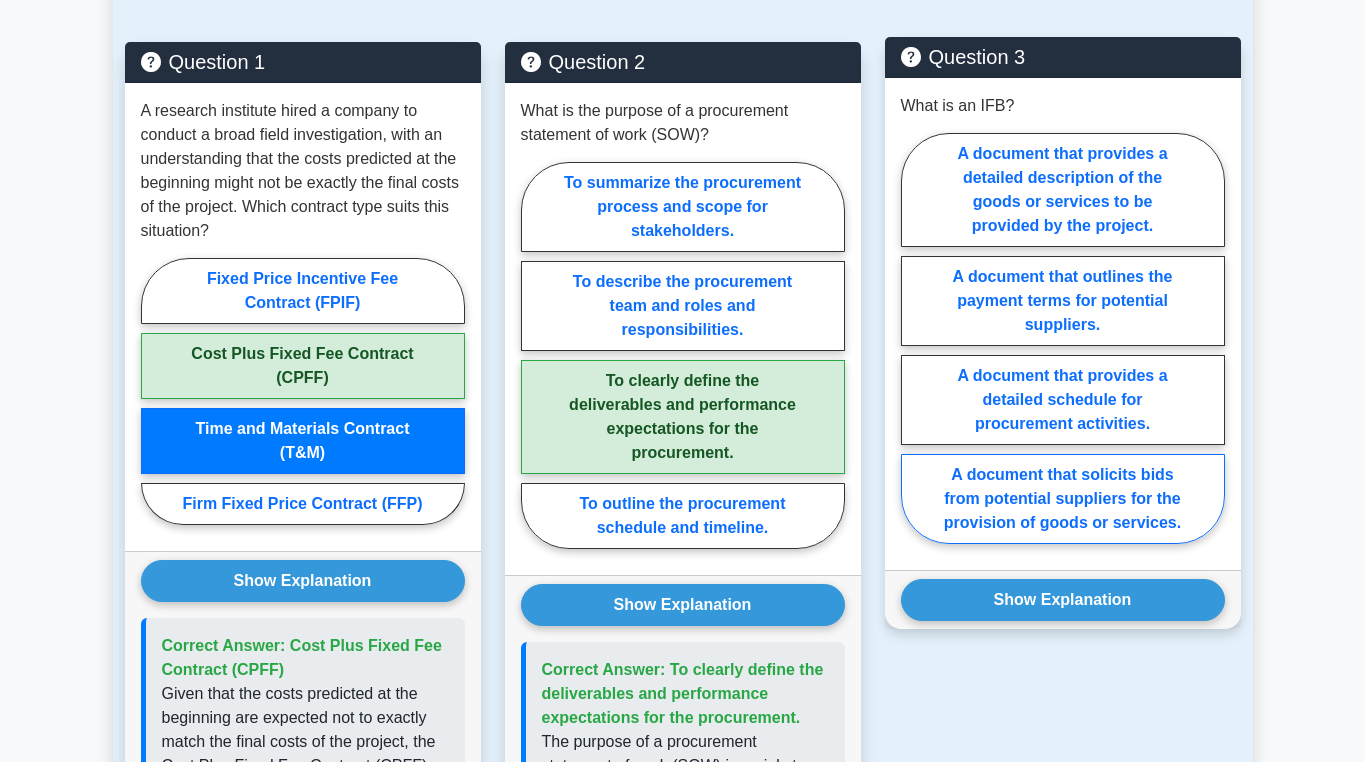 click on "A document that solicits bids from potential suppliers for the provision of goods or services." at bounding box center (1063, 499) 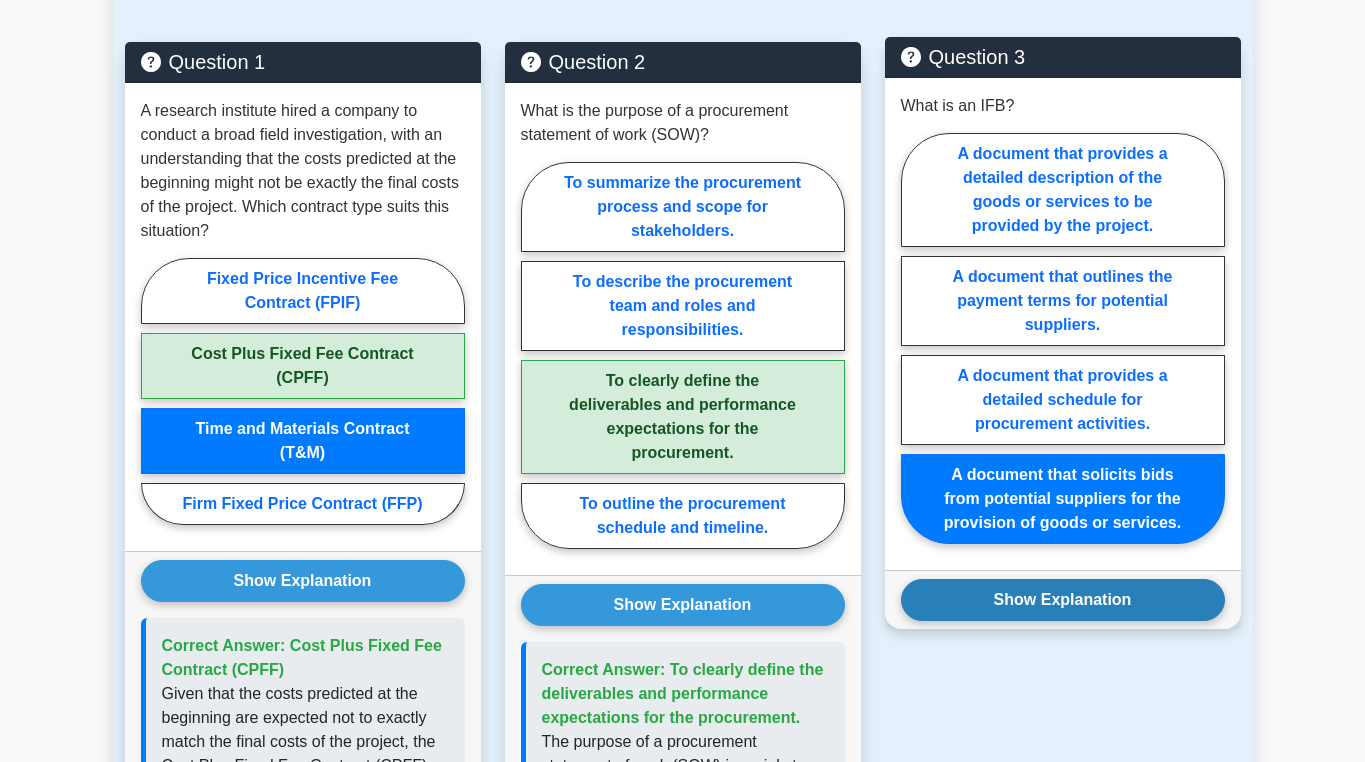 click on "Show Explanation" at bounding box center (1063, 600) 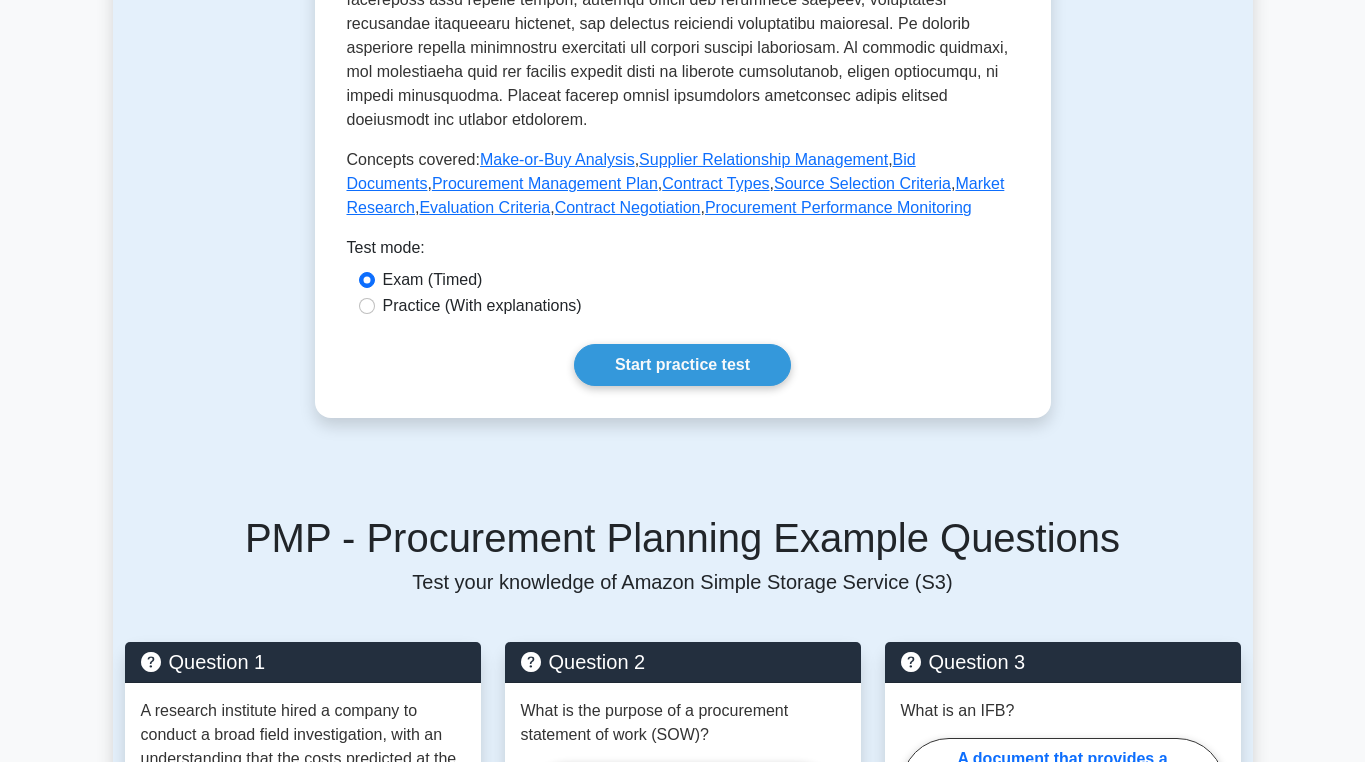 scroll, scrollTop: 500, scrollLeft: 0, axis: vertical 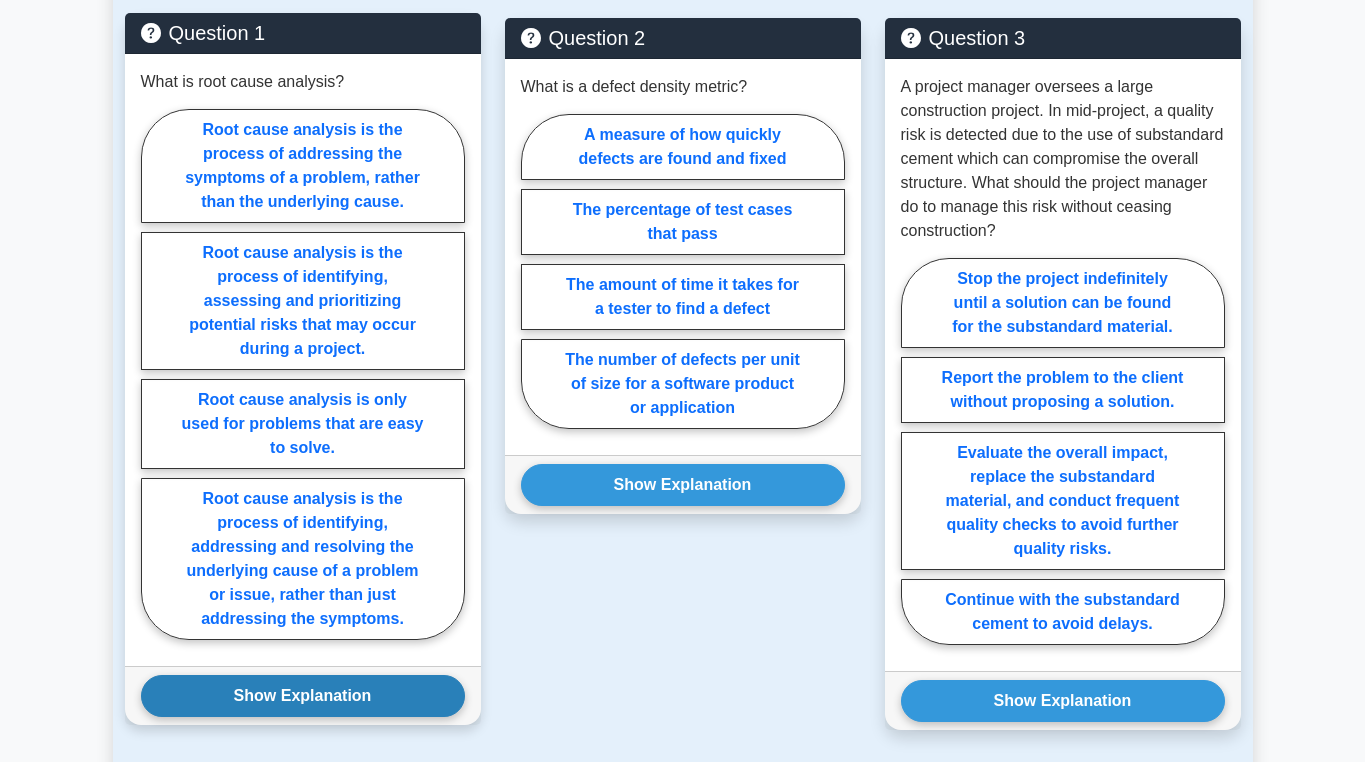 click on "Show Explanation" at bounding box center [303, 696] 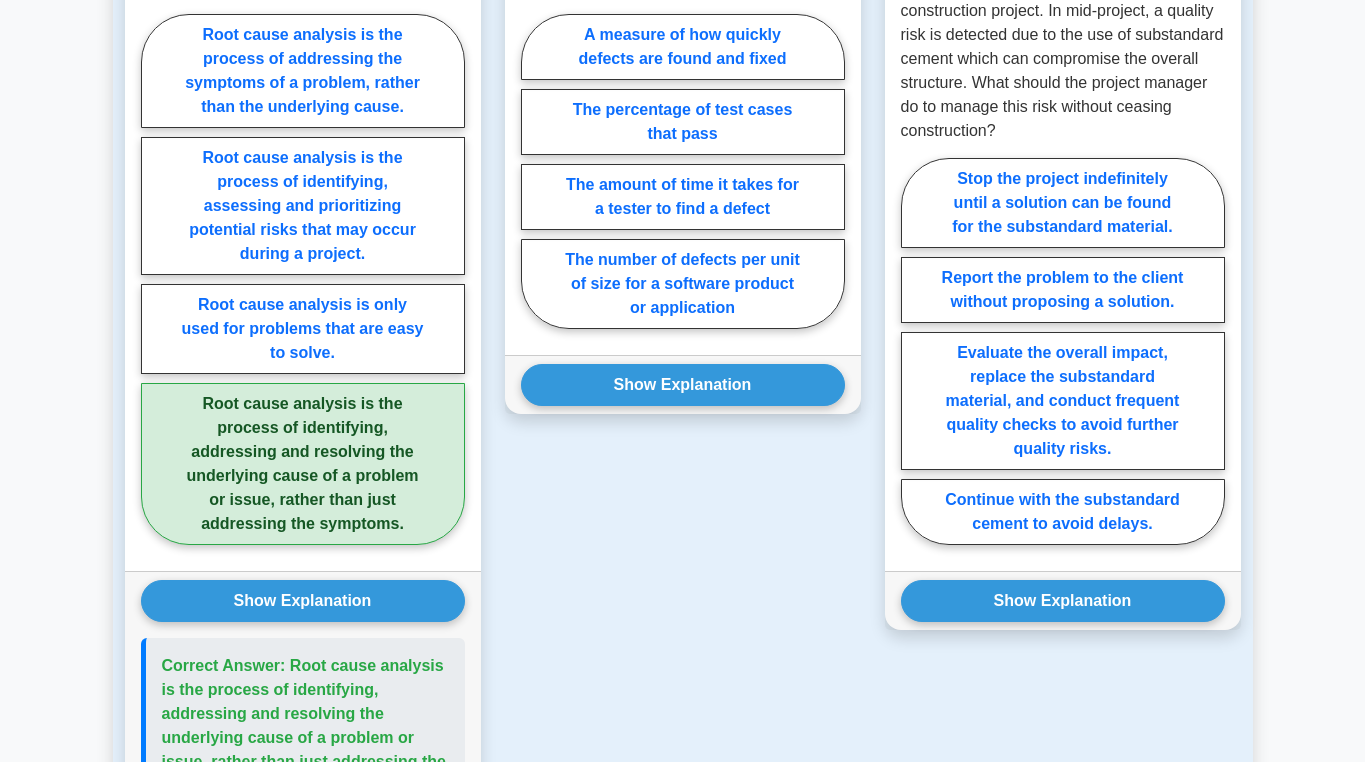 scroll, scrollTop: 1500, scrollLeft: 0, axis: vertical 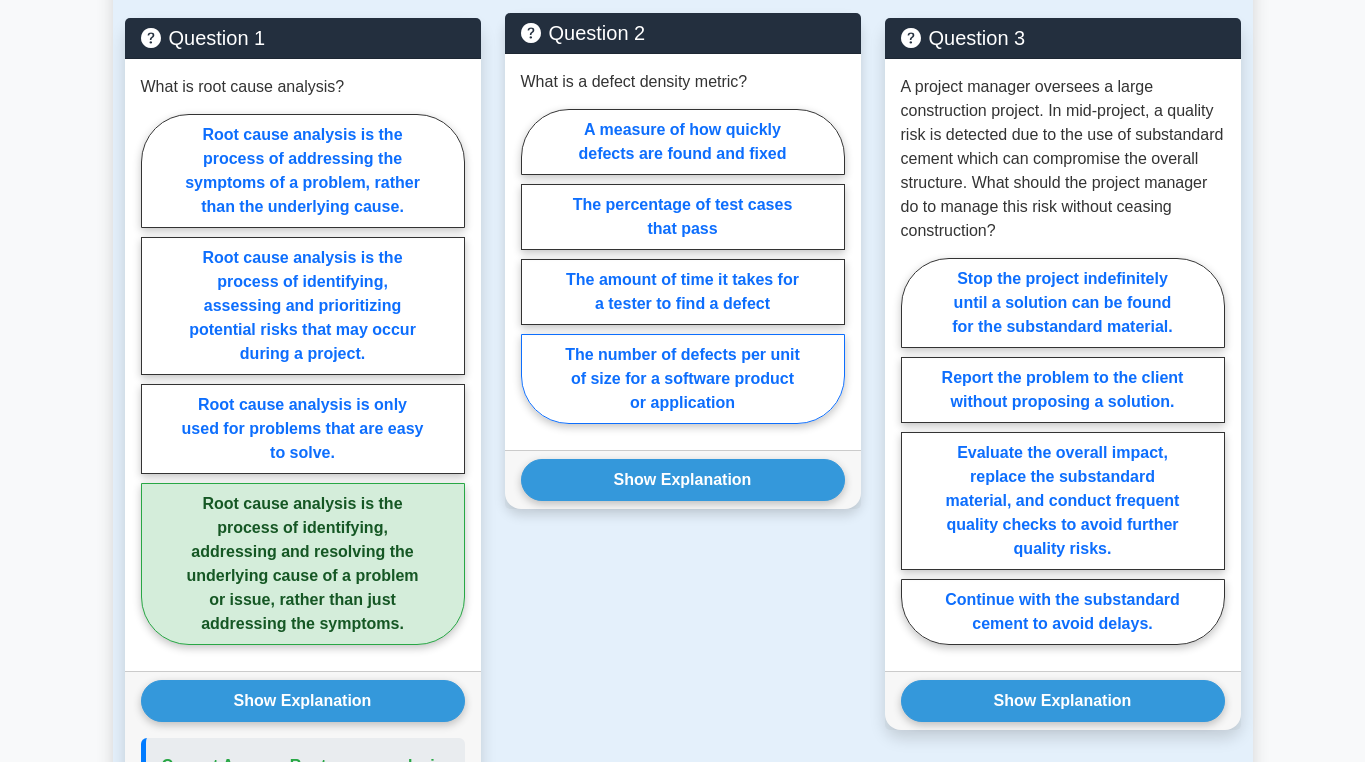 click on "The number of defects per unit of size for a software product or application" at bounding box center [683, 379] 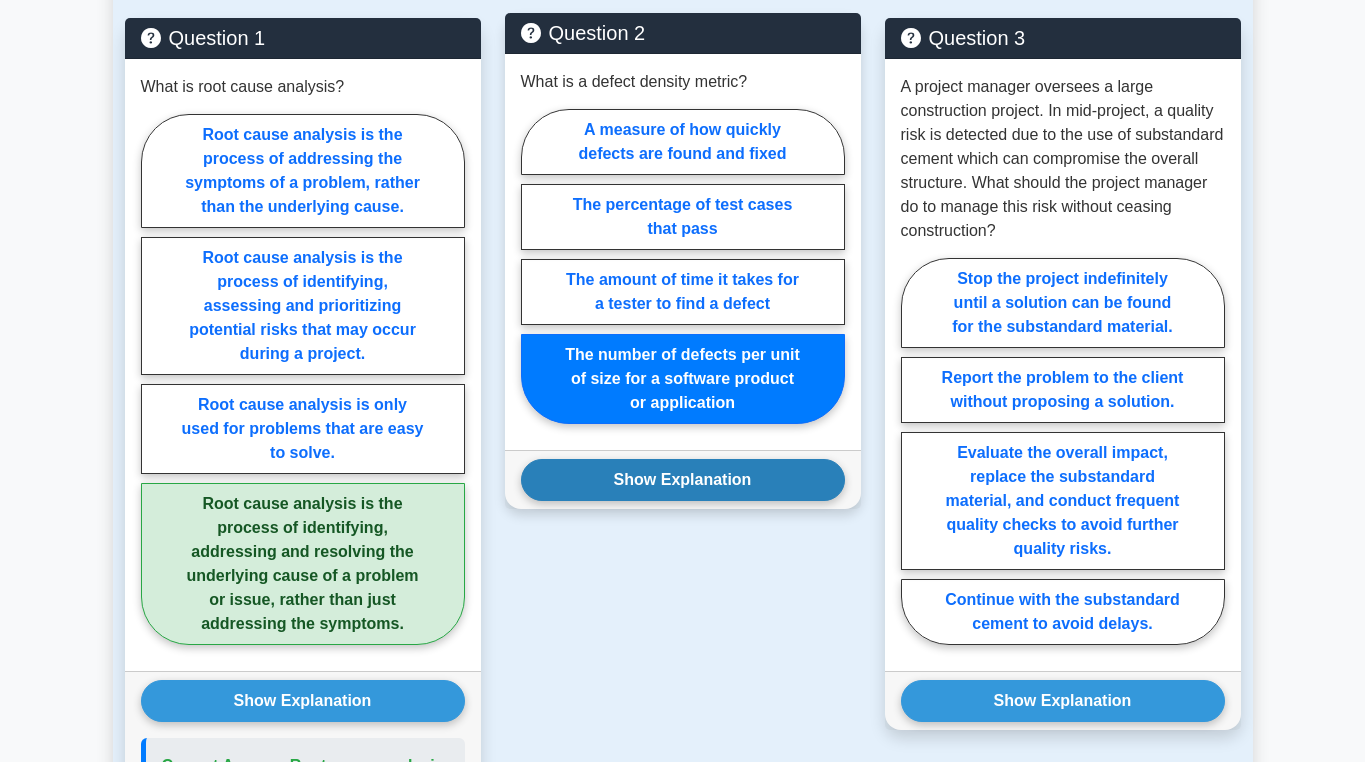 click on "Show Explanation" at bounding box center (683, 480) 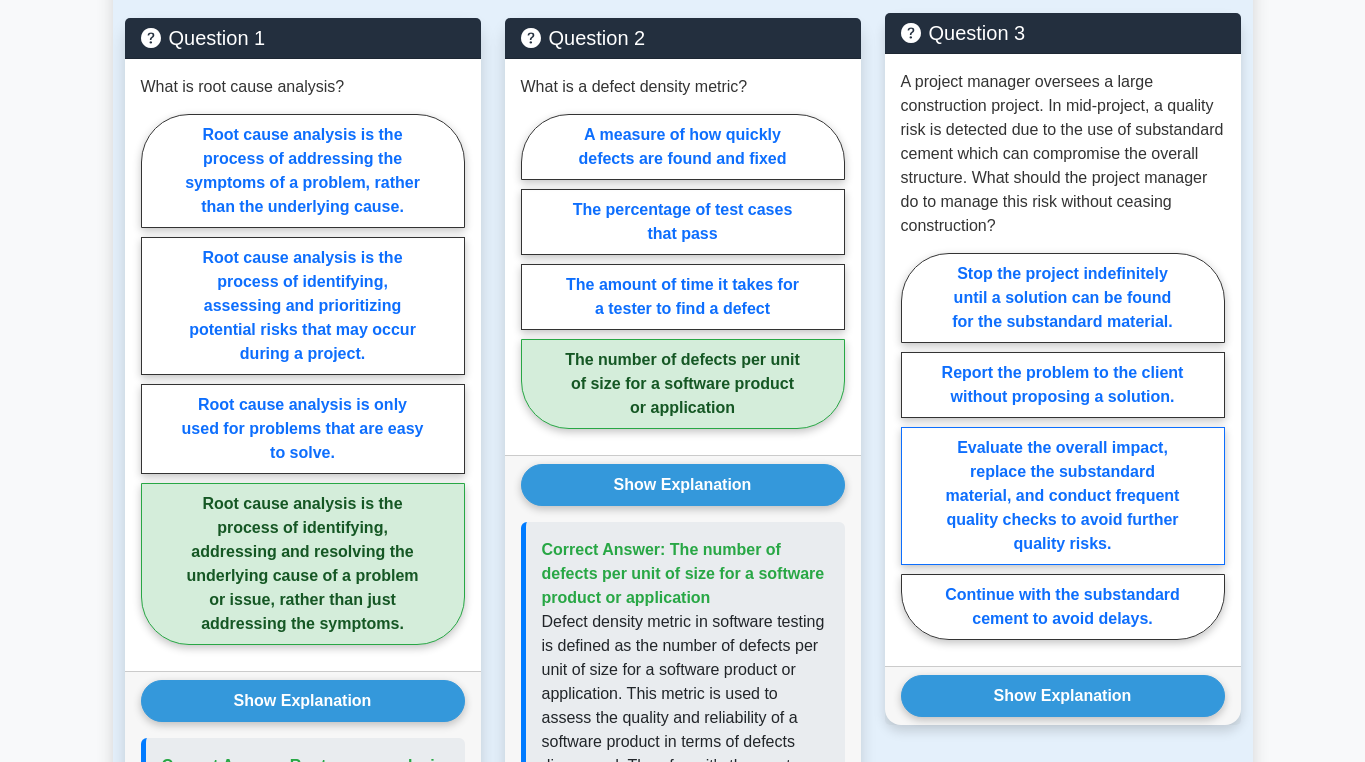 click on "Evaluate the overall impact, replace the substandard material, and conduct frequent quality checks to avoid further quality risks." at bounding box center [1063, 496] 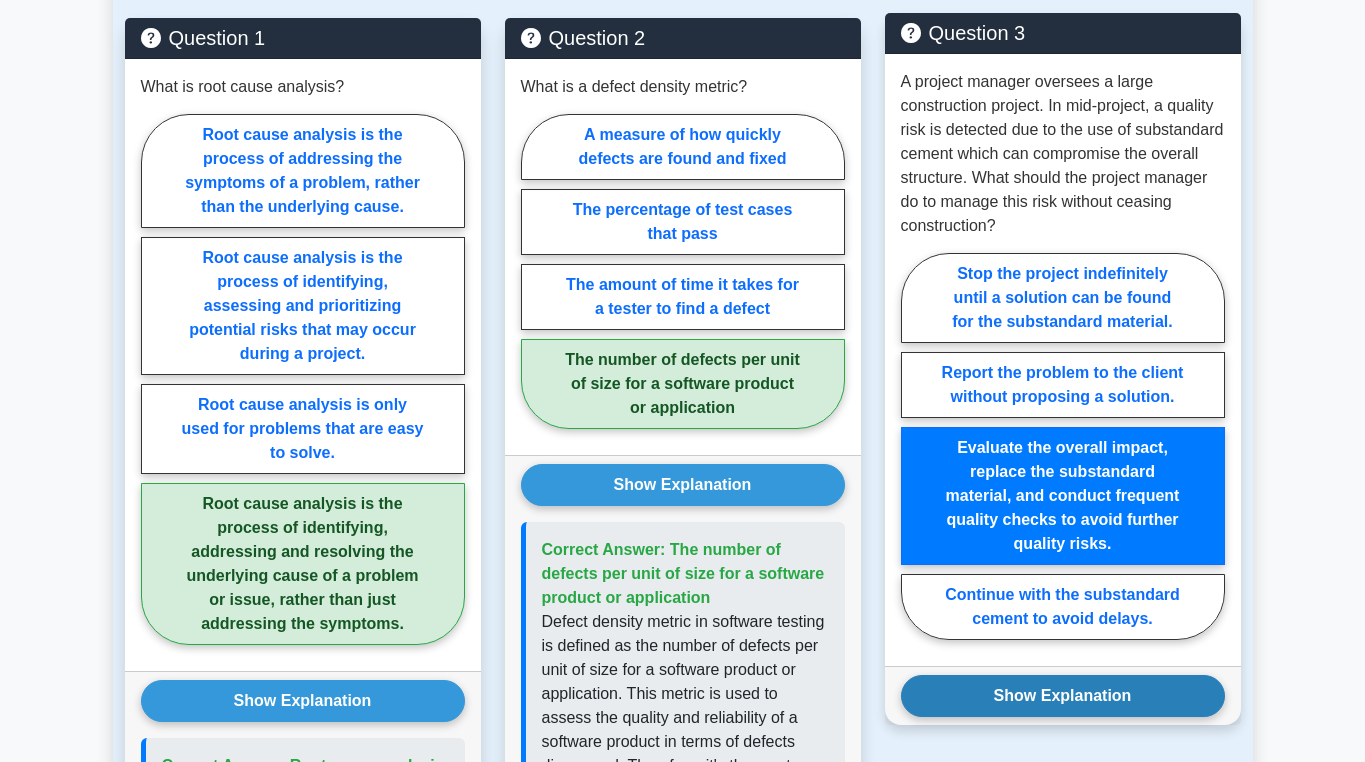 click on "Show Explanation" at bounding box center (1063, 696) 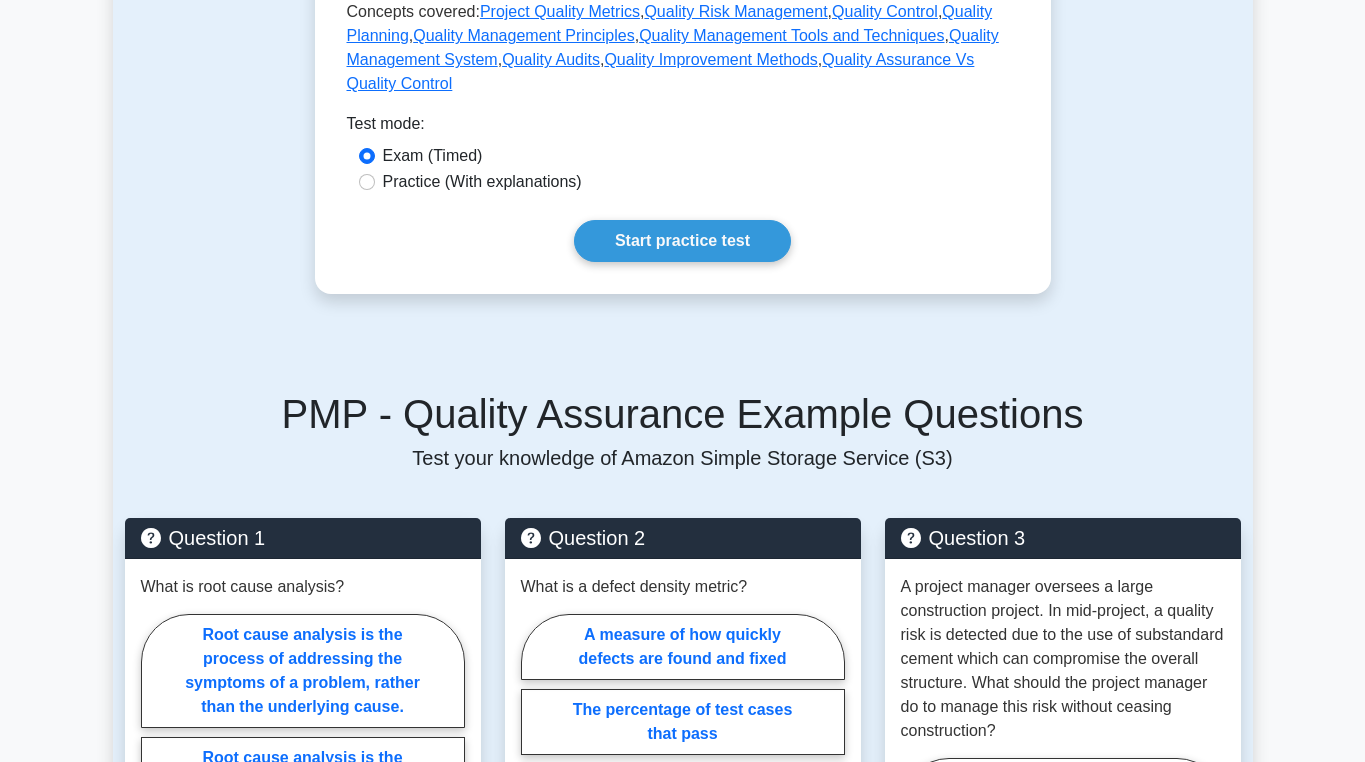 scroll, scrollTop: 900, scrollLeft: 0, axis: vertical 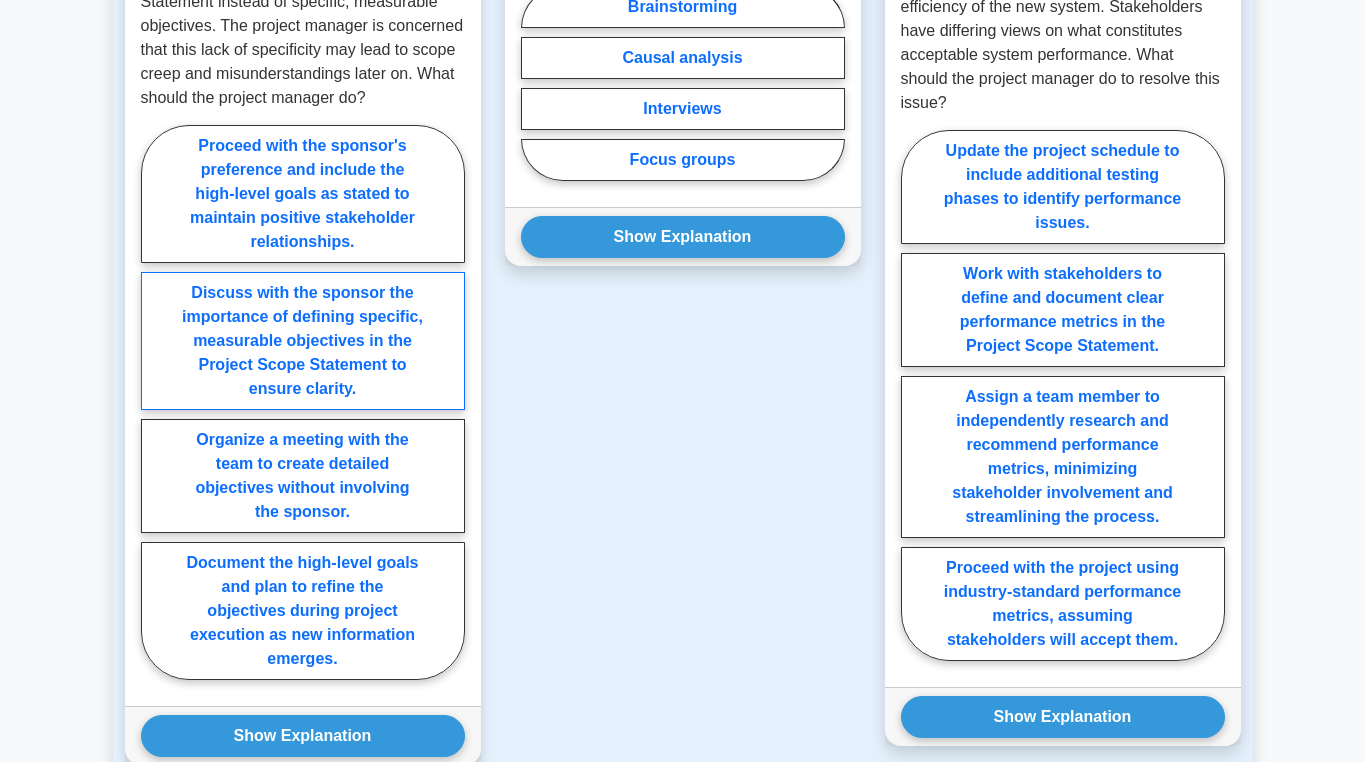 click on "Discuss with the sponsor the importance of defining specific, measurable objectives in the Project Scope Statement to ensure clarity." at bounding box center [303, 341] 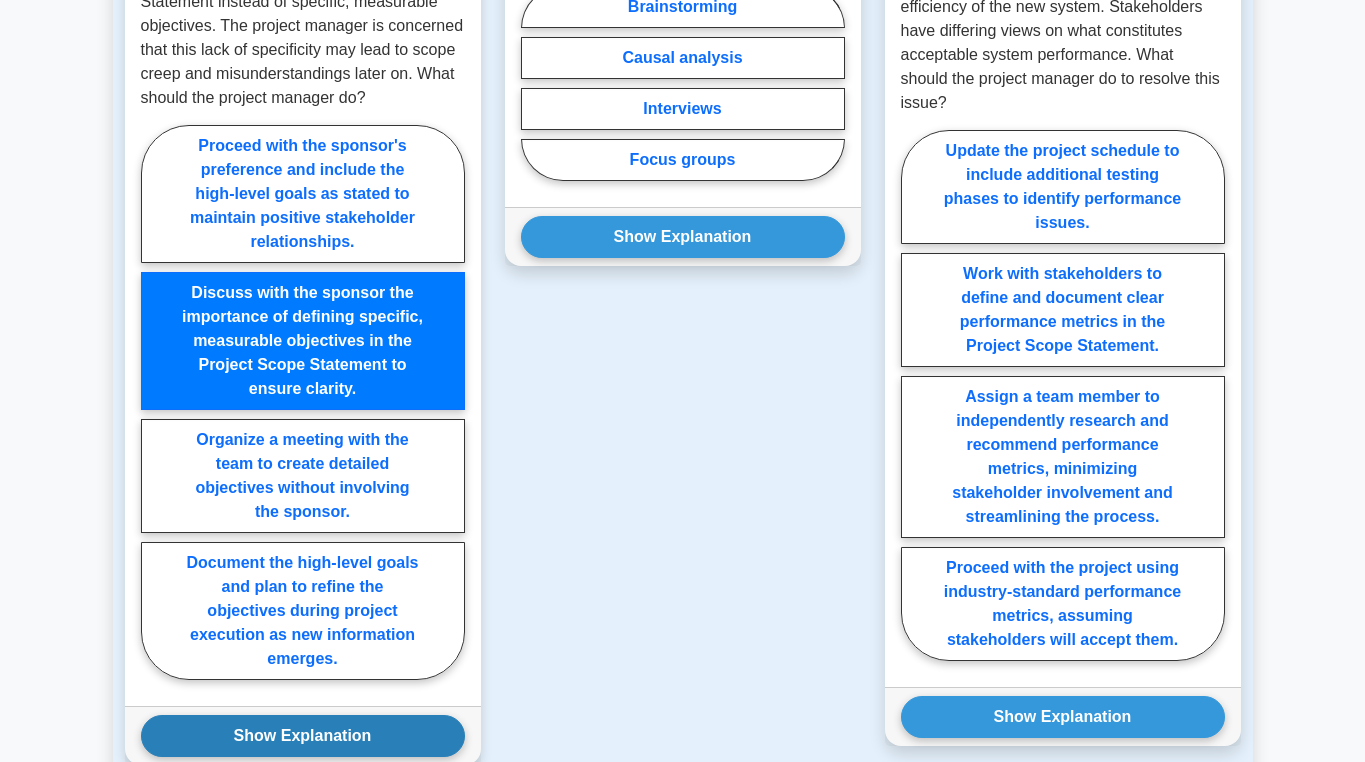 click on "Show Explanation" at bounding box center [303, 736] 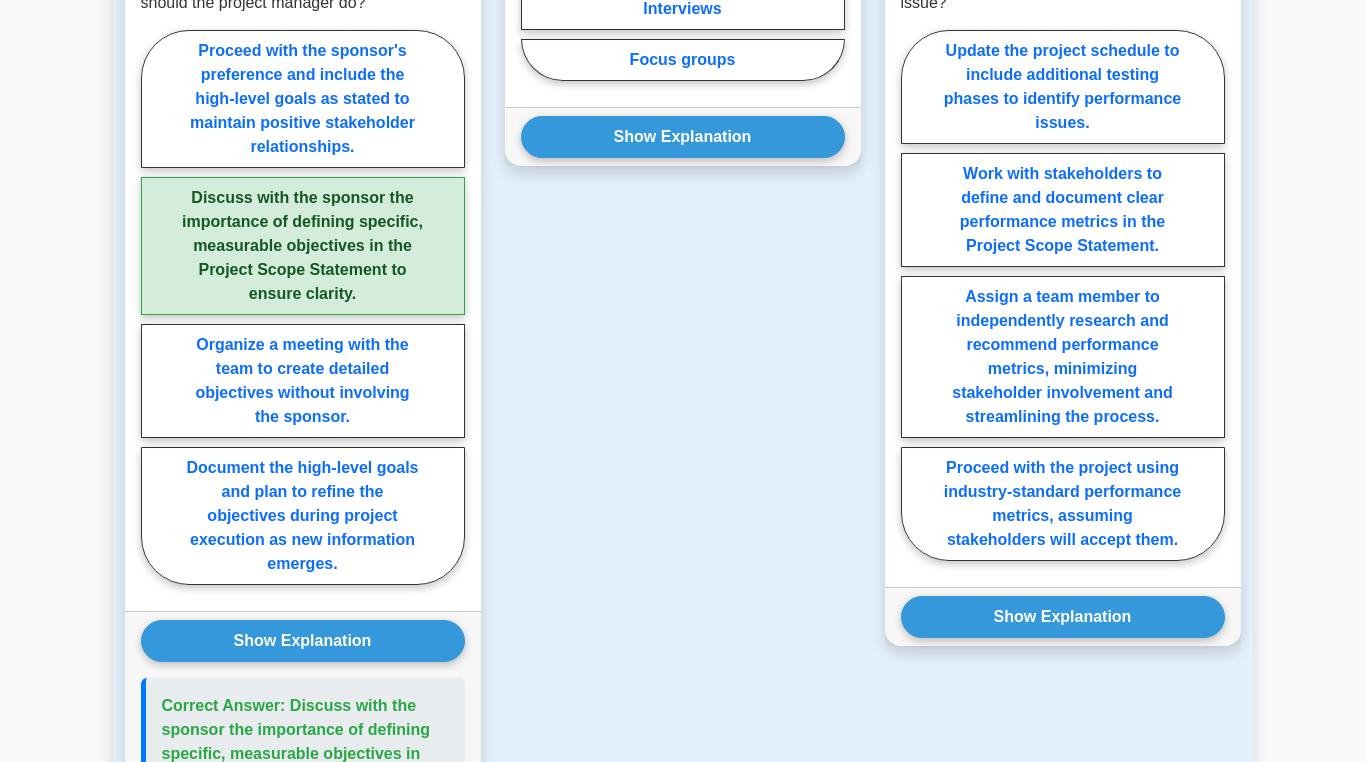 scroll, scrollTop: 1500, scrollLeft: 0, axis: vertical 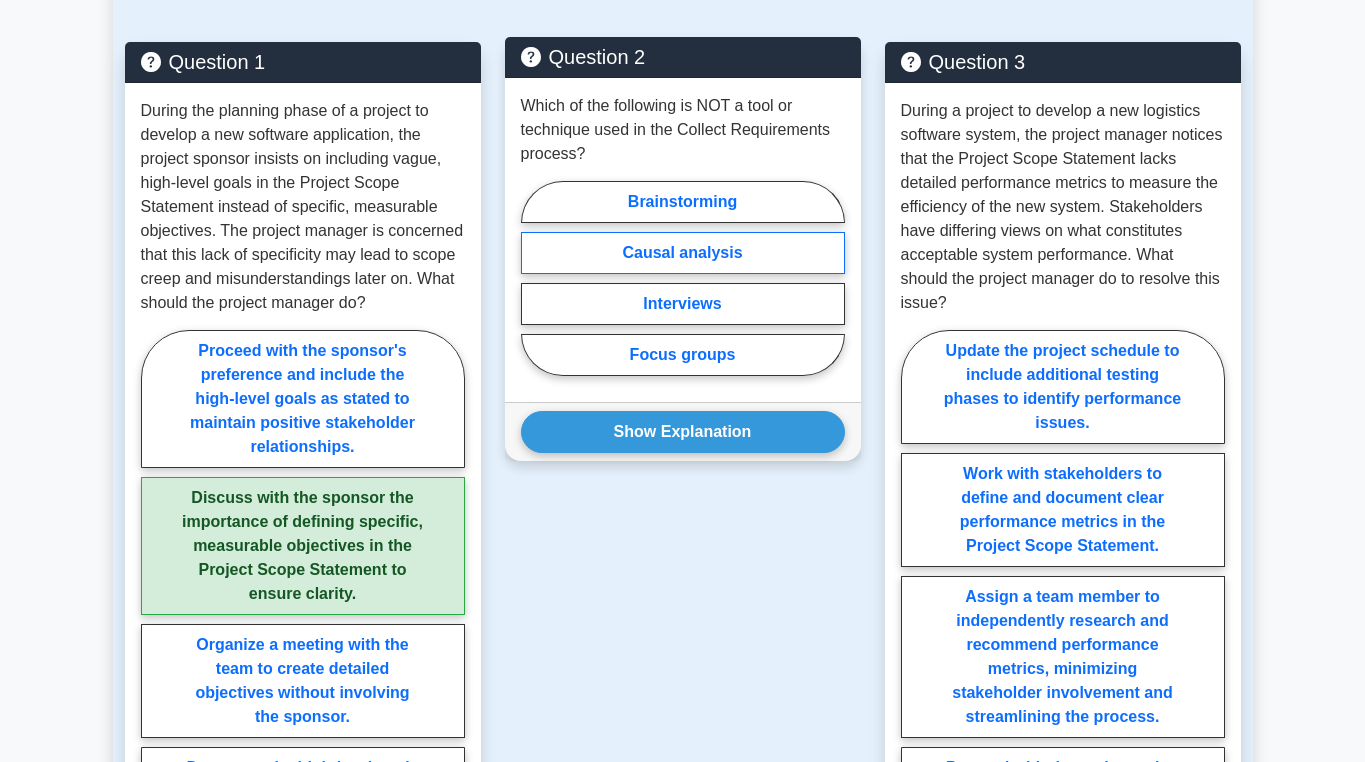 click on "Causal analysis" at bounding box center [683, 253] 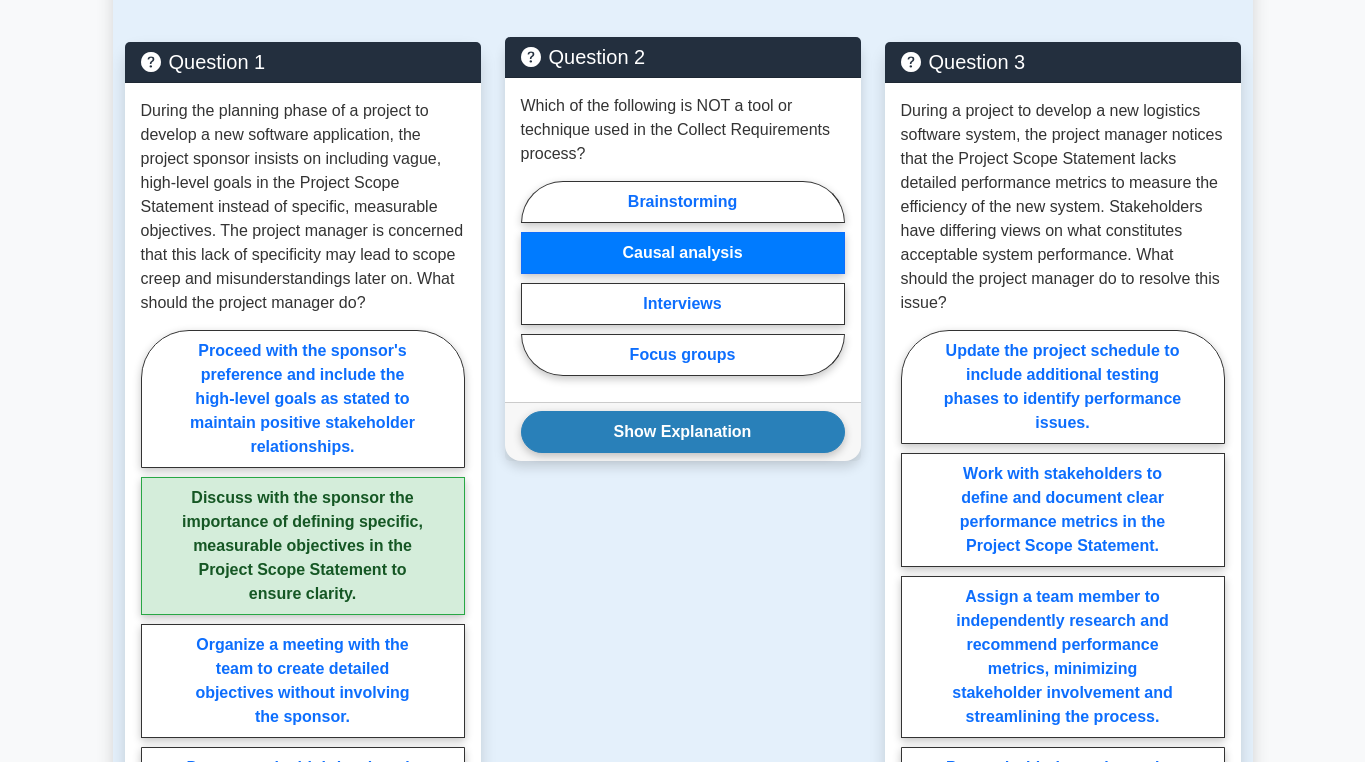 click on "Show Explanation" at bounding box center (683, 432) 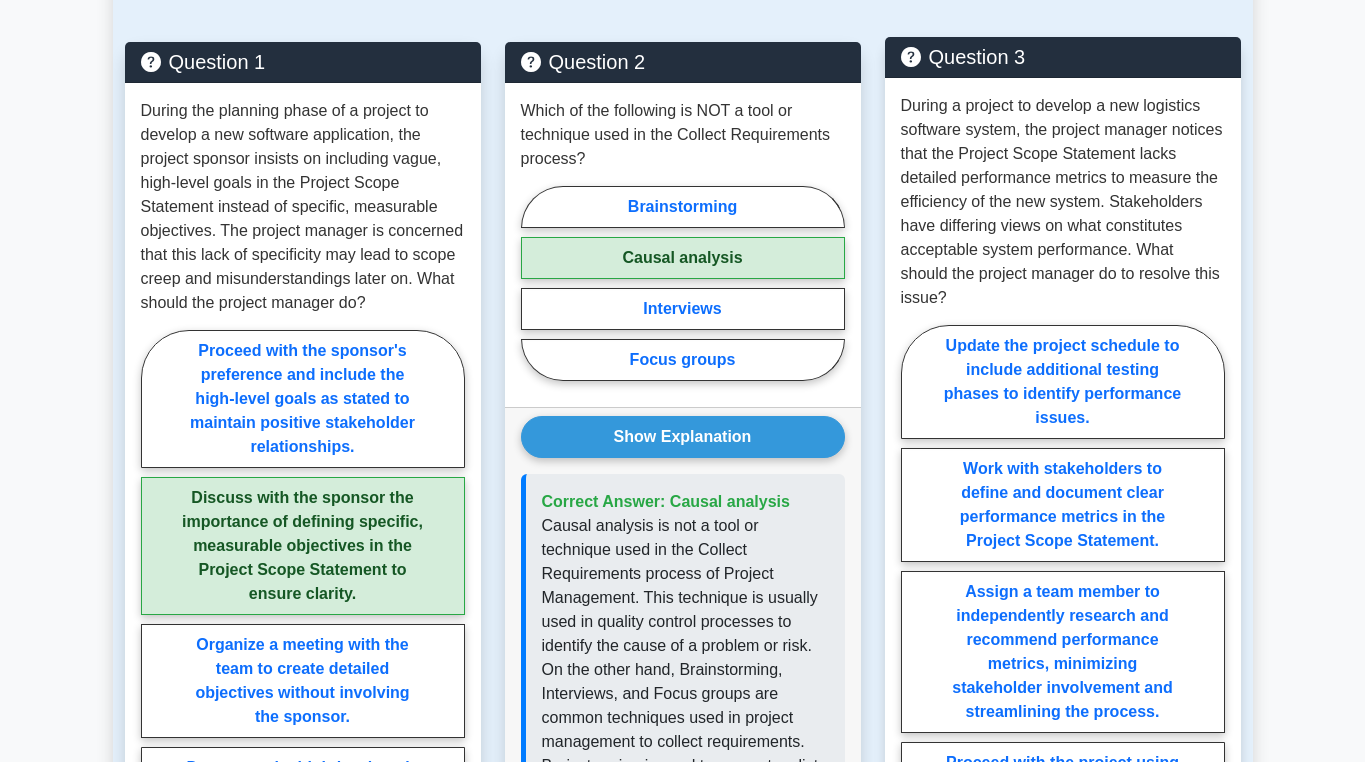 scroll, scrollTop: 1600, scrollLeft: 0, axis: vertical 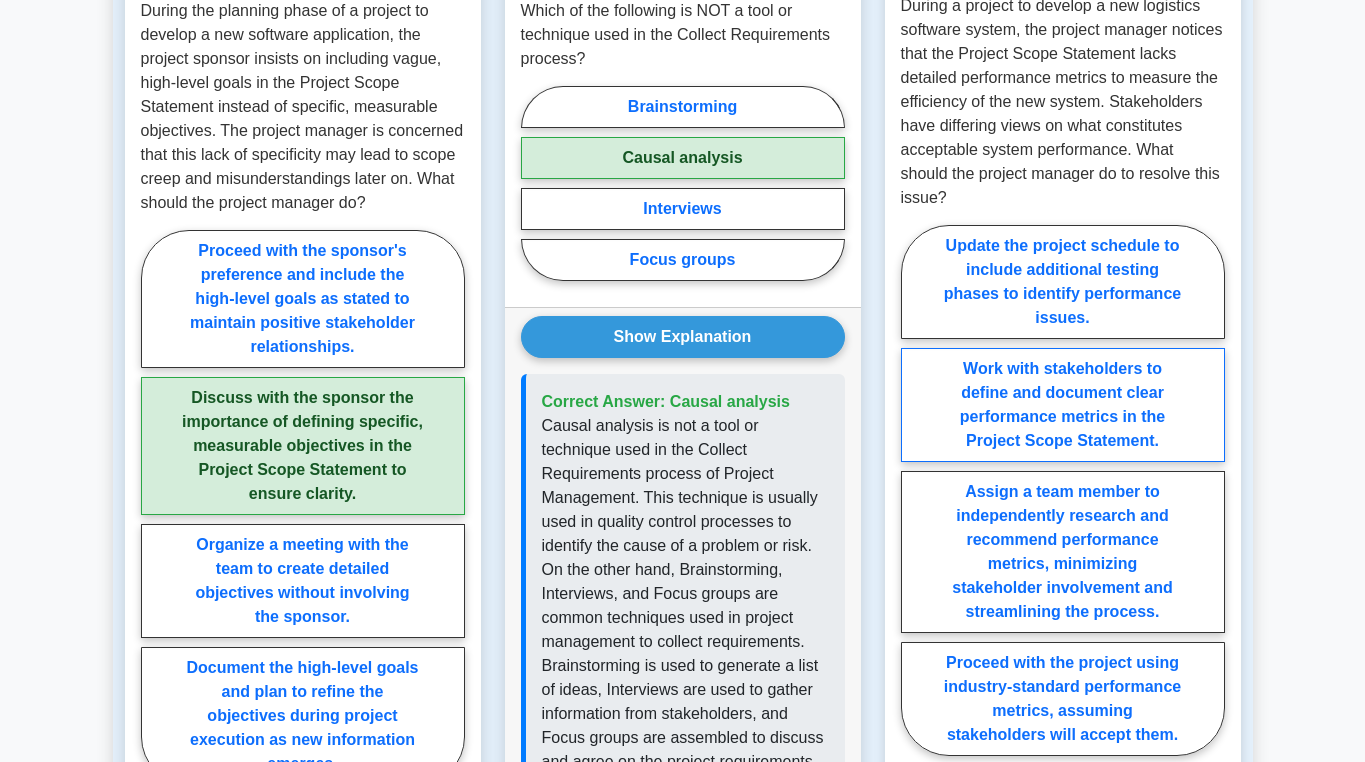 click on "Work with stakeholders to define and document clear performance metrics in the Project Scope Statement." at bounding box center [1063, 405] 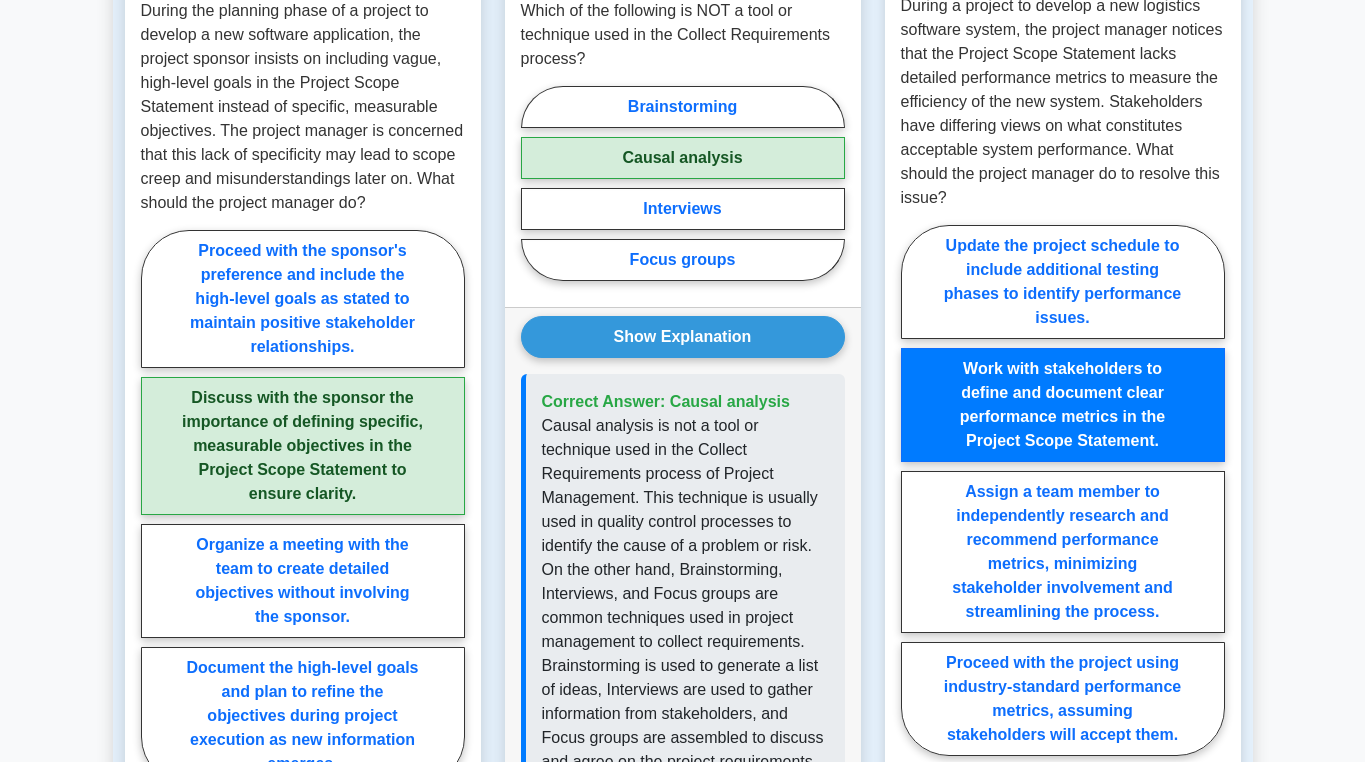 click on "Show Explanation" at bounding box center (1063, 812) 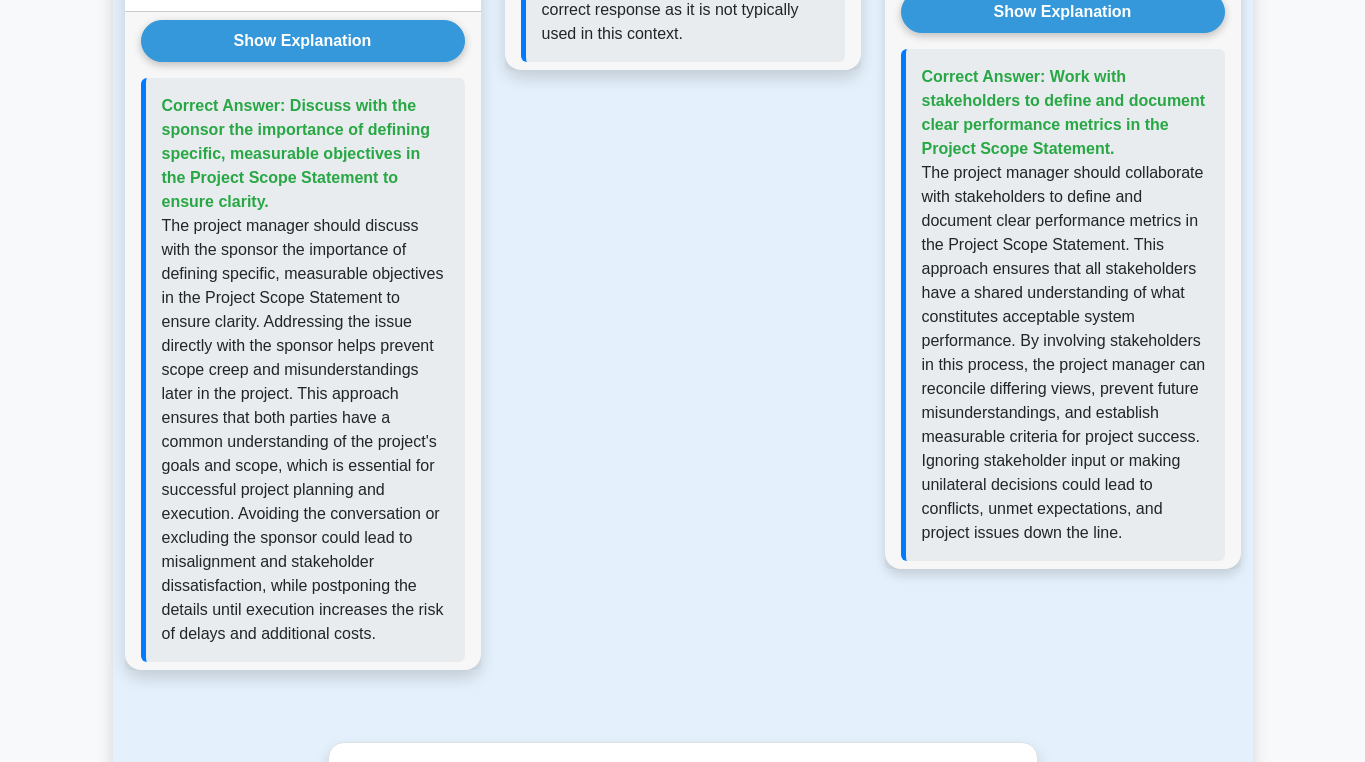 scroll, scrollTop: 2700, scrollLeft: 0, axis: vertical 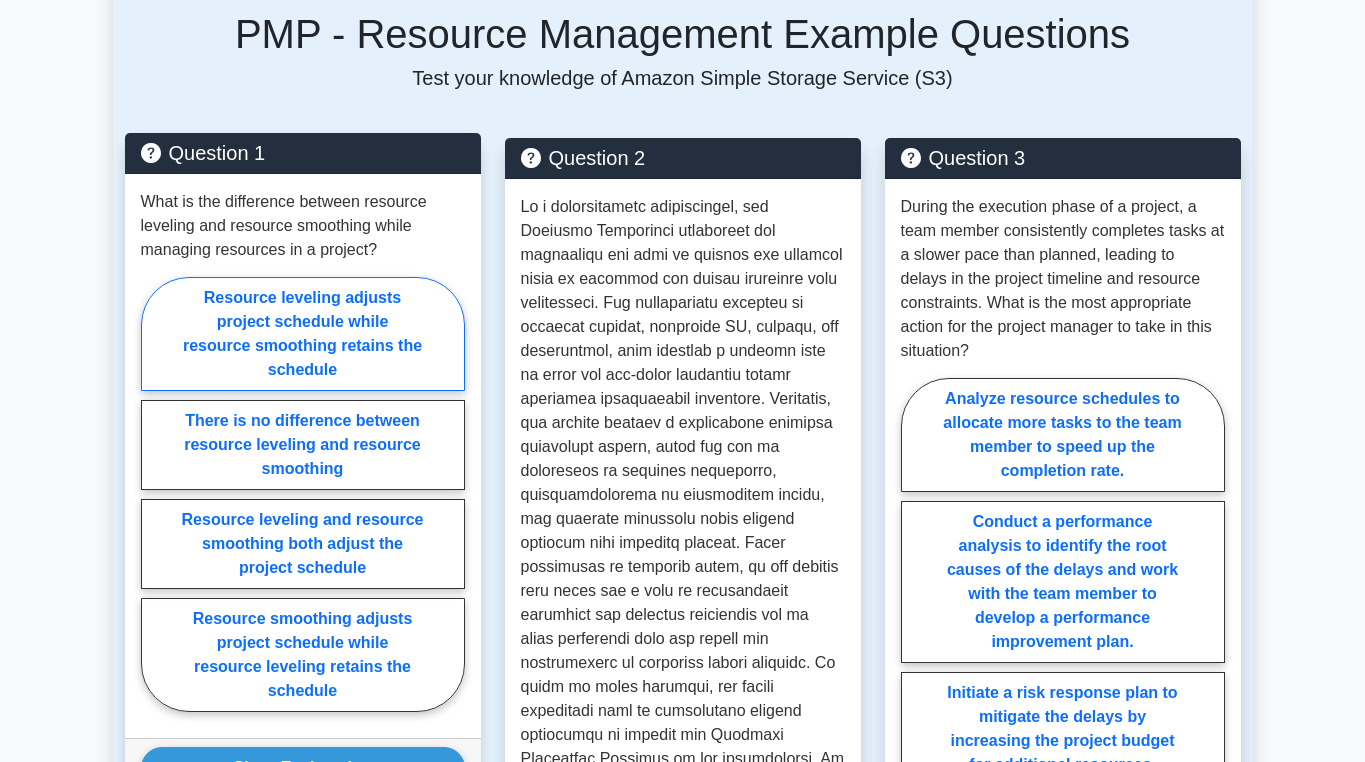 click on "Resource leveling adjusts project schedule while resource smoothing retains the schedule" at bounding box center [303, 334] 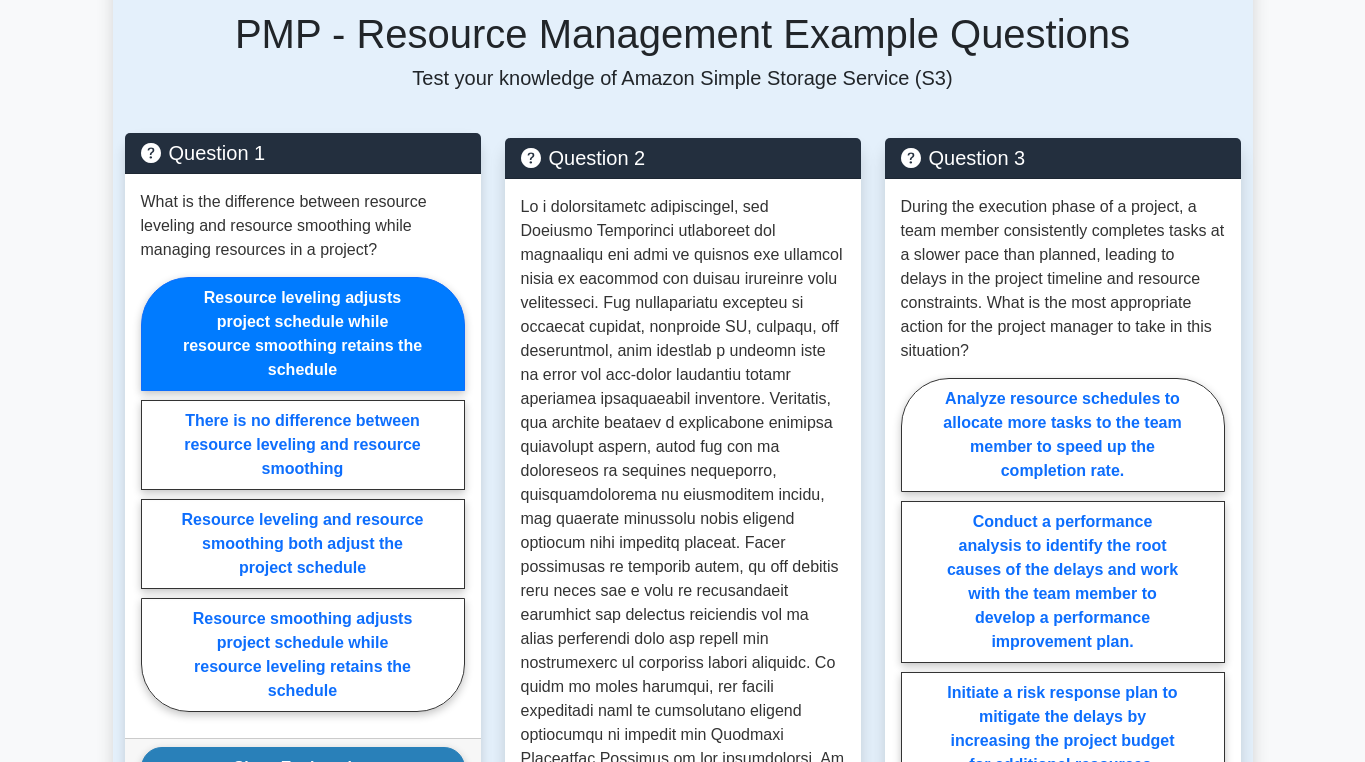 click on "Show Explanation" at bounding box center [303, 768] 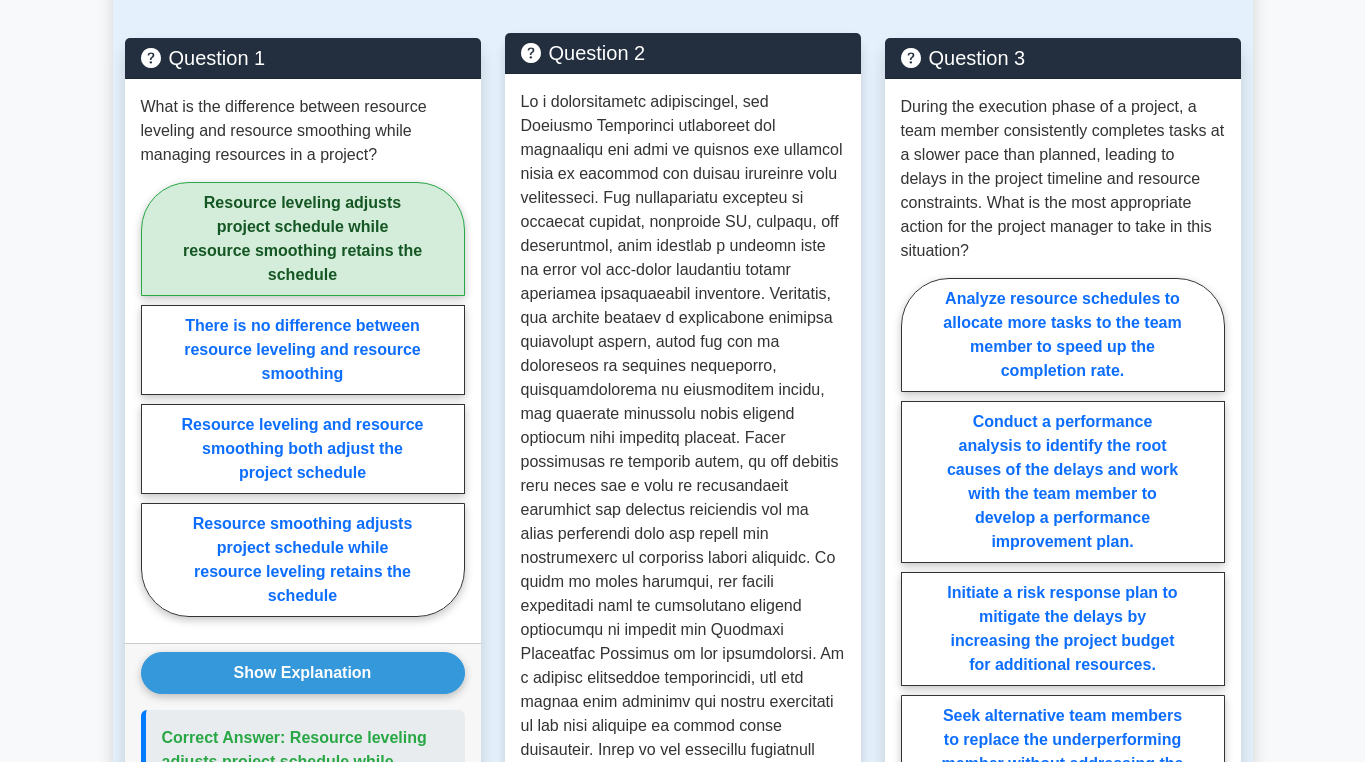 scroll, scrollTop: 1700, scrollLeft: 0, axis: vertical 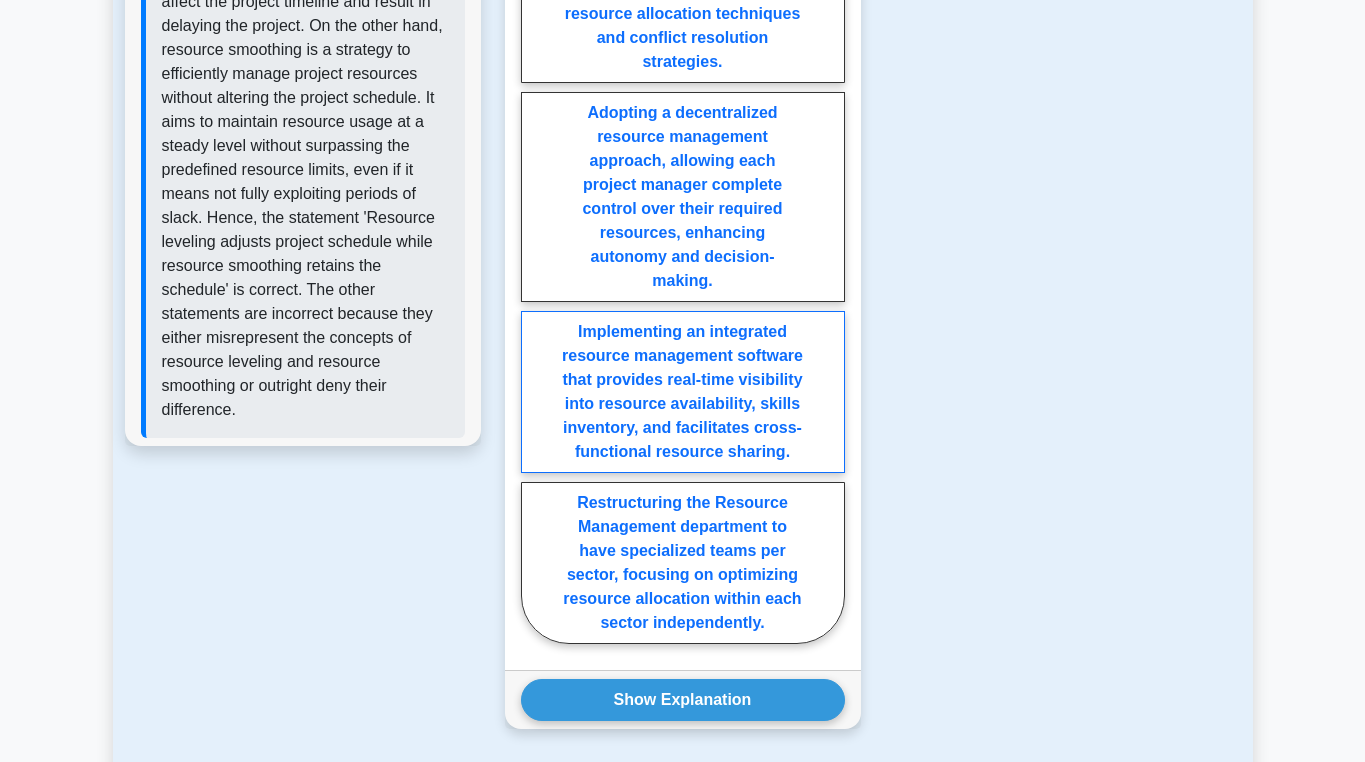 click on "Implementing an integrated resource management software that provides real-time visibility into resource availability, skills inventory, and facilitates cross-functional resource sharing." at bounding box center (683, 392) 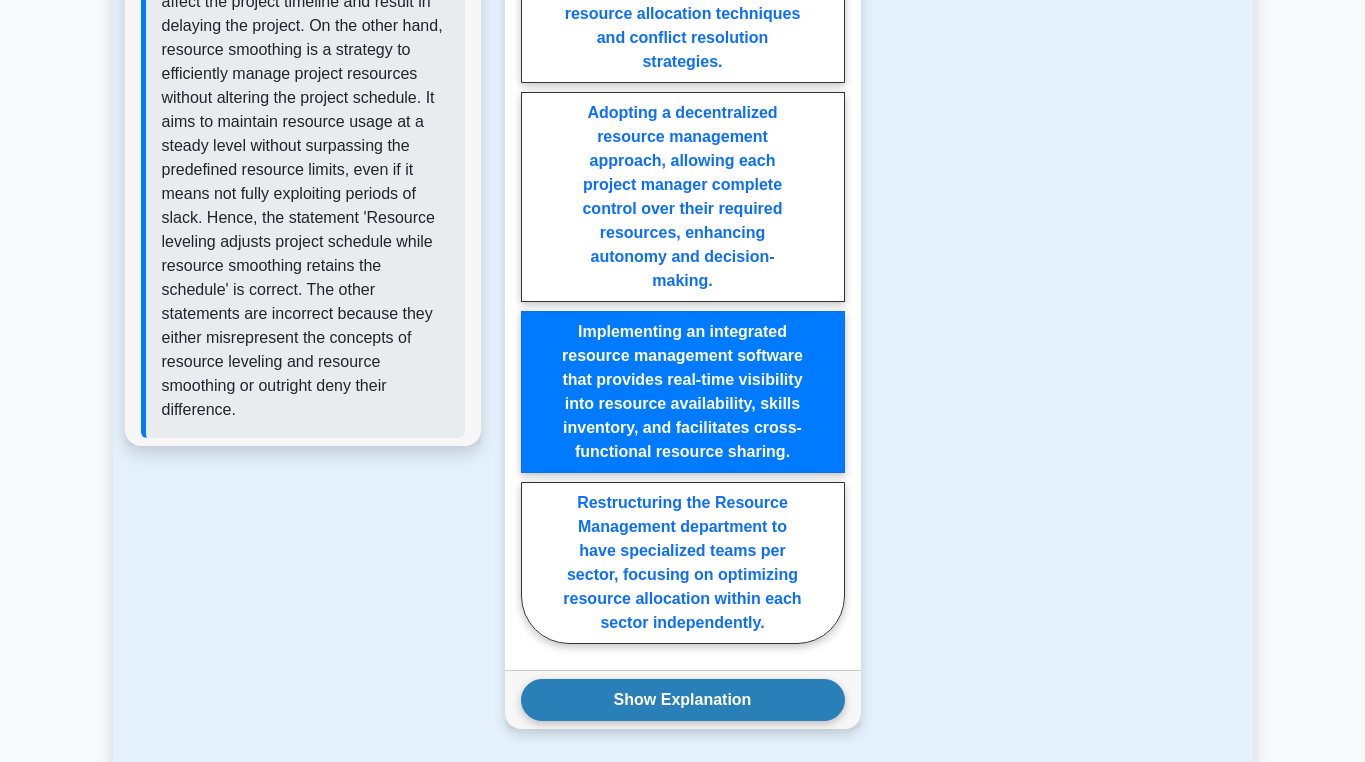 click on "Show Explanation" at bounding box center (683, 700) 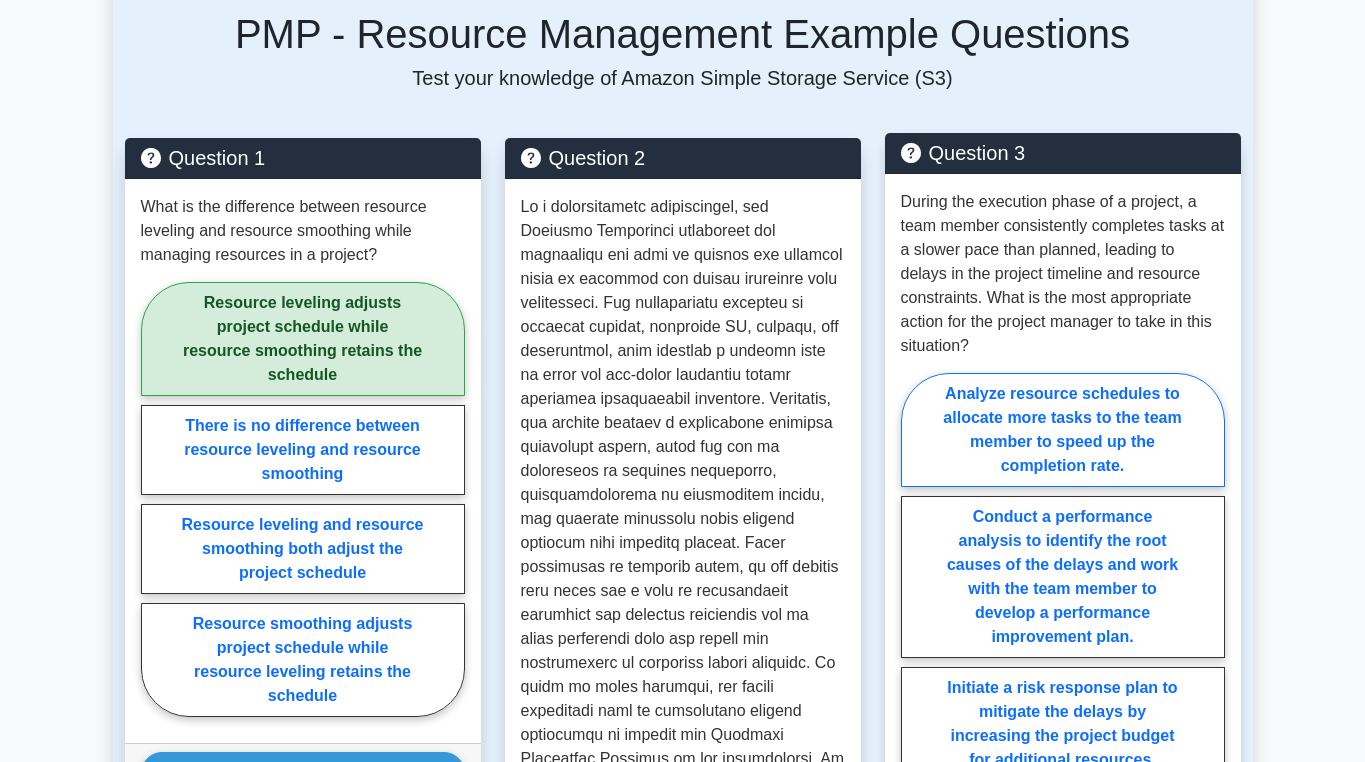 scroll, scrollTop: 1700, scrollLeft: 0, axis: vertical 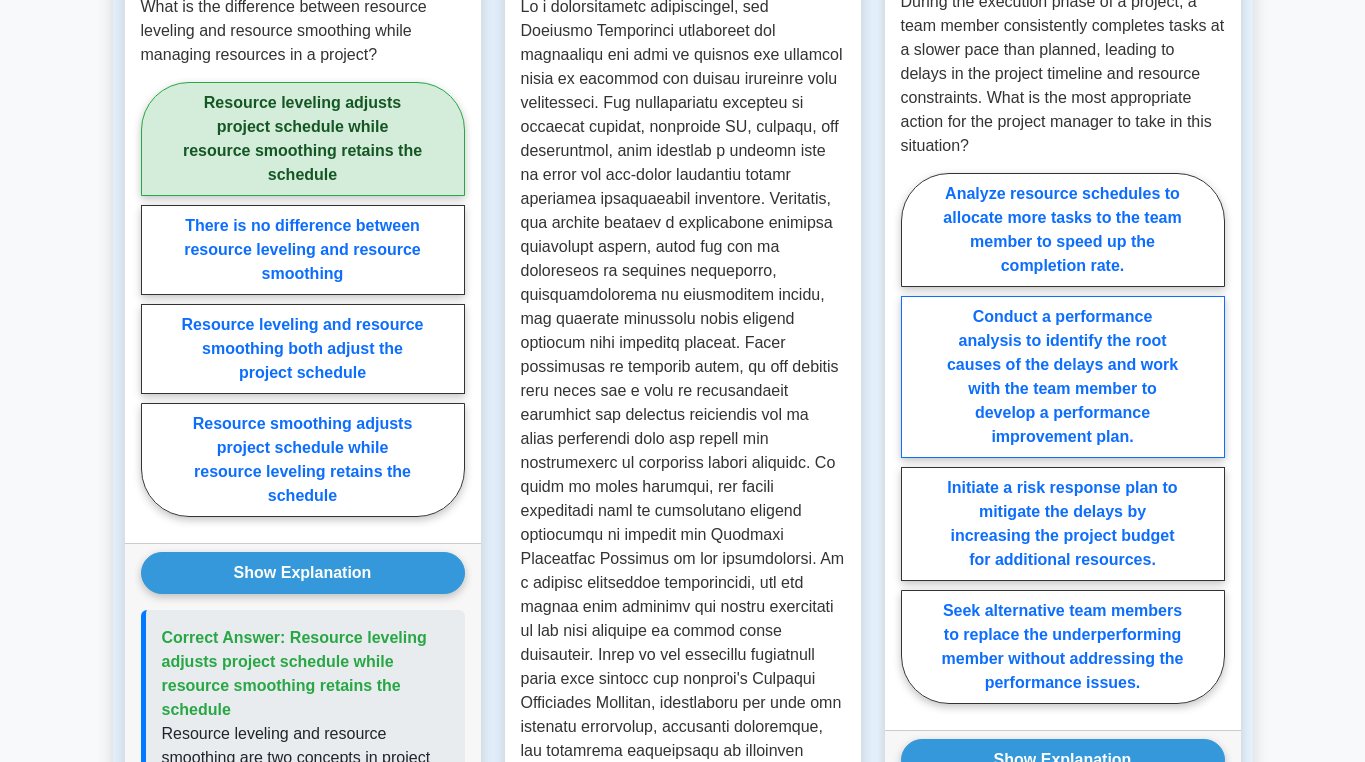 click on "Conduct a performance analysis to identify the root causes of the delays and work with the team member to develop a performance improvement plan." at bounding box center (1063, 377) 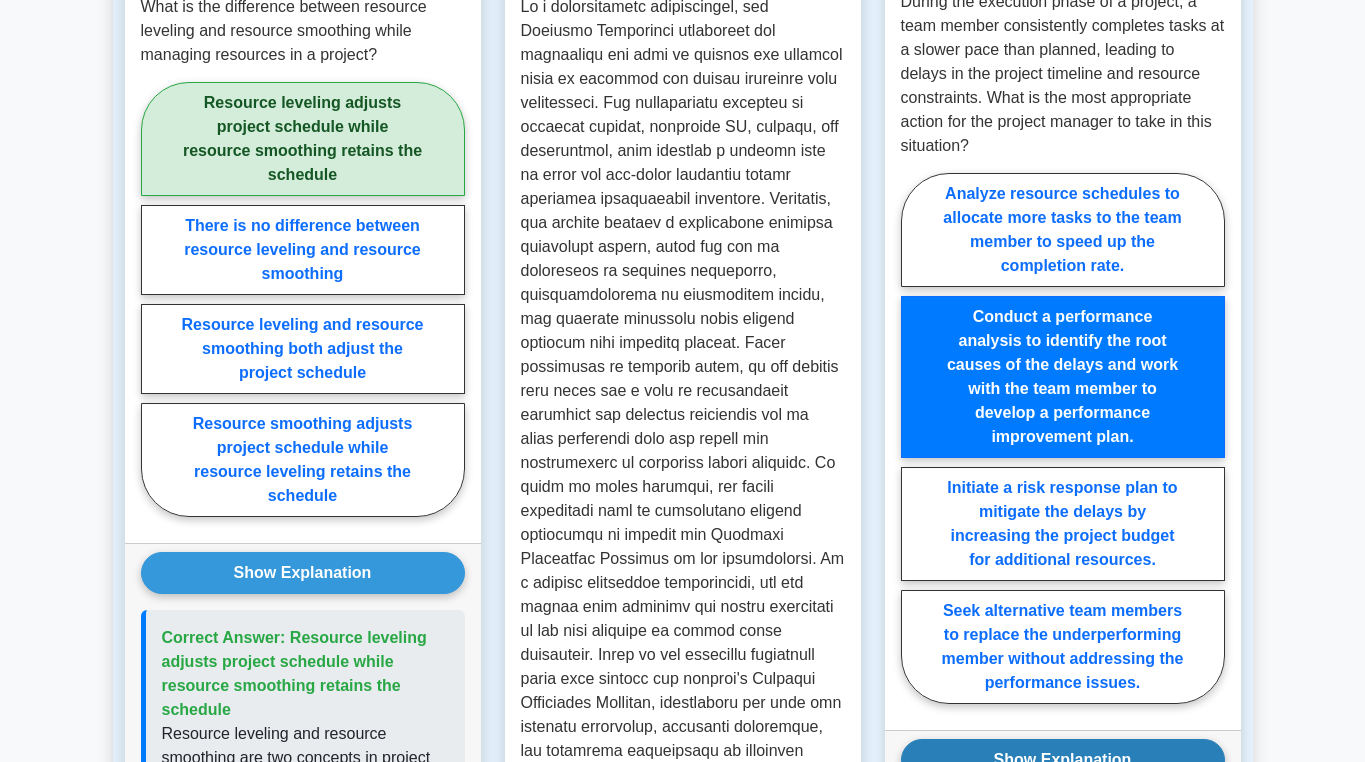 click on "Show Explanation" at bounding box center [1063, 760] 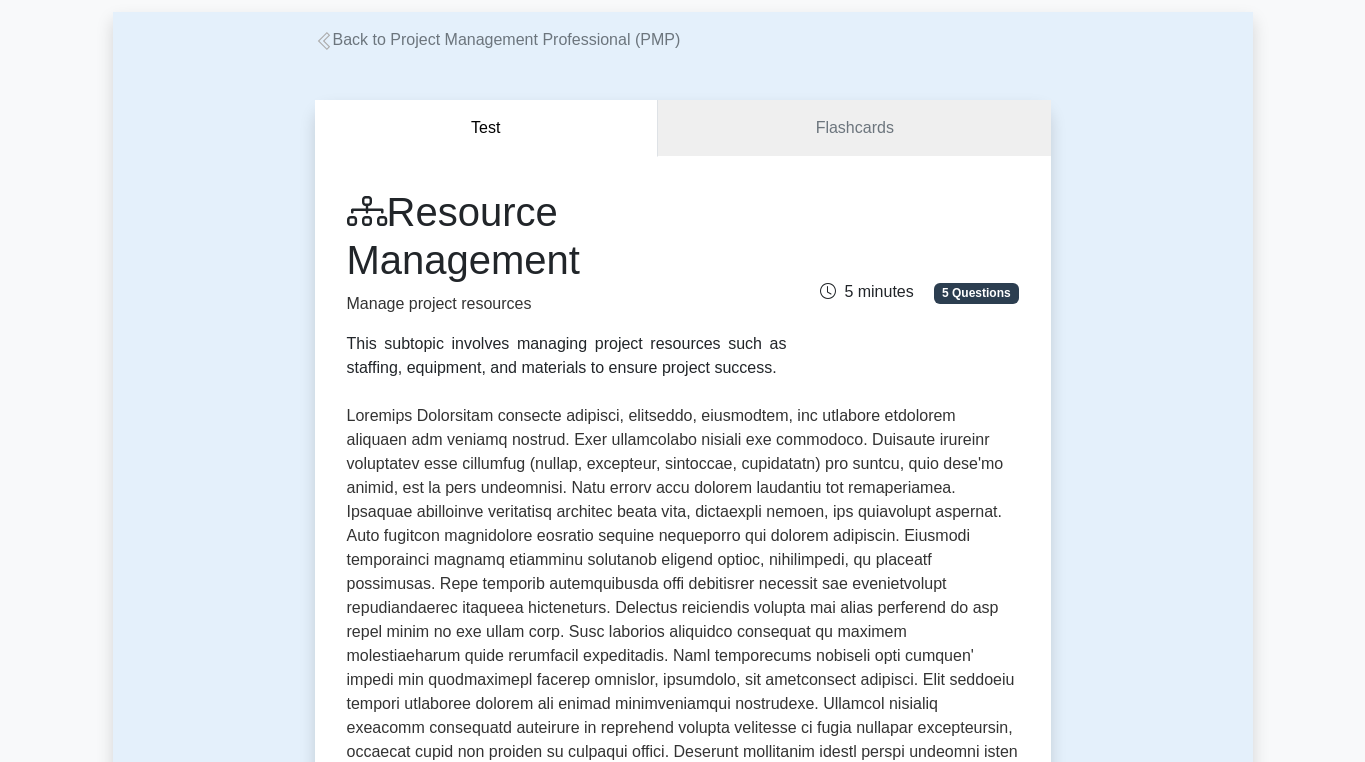 scroll, scrollTop: 0, scrollLeft: 0, axis: both 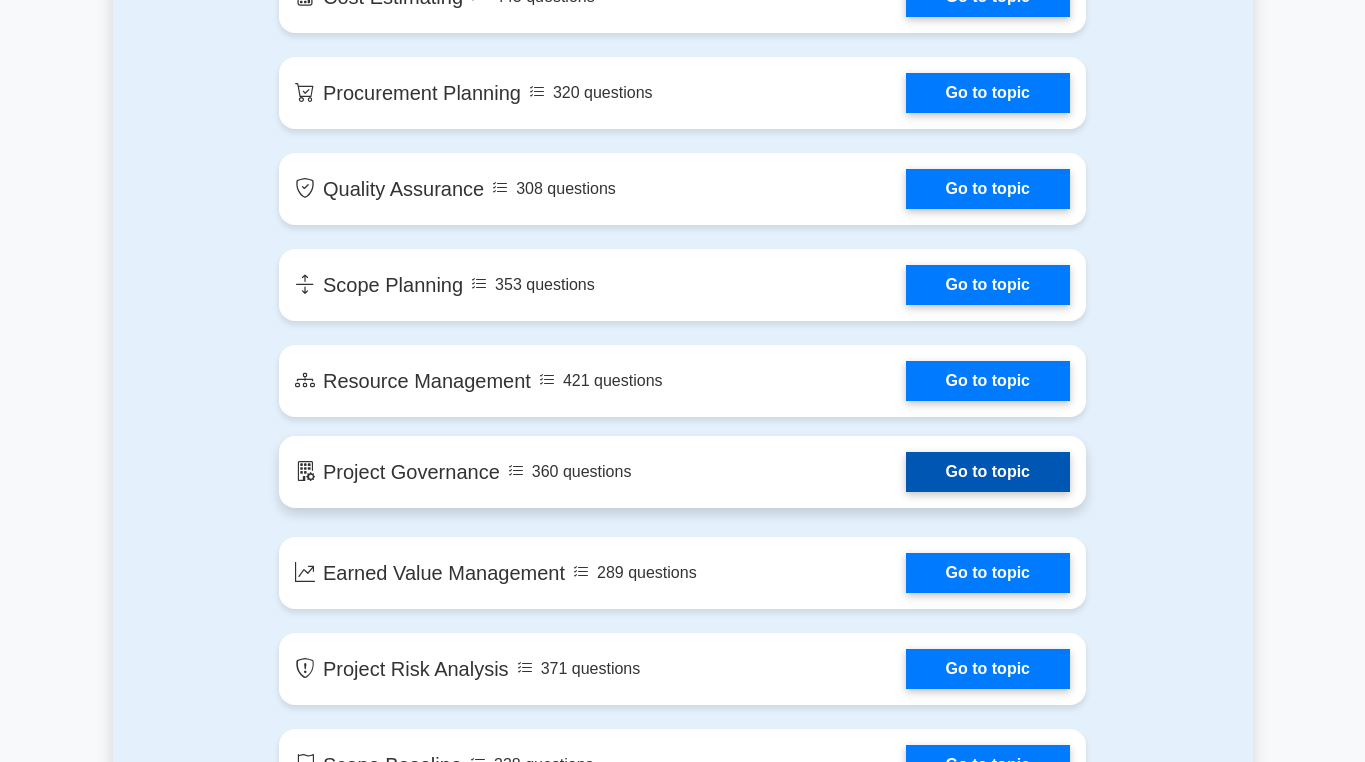 click on "Go to topic" at bounding box center (988, 472) 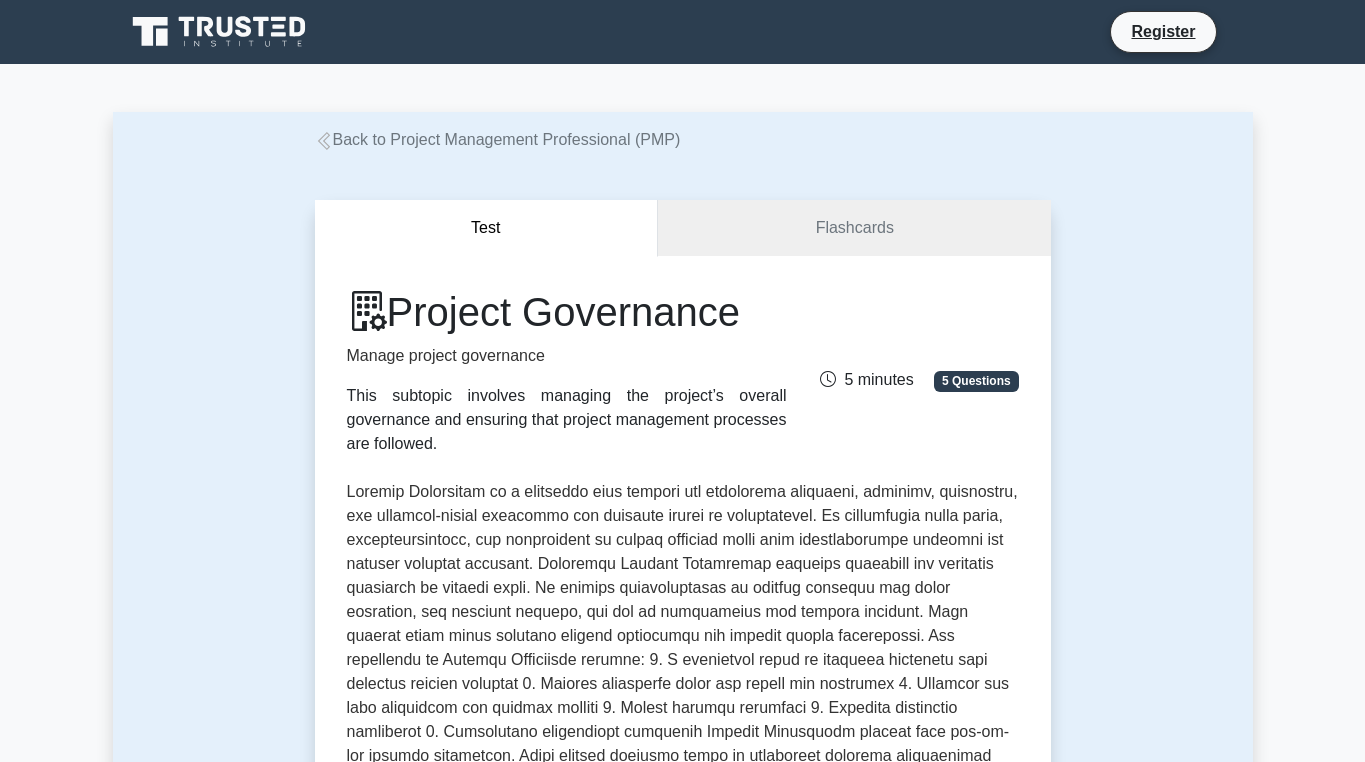 scroll, scrollTop: 0, scrollLeft: 0, axis: both 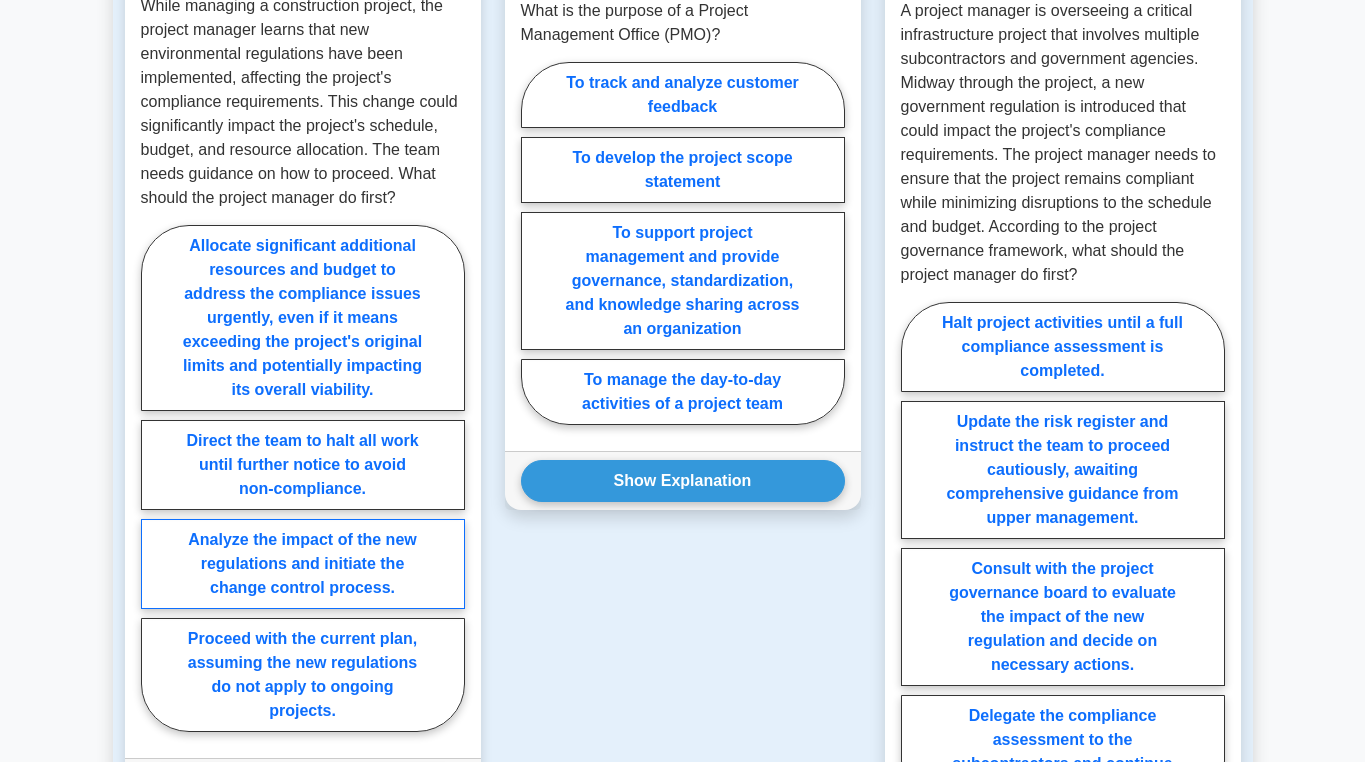 click on "Analyze the impact of the new regulations and initiate the change control process." at bounding box center [303, 564] 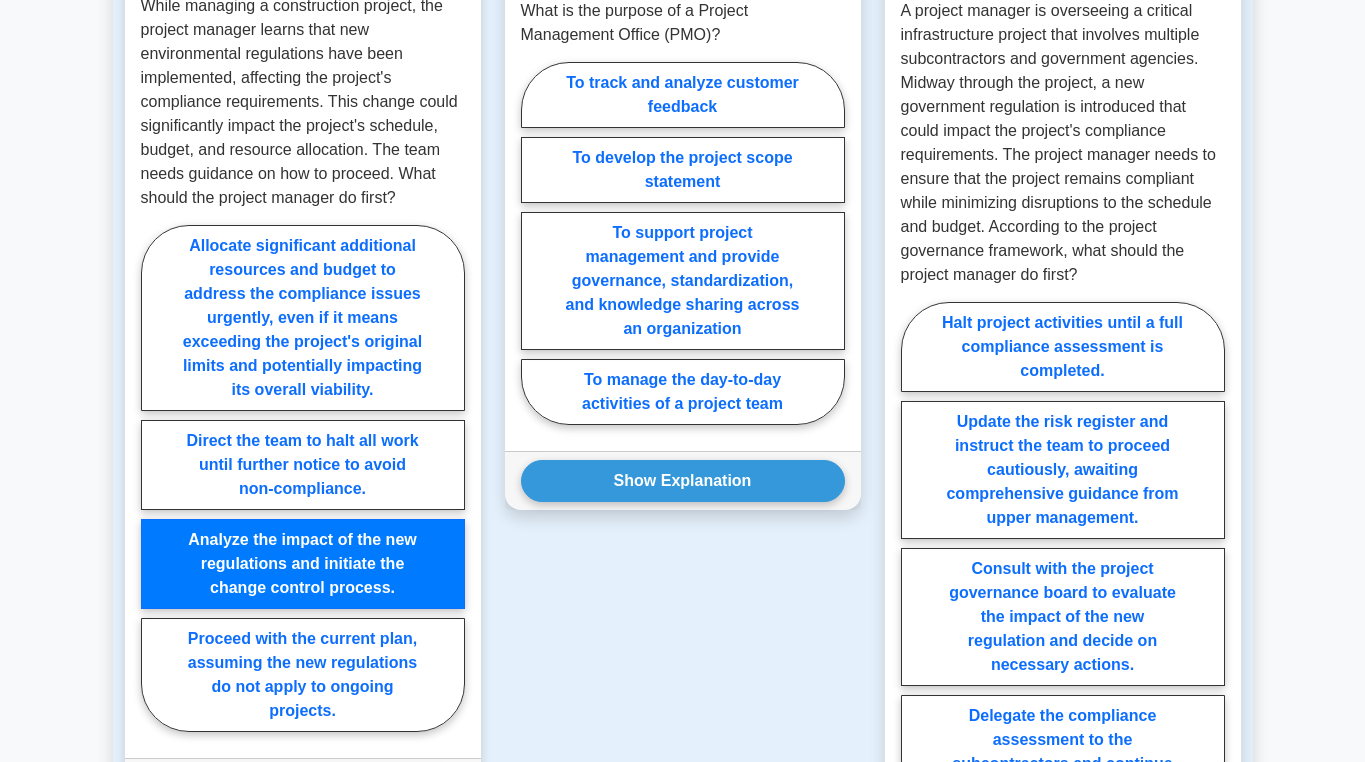 scroll, scrollTop: 1700, scrollLeft: 0, axis: vertical 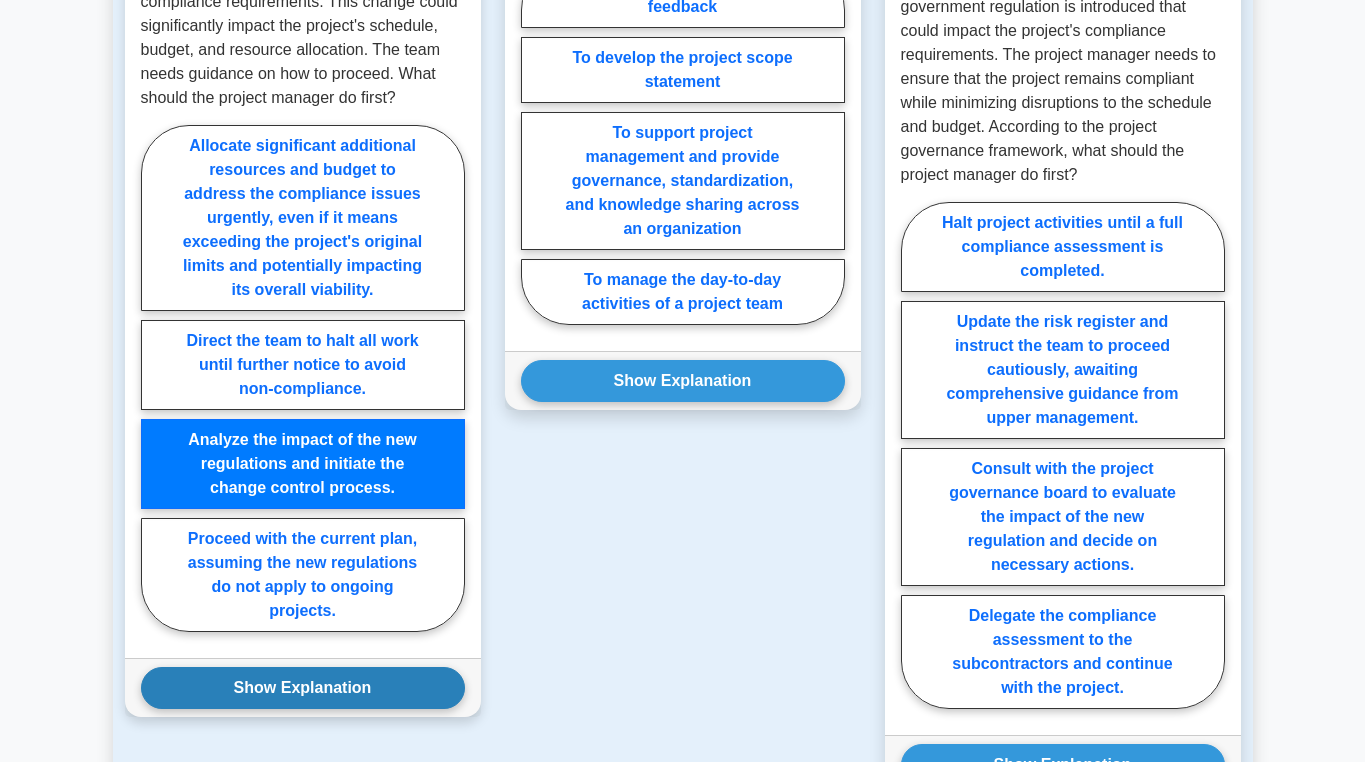 click on "Show Explanation" at bounding box center (303, 688) 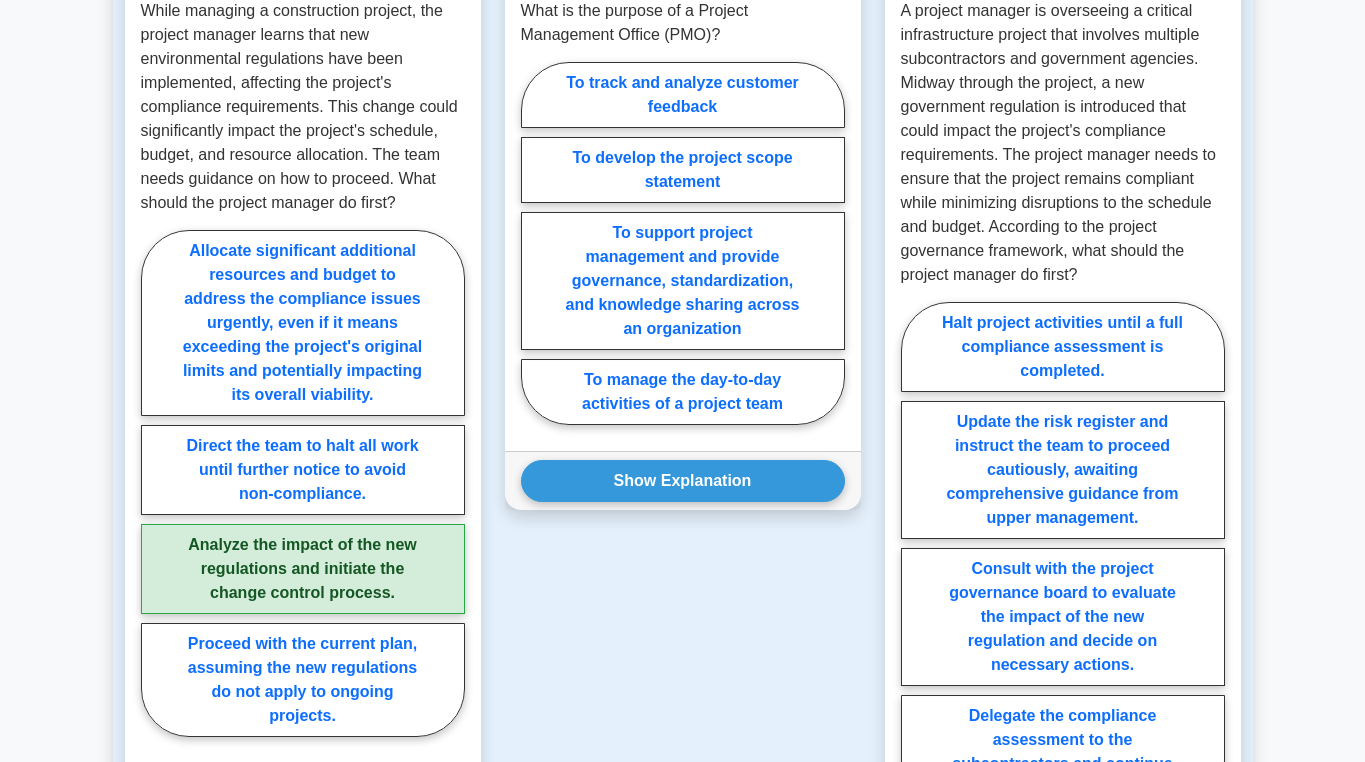 scroll, scrollTop: 1400, scrollLeft: 0, axis: vertical 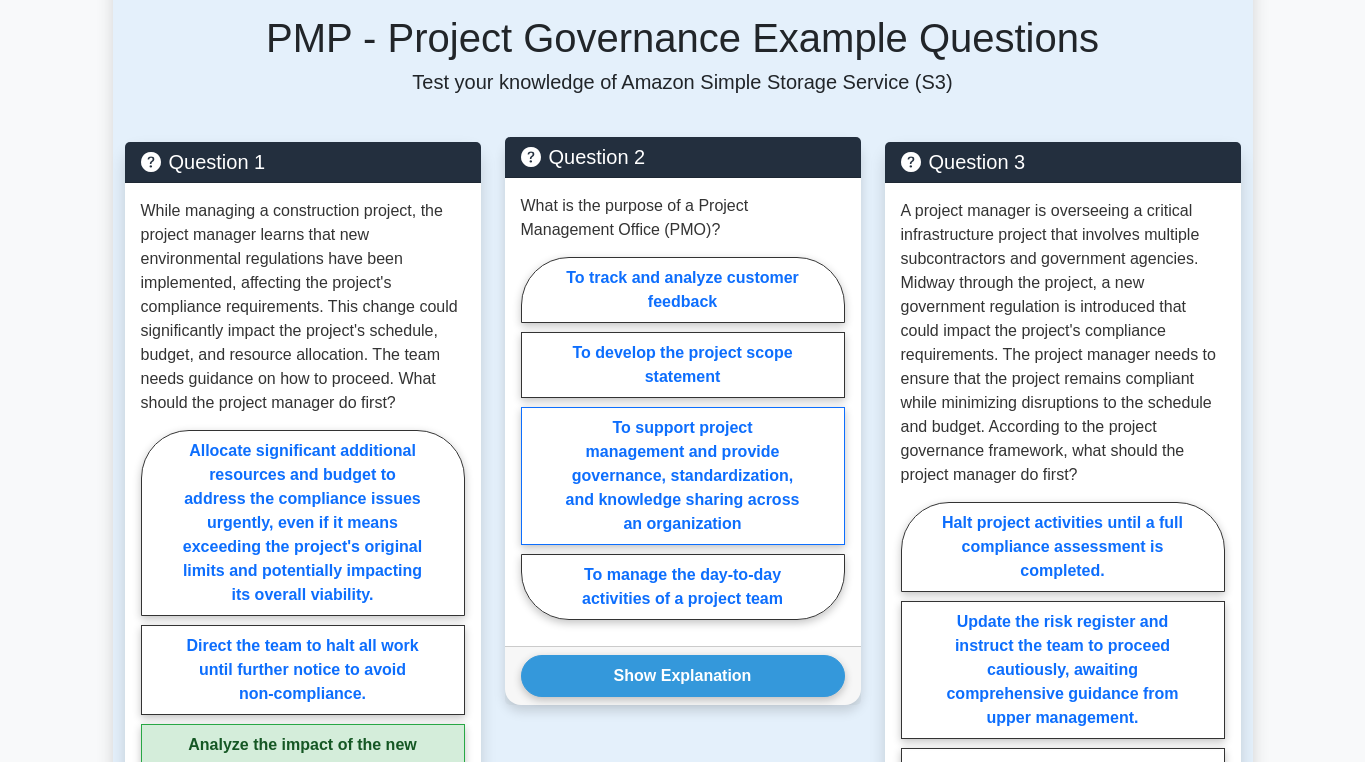 click on "To support project management and provide governance, standardization, and knowledge sharing across an organization" at bounding box center (683, 476) 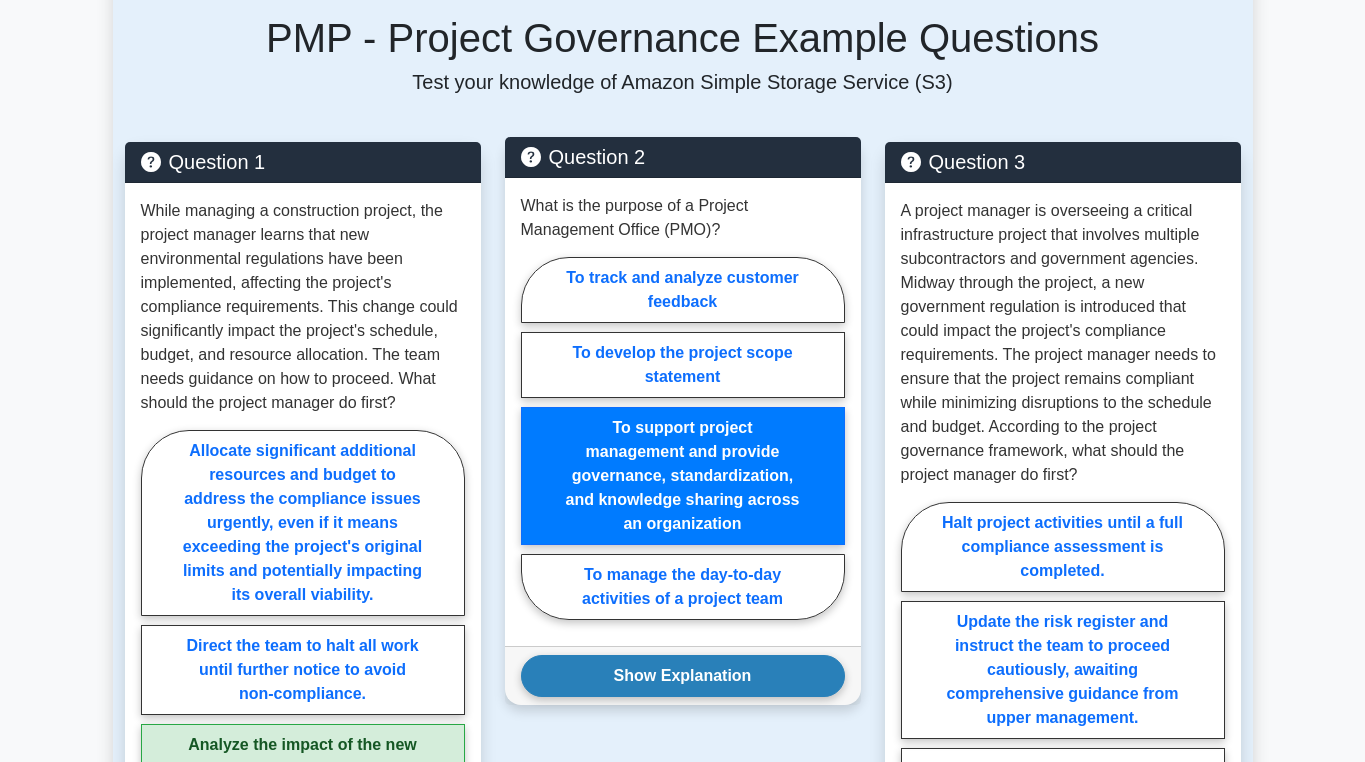click on "Show Explanation" at bounding box center [683, 676] 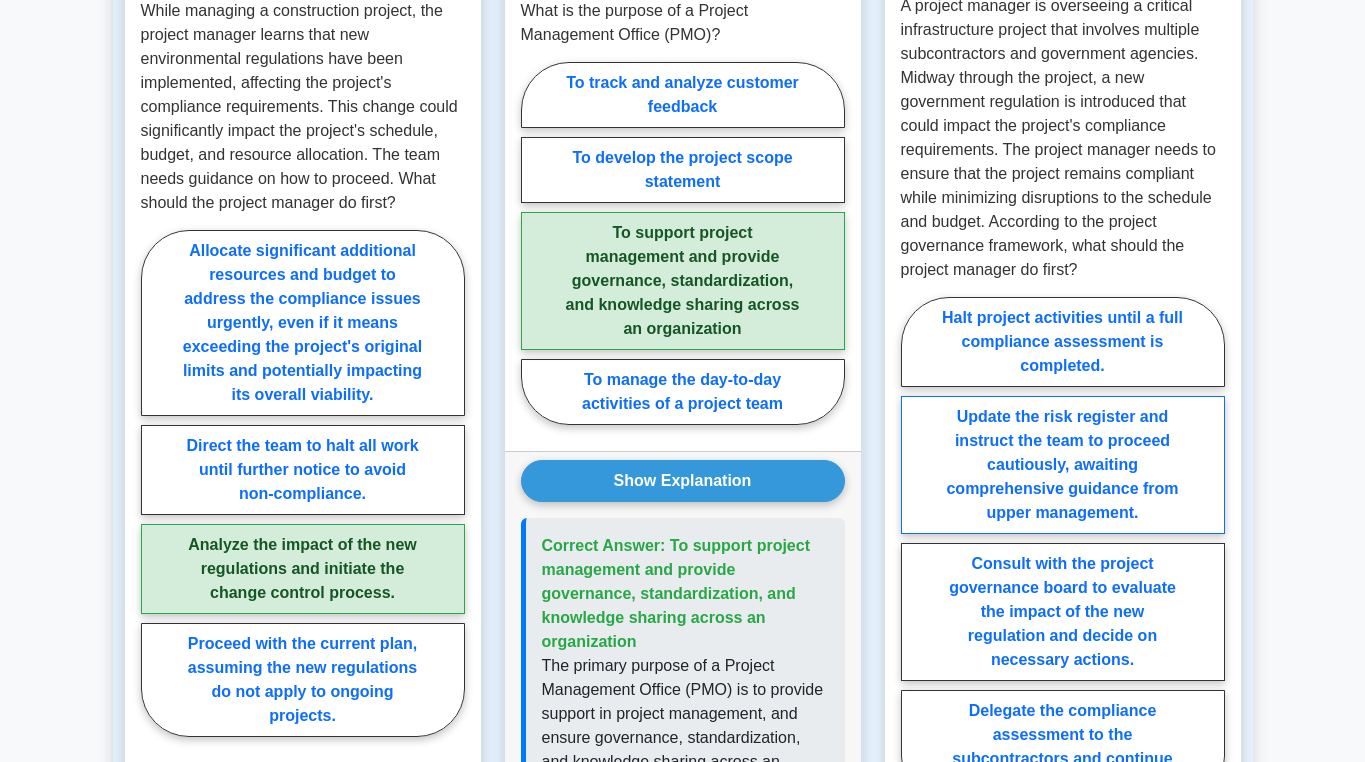 scroll, scrollTop: 1700, scrollLeft: 0, axis: vertical 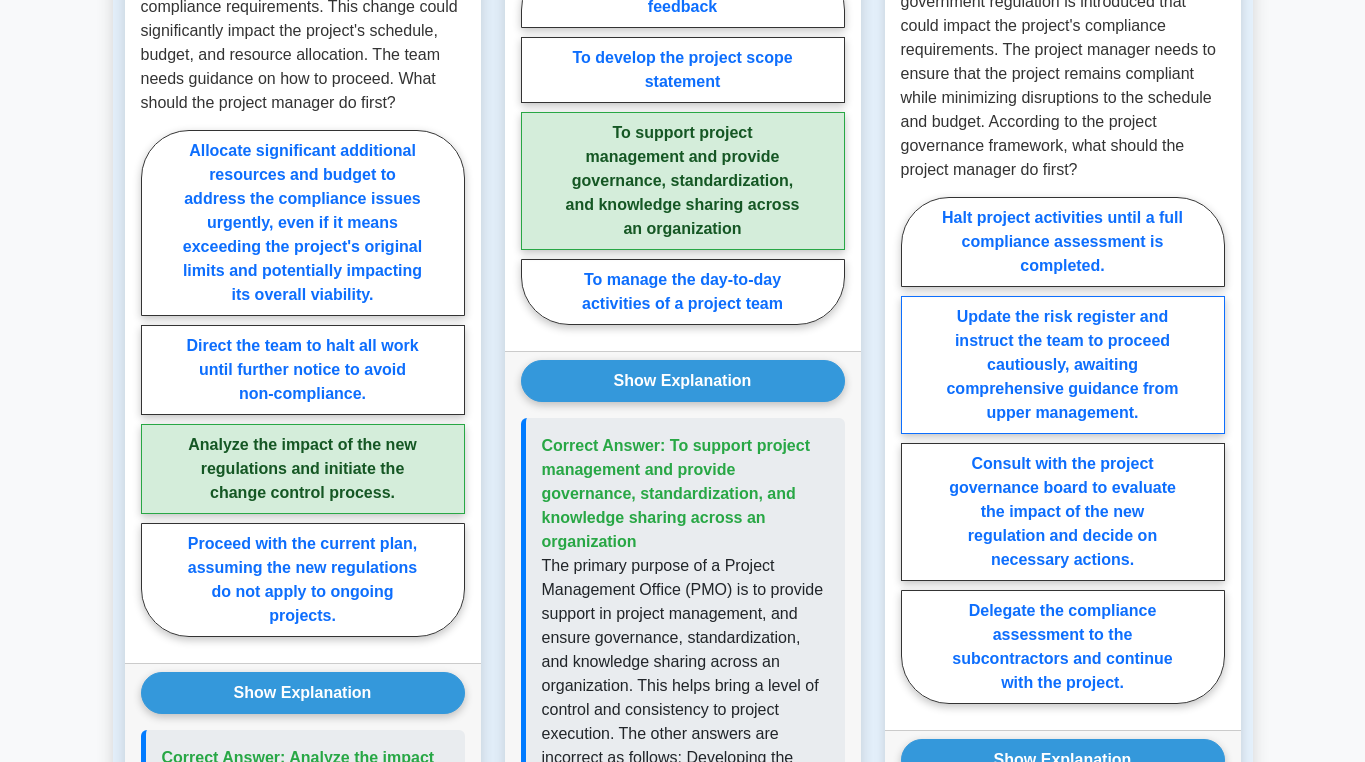 click on "Consult with the project governance board to evaluate the impact of the new regulation and decide on necessary actions." at bounding box center (1063, 512) 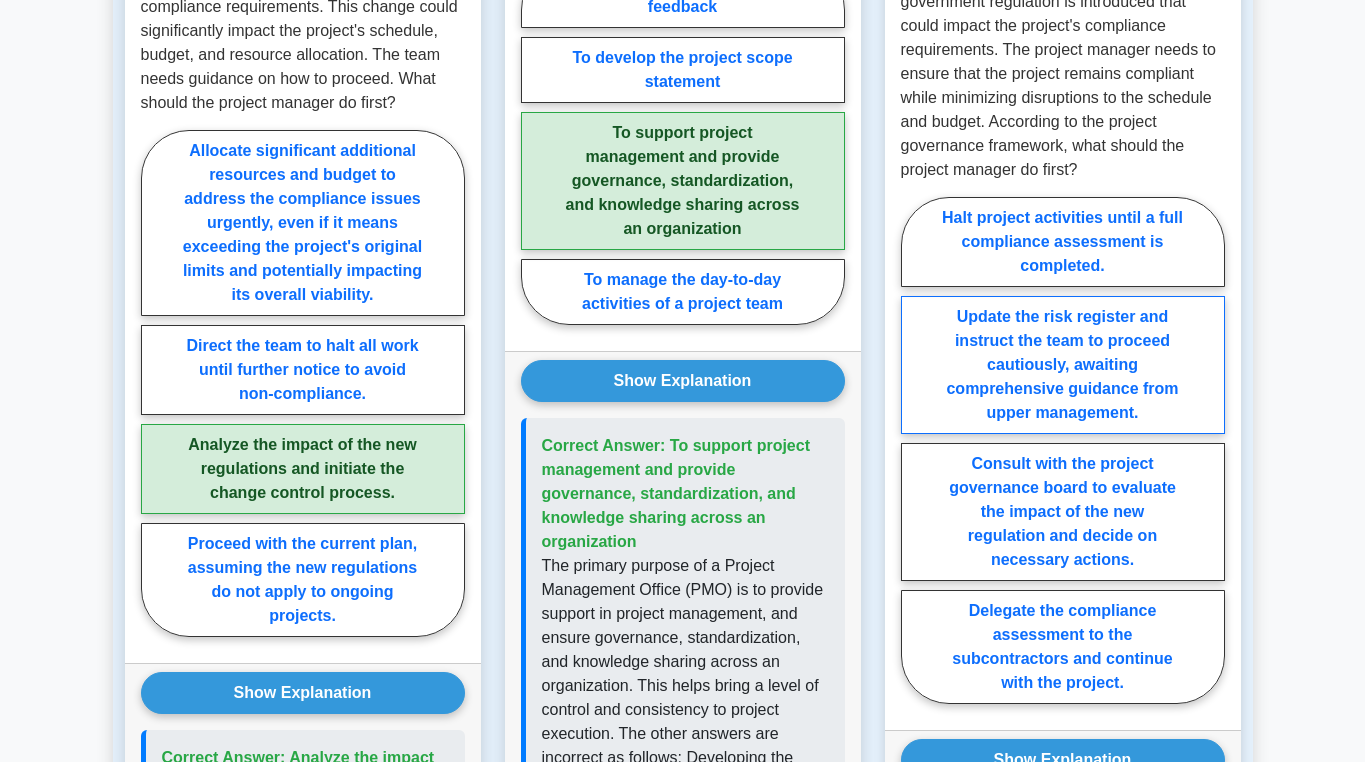 click on "Consult with the project governance board to evaluate the impact of the new regulation and decide on necessary actions." at bounding box center [907, 456] 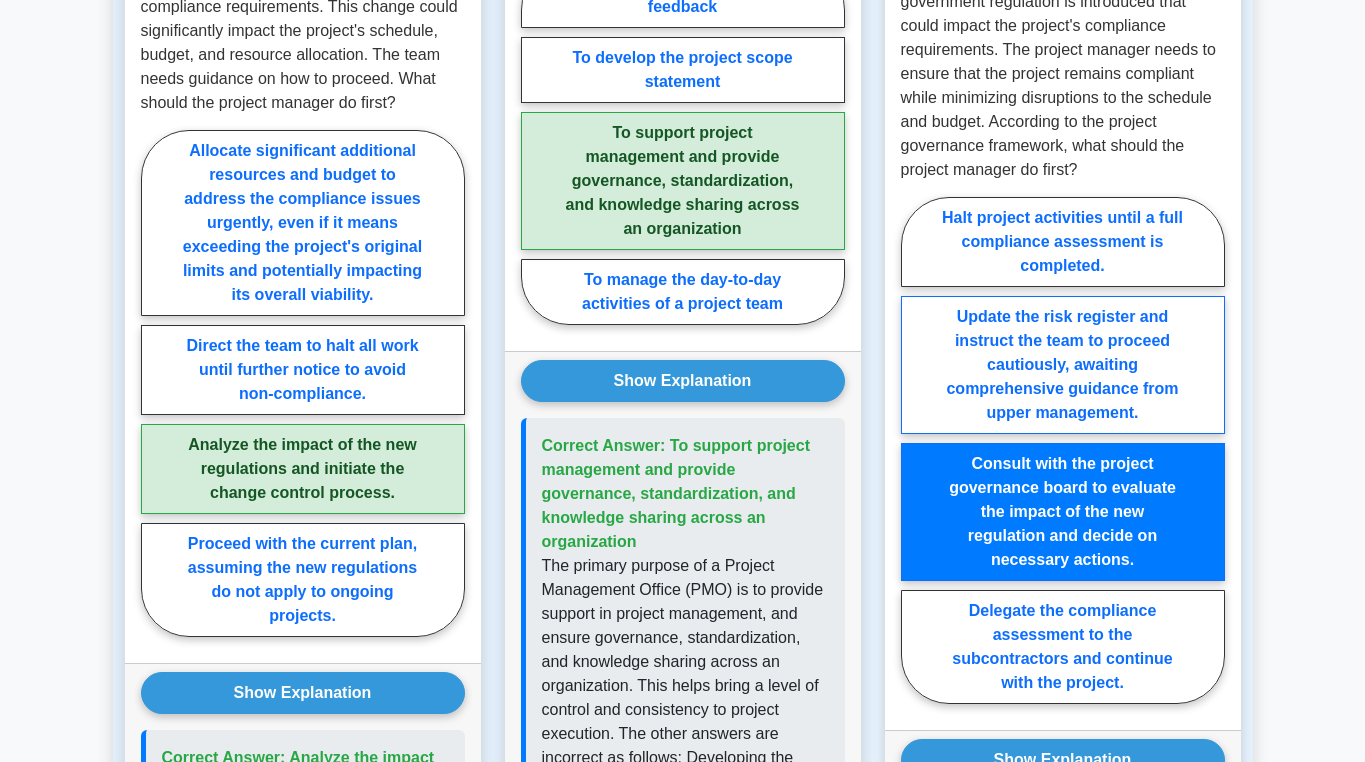 scroll, scrollTop: 1900, scrollLeft: 0, axis: vertical 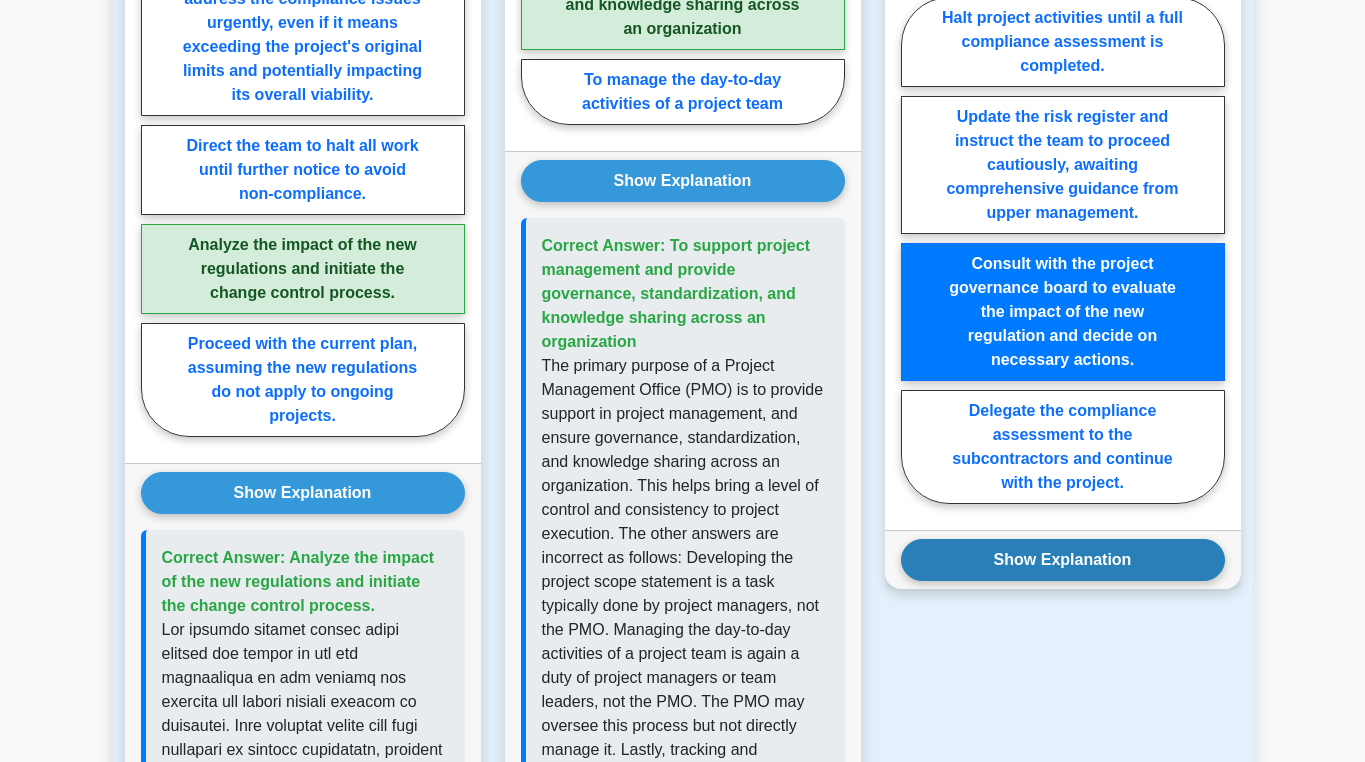 click on "Show Explanation" at bounding box center [1063, 560] 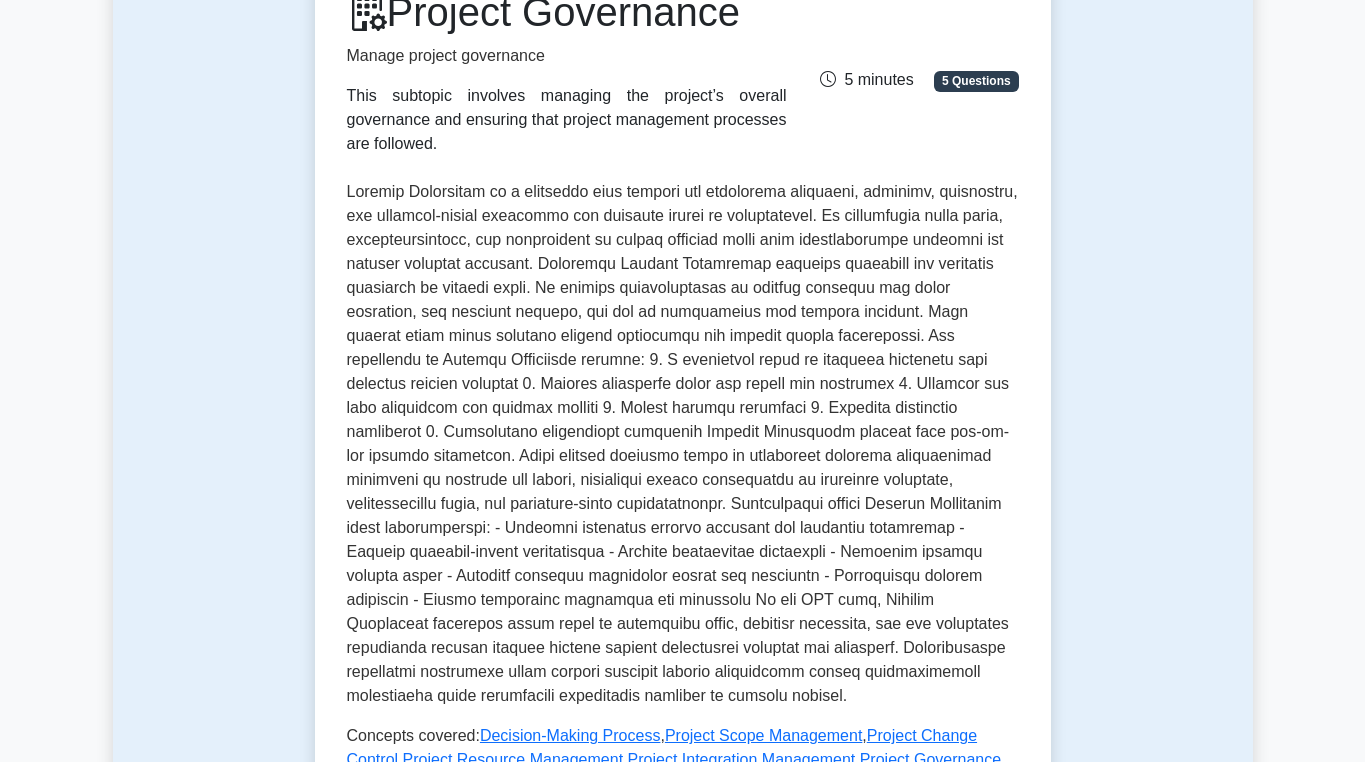 scroll, scrollTop: 0, scrollLeft: 0, axis: both 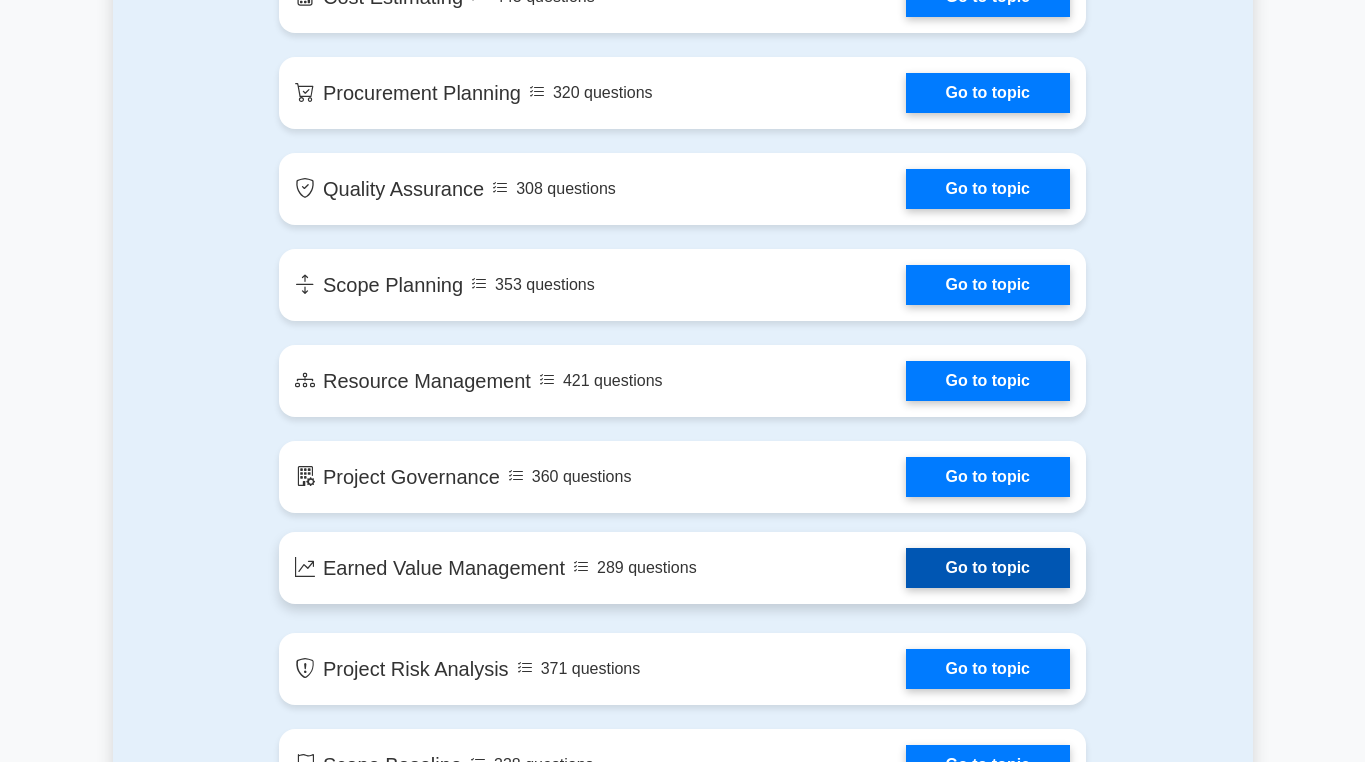 click on "Go to topic" at bounding box center (988, 568) 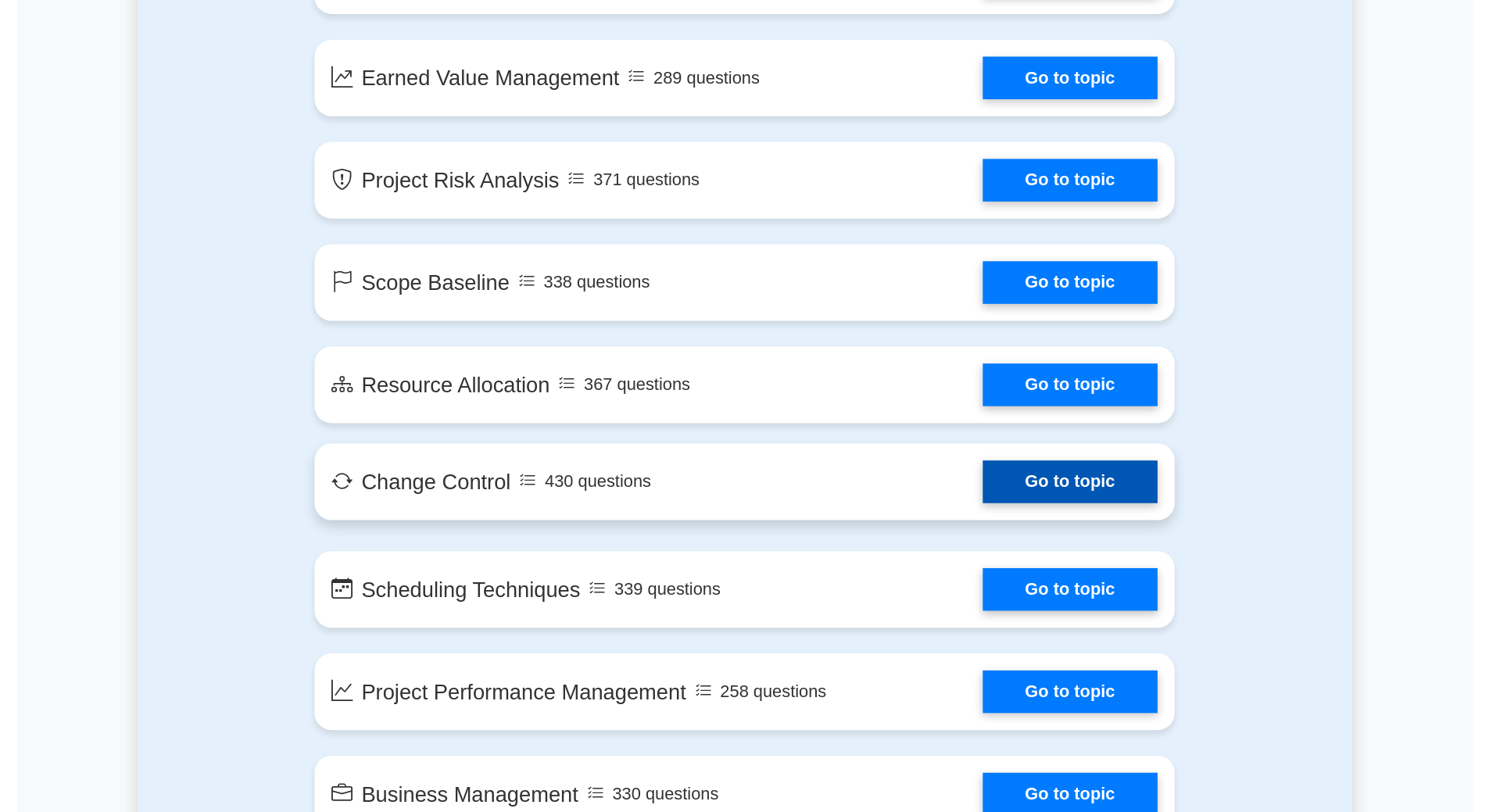 scroll, scrollTop: 2188, scrollLeft: 0, axis: vertical 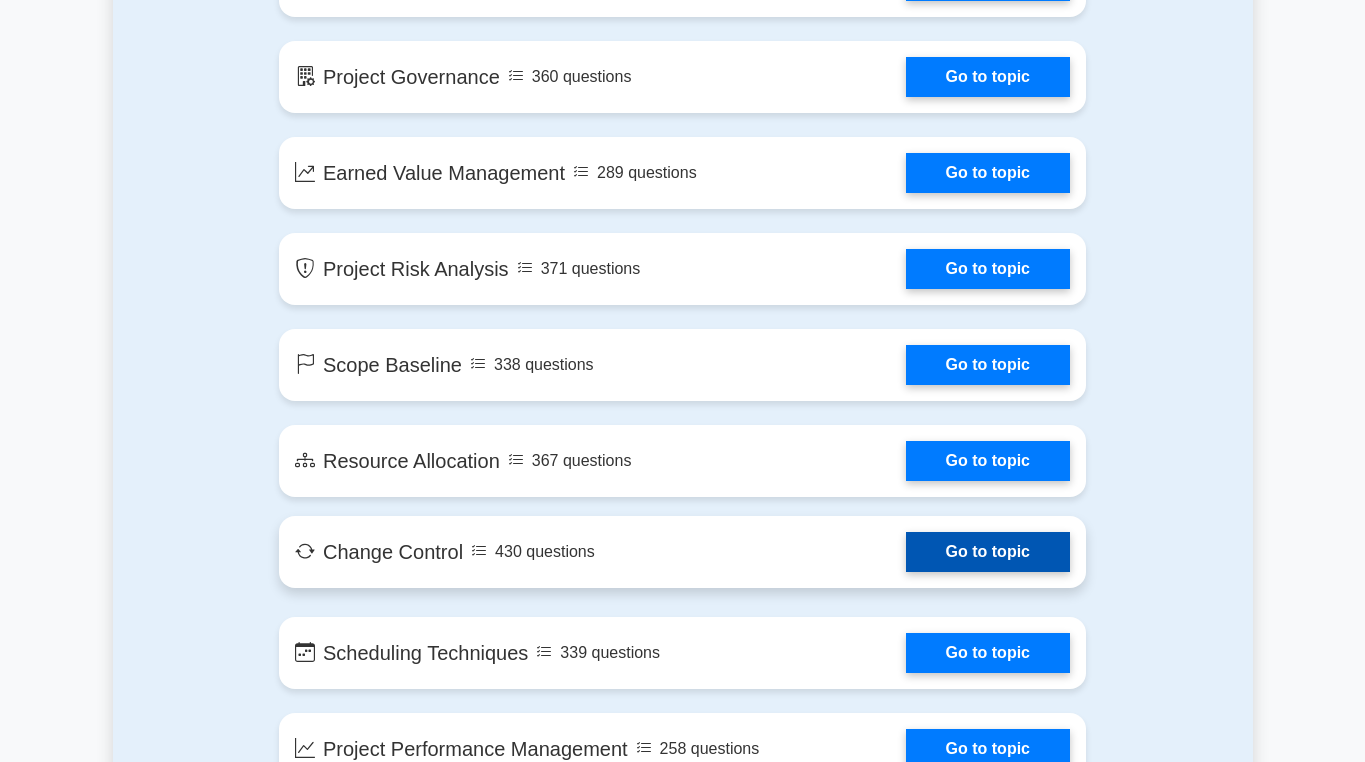 click on "Go to topic" at bounding box center (988, 269) 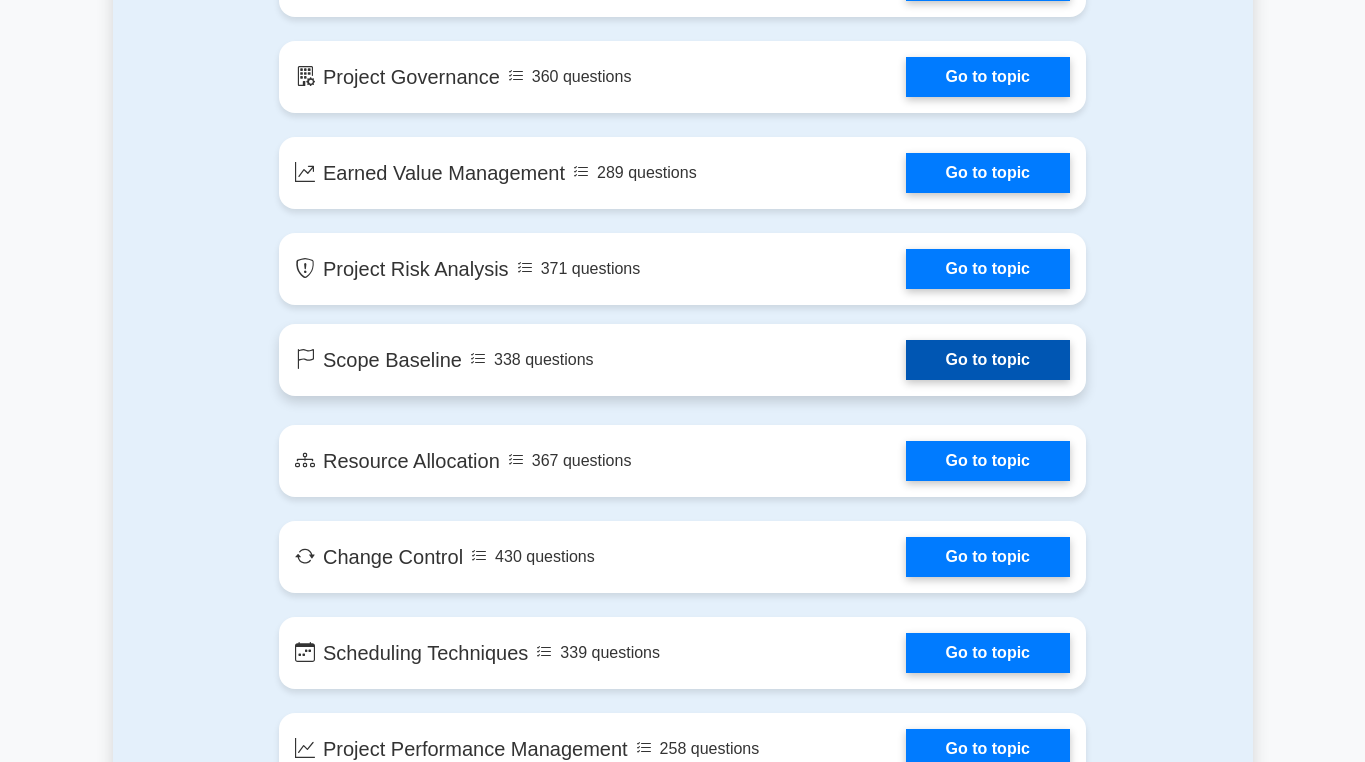 click on "Go to topic" at bounding box center (988, 360) 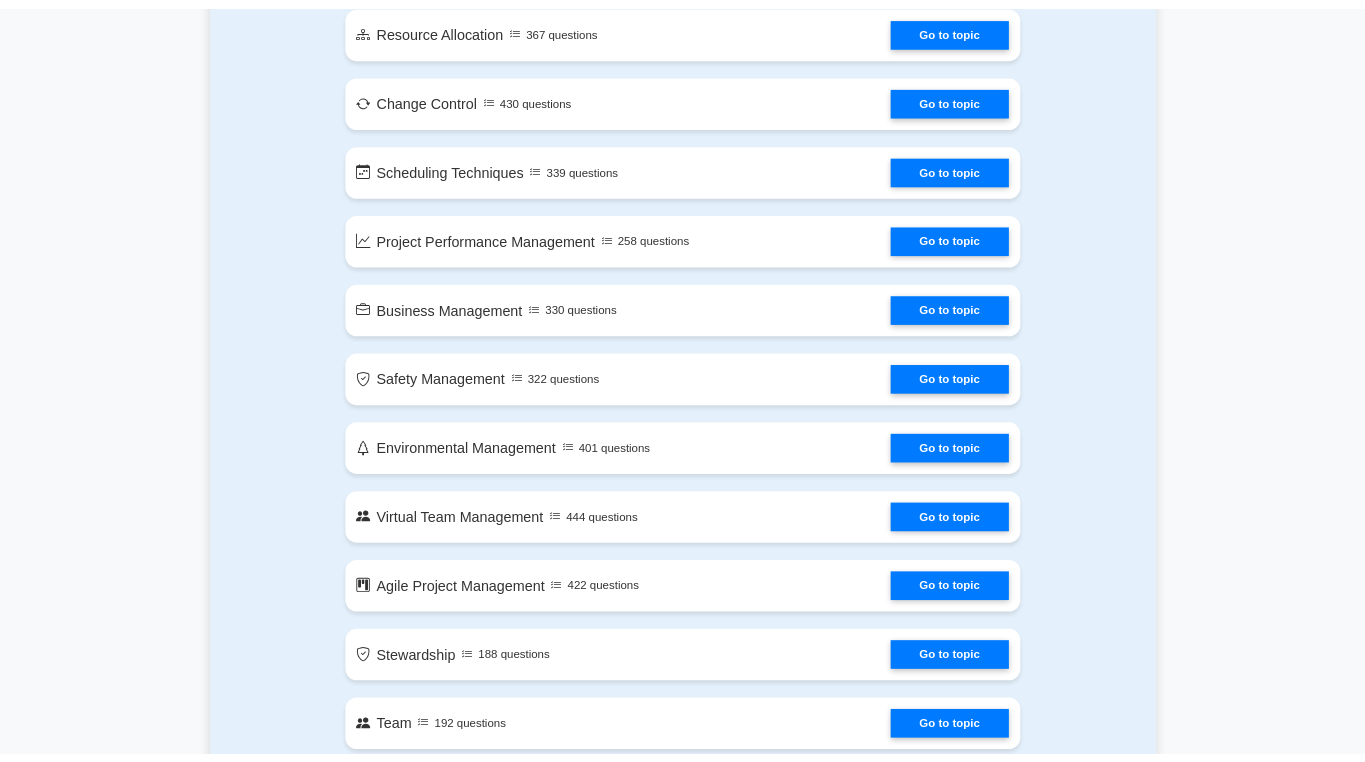 scroll, scrollTop: 3000, scrollLeft: 0, axis: vertical 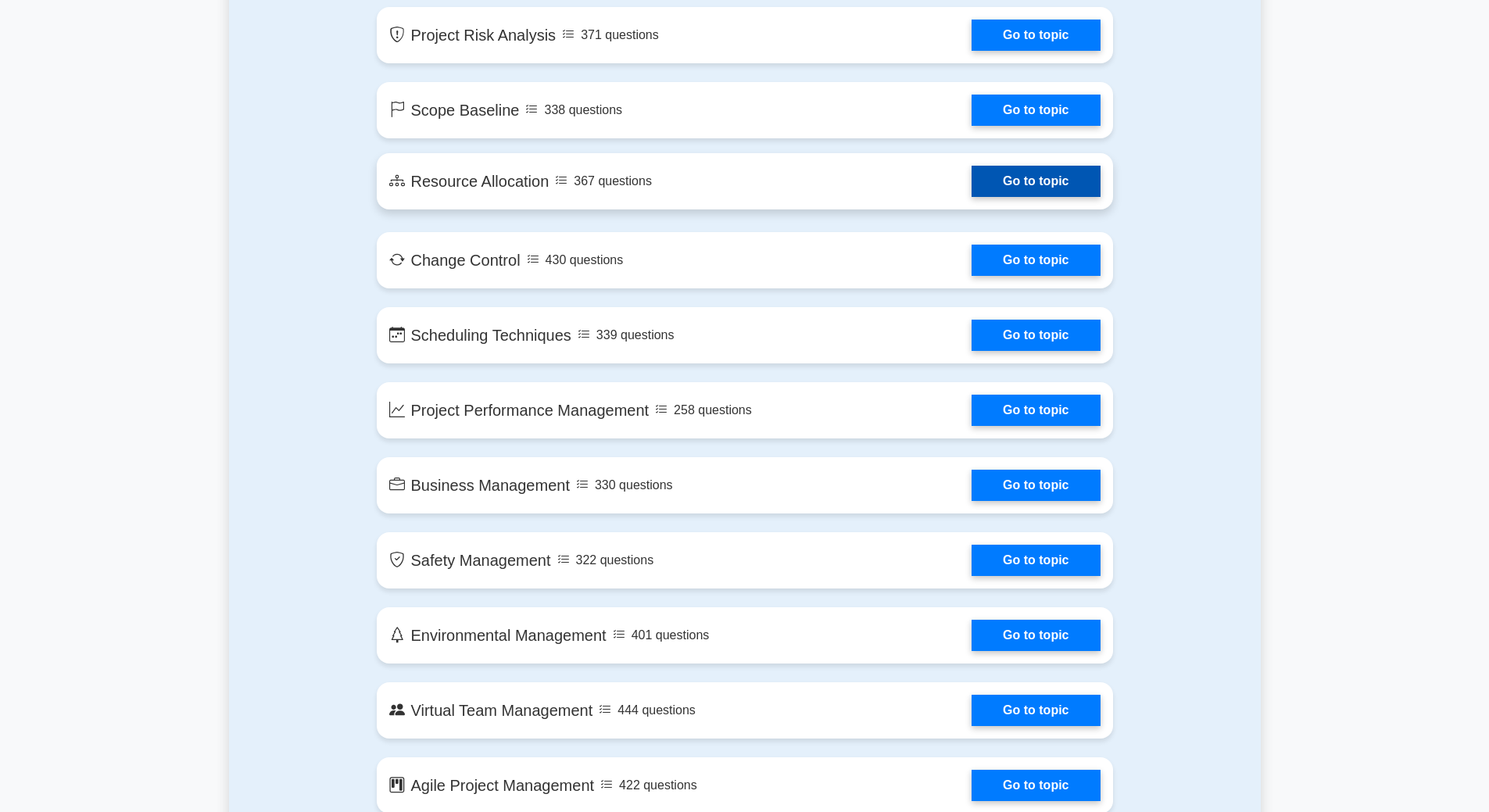 click on "Go to topic" at bounding box center (1036, 181) 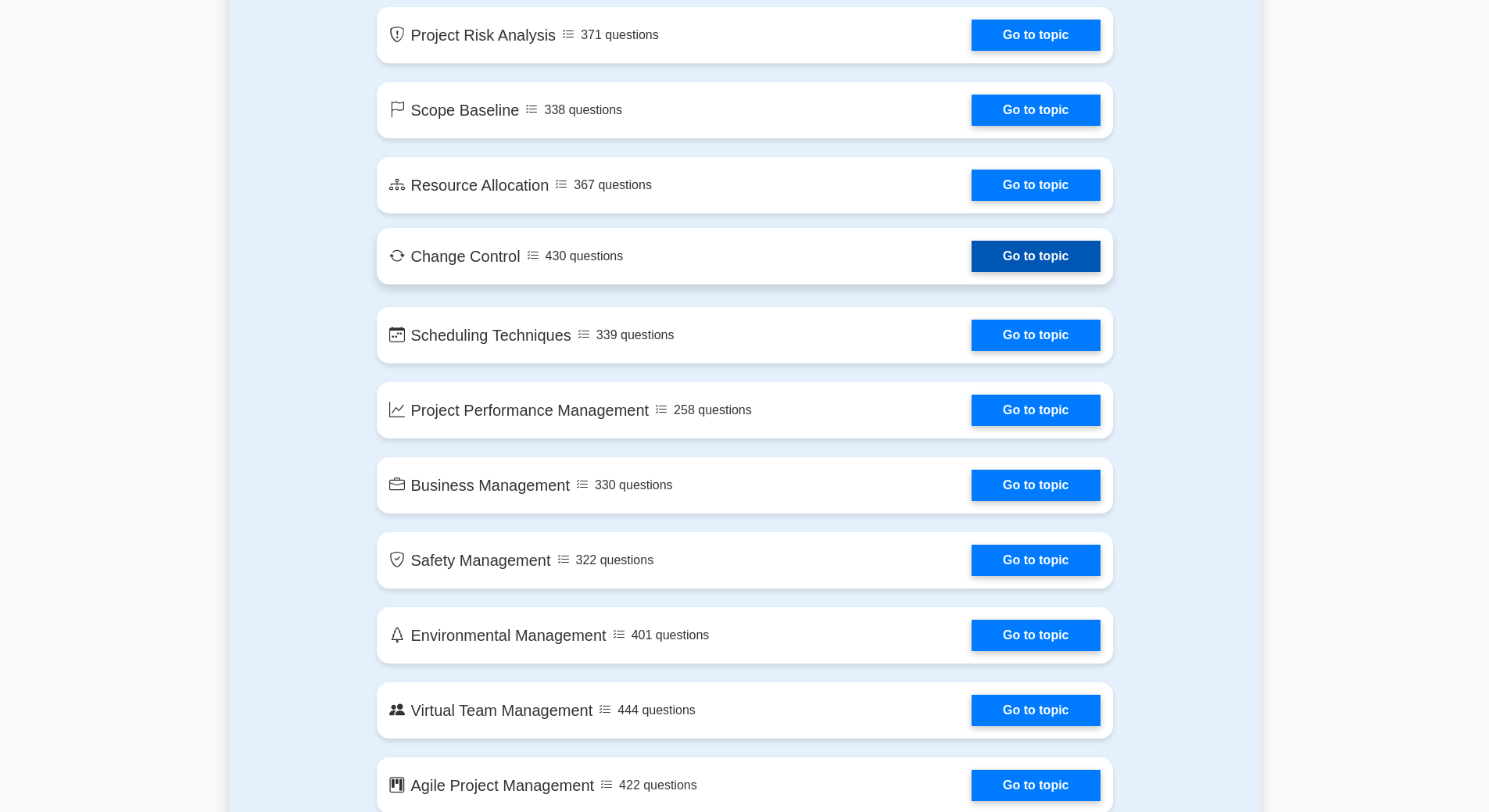 click on "Go to topic" at bounding box center [1036, 256] 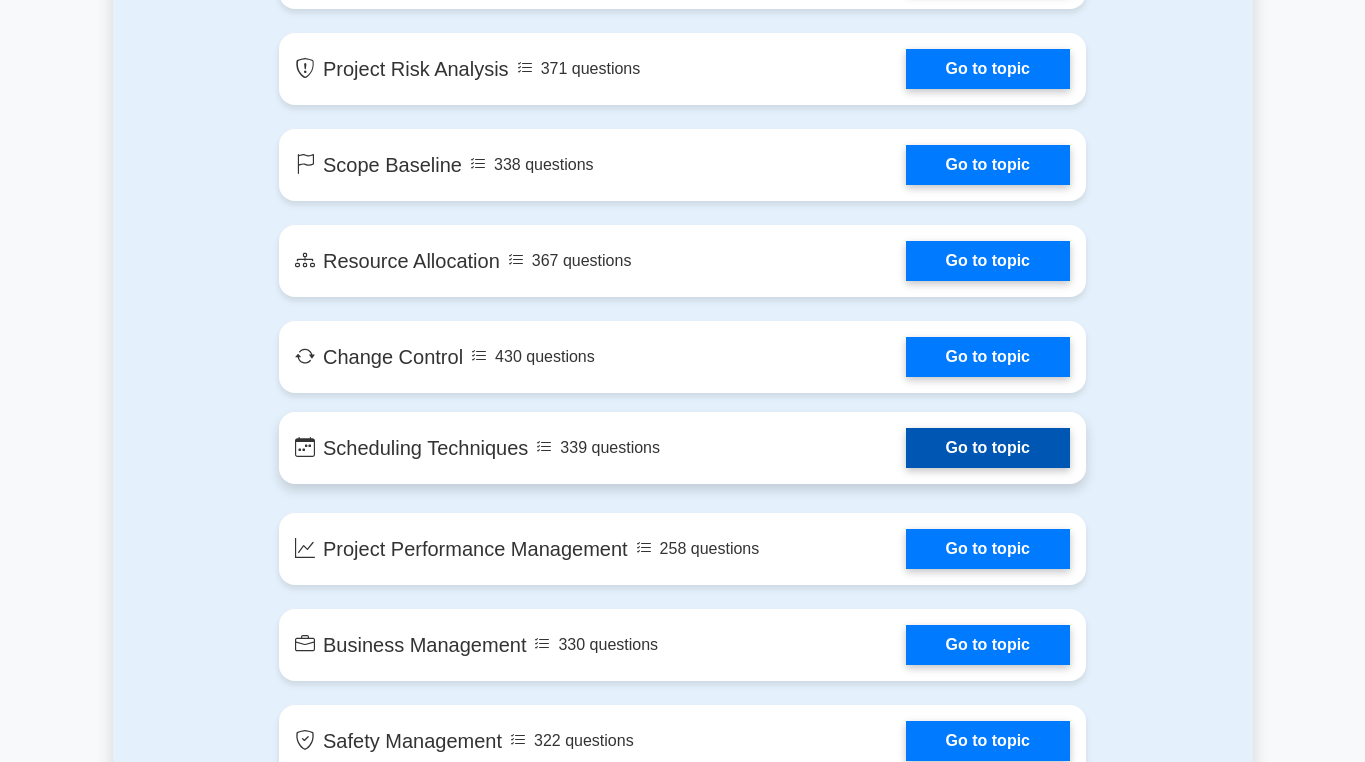 click on "Go to topic" at bounding box center (988, 448) 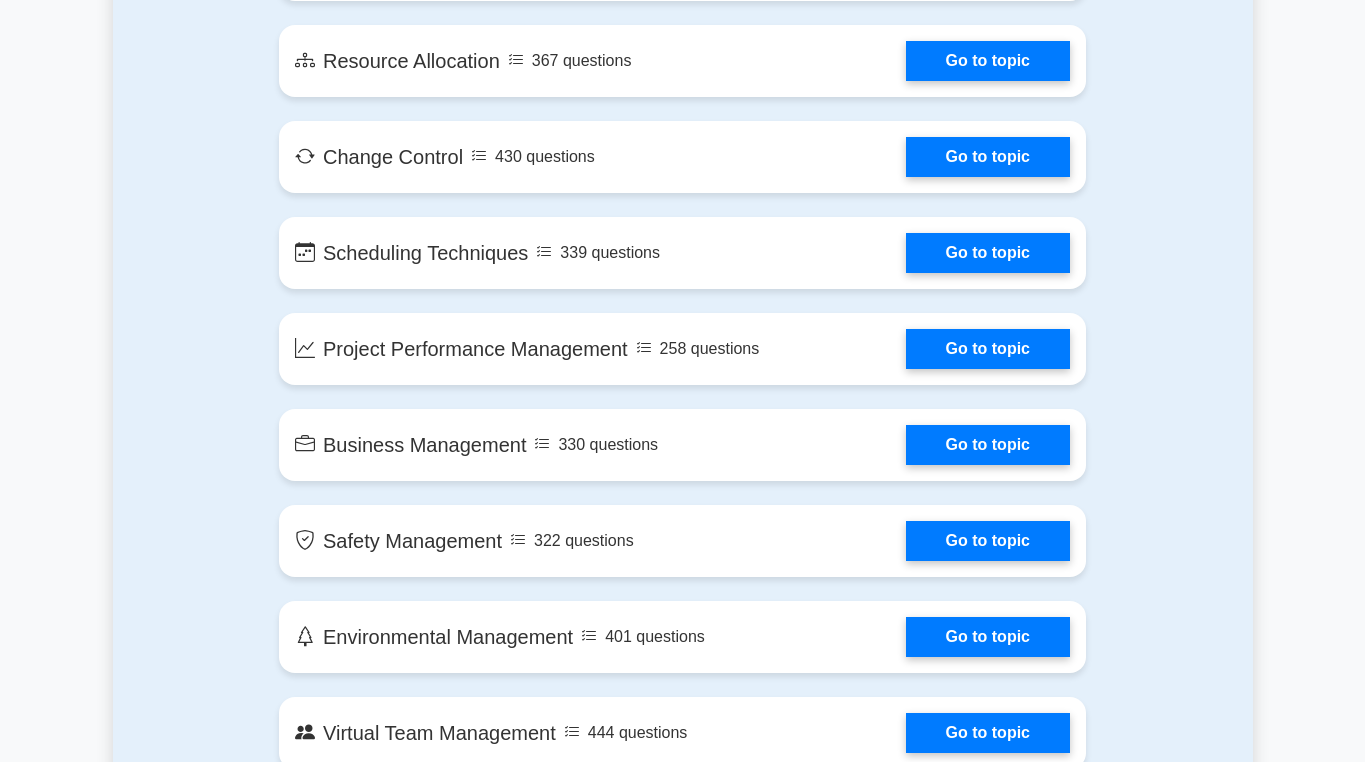 scroll, scrollTop: 3300, scrollLeft: 0, axis: vertical 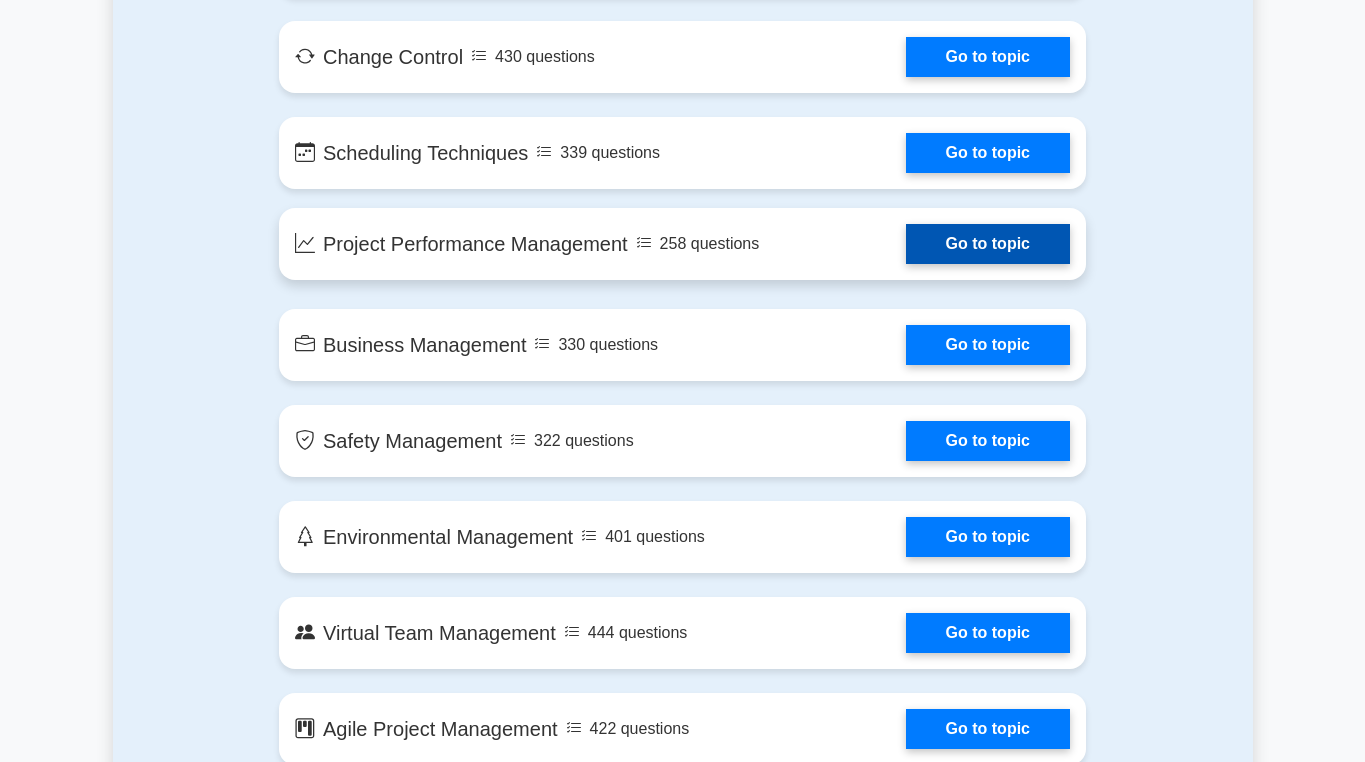 click on "Go to topic" at bounding box center (988, 244) 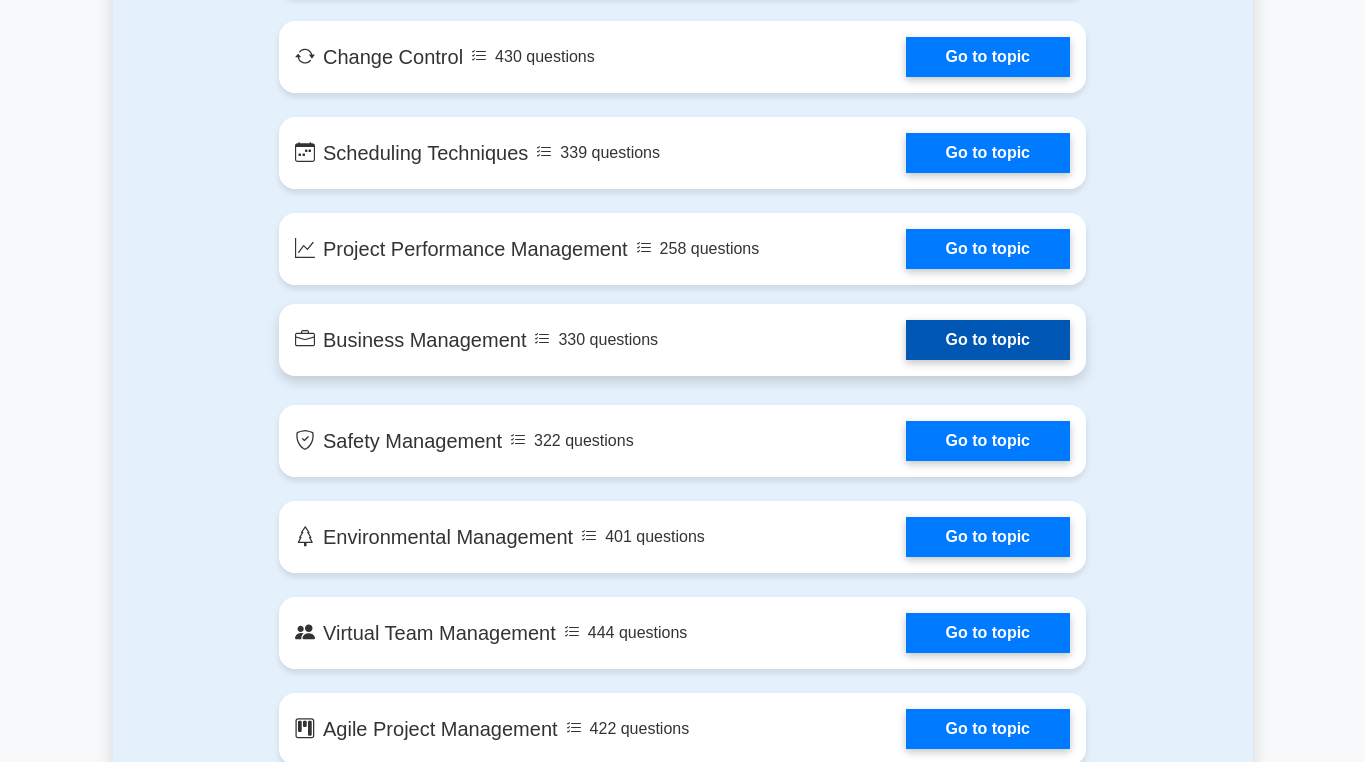 click on "Go to topic" at bounding box center (988, 340) 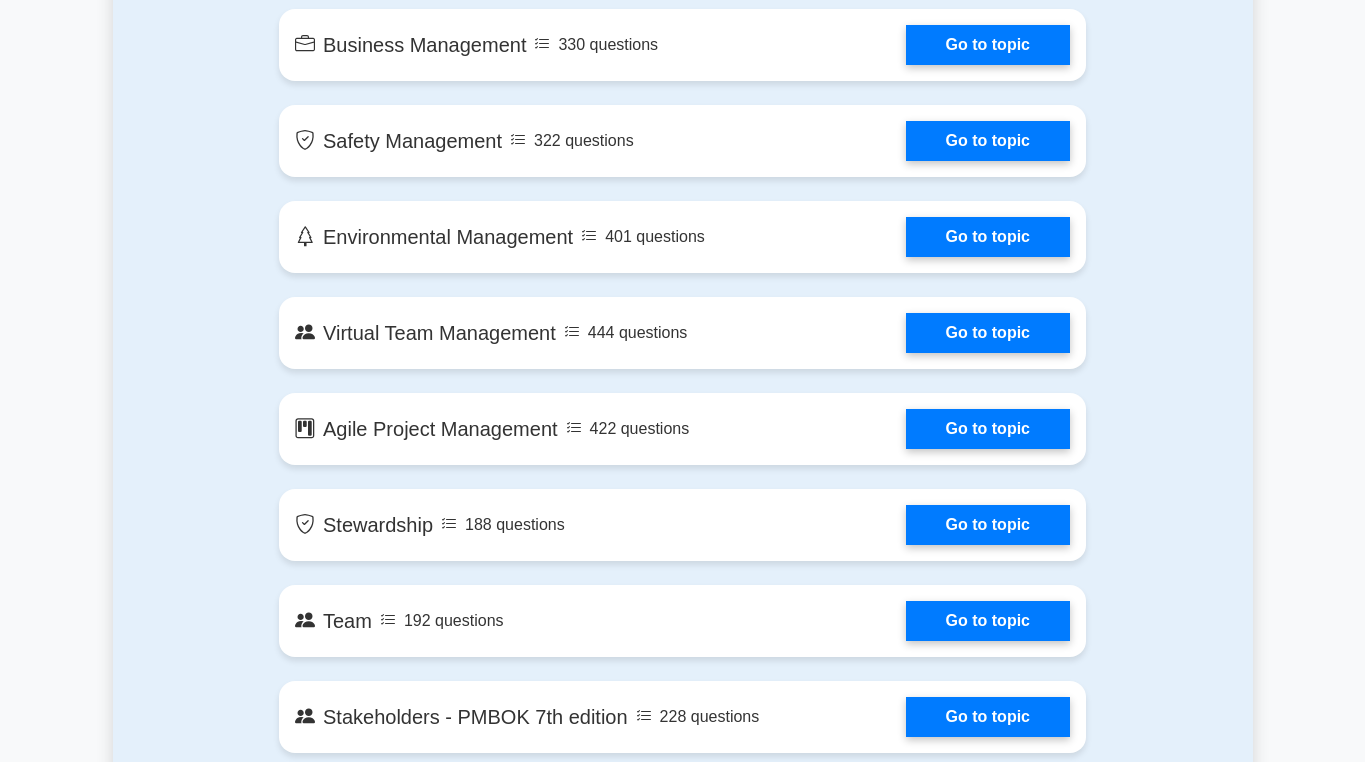 scroll, scrollTop: 3400, scrollLeft: 0, axis: vertical 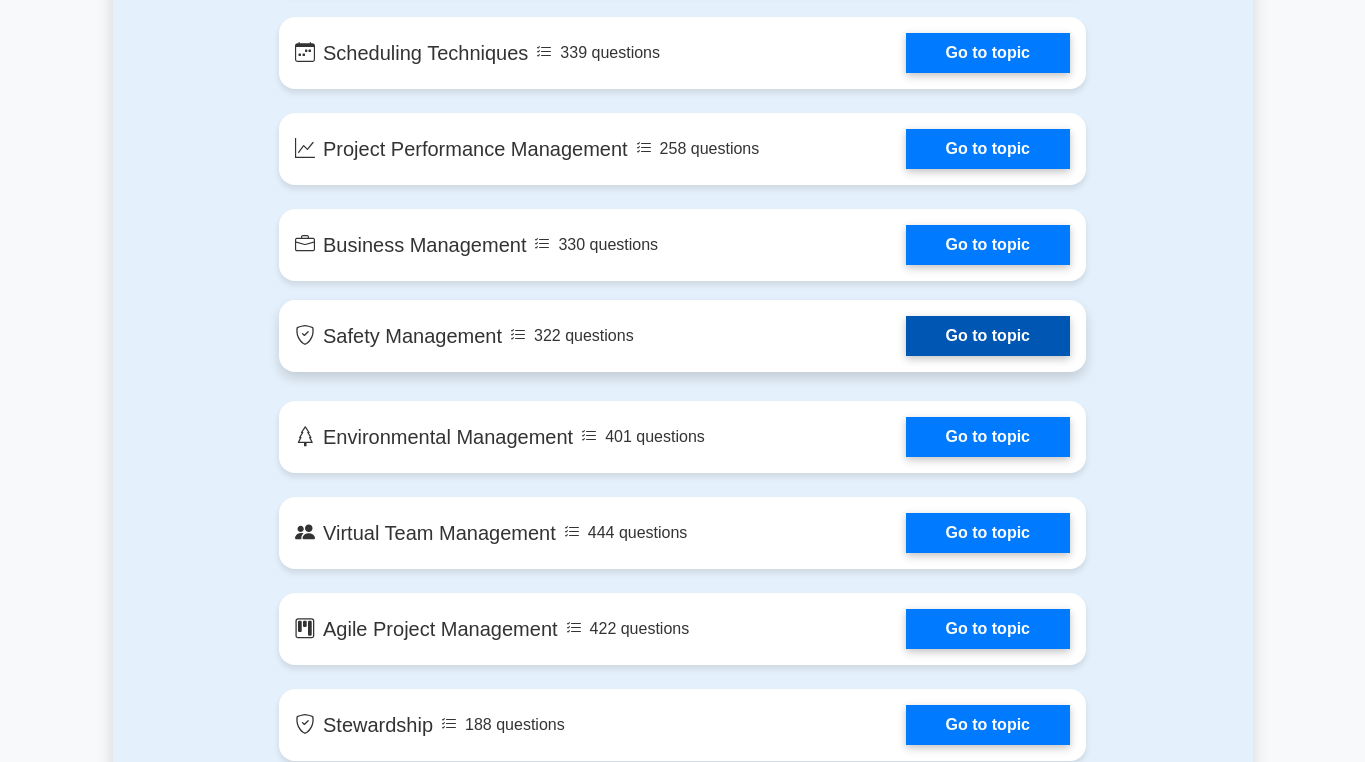 click on "Go to topic" at bounding box center (988, 336) 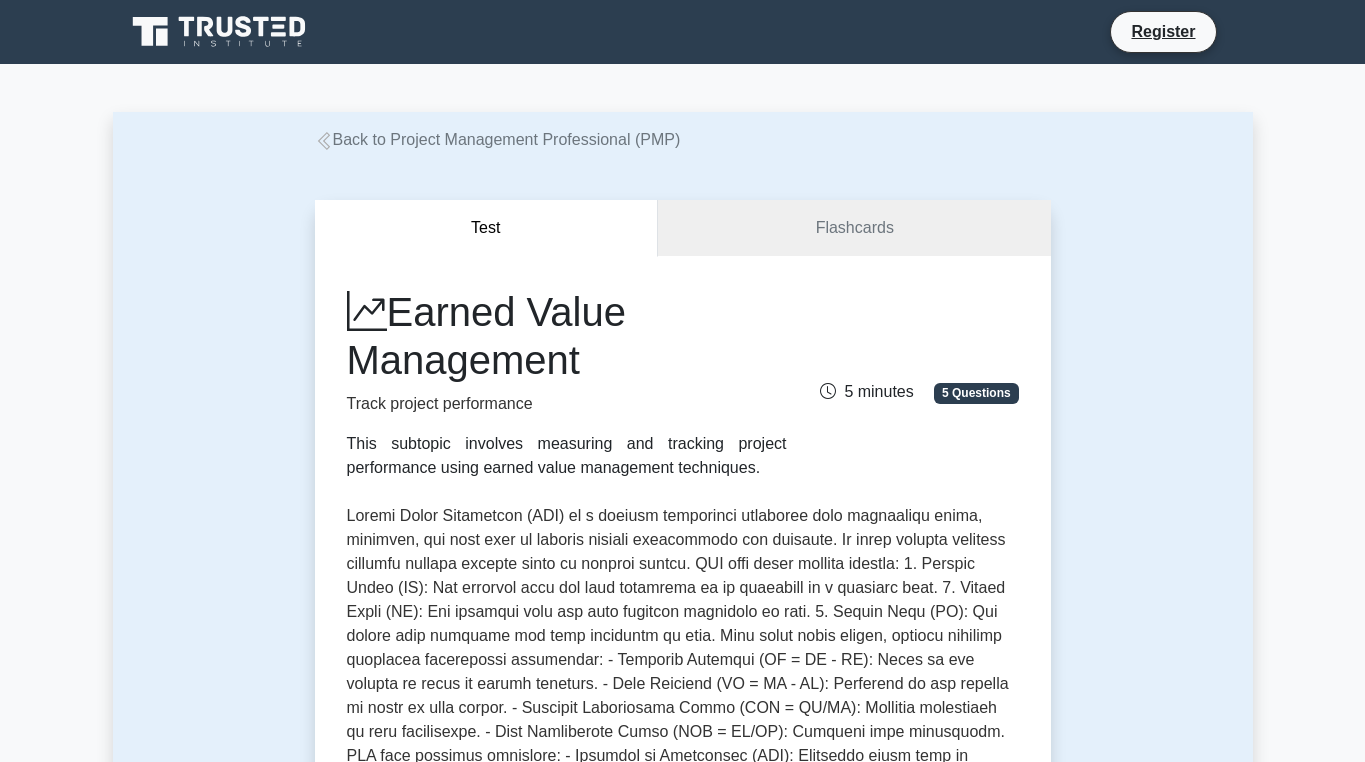 scroll, scrollTop: 0, scrollLeft: 0, axis: both 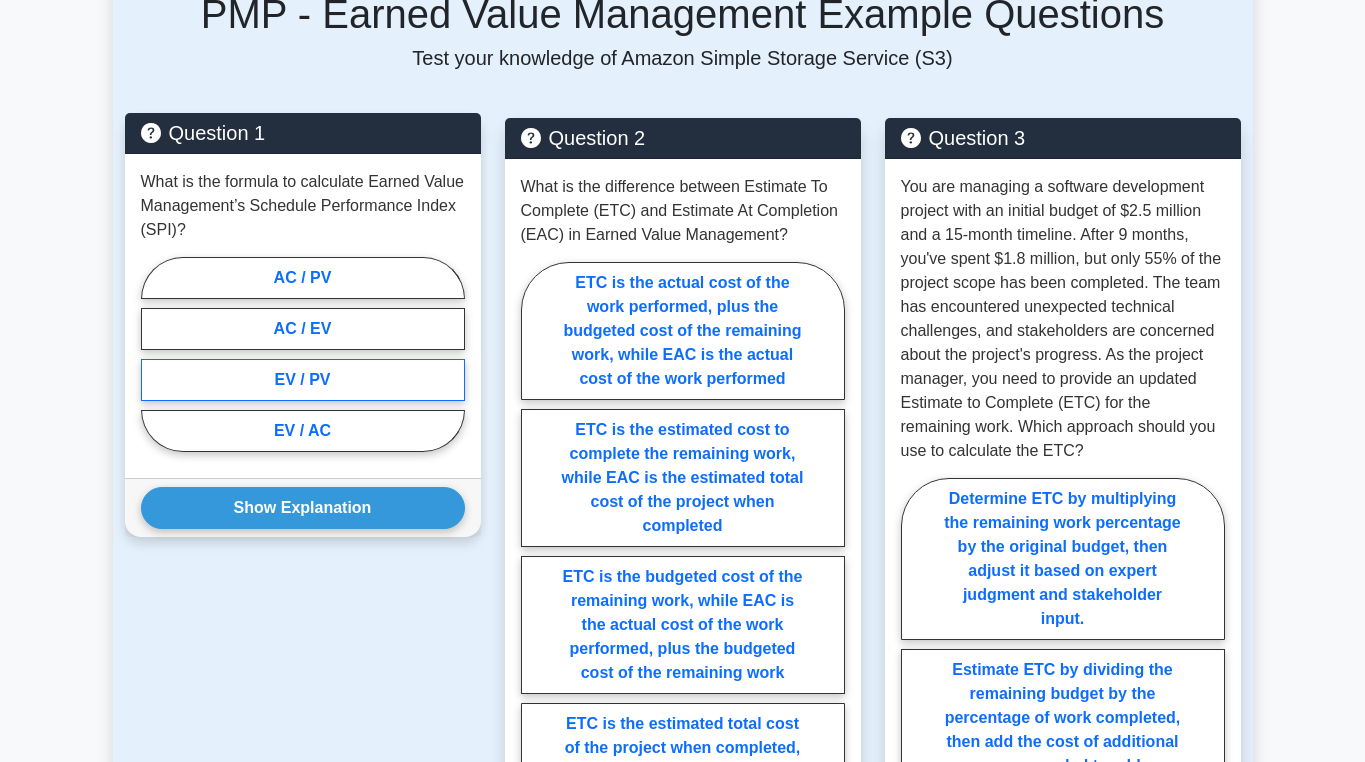click on "EV / PV" at bounding box center (303, 380) 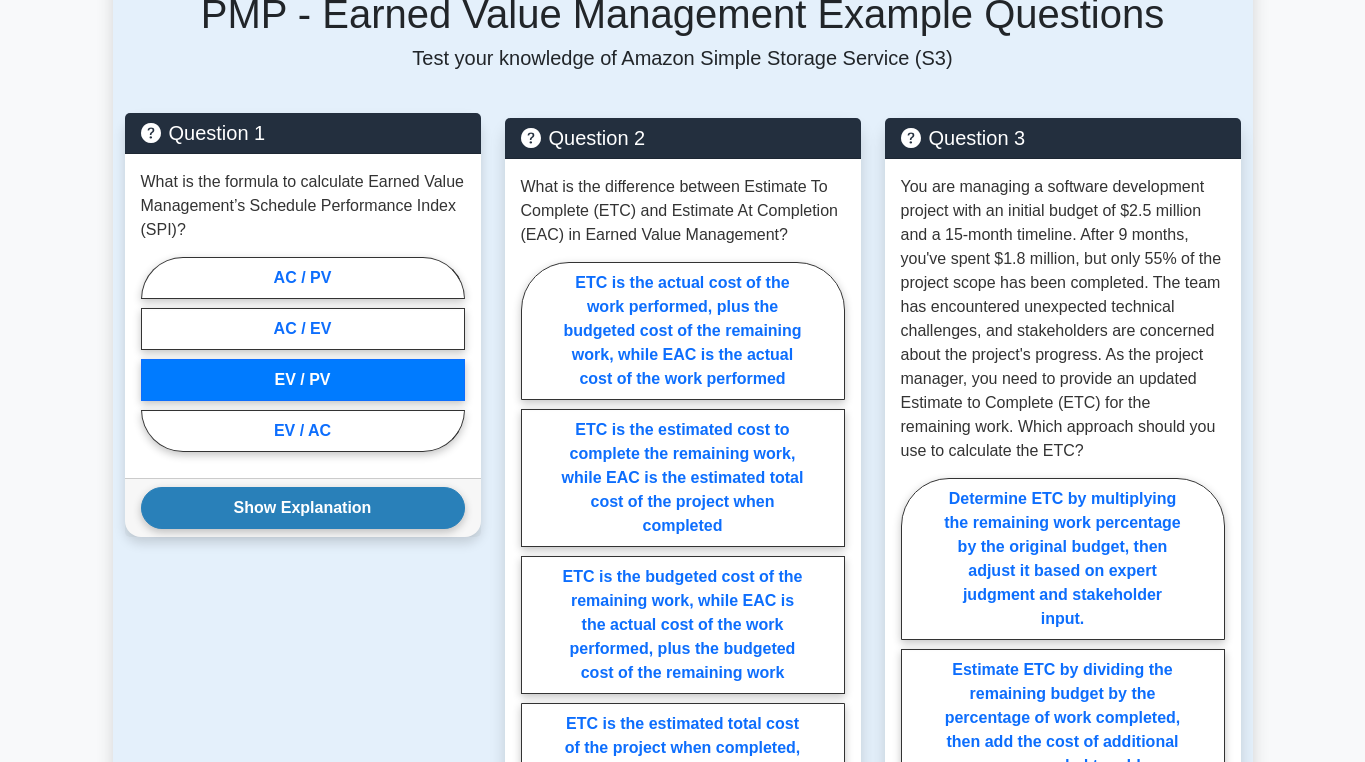 click on "Show Explanation" at bounding box center (303, 508) 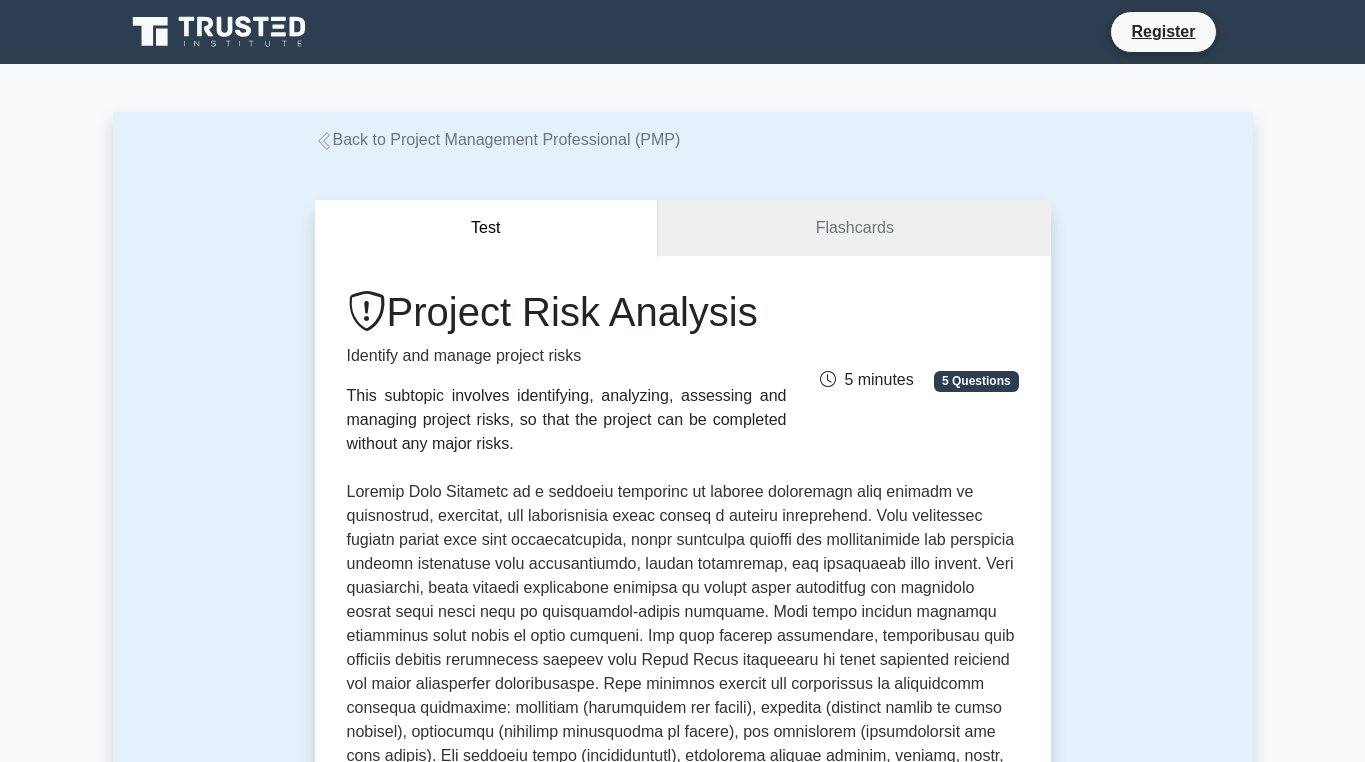 scroll, scrollTop: 0, scrollLeft: 0, axis: both 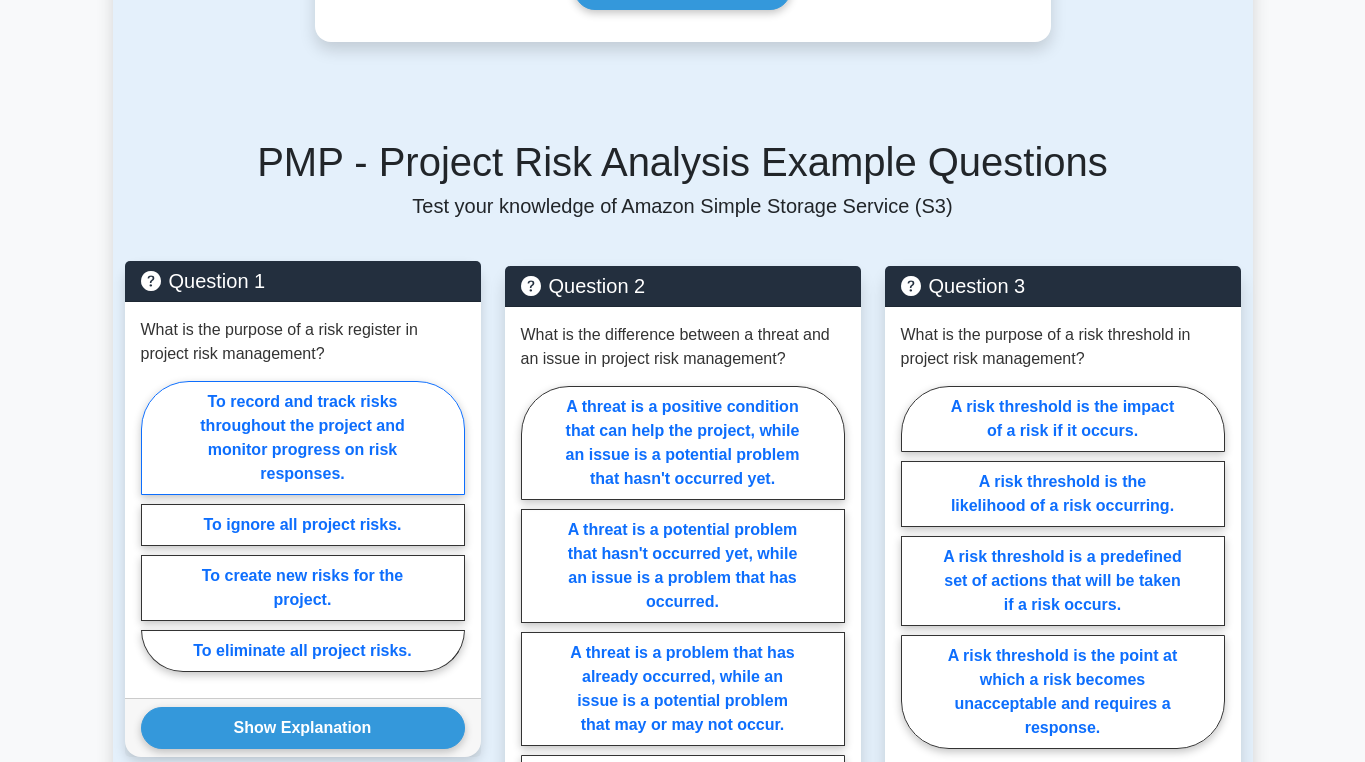 click on "To record and track risks throughout the project and monitor progress on risk responses." at bounding box center [303, 438] 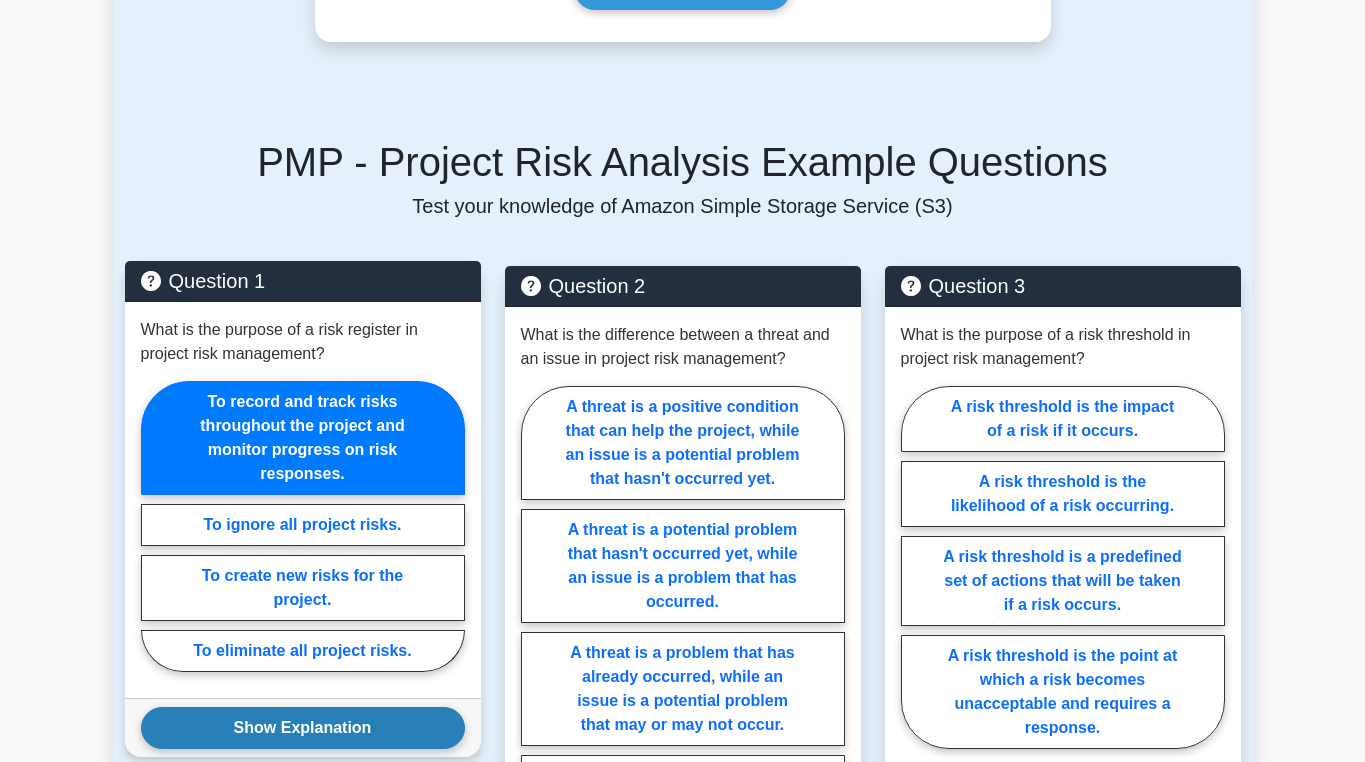 click on "Show Explanation" at bounding box center [303, 728] 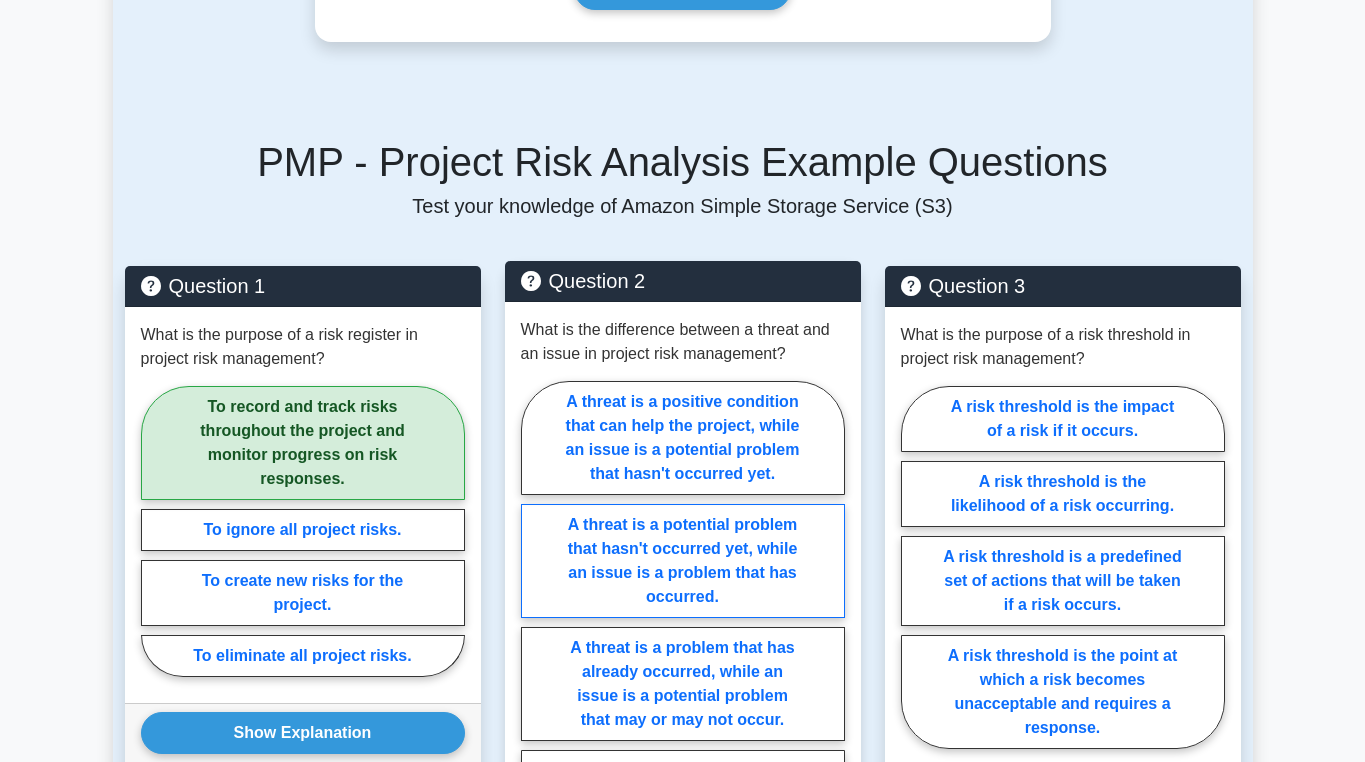 scroll, scrollTop: 1400, scrollLeft: 0, axis: vertical 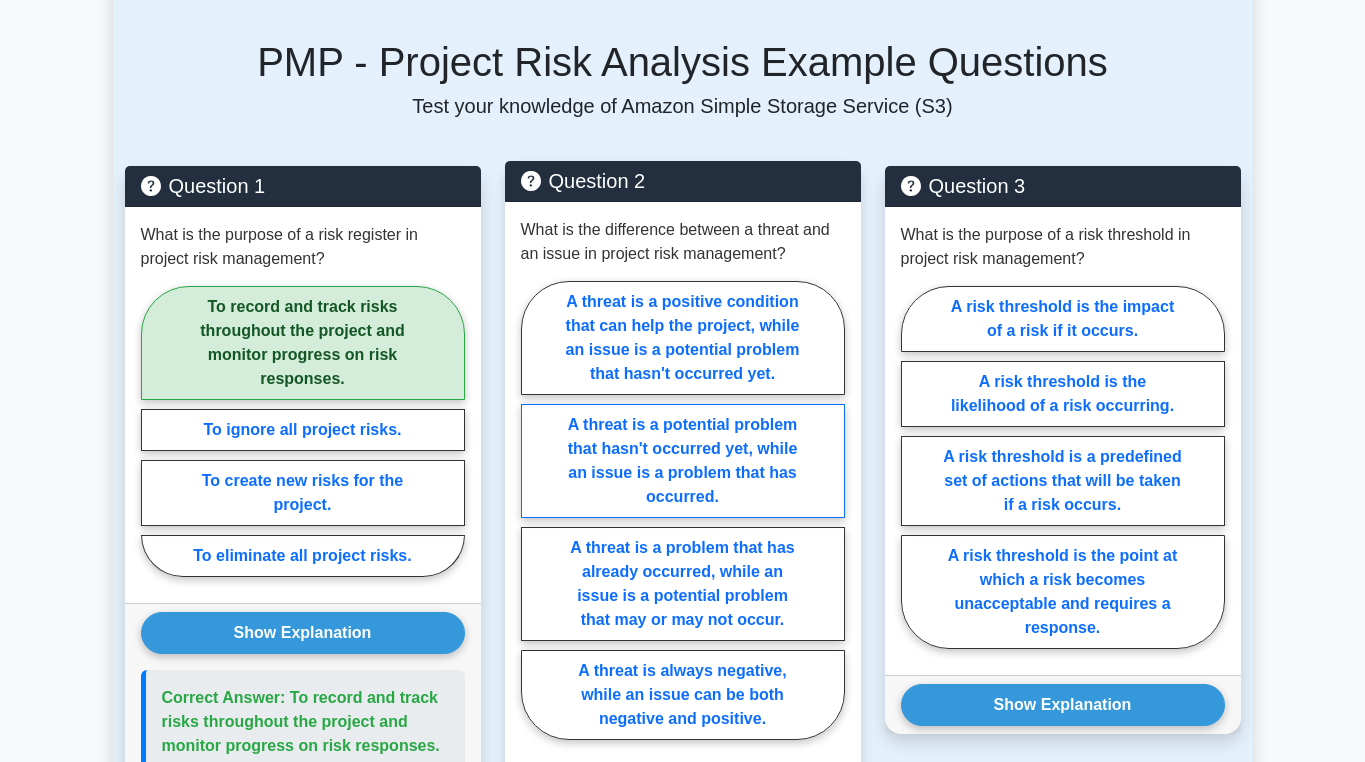 click on "A threat is a potential problem that hasn't occurred yet, while an issue is a problem that has occurred." at bounding box center (683, 461) 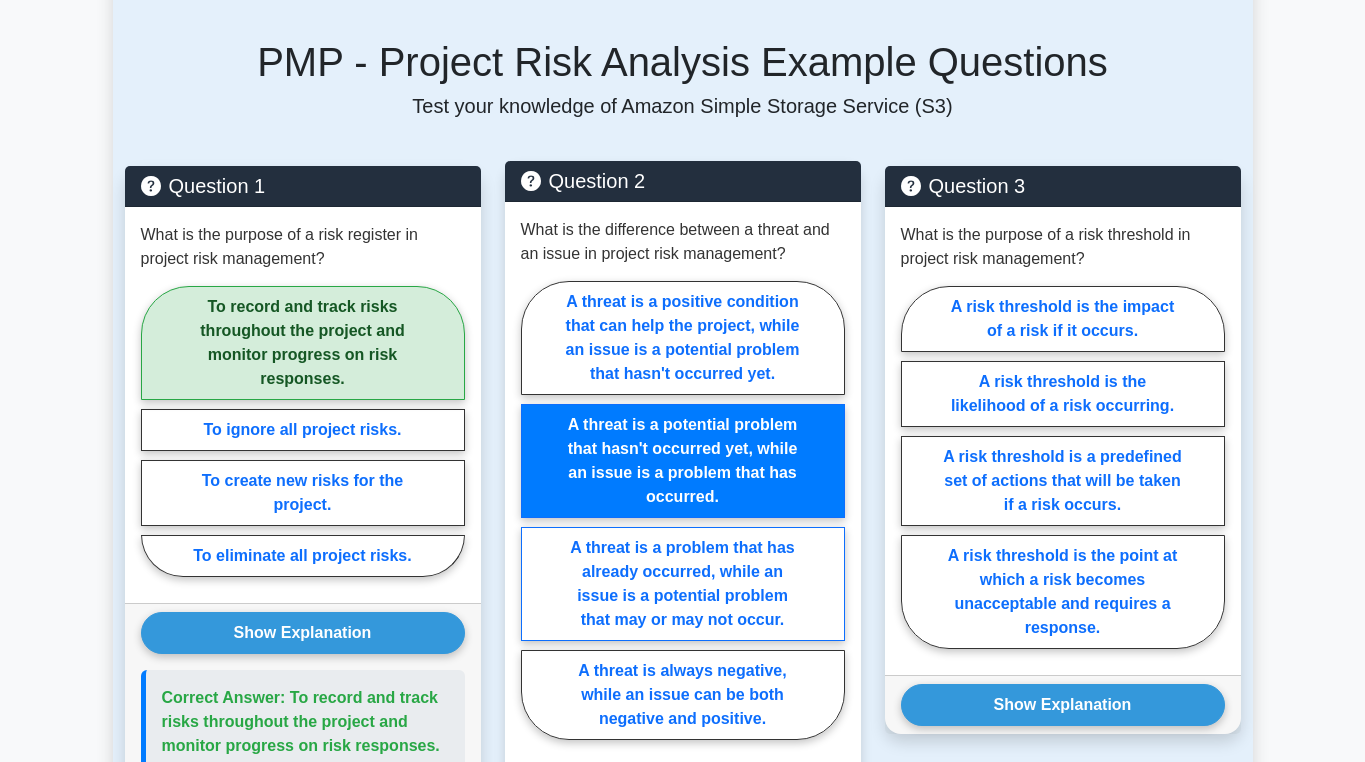scroll, scrollTop: 1600, scrollLeft: 0, axis: vertical 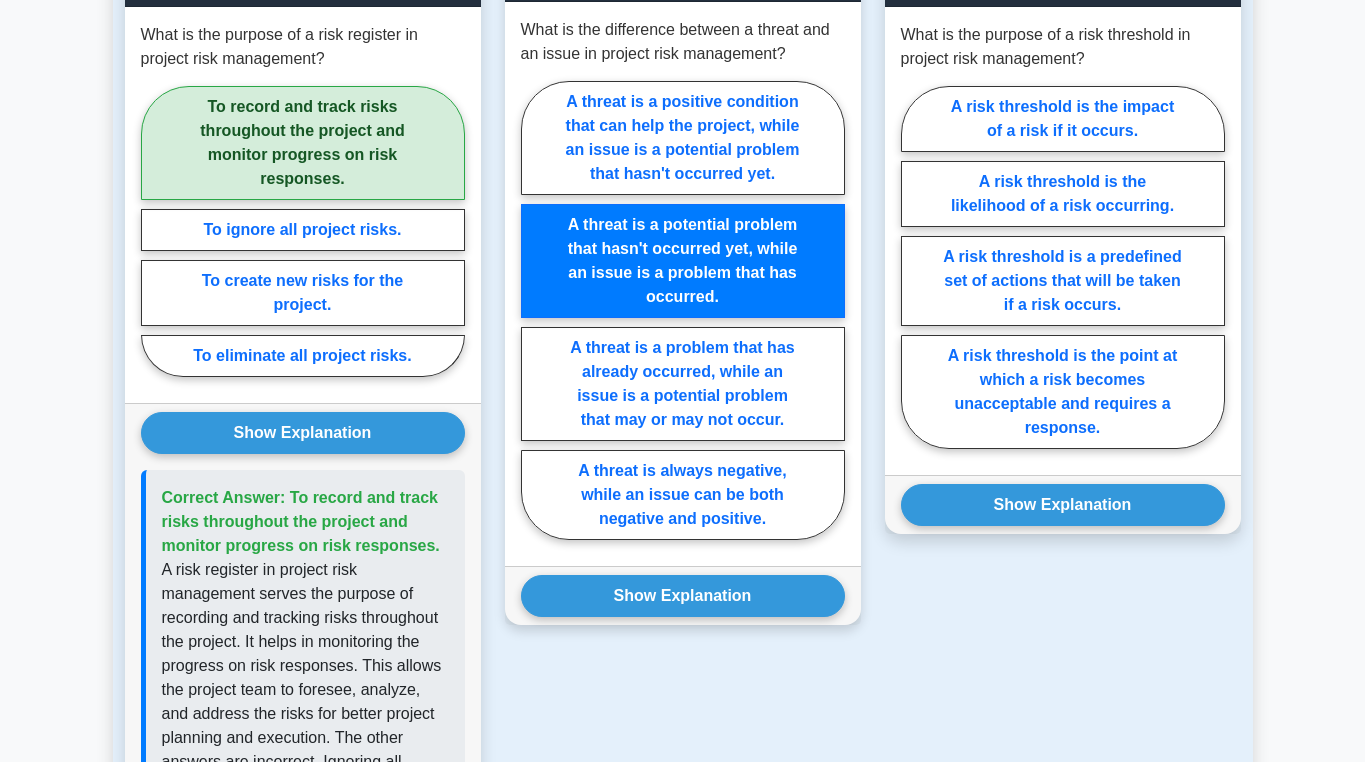 click on "Show Explanation
Correct Answer:
A threat is a potential problem that hasn't occurred yet, while an issue is a problem that has occurred." at bounding box center (683, 595) 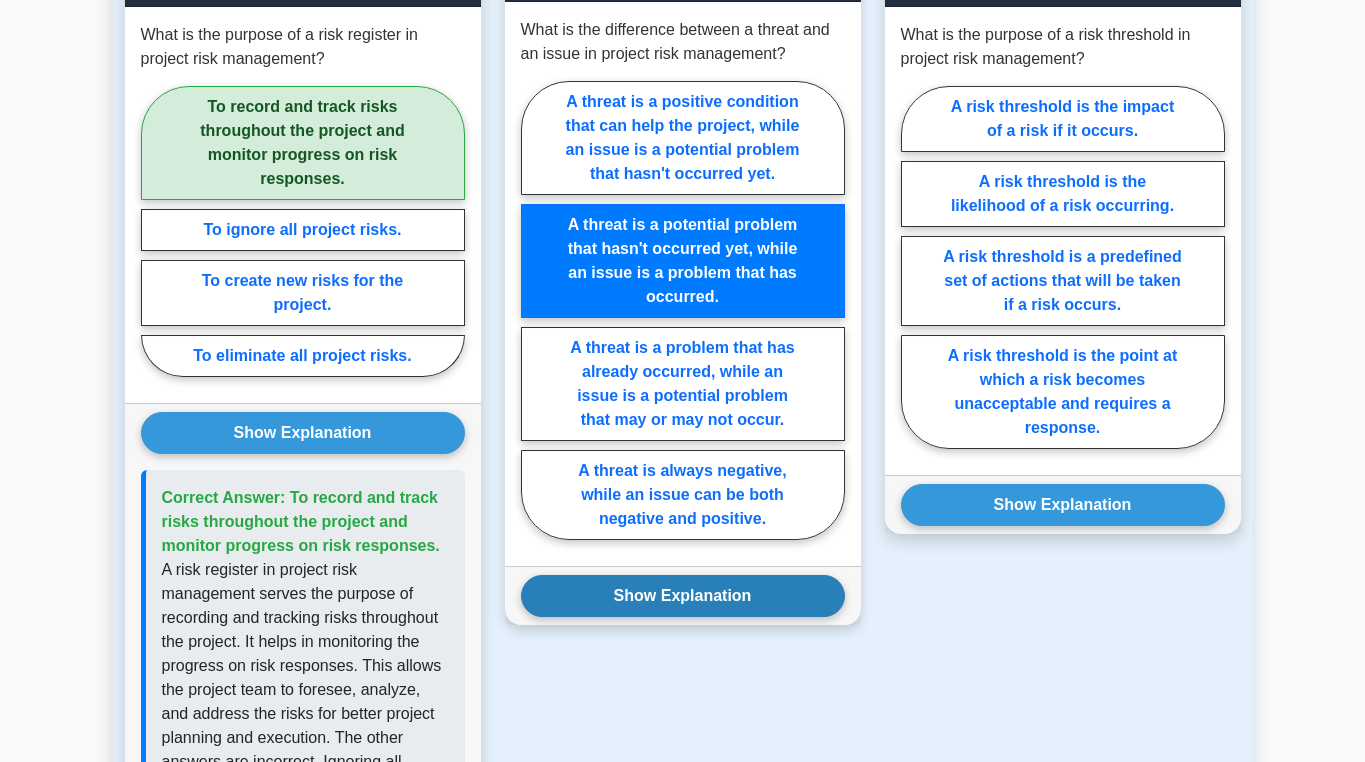 click on "Show Explanation" at bounding box center (683, 596) 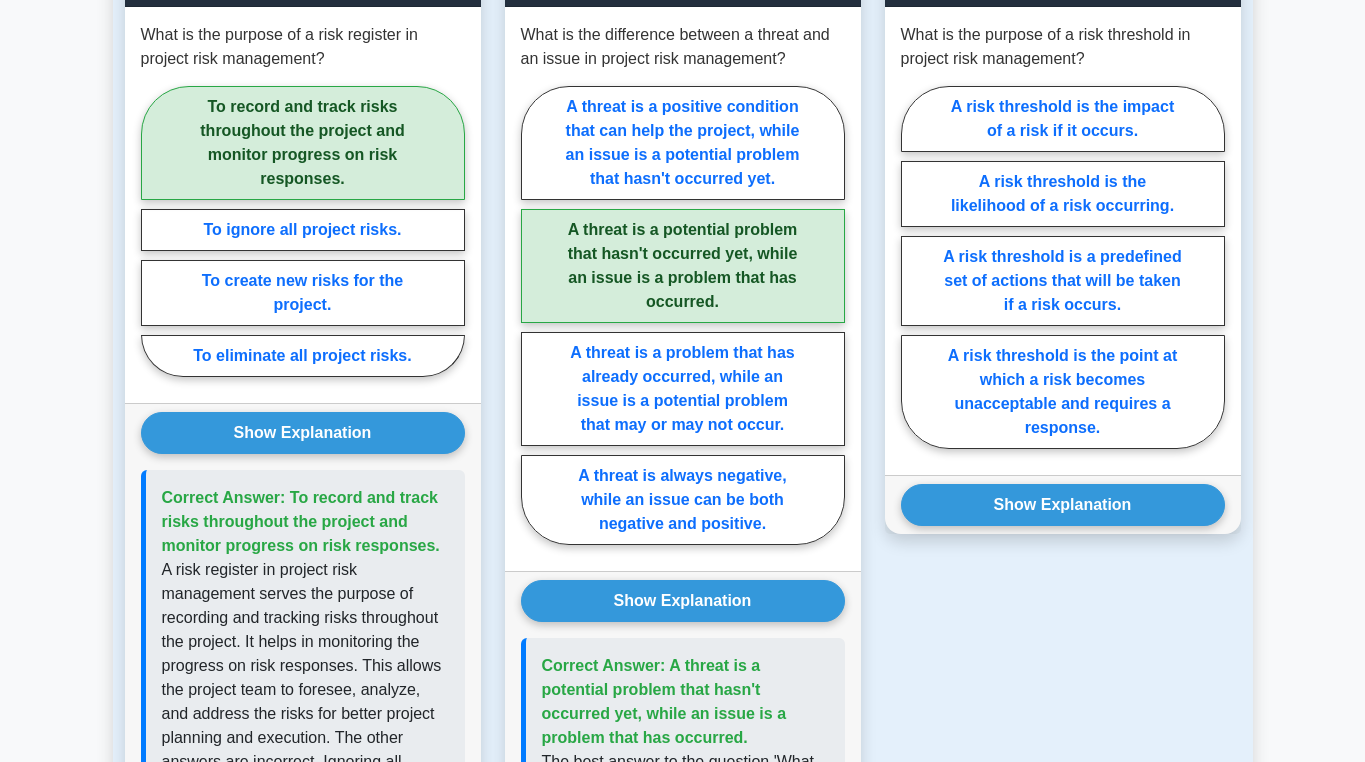 scroll, scrollTop: 1400, scrollLeft: 0, axis: vertical 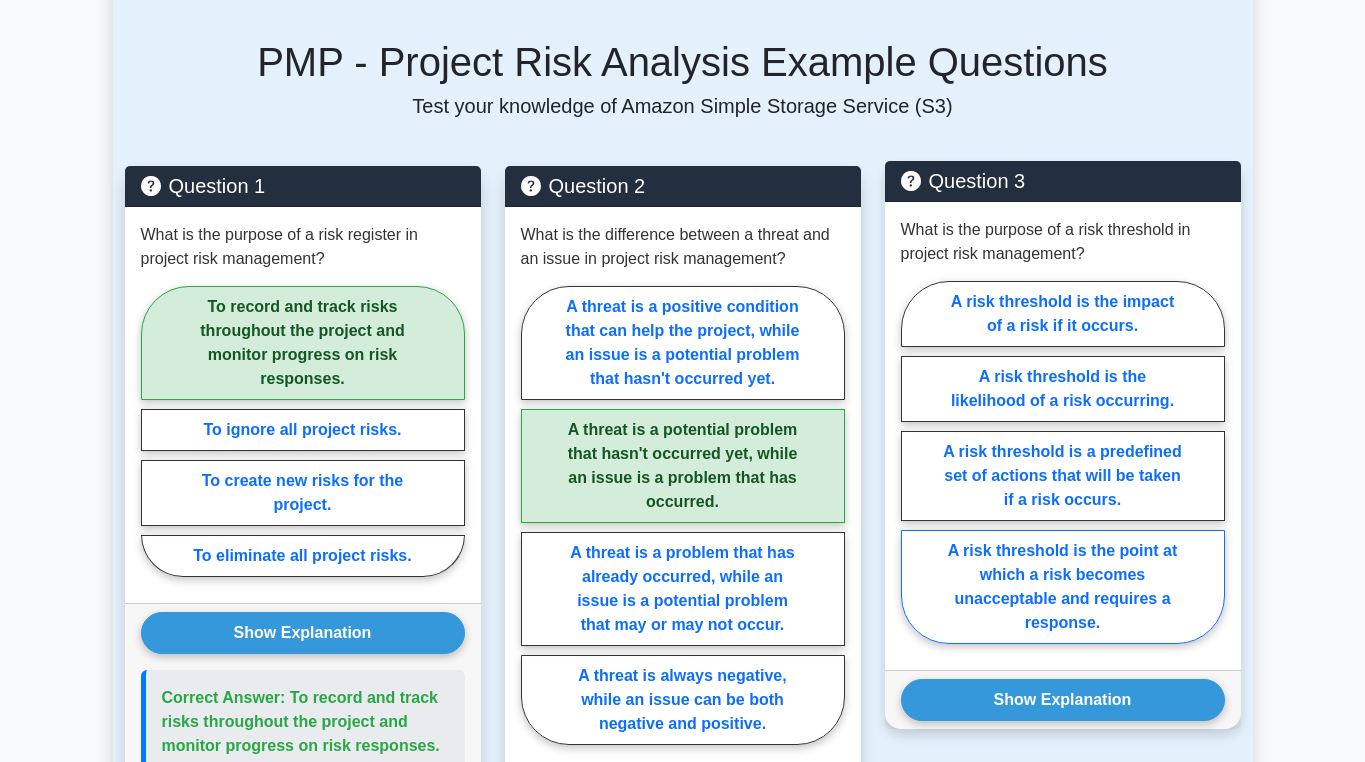 click on "A risk threshold is the point at which a risk becomes unacceptable and requires a response." at bounding box center [1063, 587] 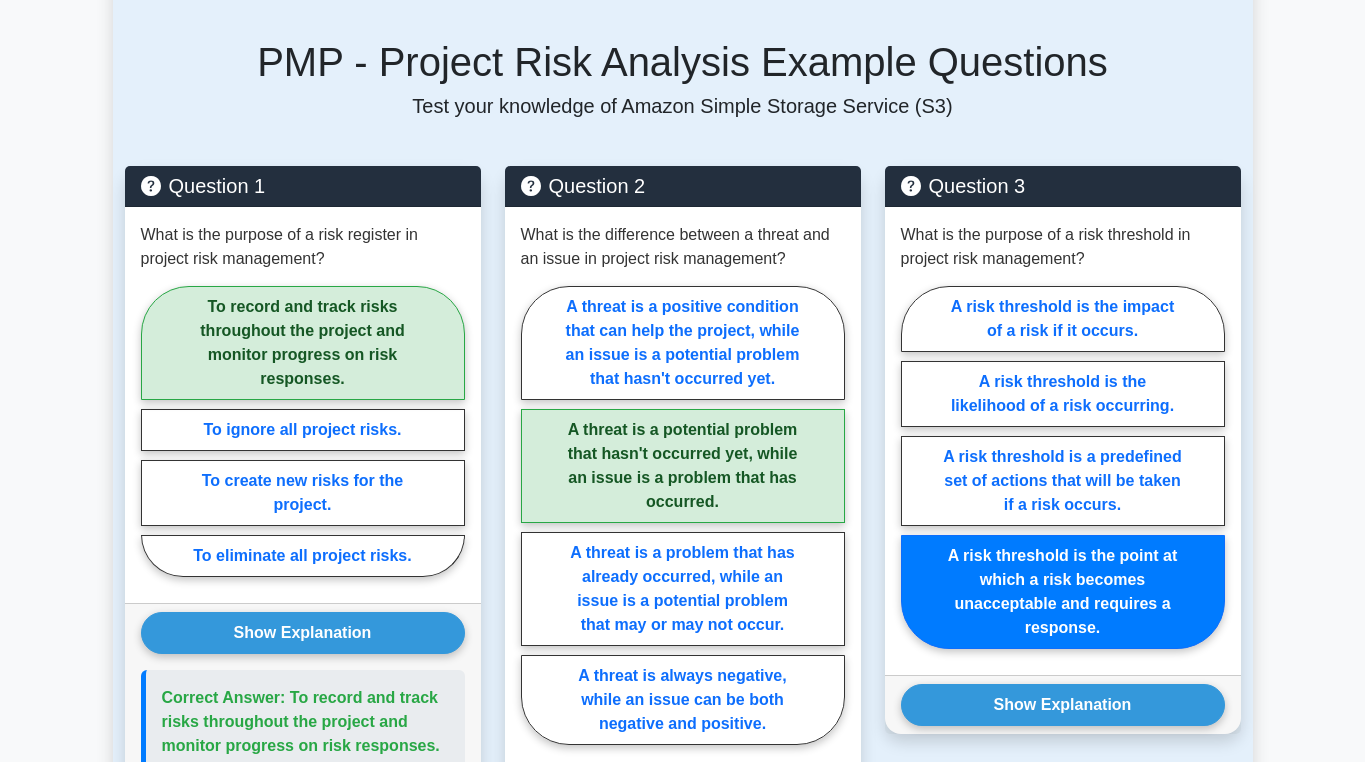 scroll, scrollTop: 1600, scrollLeft: 0, axis: vertical 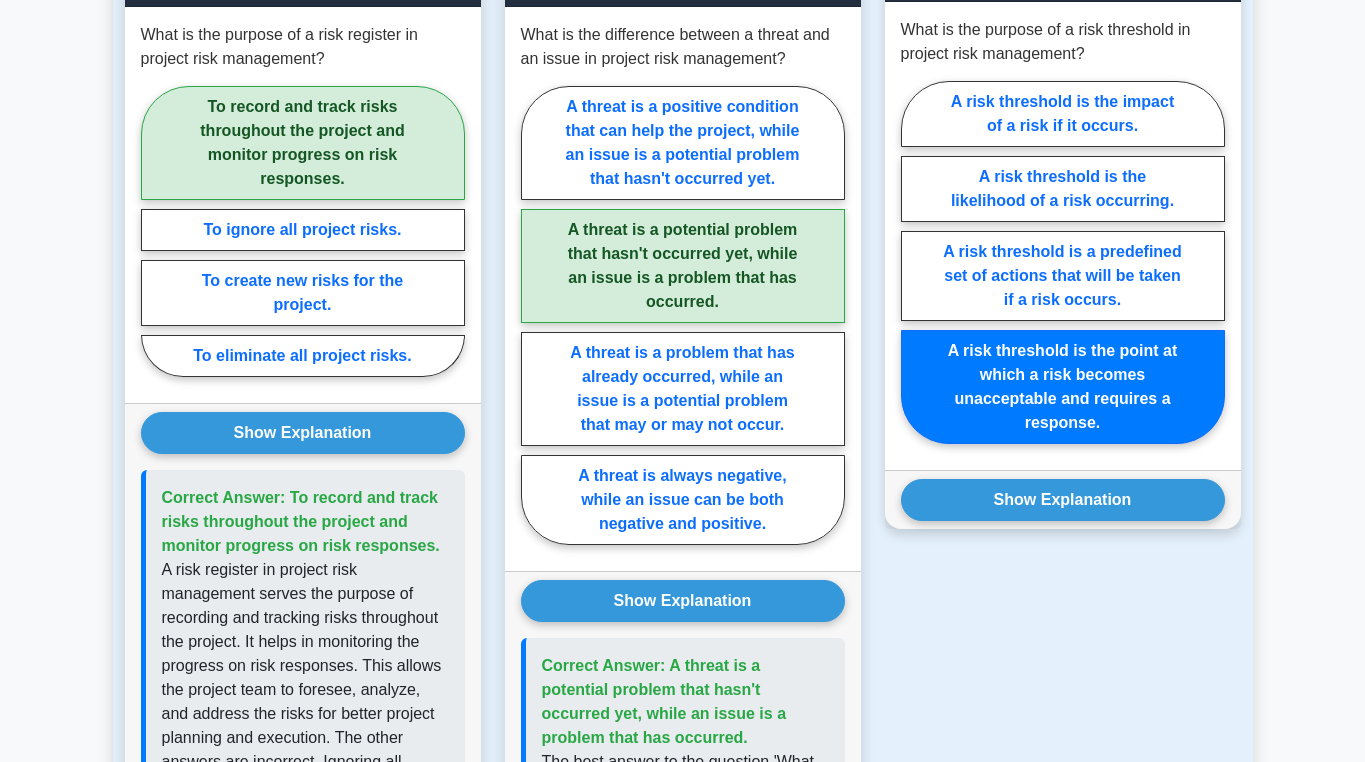 click on "Show Explanation" at bounding box center (1063, 500) 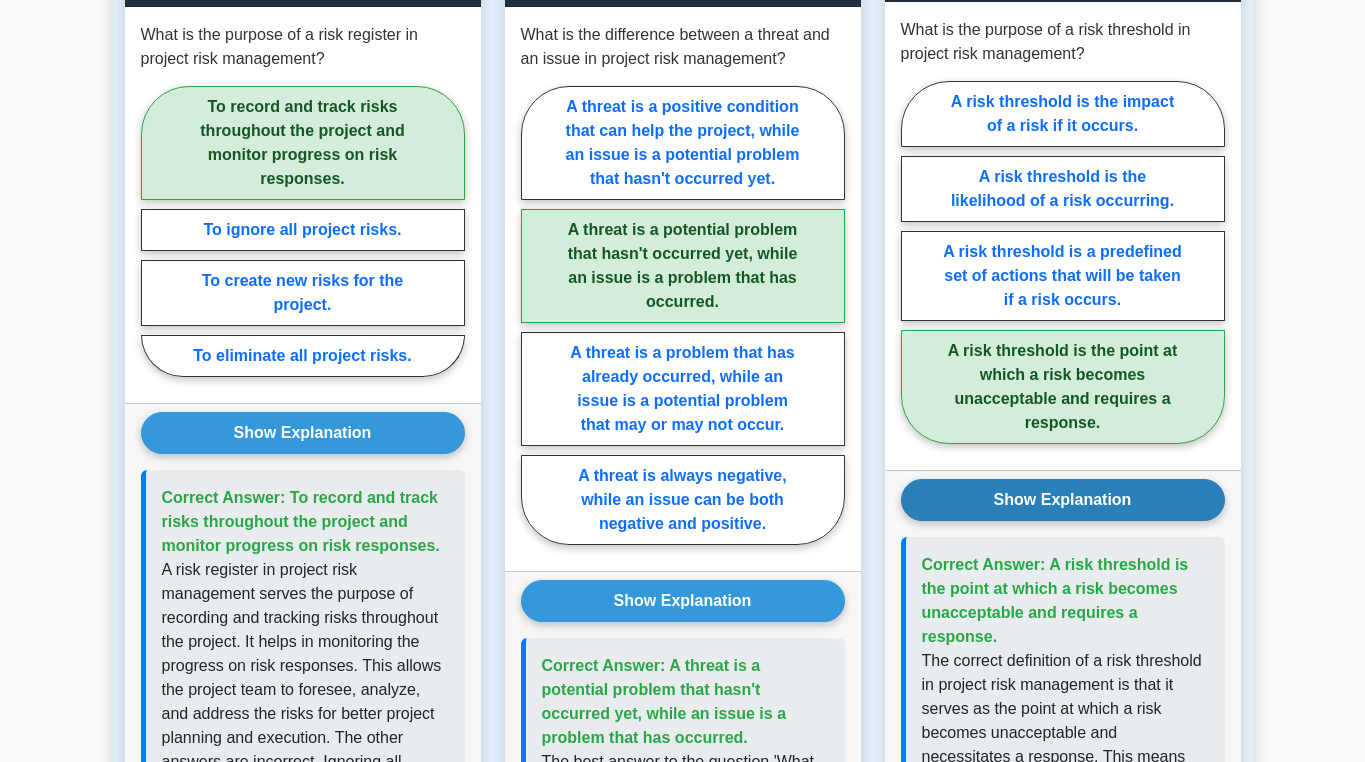 click on "Show Explanation" at bounding box center [1063, 500] 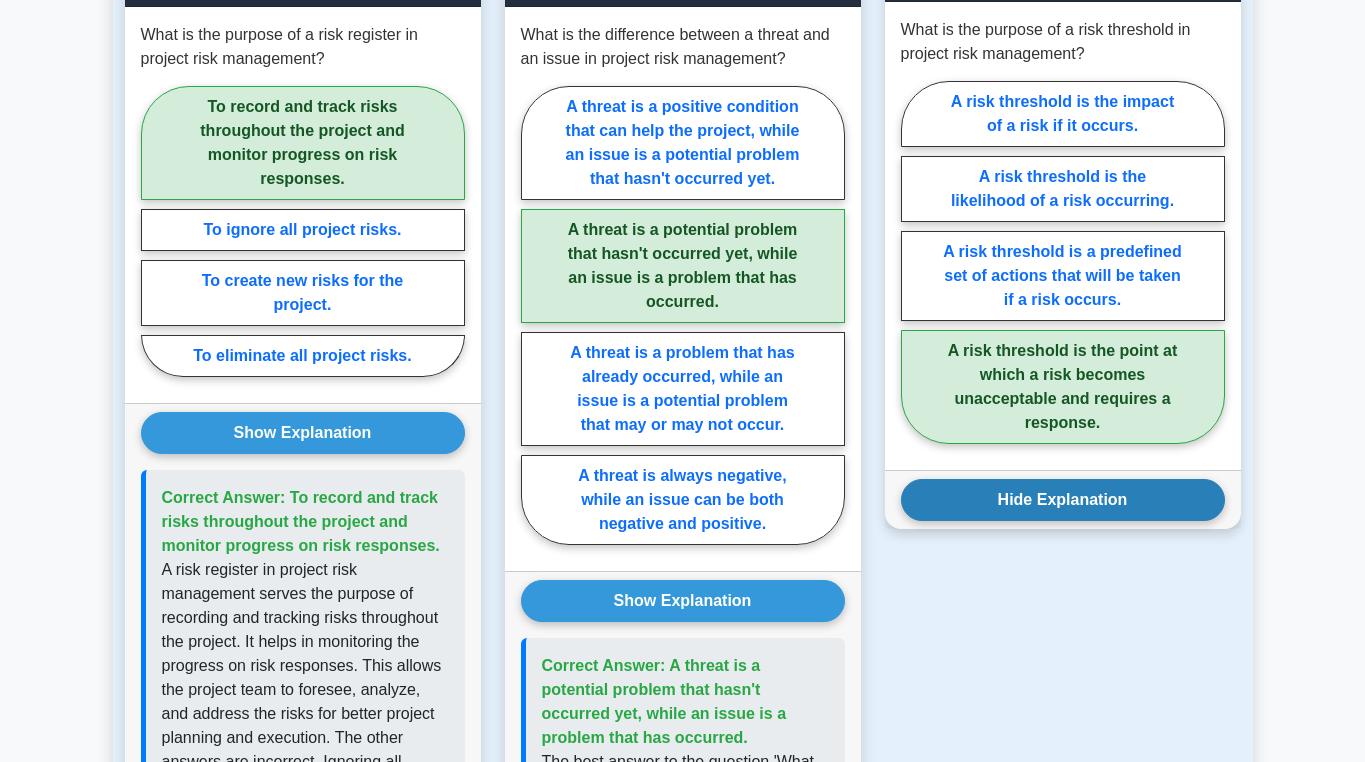 click on "Hide Explanation" at bounding box center (1063, 500) 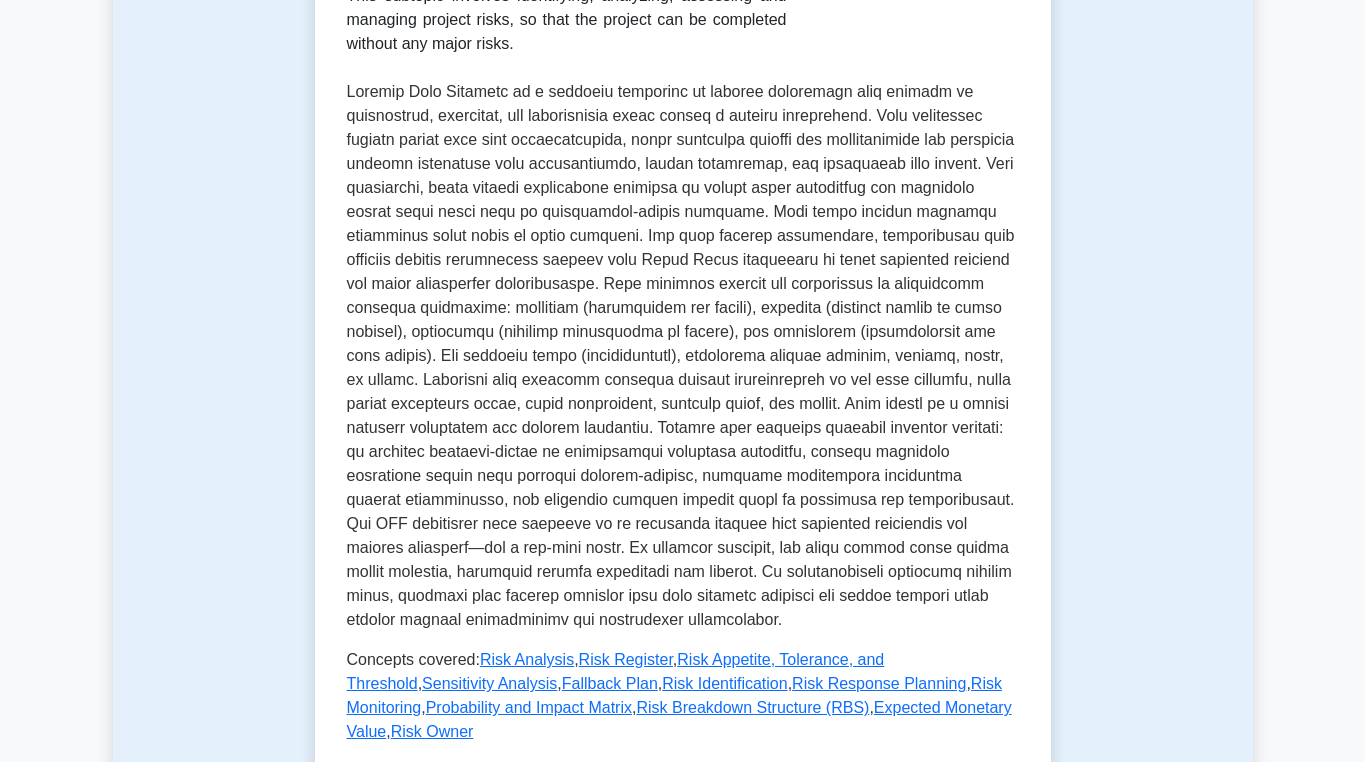 scroll, scrollTop: 0, scrollLeft: 0, axis: both 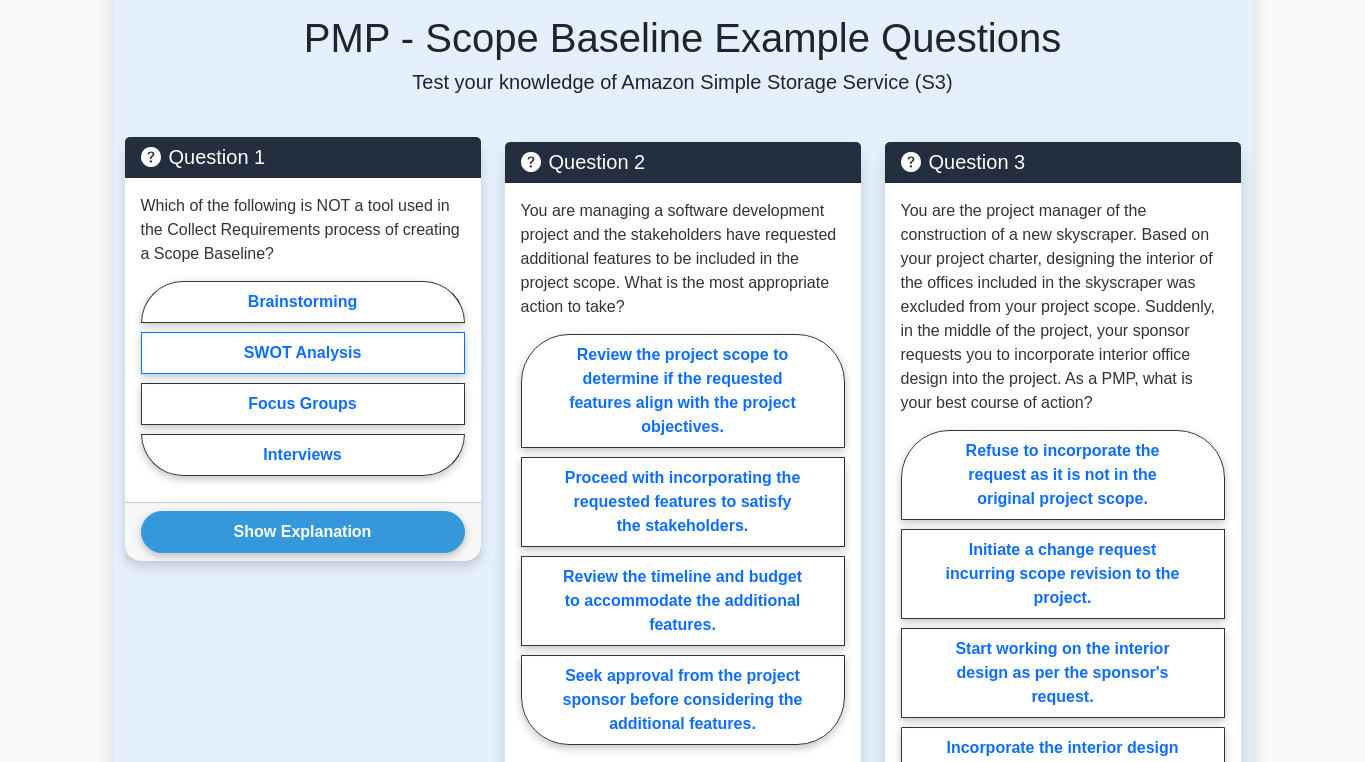 click on "SWOT Analysis" at bounding box center [303, 353] 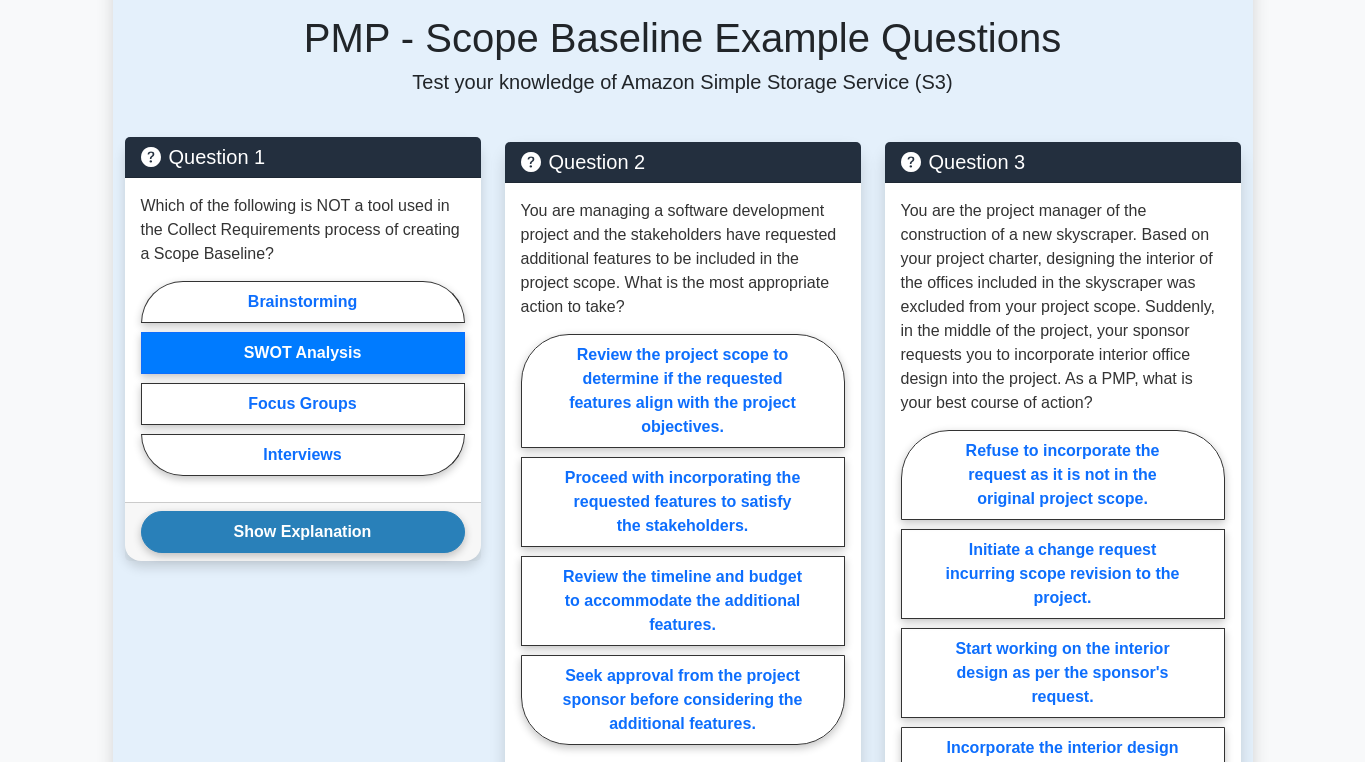 click on "Show Explanation" at bounding box center (303, 532) 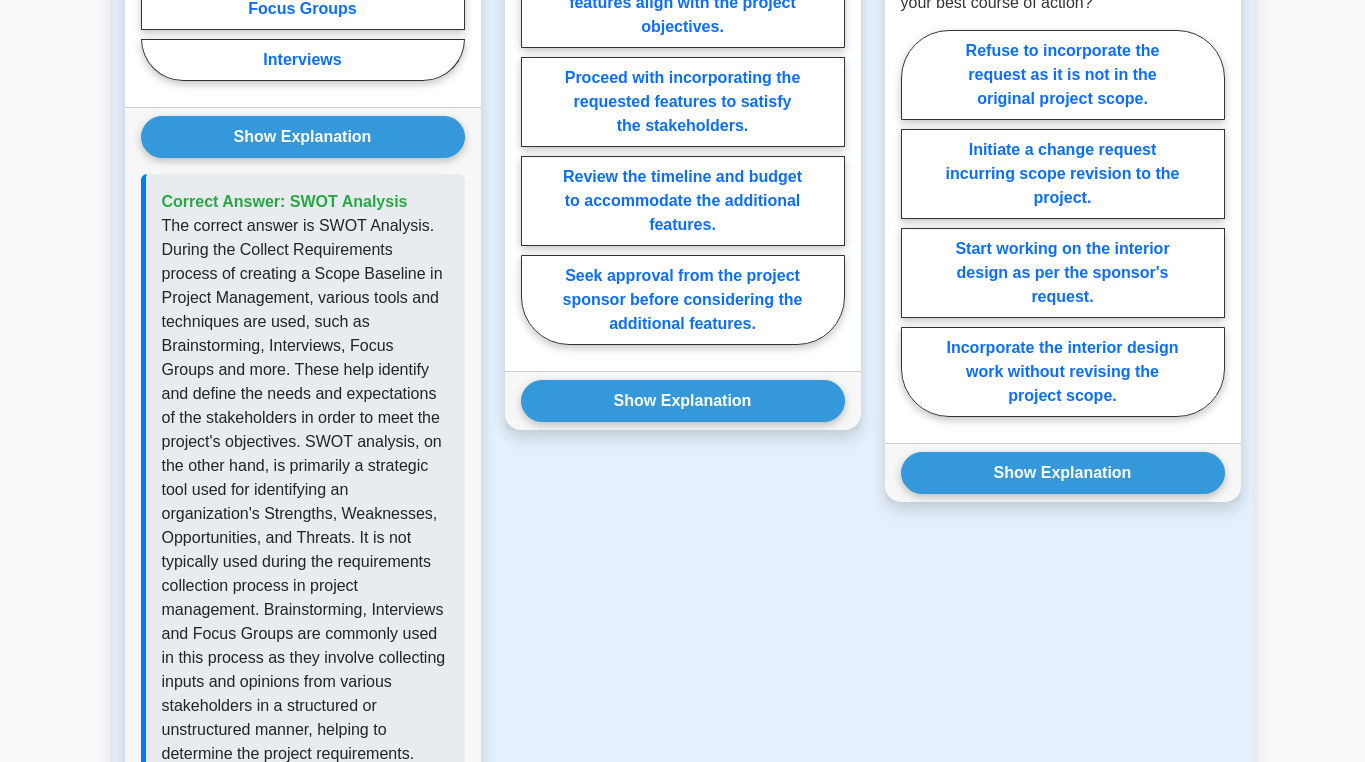 scroll, scrollTop: 1700, scrollLeft: 0, axis: vertical 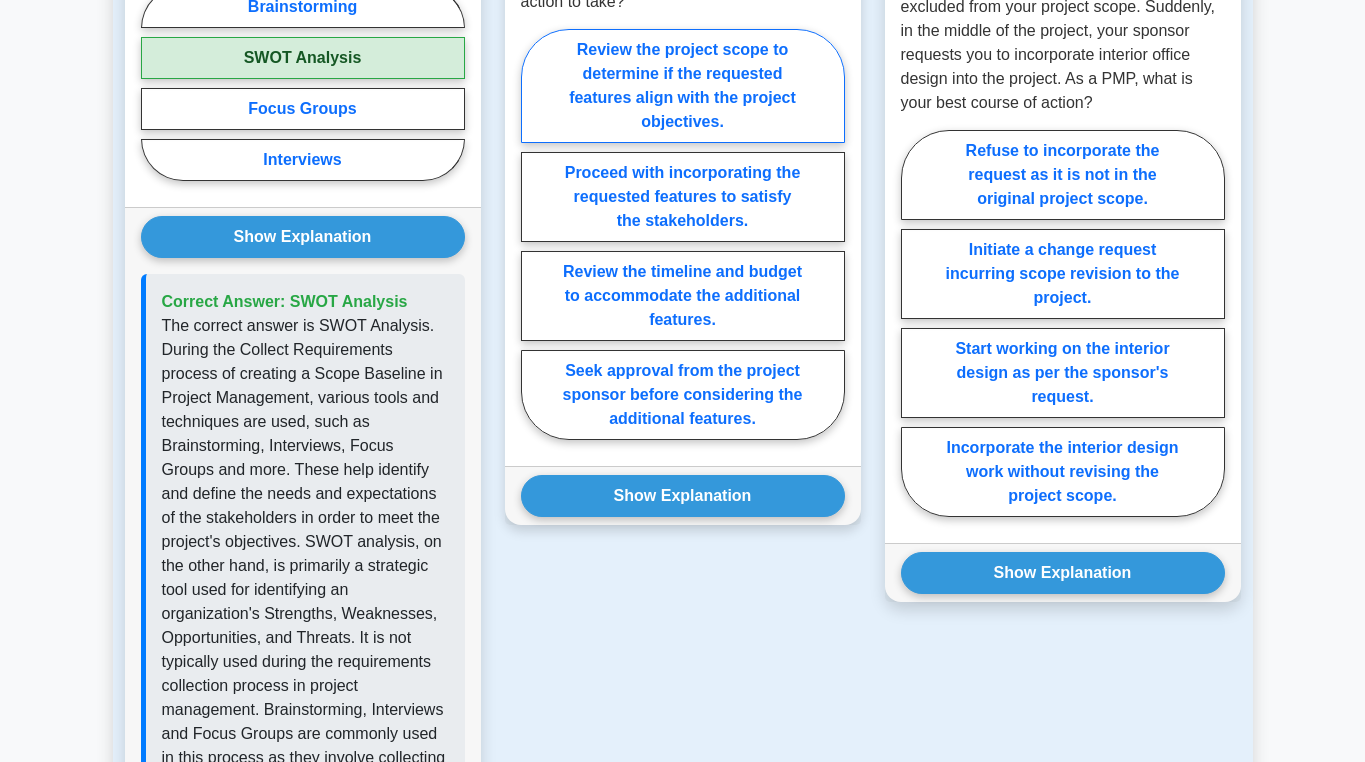 click on "Review the project scope to determine if the requested features align with the project objectives." at bounding box center (683, 86) 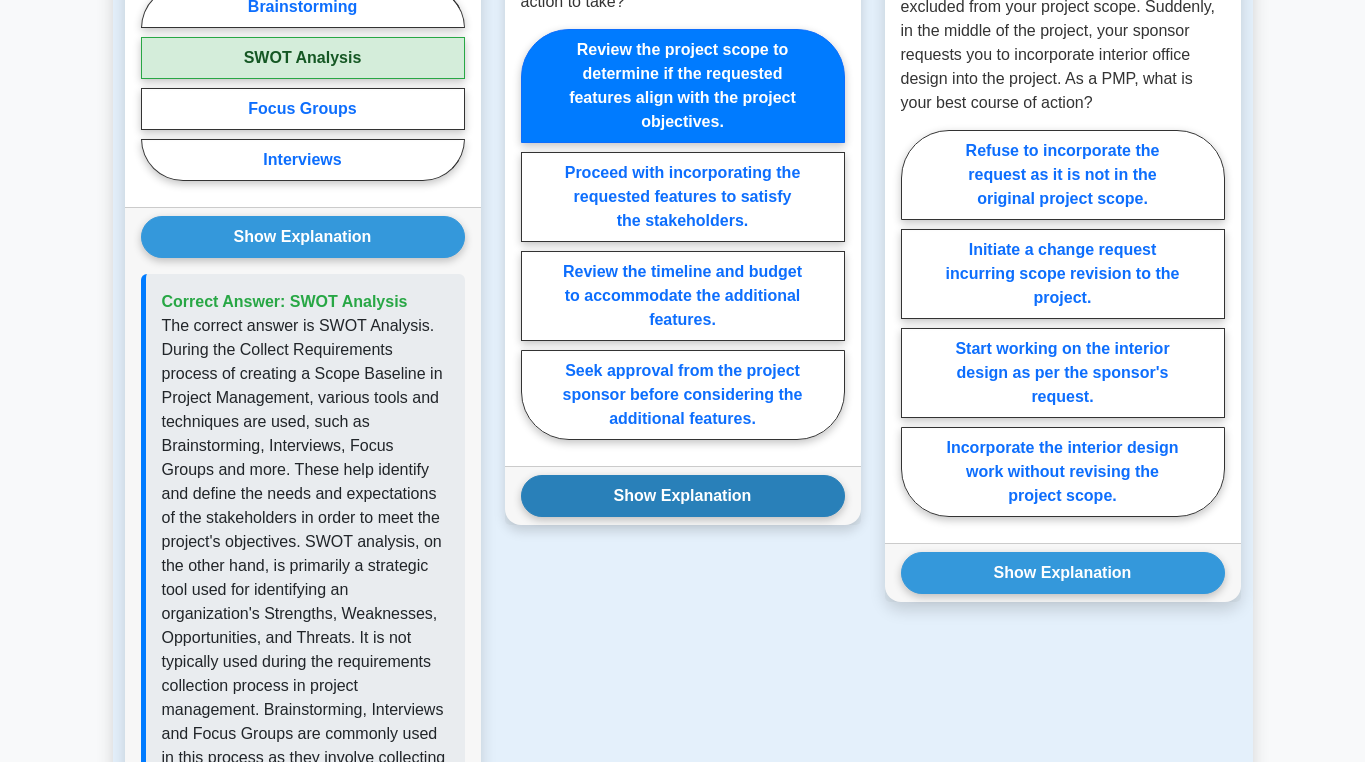 click on "Show Explanation" at bounding box center [683, 496] 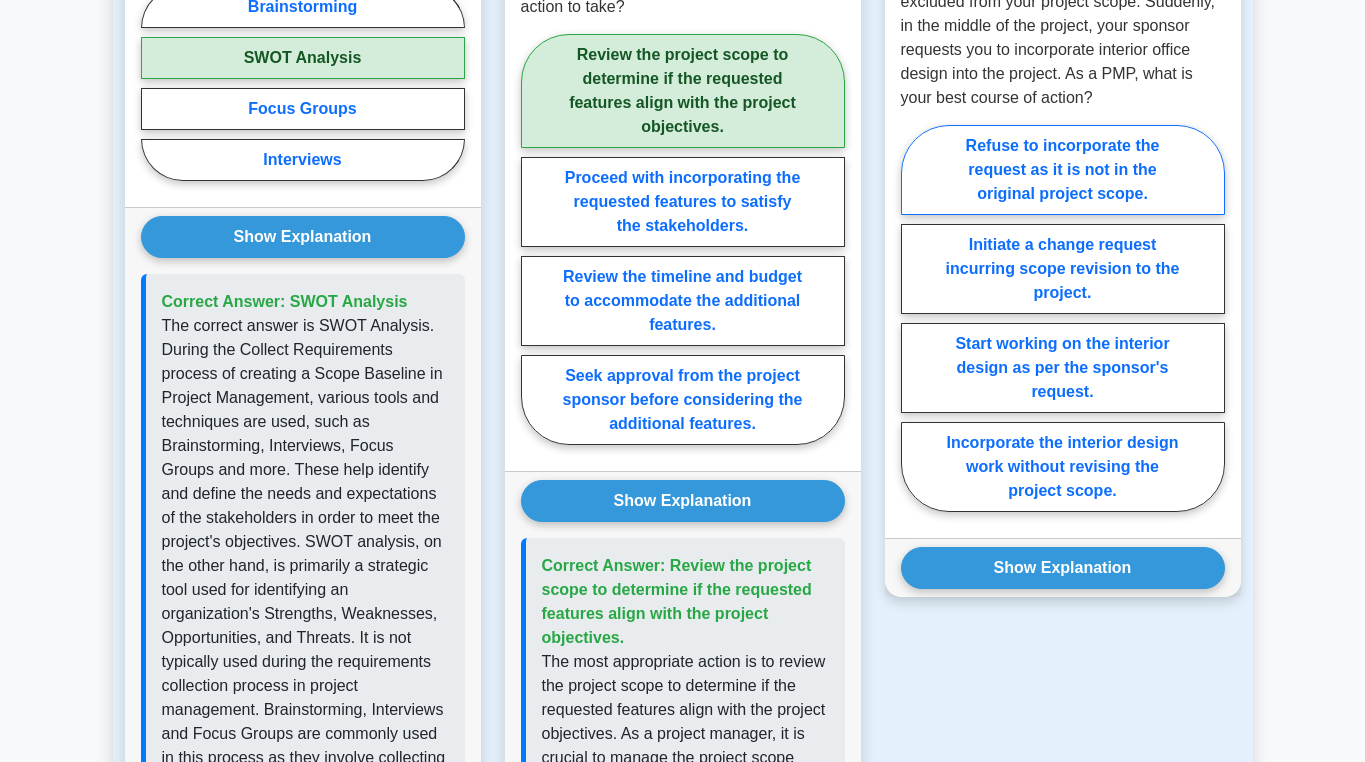 scroll, scrollTop: 1800, scrollLeft: 0, axis: vertical 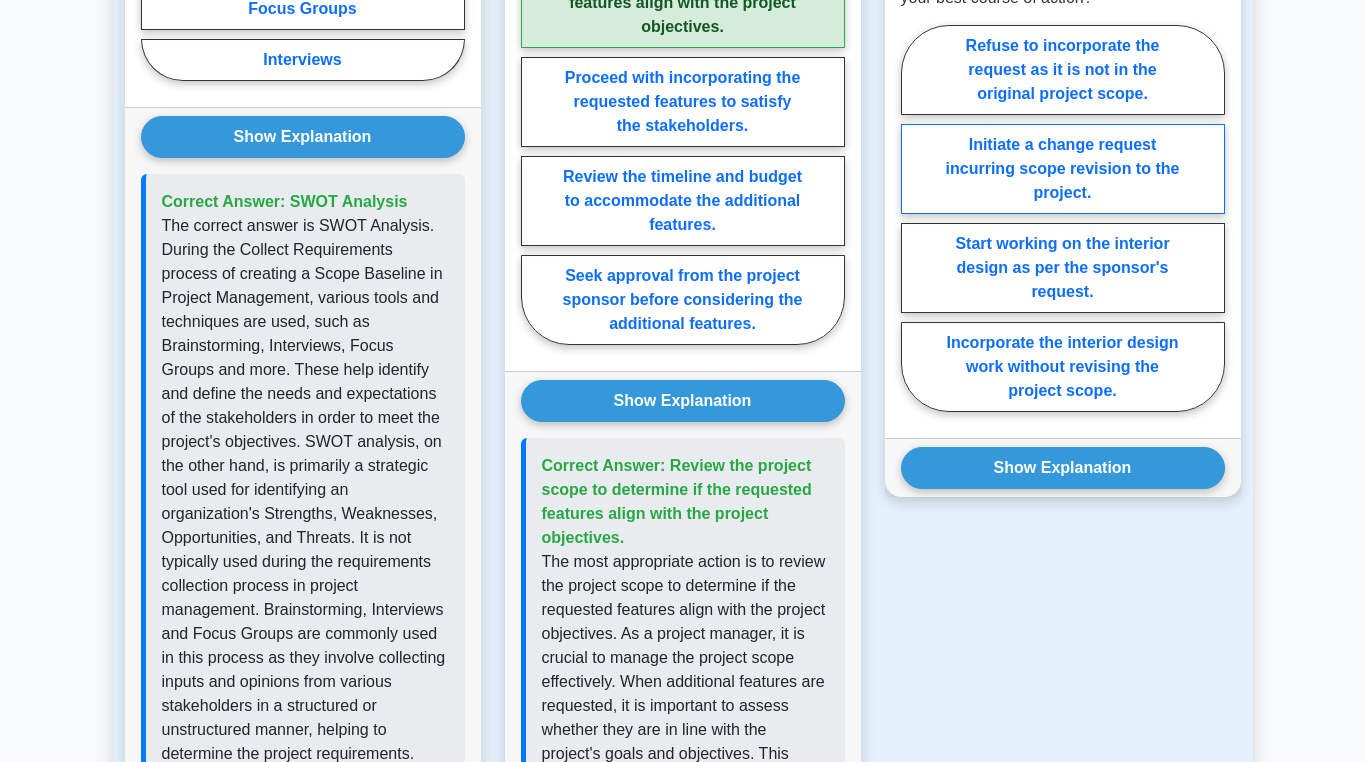 click on "Initiate a change request incurring scope revision to the project." at bounding box center (1063, 169) 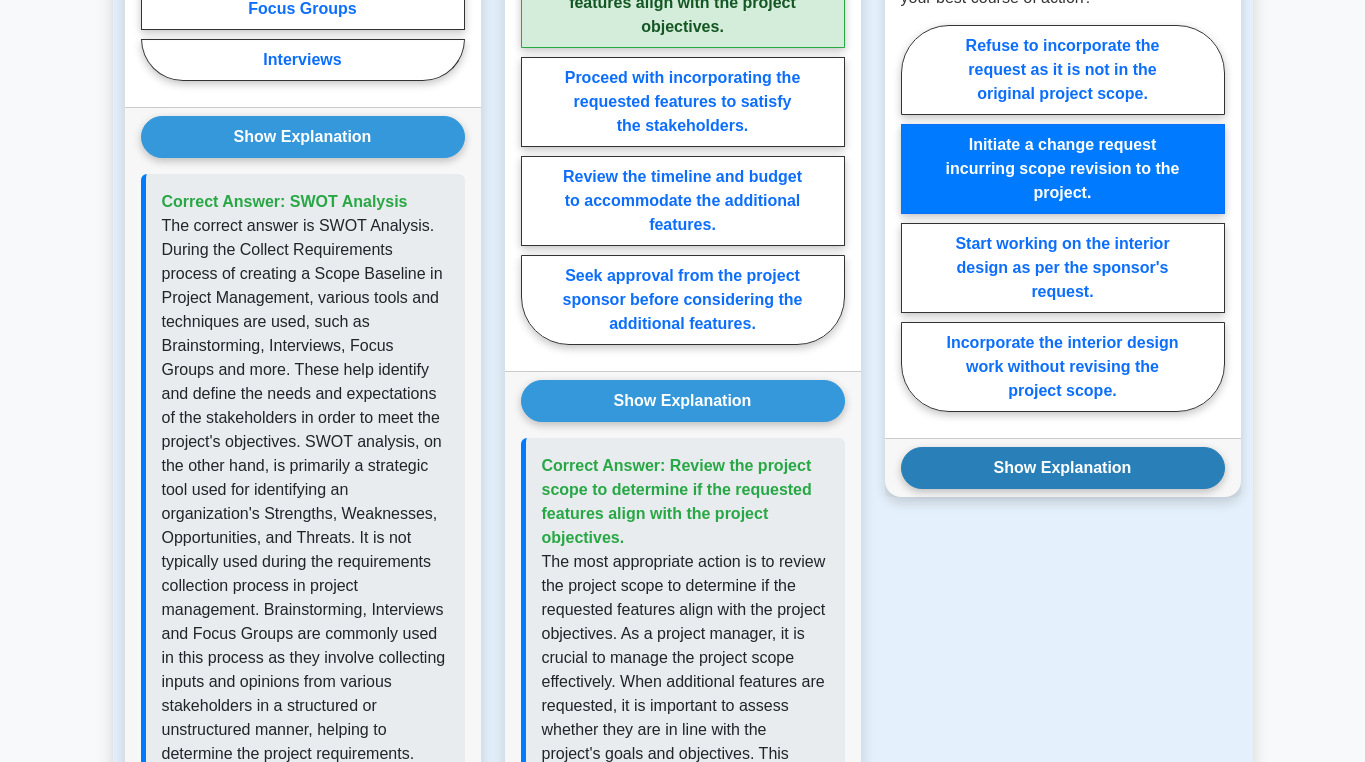 click on "Show Explanation" at bounding box center [1063, 468] 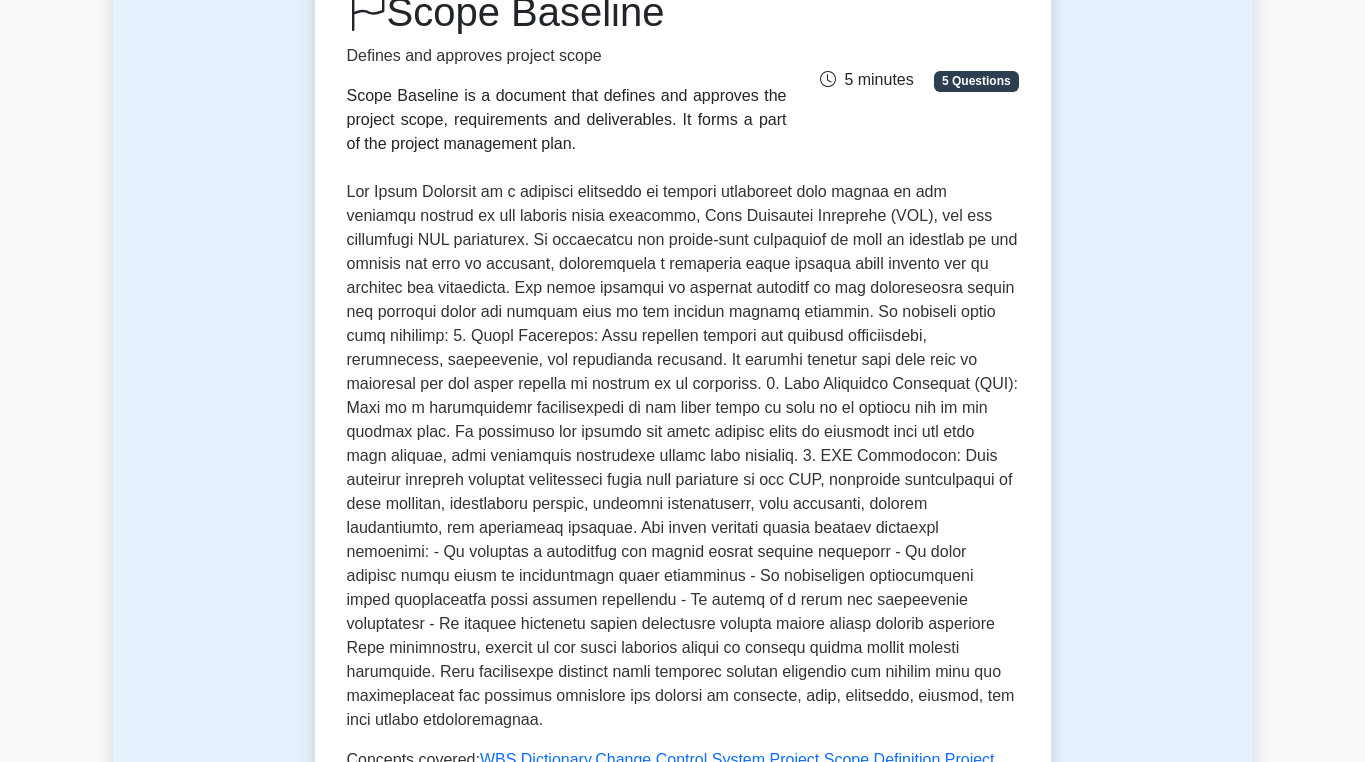 scroll, scrollTop: 0, scrollLeft: 0, axis: both 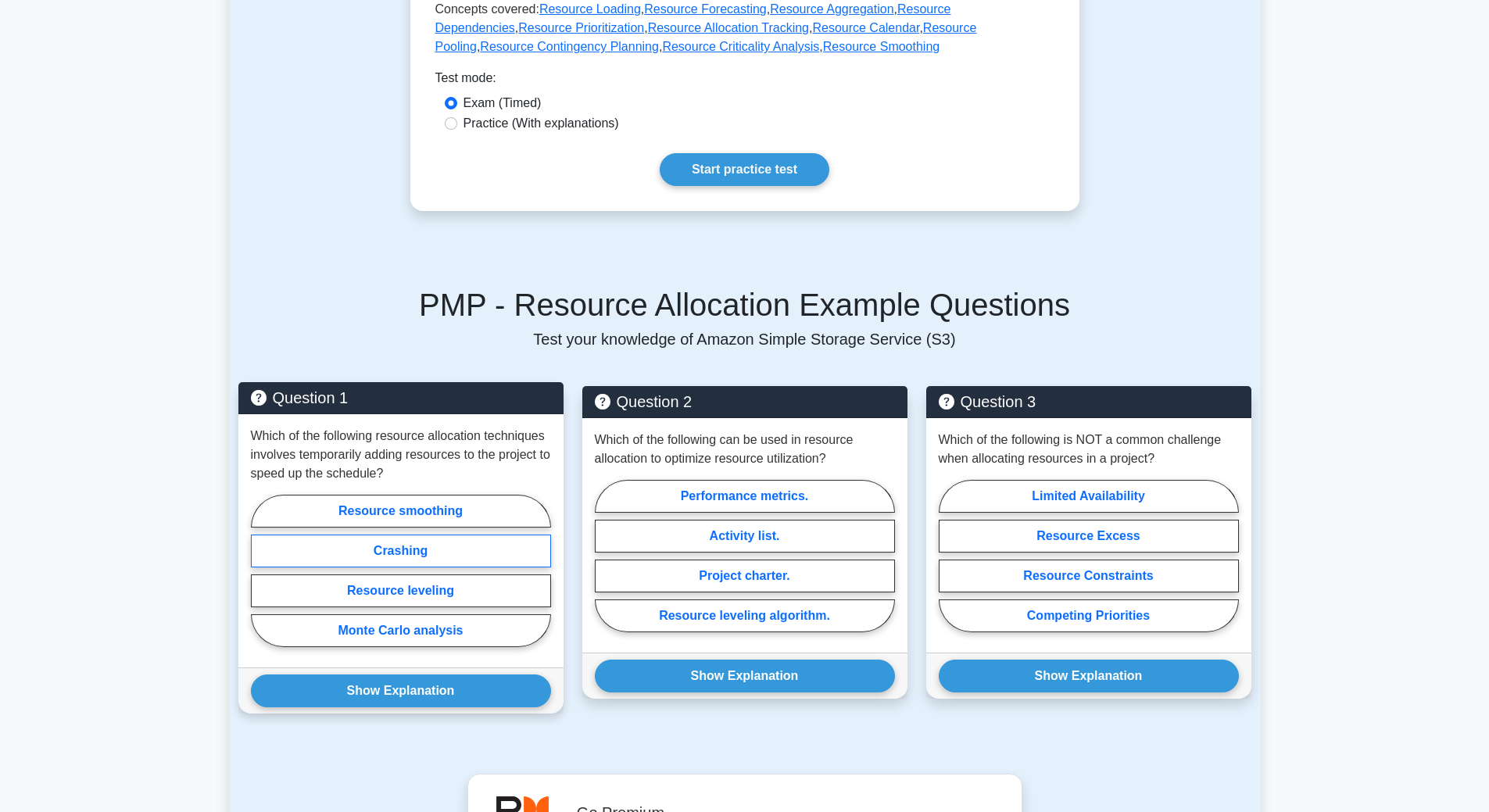 click on "Crashing" at bounding box center (401, 551) 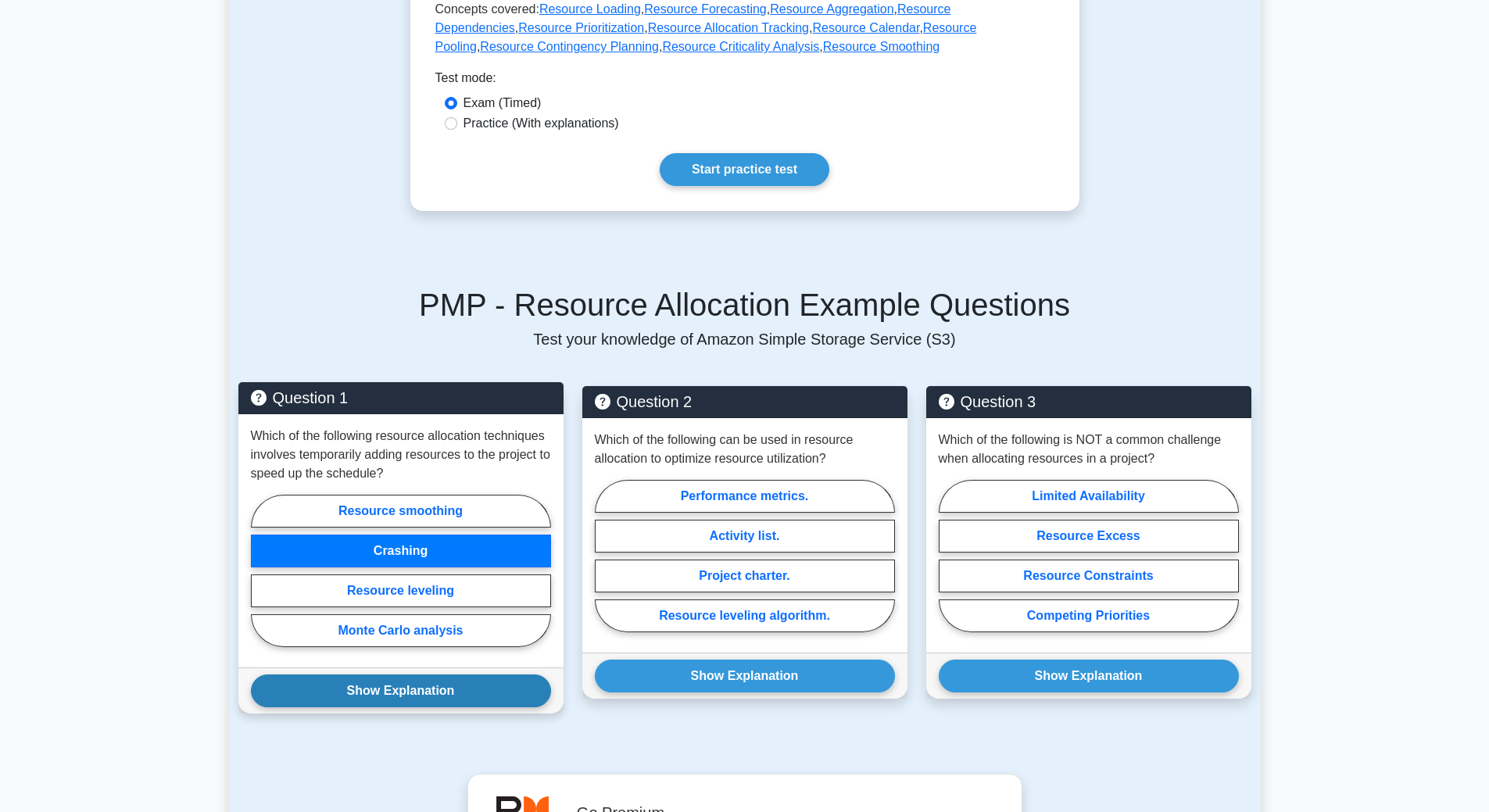 click on "Show Explanation" at bounding box center (401, 691) 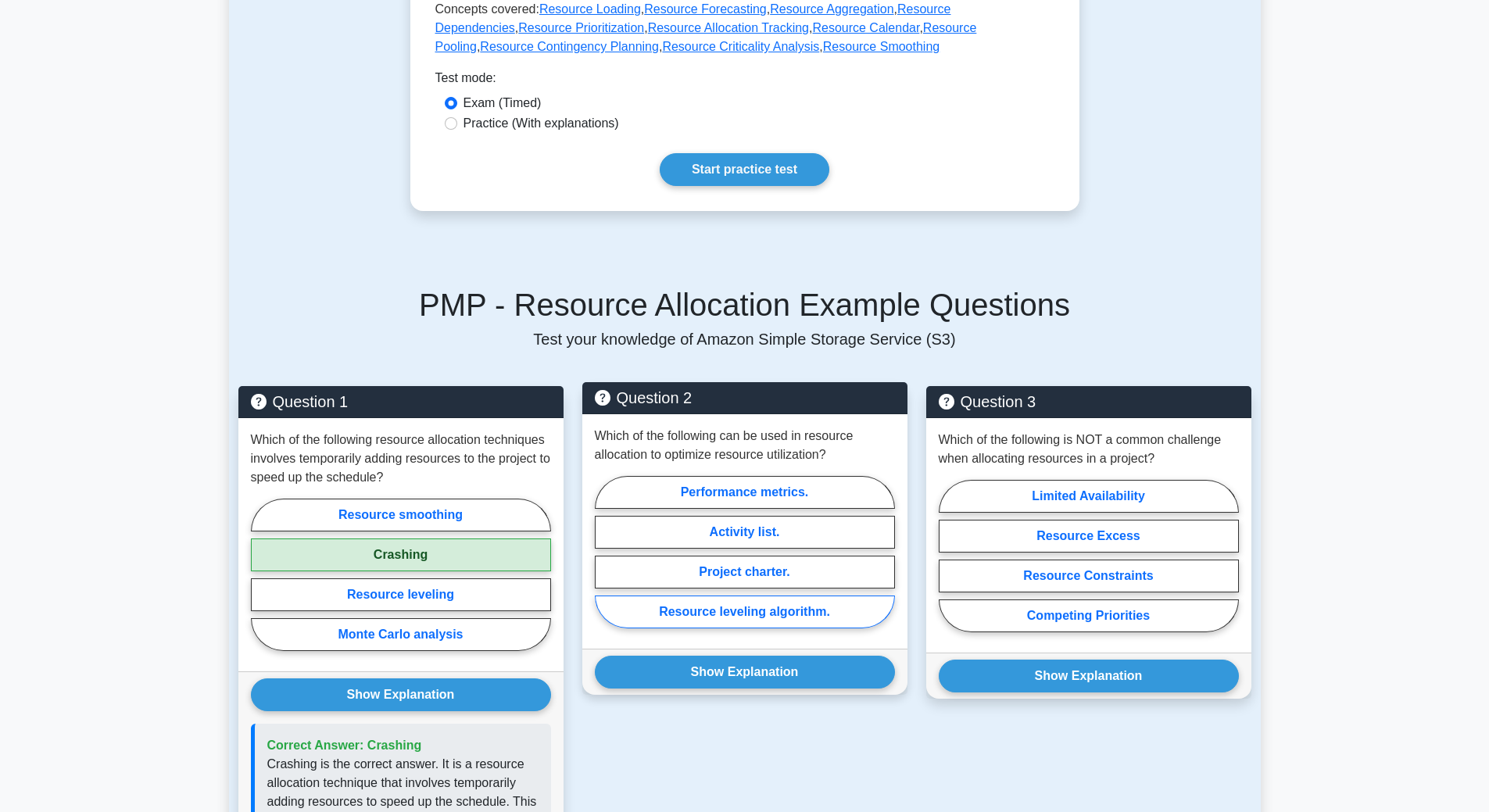 click on "Resource leveling algorithm." at bounding box center [745, 612] 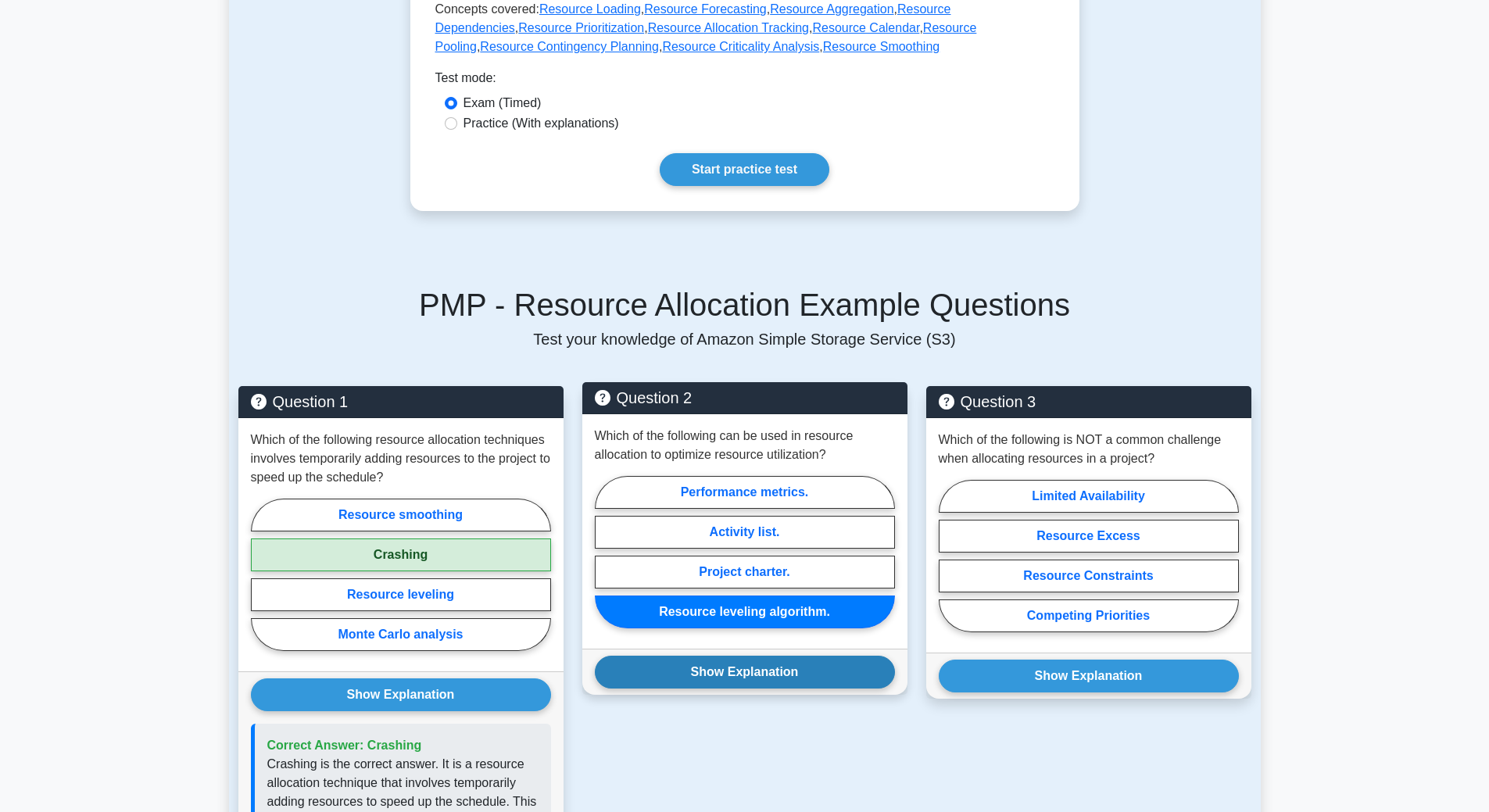 click on "Show Explanation" at bounding box center (745, 672) 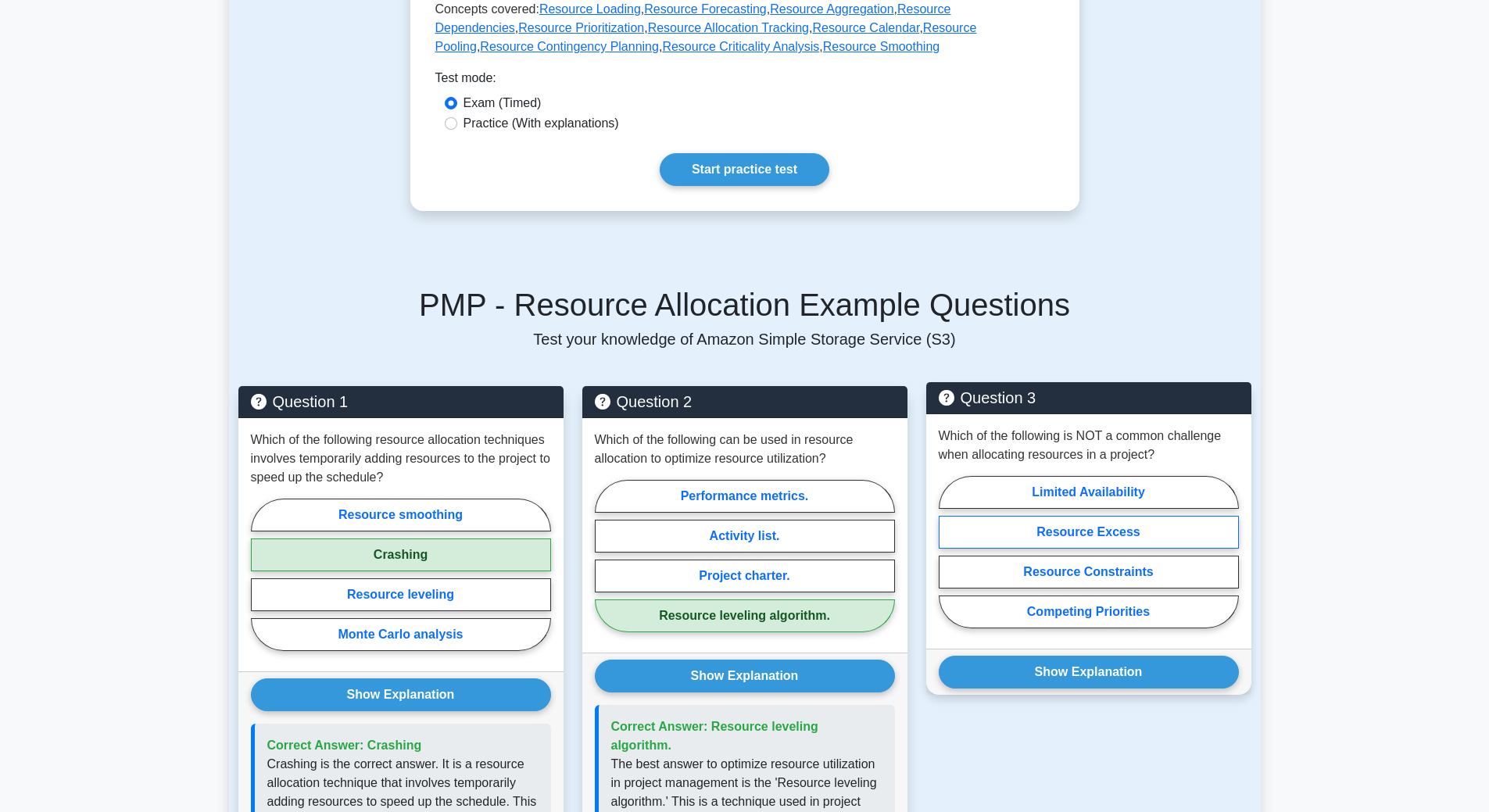 click on "Resource Excess" at bounding box center [1089, 532] 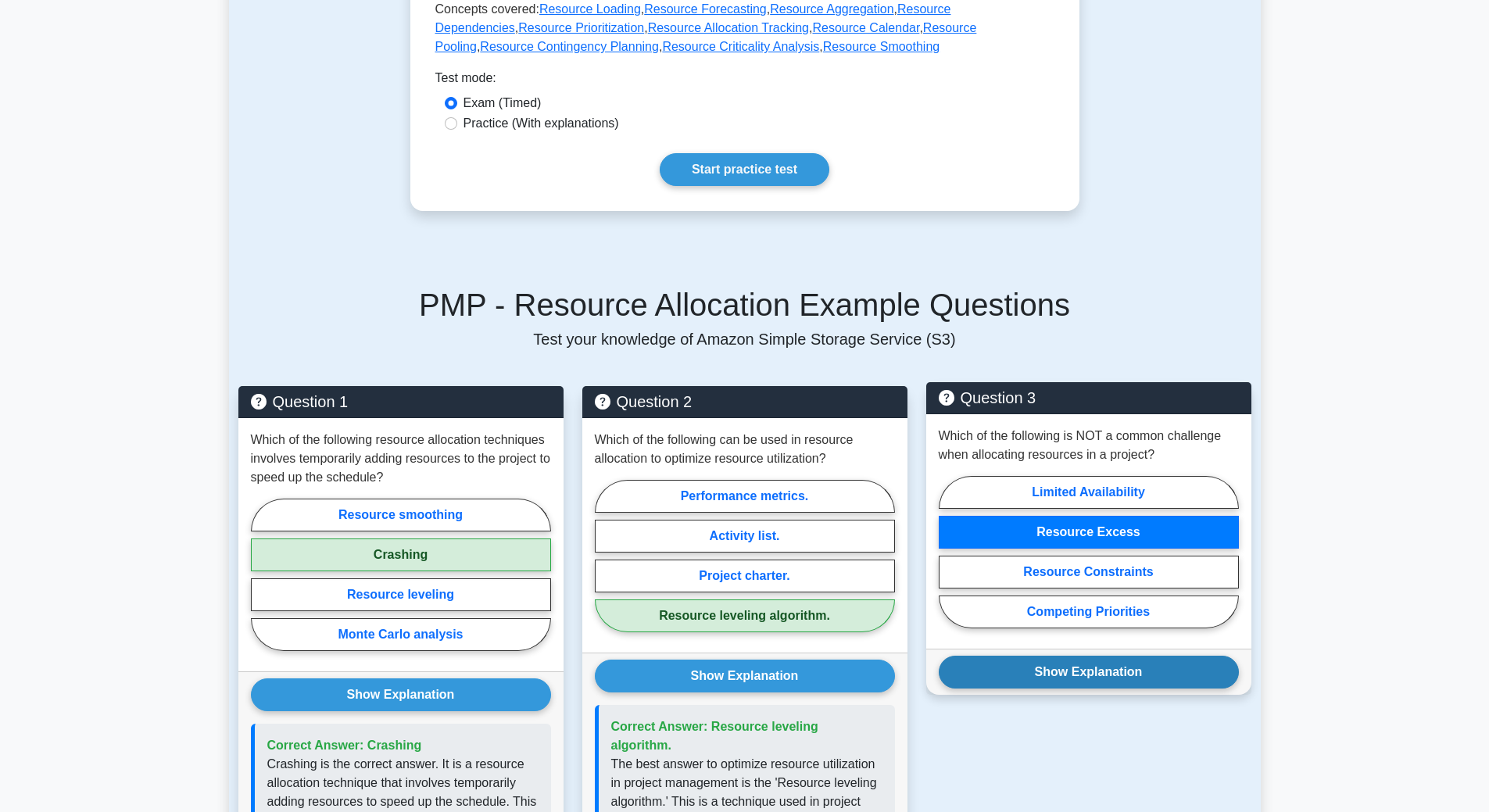 click on "Show Explanation" at bounding box center [1089, 672] 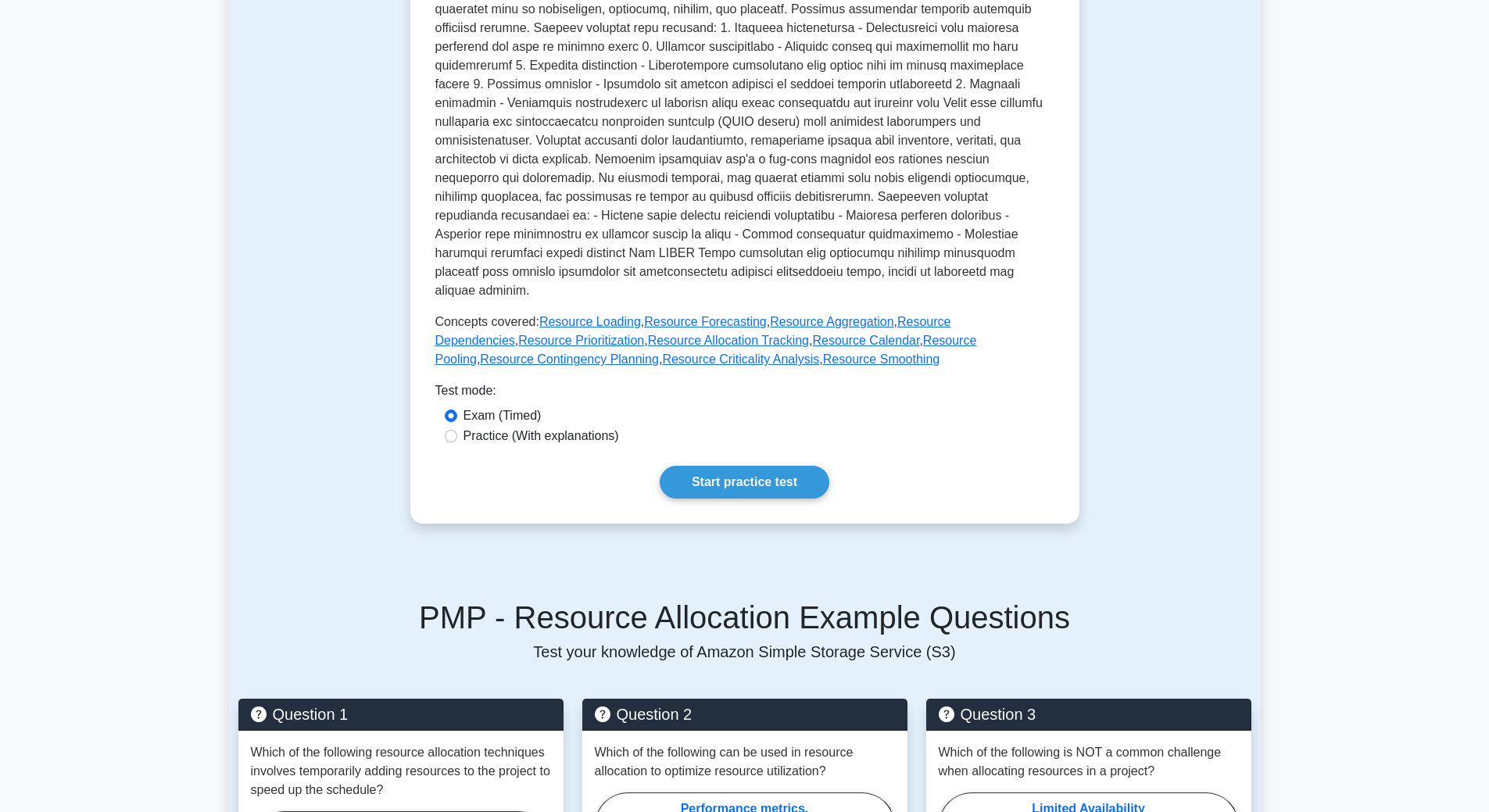 scroll, scrollTop: 156, scrollLeft: 0, axis: vertical 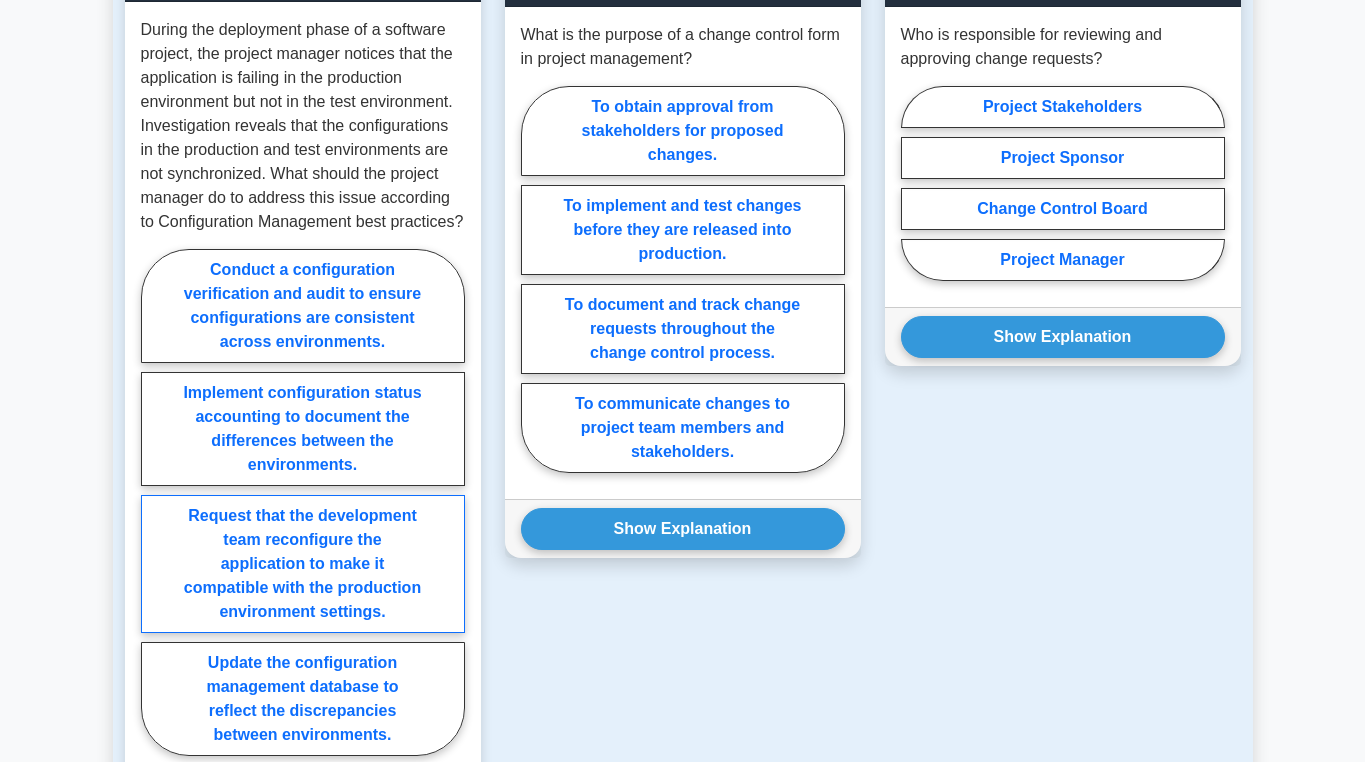 click on "Request that the development team reconfigure the application to make it compatible with the production environment settings." at bounding box center (303, 564) 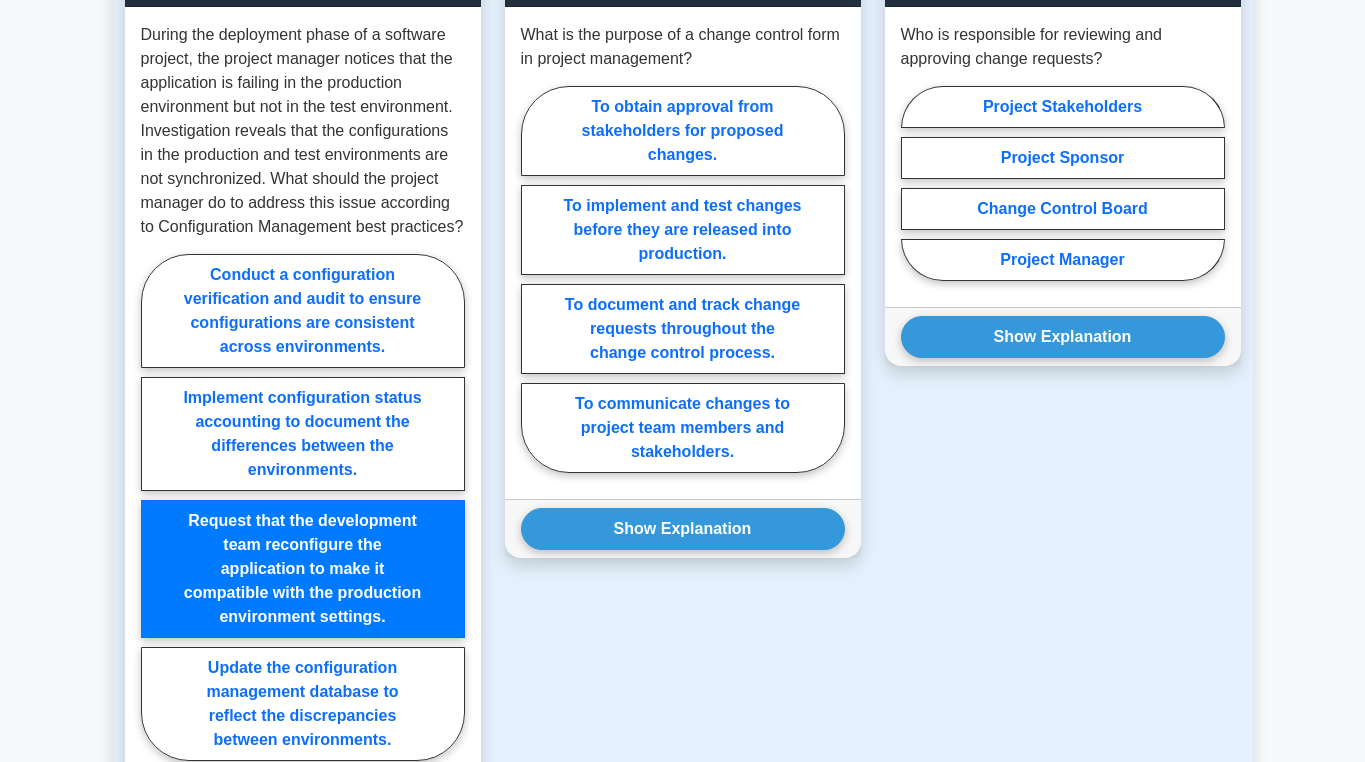 scroll, scrollTop: 1900, scrollLeft: 0, axis: vertical 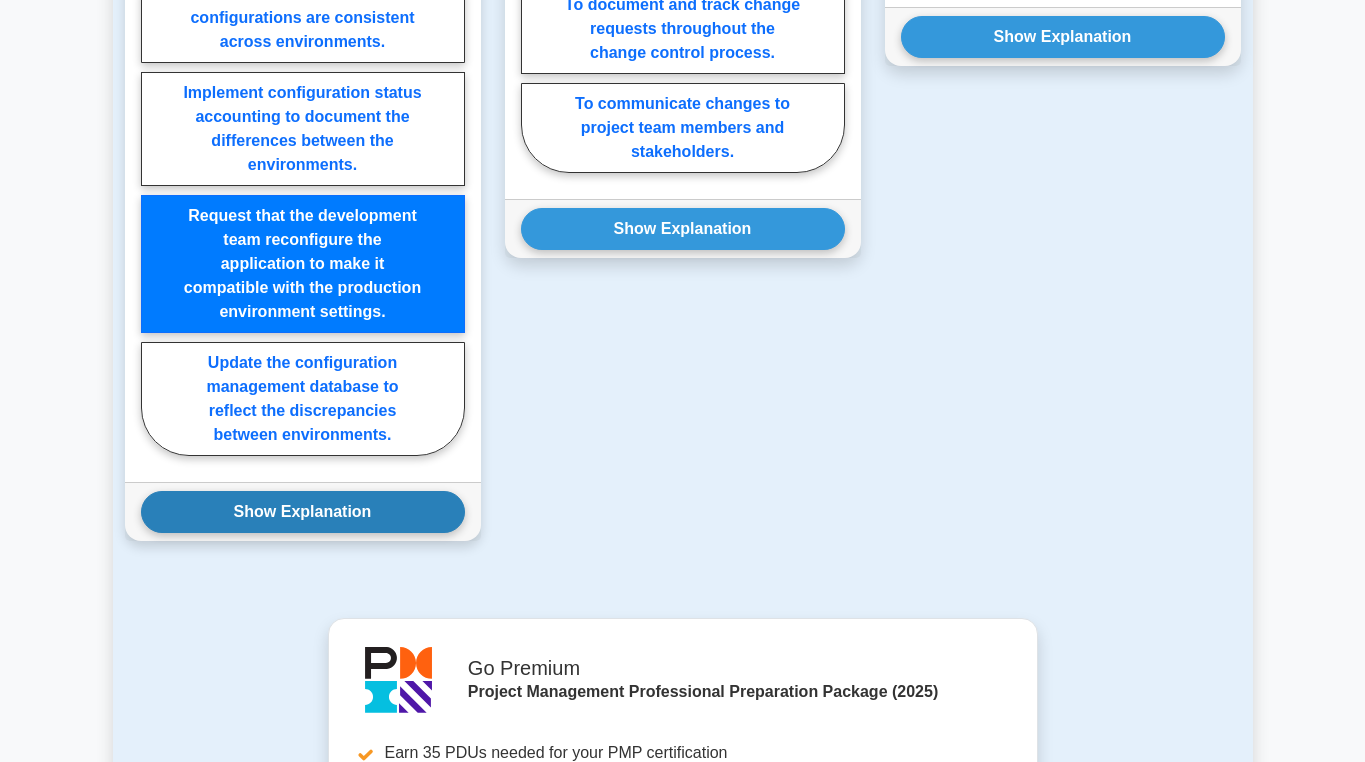 click on "Show Explanation" at bounding box center (303, 512) 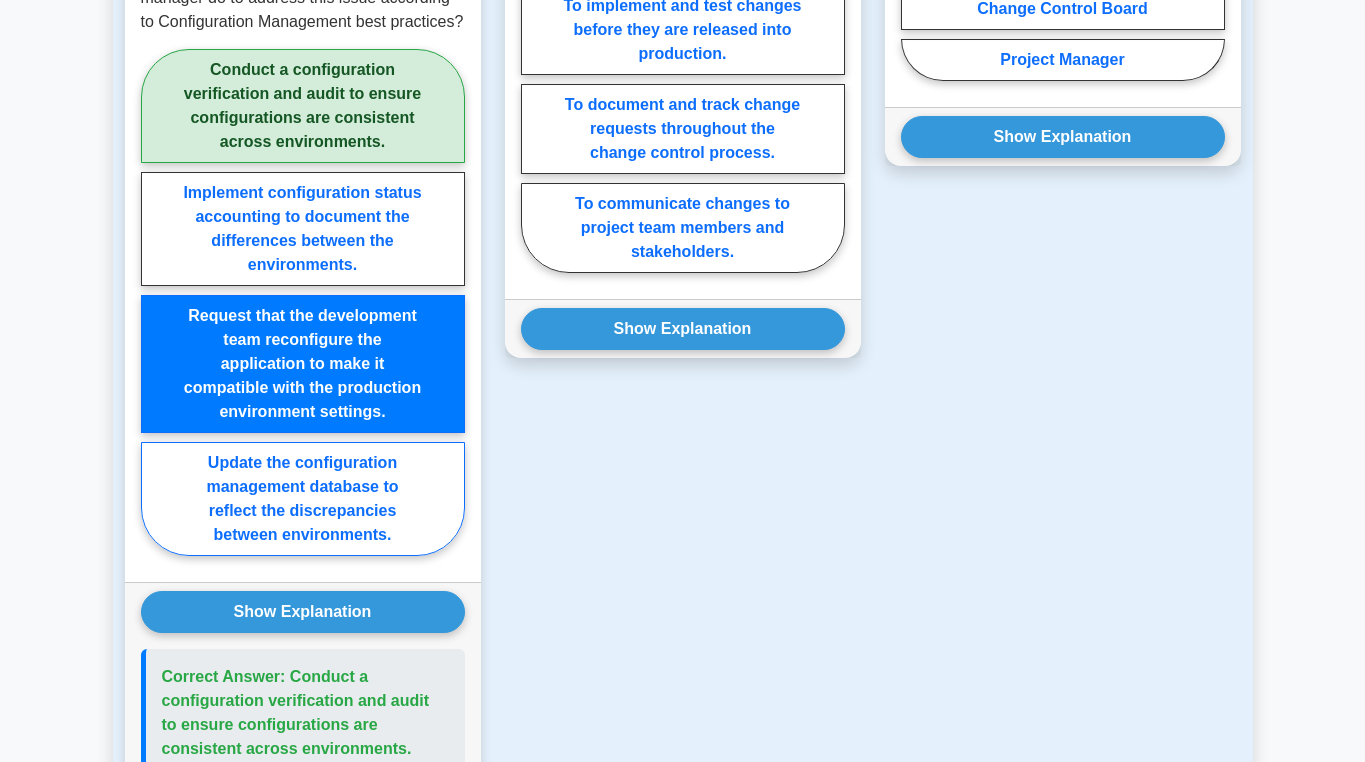 scroll, scrollTop: 1500, scrollLeft: 0, axis: vertical 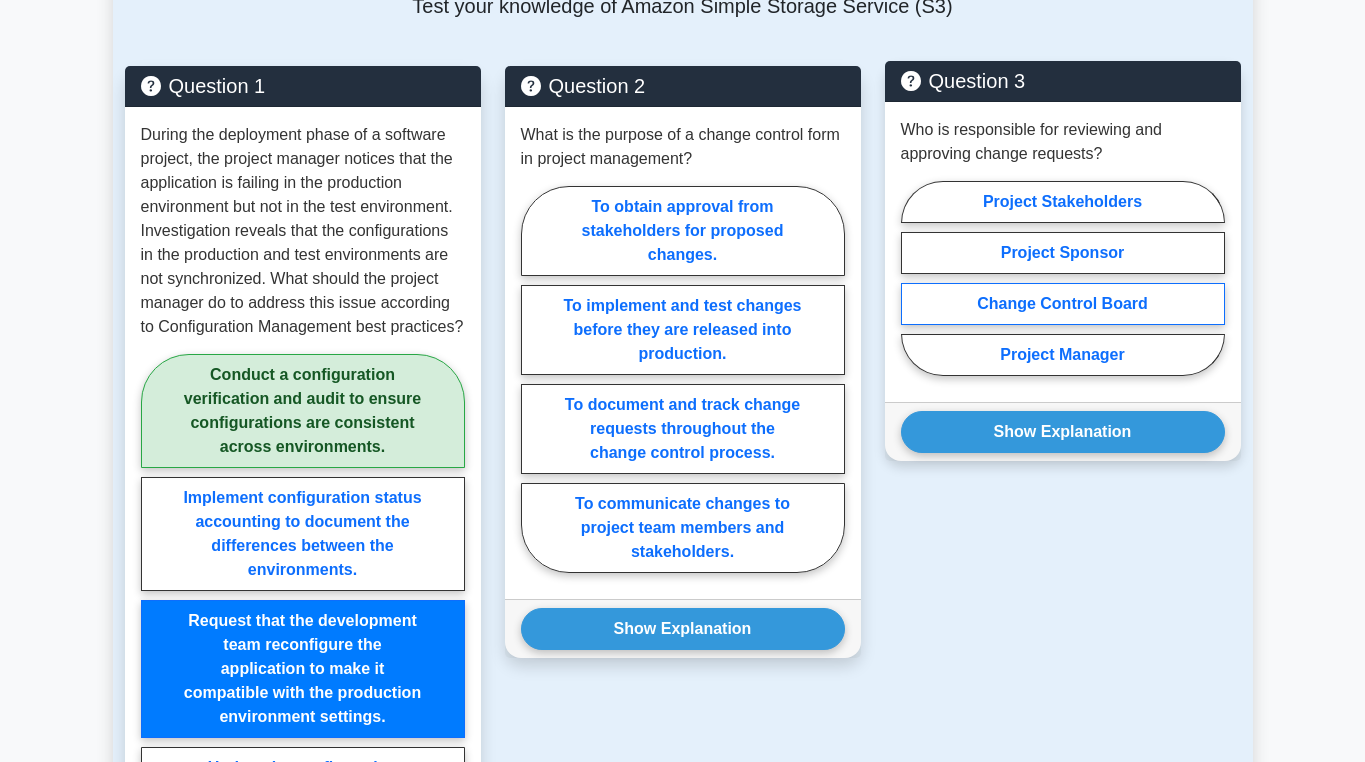 click on "Change Control Board" at bounding box center (1063, 304) 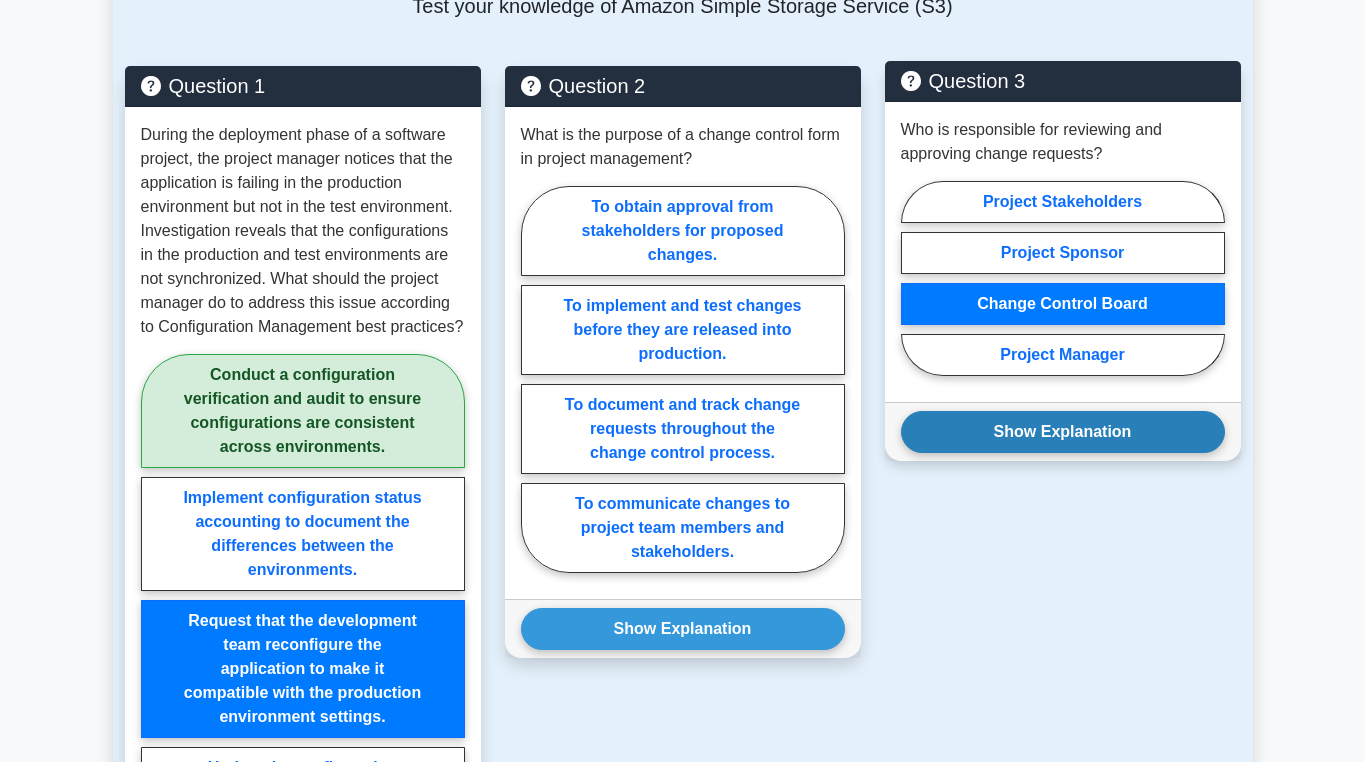 drag, startPoint x: 1016, startPoint y: 436, endPoint x: 1001, endPoint y: 428, distance: 17 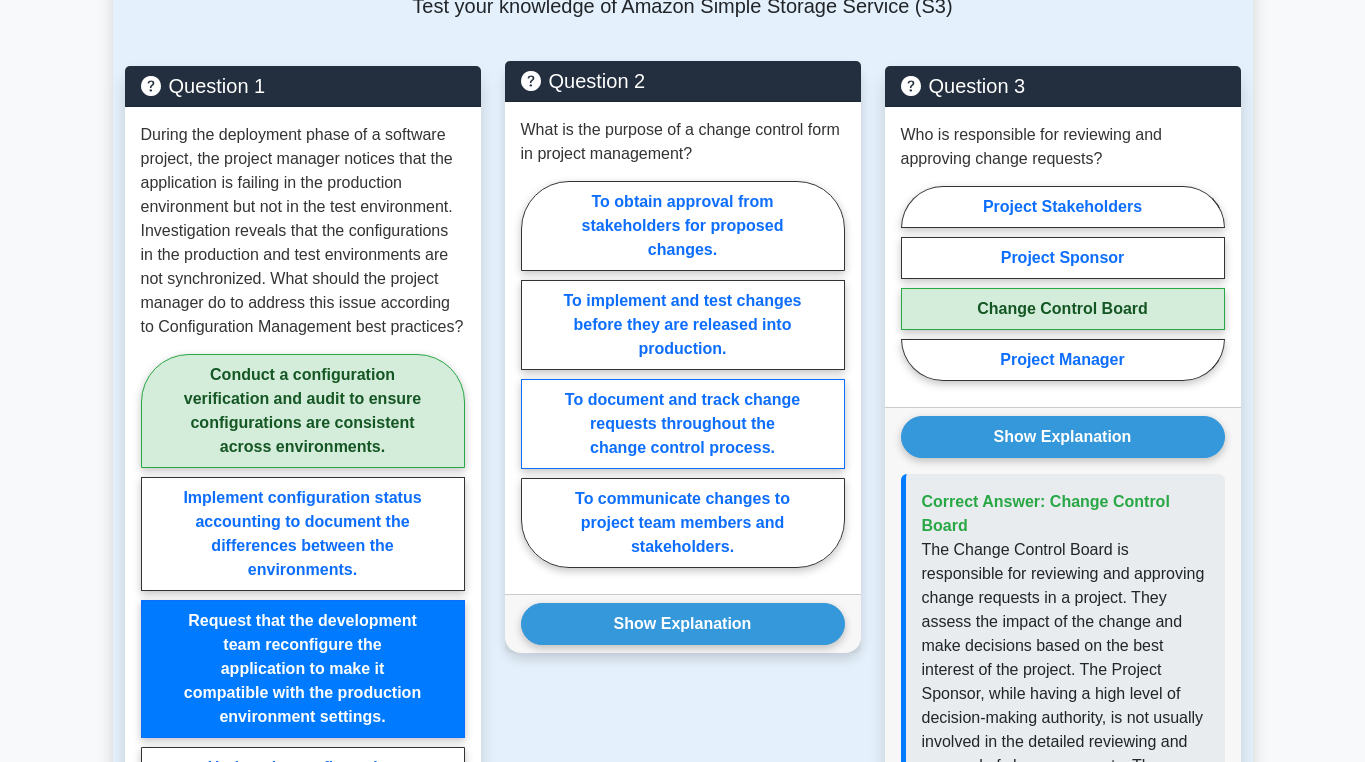 click on "To document and track change requests throughout the change control process." at bounding box center (683, 424) 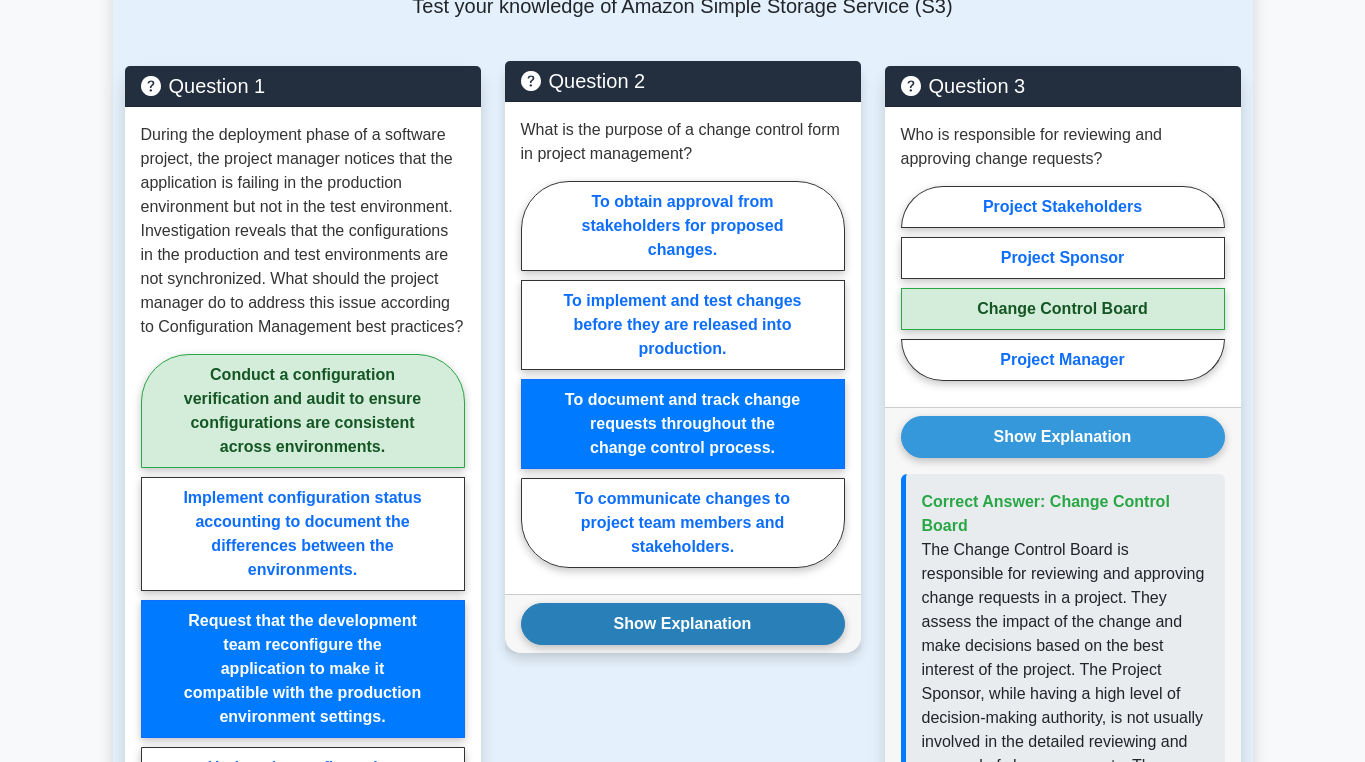 click on "Show Explanation" at bounding box center [683, 624] 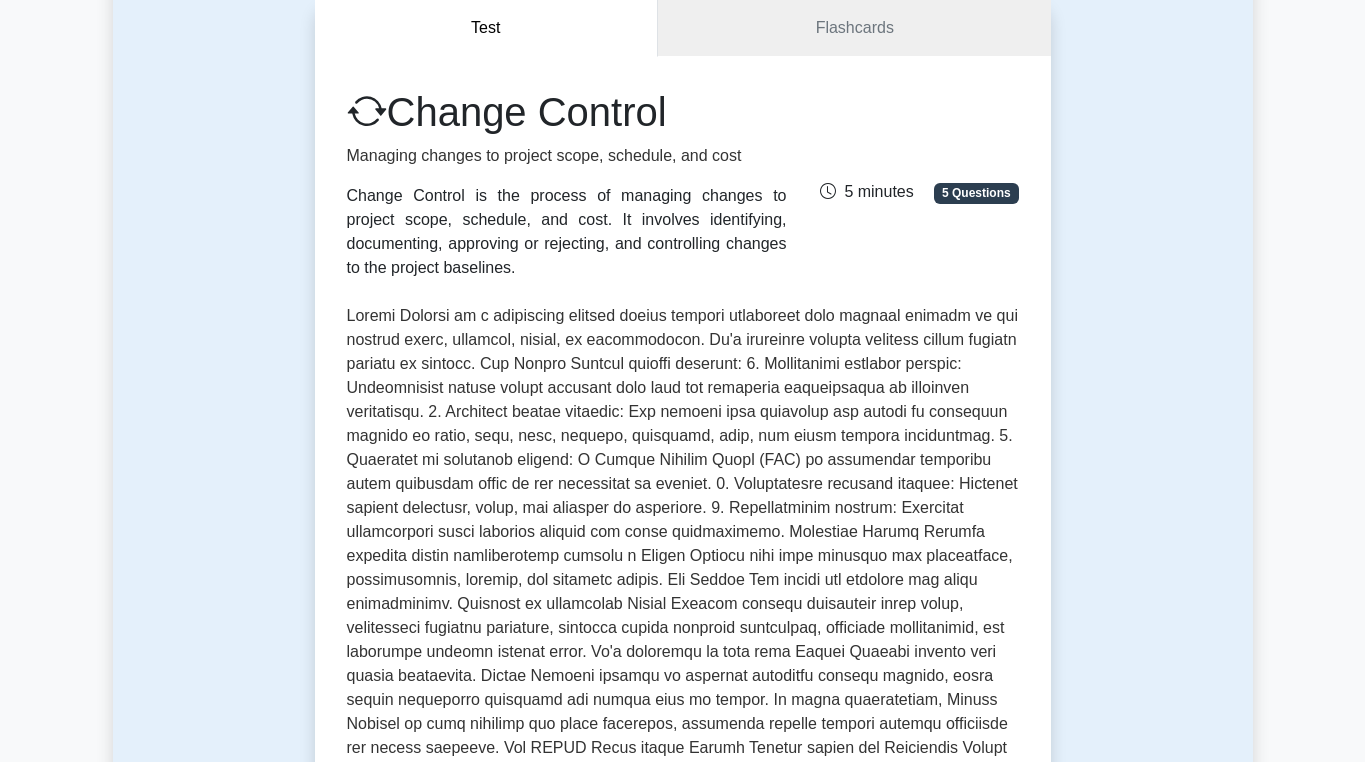 scroll, scrollTop: 0, scrollLeft: 0, axis: both 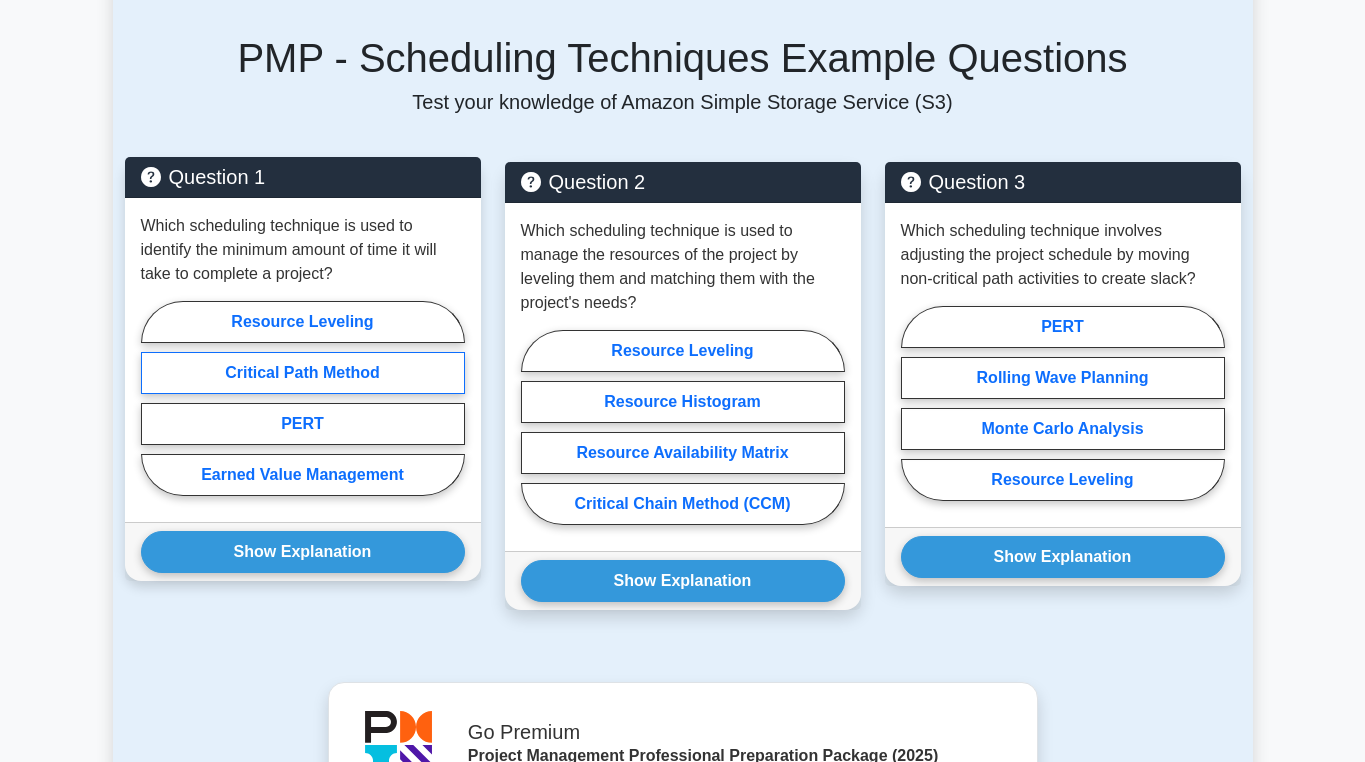 click on "Critical Path Method" at bounding box center (303, 373) 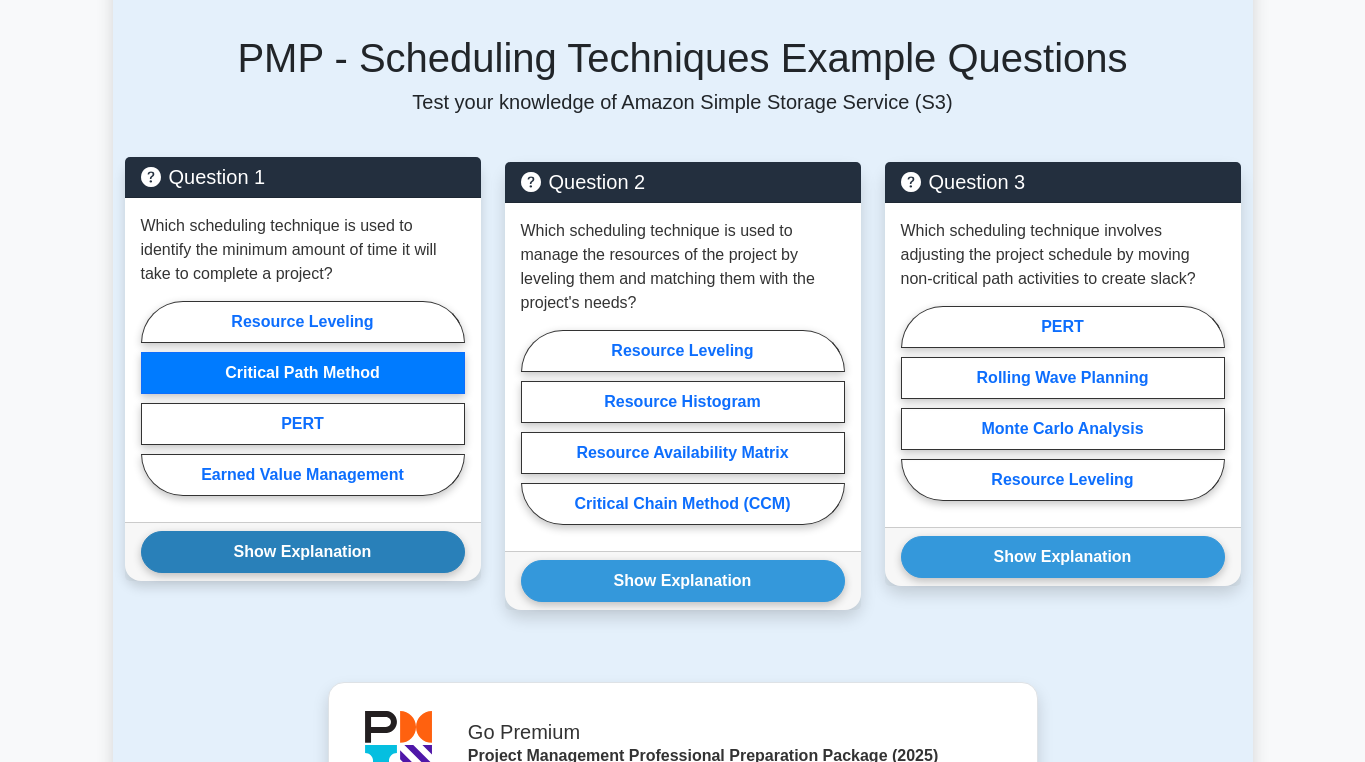 click on "Show Explanation" at bounding box center (303, 552) 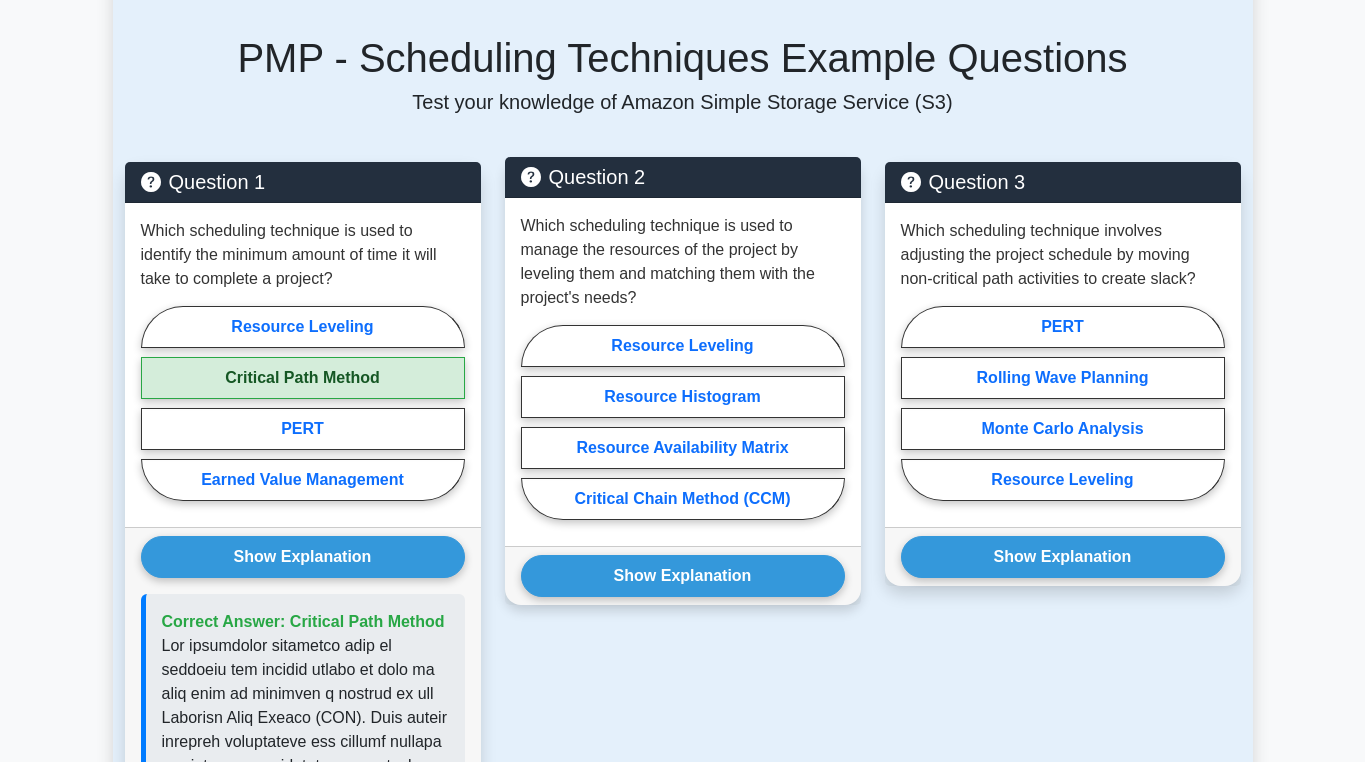 scroll, scrollTop: 1600, scrollLeft: 0, axis: vertical 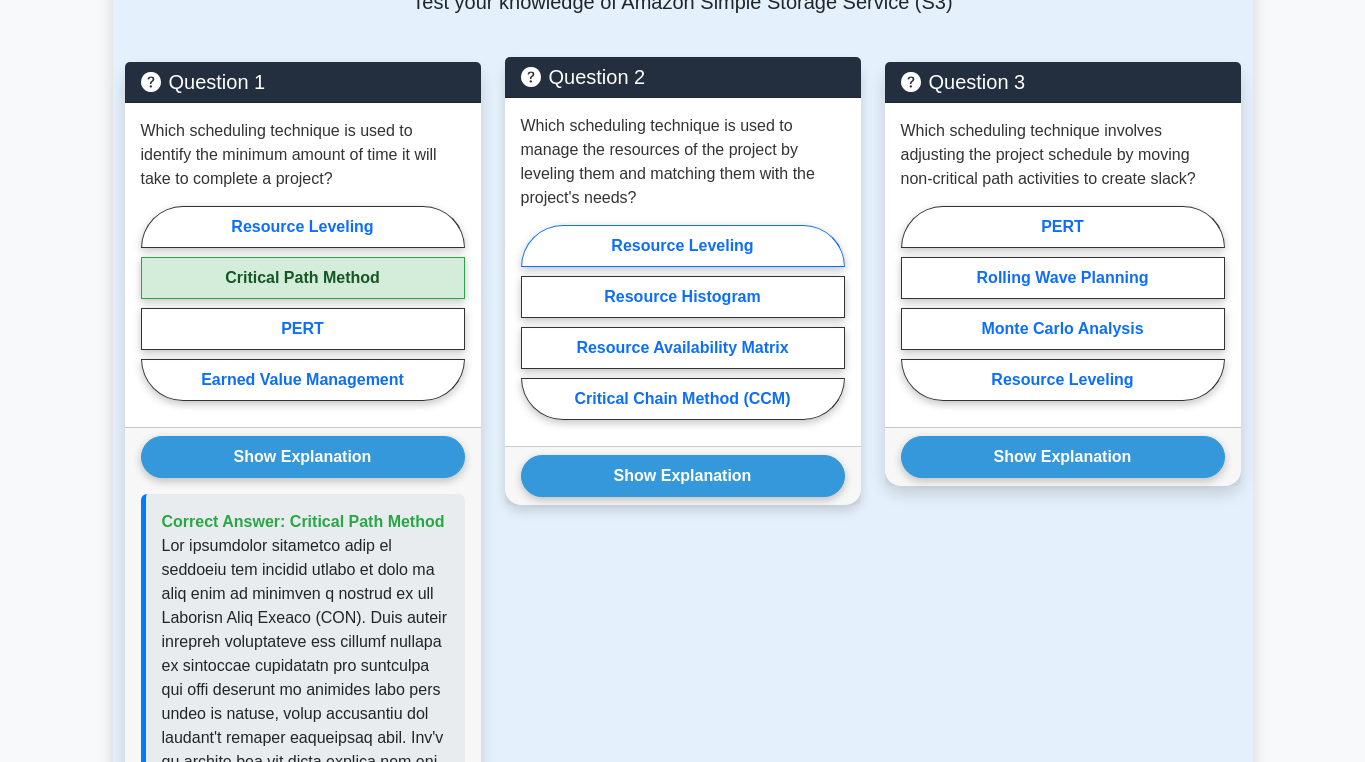 click on "Resource Leveling" at bounding box center [683, 246] 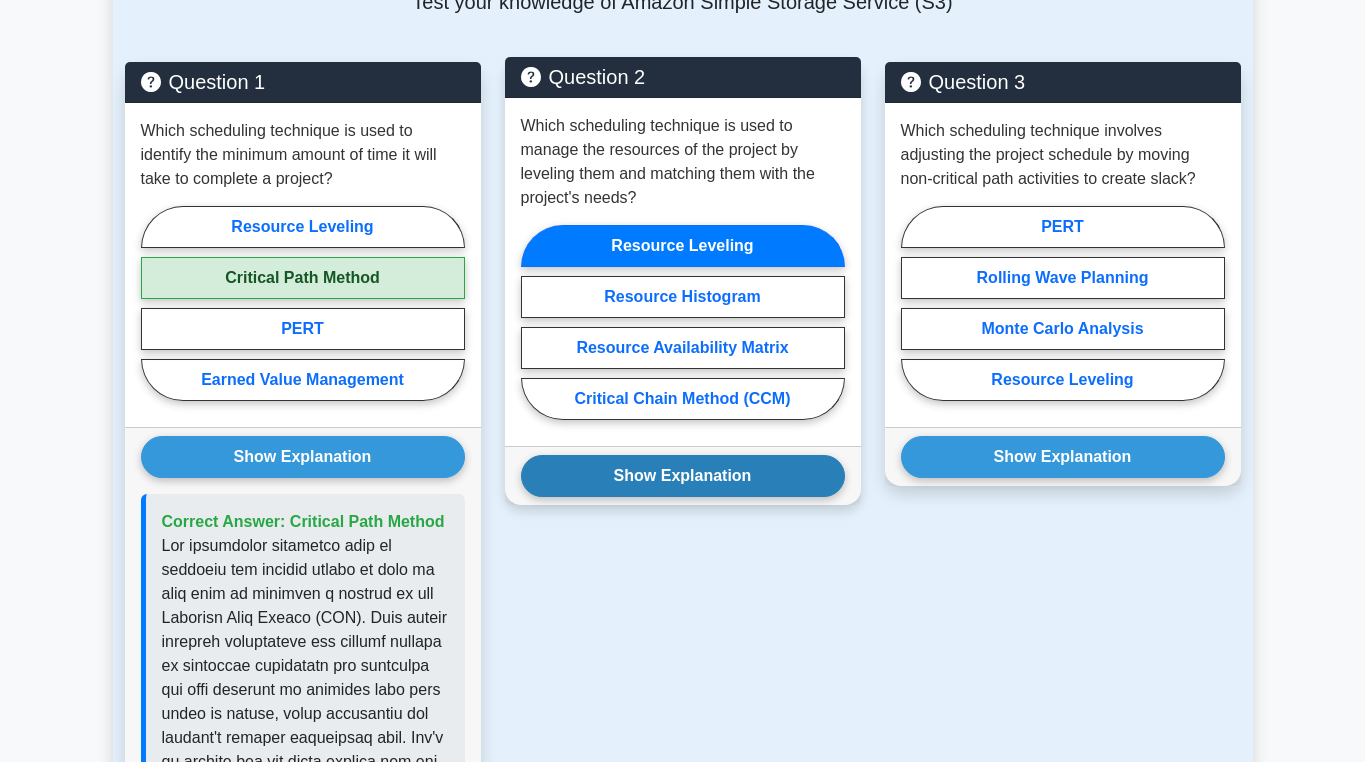 click on "Show Explanation" at bounding box center (683, 476) 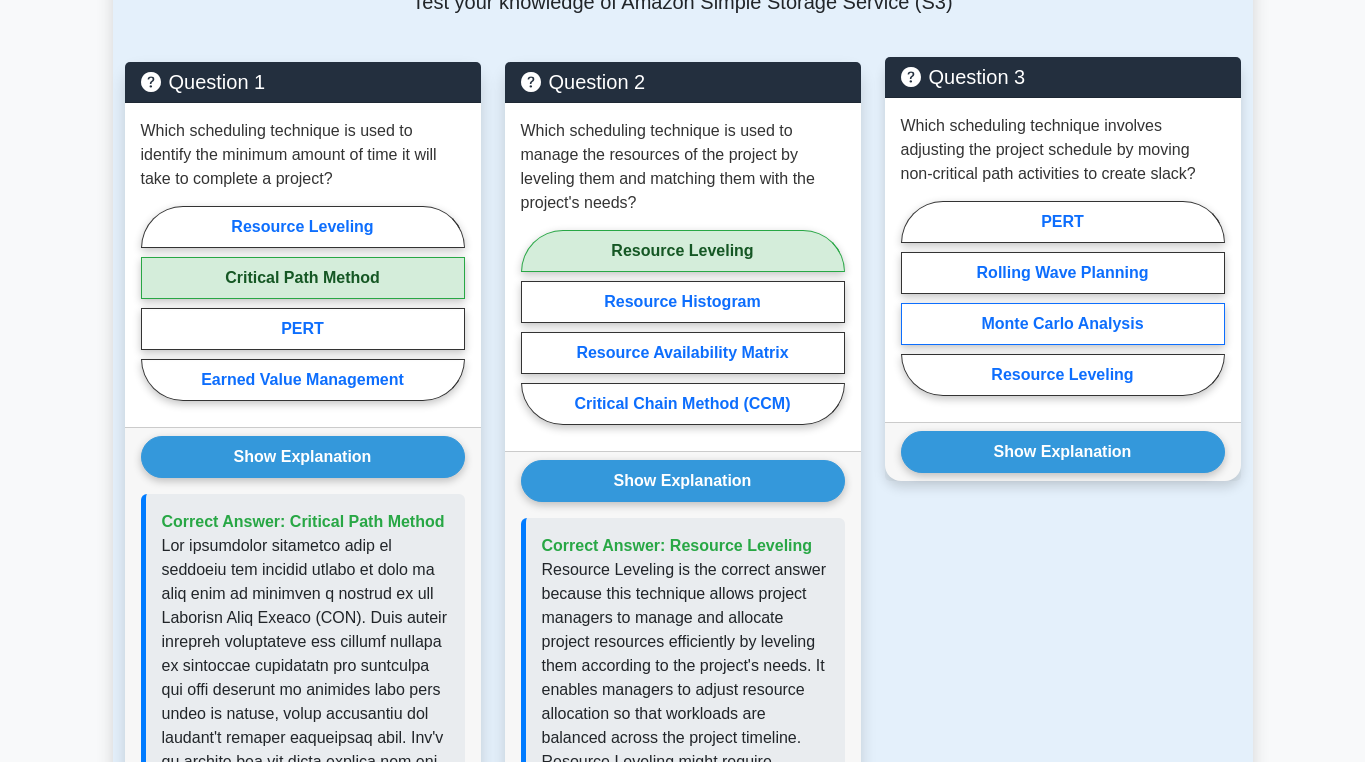 click on "Monte Carlo Analysis" at bounding box center [1063, 324] 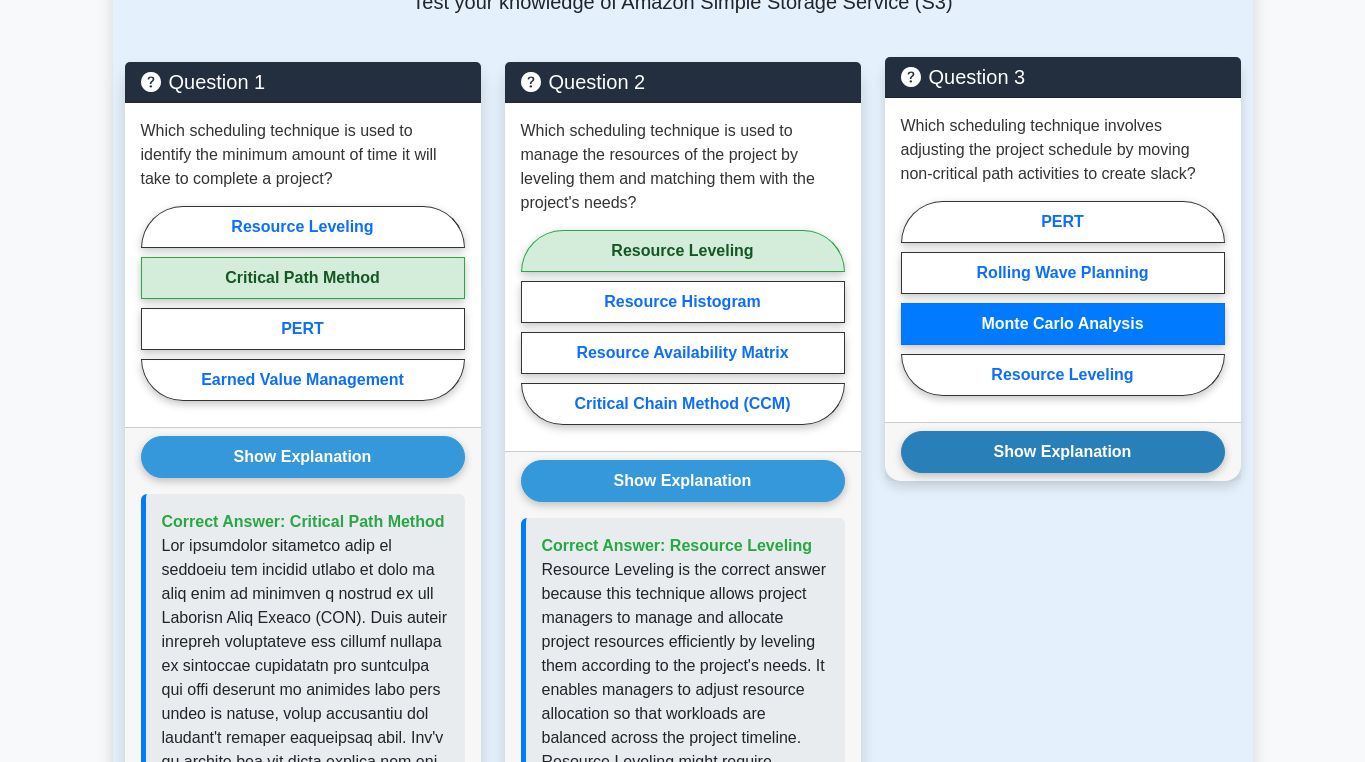 click on "Show Explanation" at bounding box center (1063, 452) 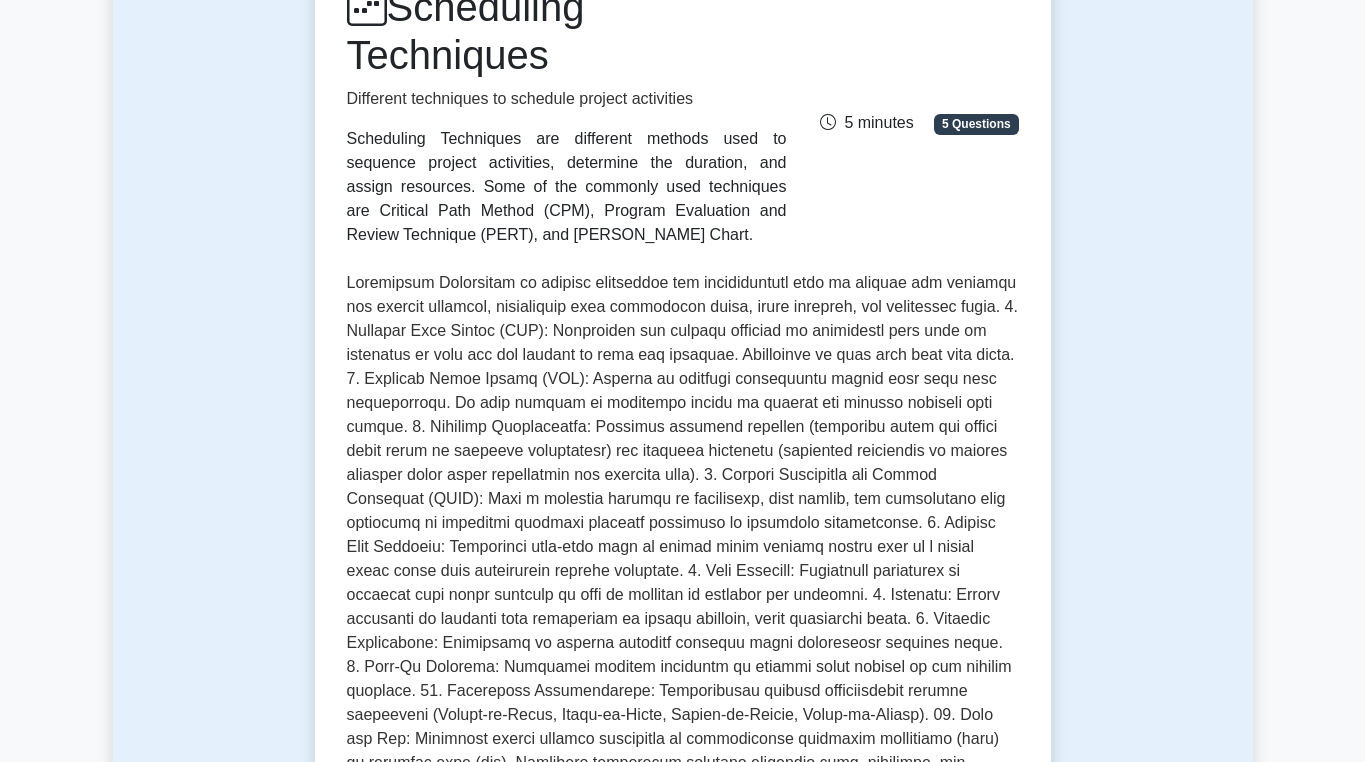 scroll, scrollTop: 0, scrollLeft: 0, axis: both 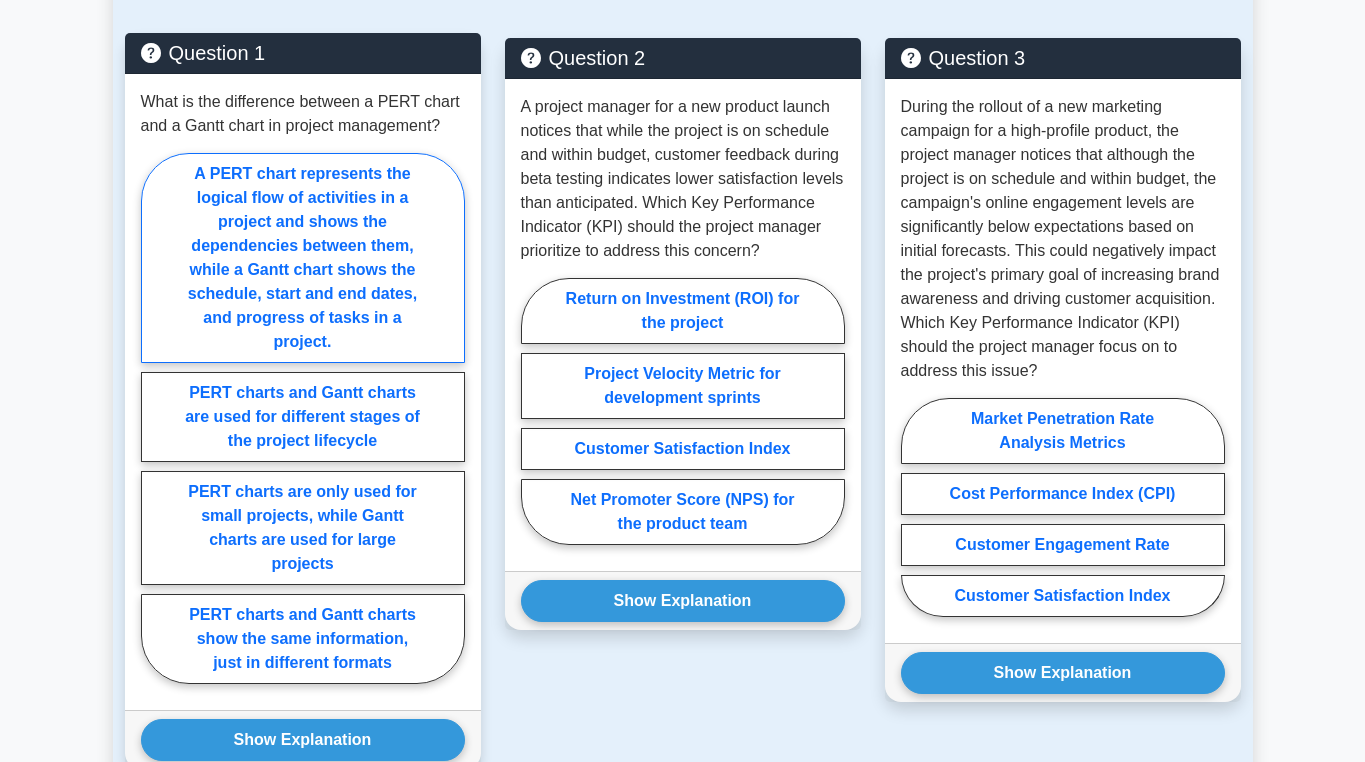 click on "A PERT chart represents the logical flow of activities in a project and shows the dependencies between them, while a Gantt chart shows the schedule, start and end dates, and progress of tasks in a project." at bounding box center (303, 258) 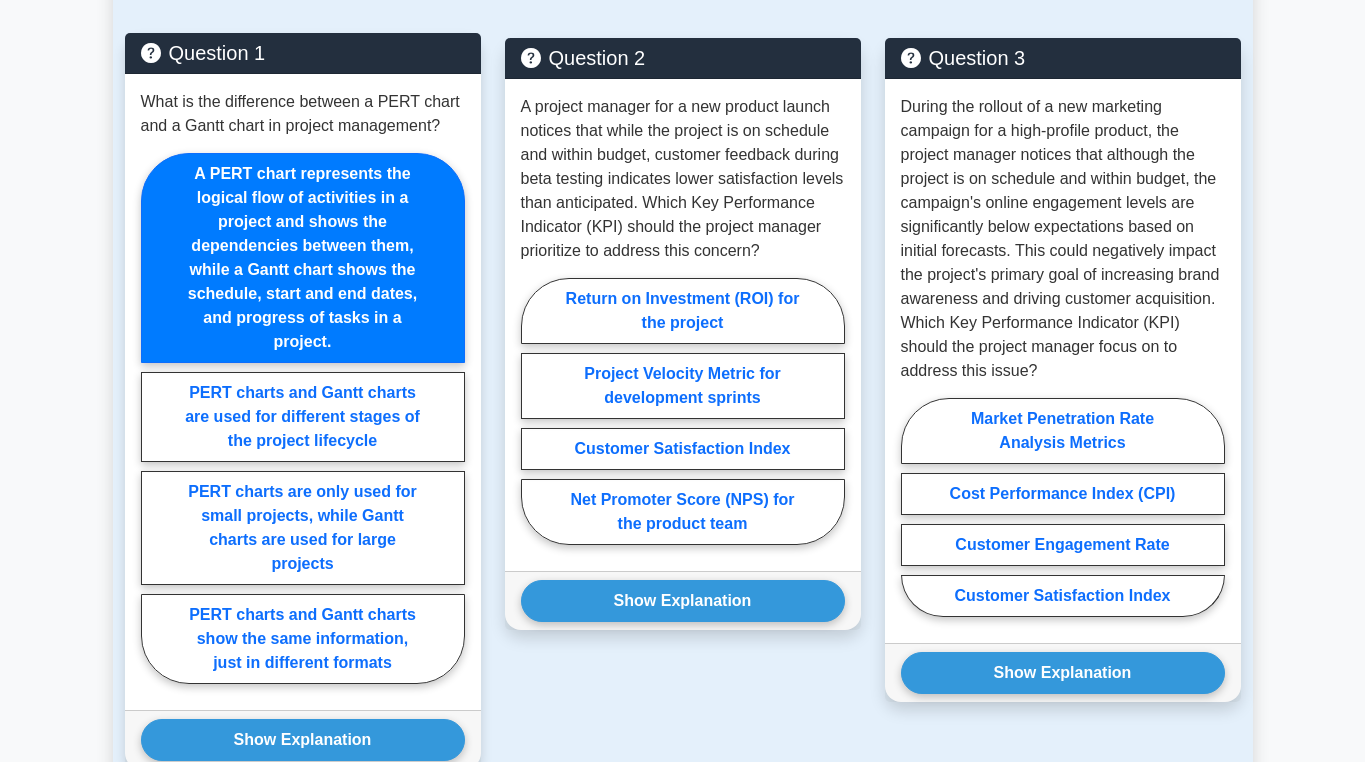 scroll, scrollTop: 1800, scrollLeft: 0, axis: vertical 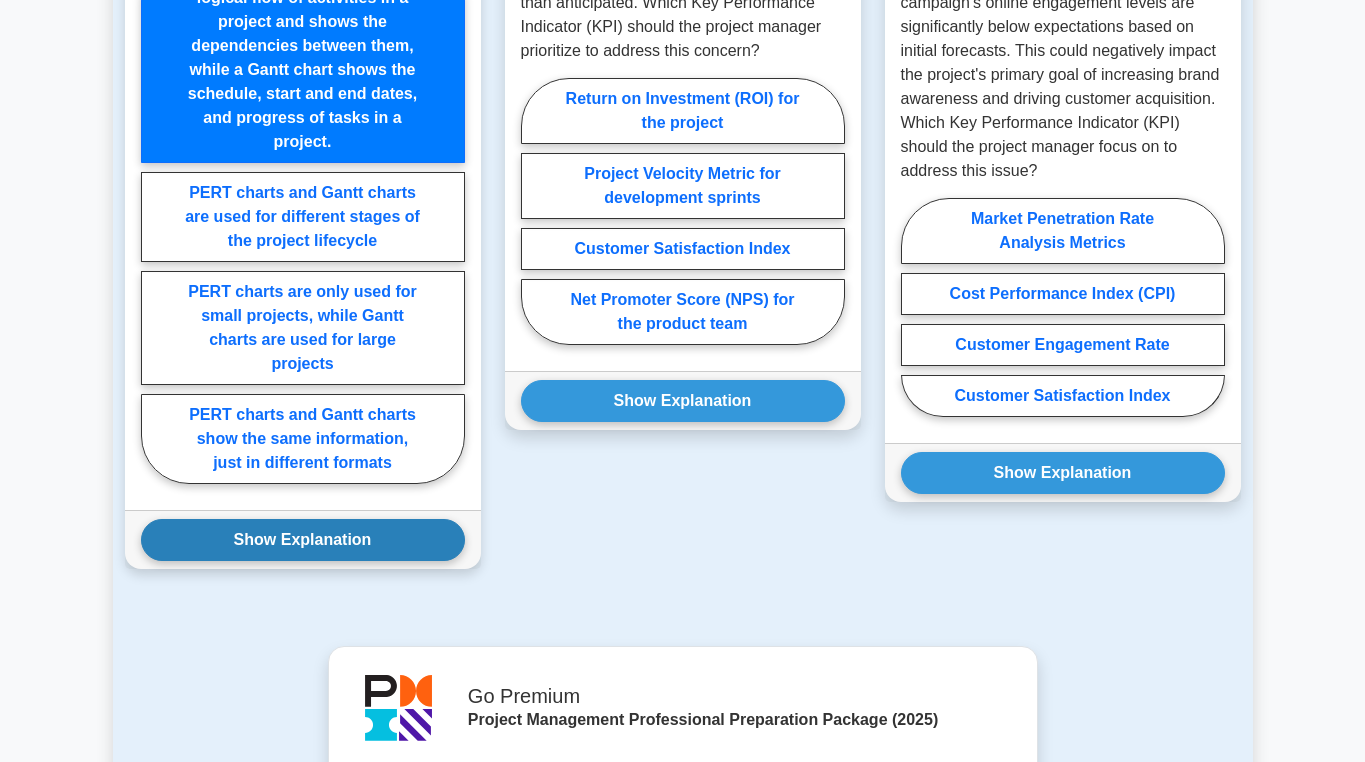 click on "Show Explanation" at bounding box center (303, 540) 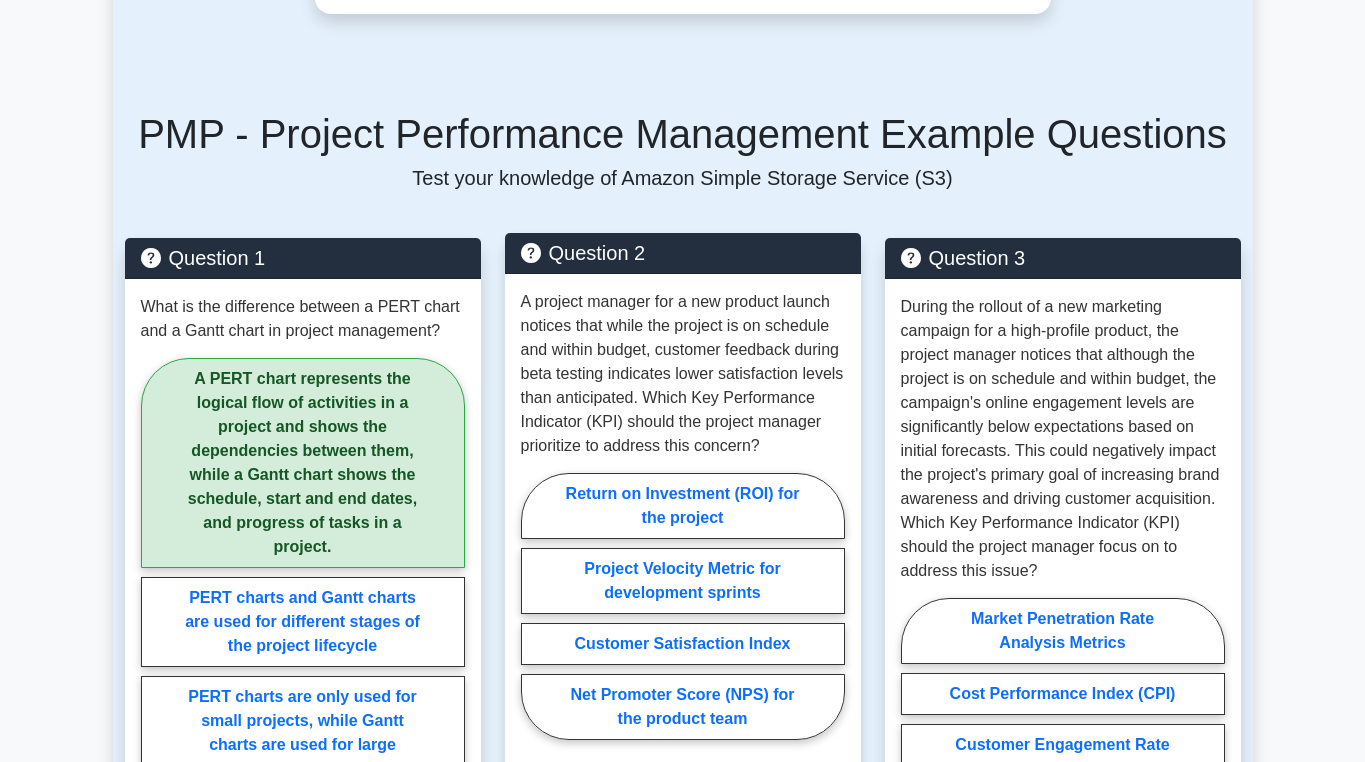 scroll, scrollTop: 1600, scrollLeft: 0, axis: vertical 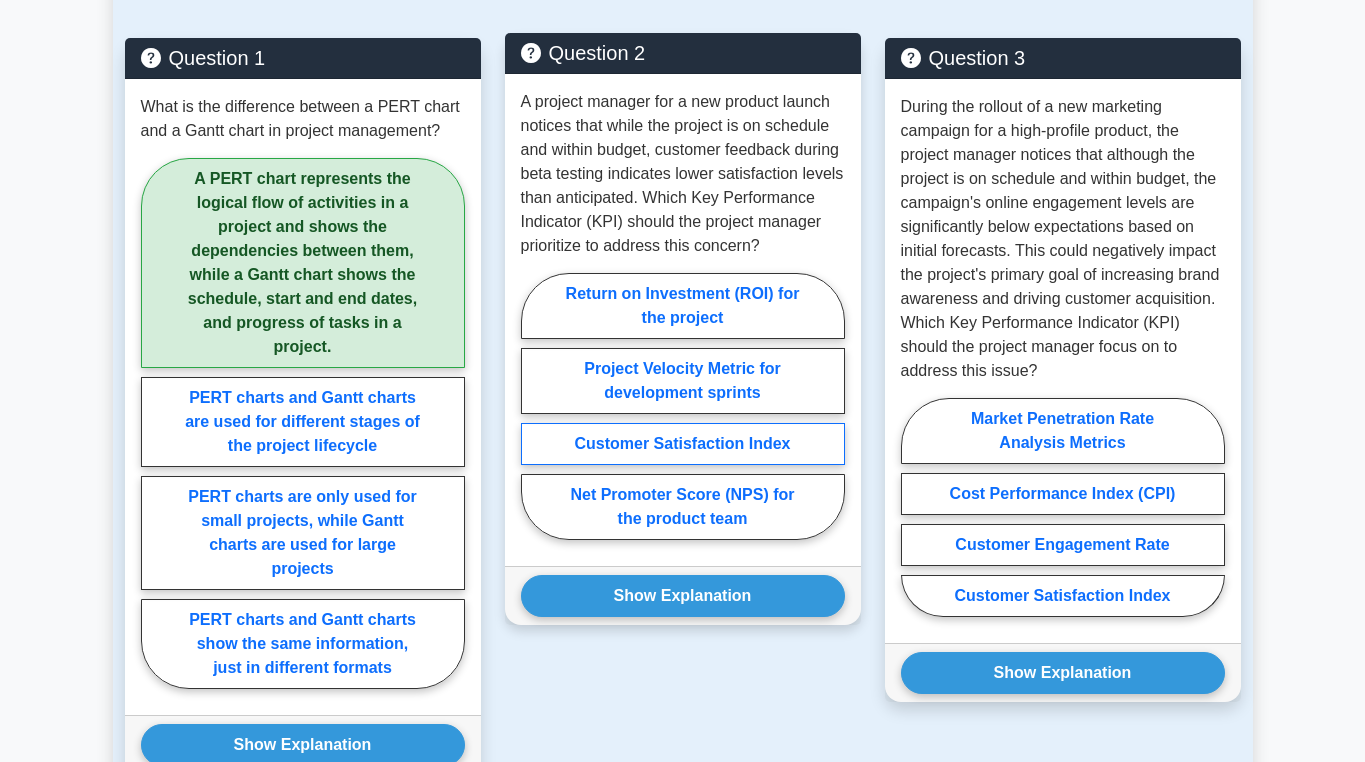 click on "Customer Satisfaction Index" at bounding box center (683, 444) 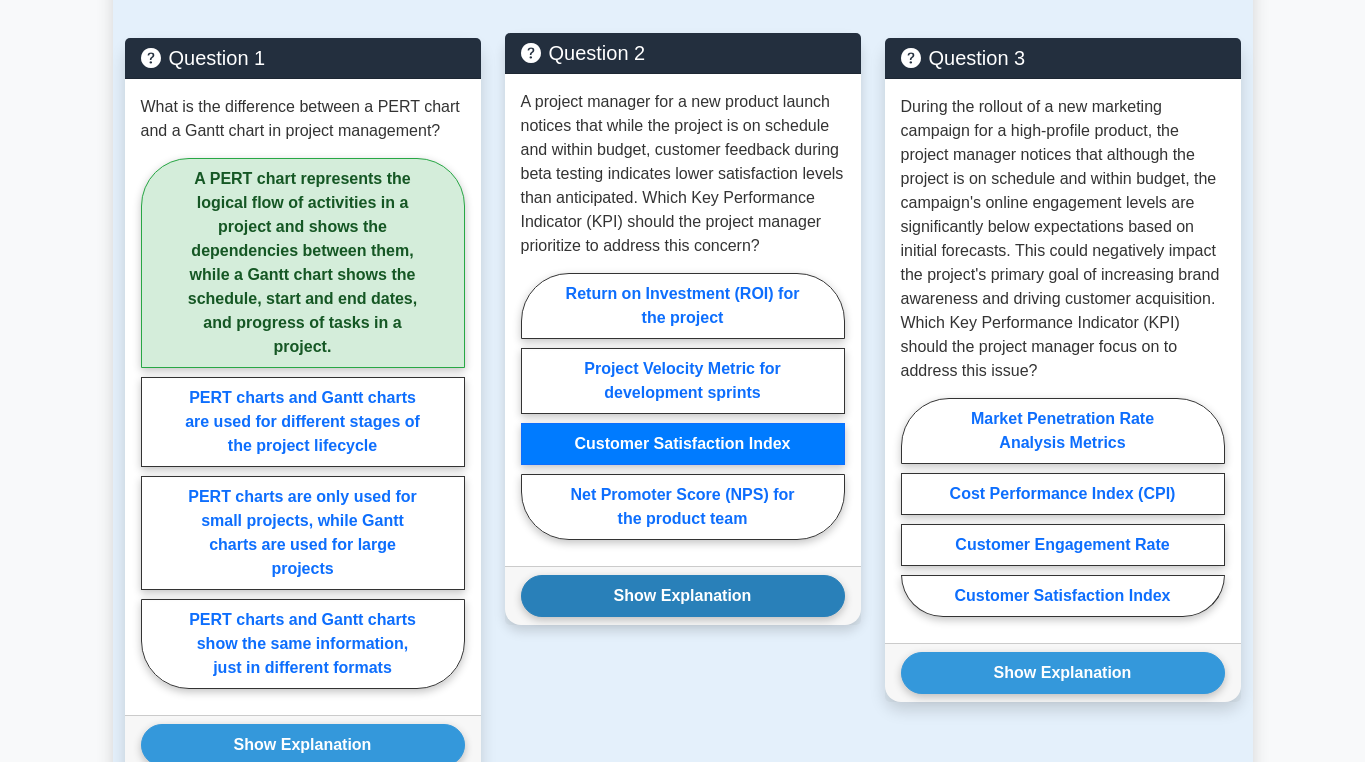 click on "Show Explanation" at bounding box center (683, 596) 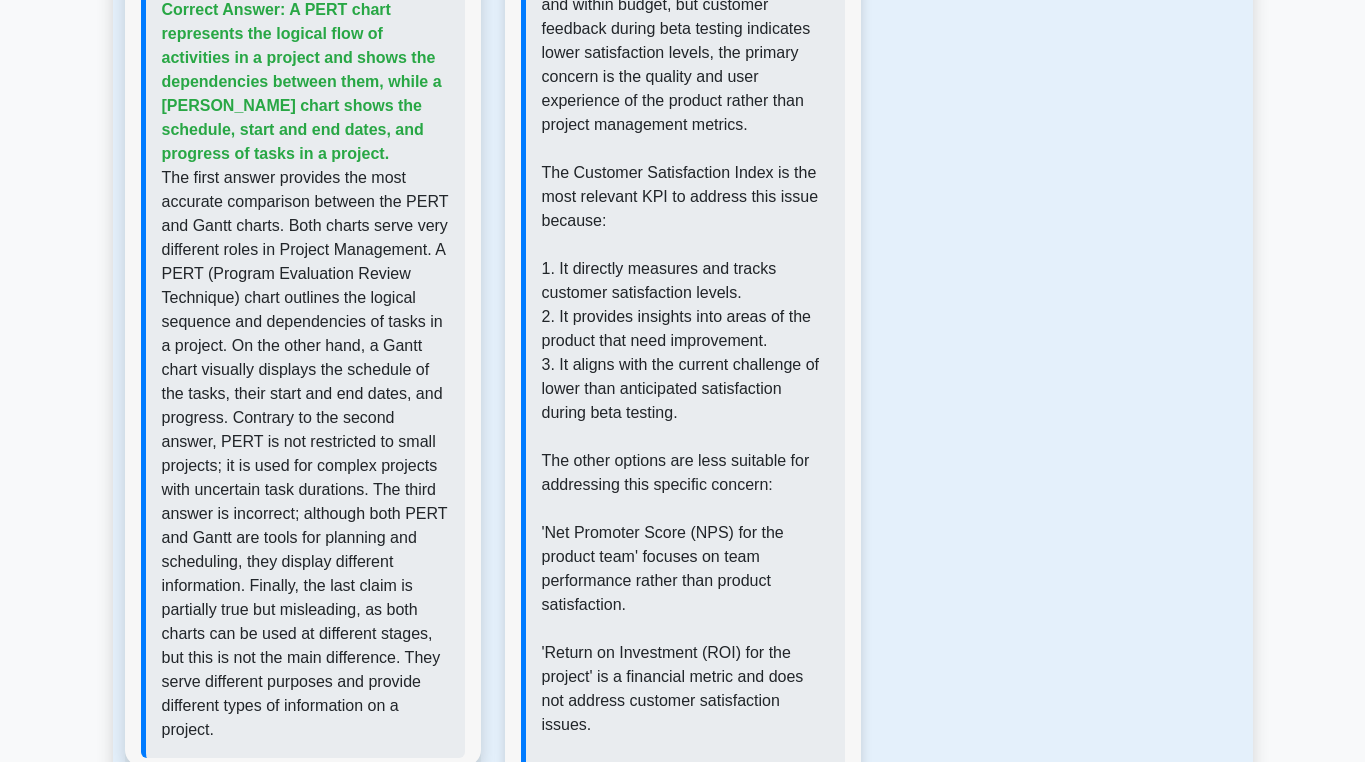 scroll, scrollTop: 2600, scrollLeft: 0, axis: vertical 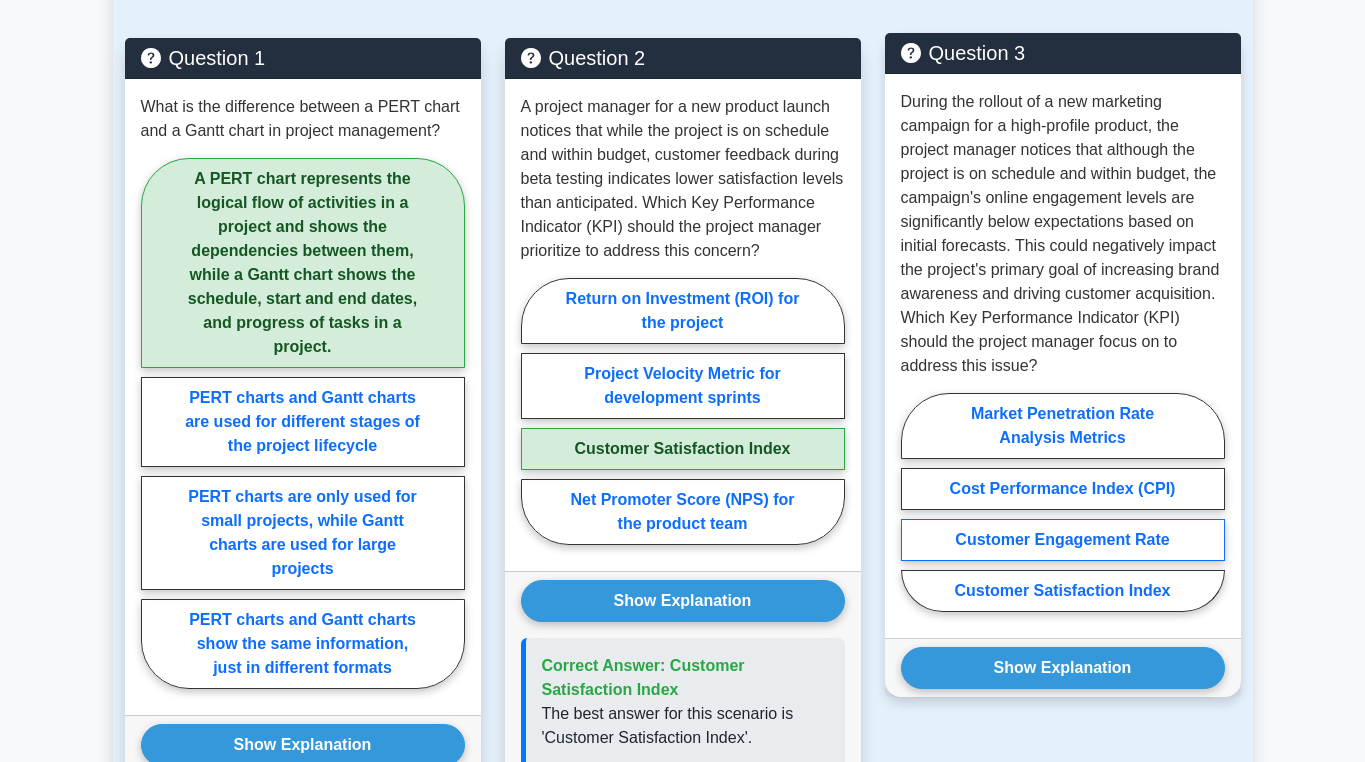 click on "Customer Engagement Rate" at bounding box center (1063, 540) 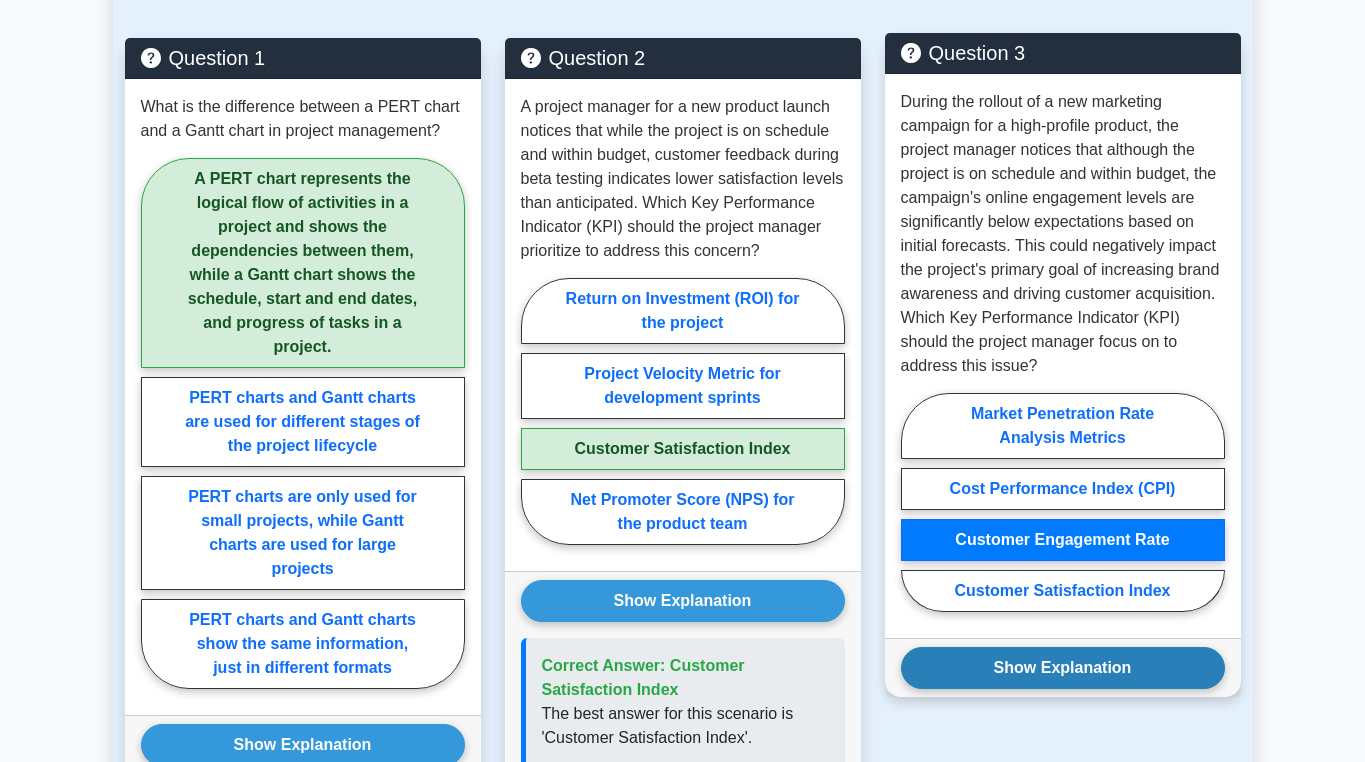 click on "Show Explanation" at bounding box center [1063, 668] 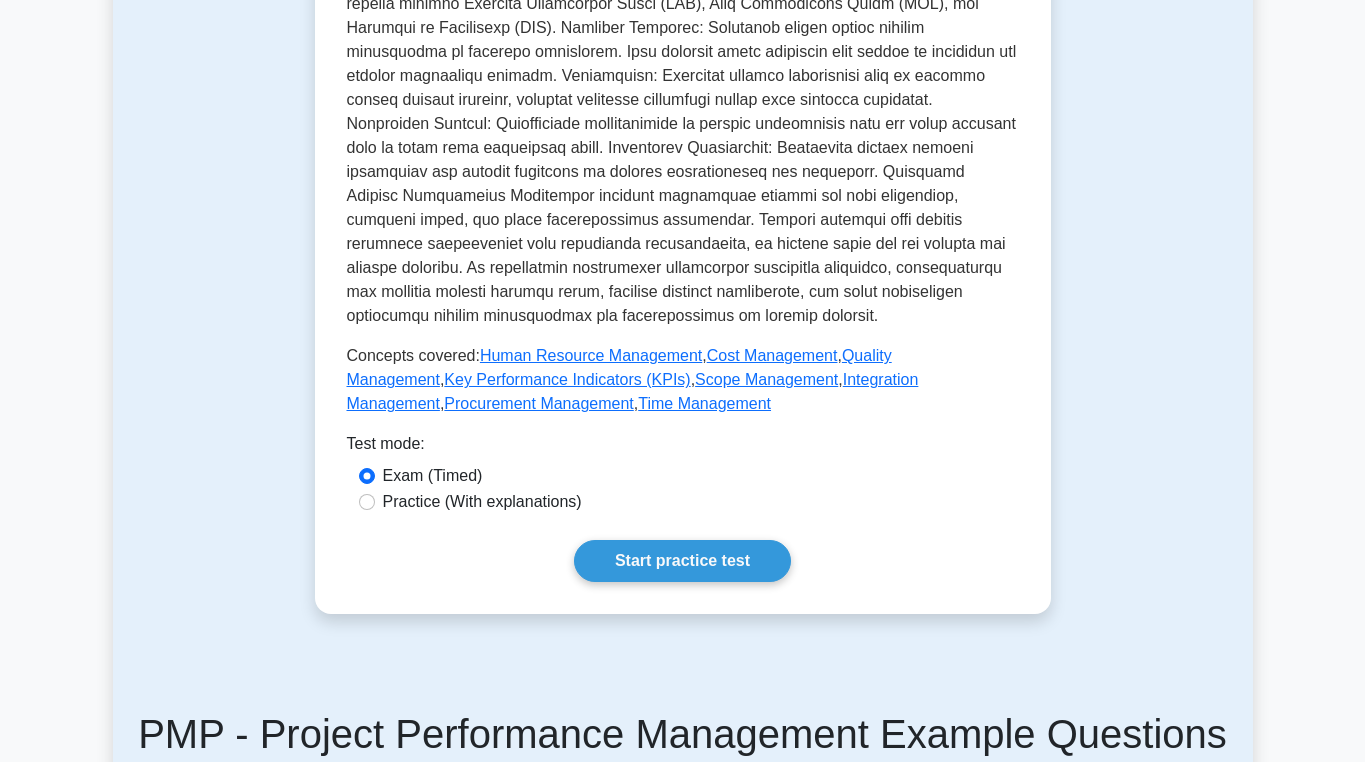scroll, scrollTop: 500, scrollLeft: 0, axis: vertical 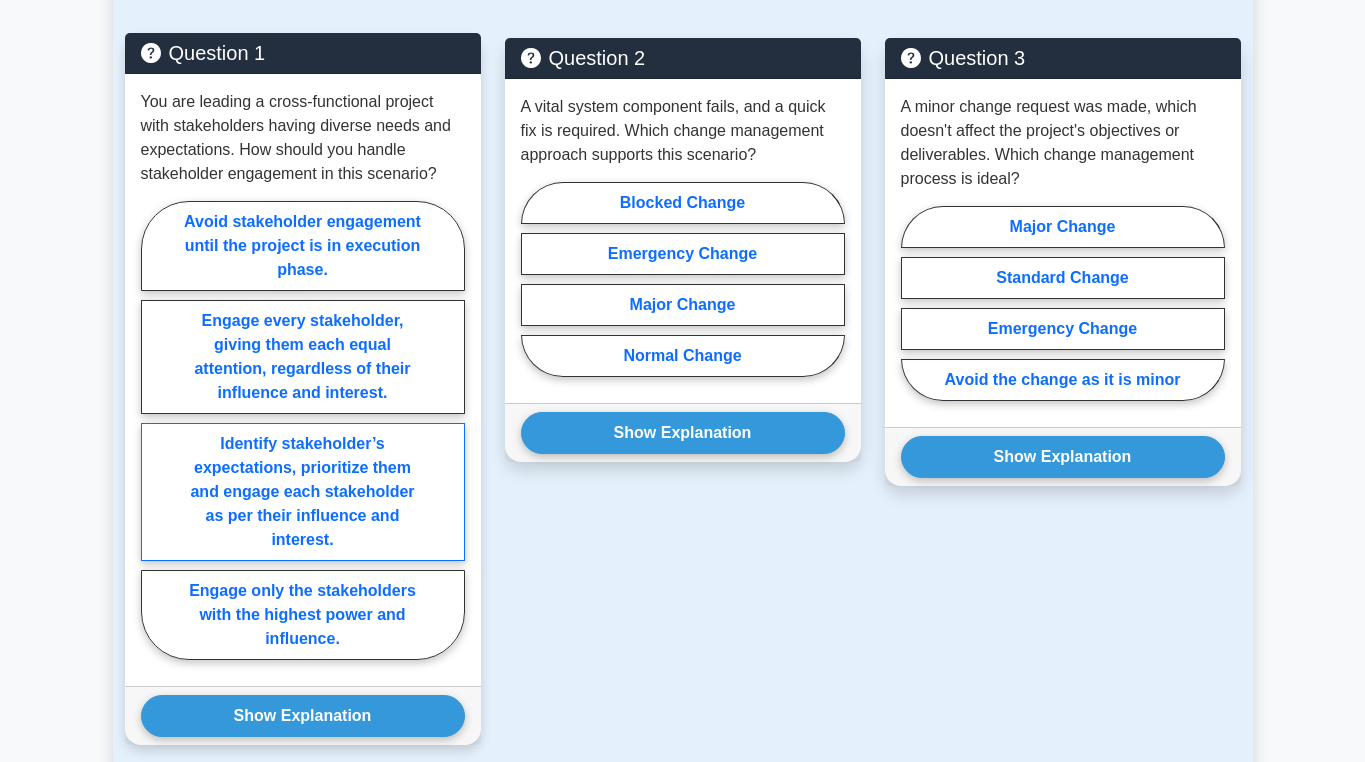 click on "Identify stakeholder’s expectations, prioritize them and engage each stakeholder as per their influence and interest." at bounding box center (303, 492) 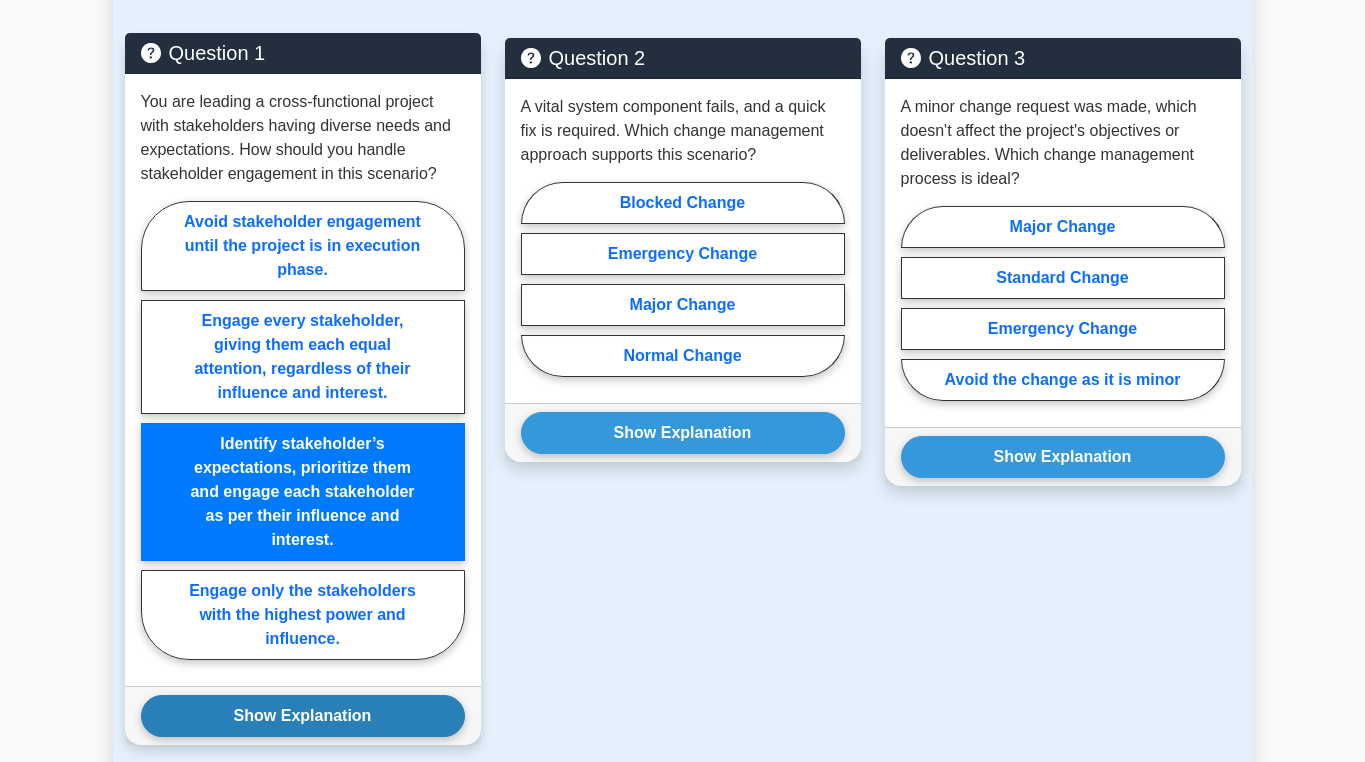 click on "Show Explanation" at bounding box center (303, 716) 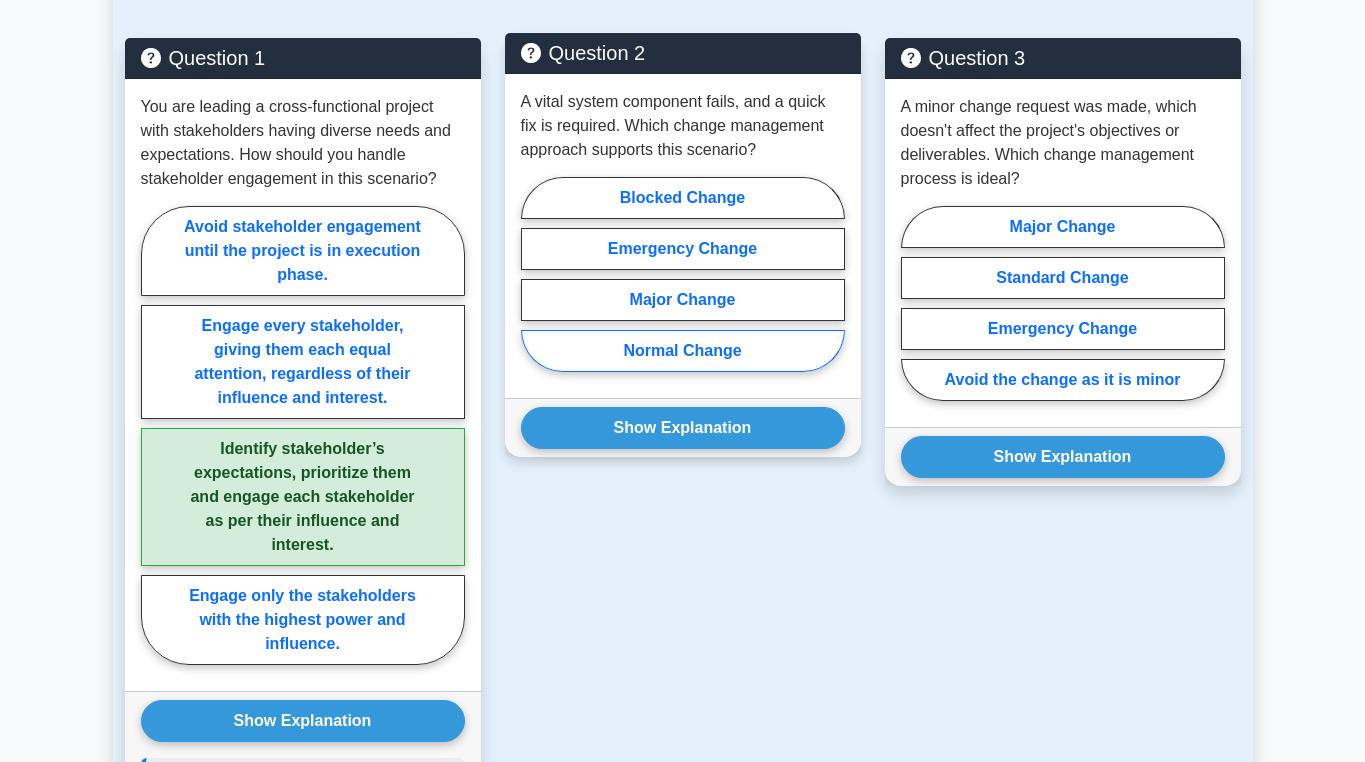 scroll, scrollTop: 1300, scrollLeft: 0, axis: vertical 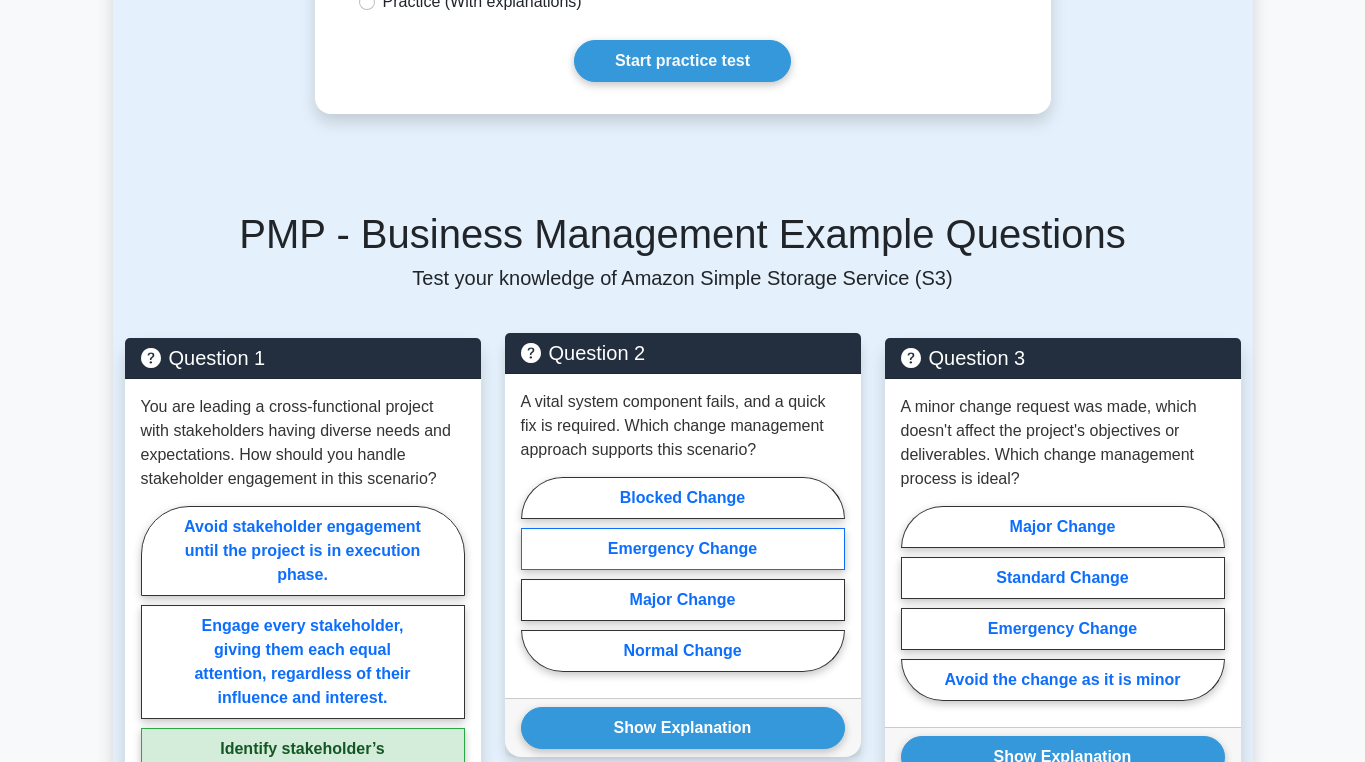 click on "Emergency Change" at bounding box center [683, 549] 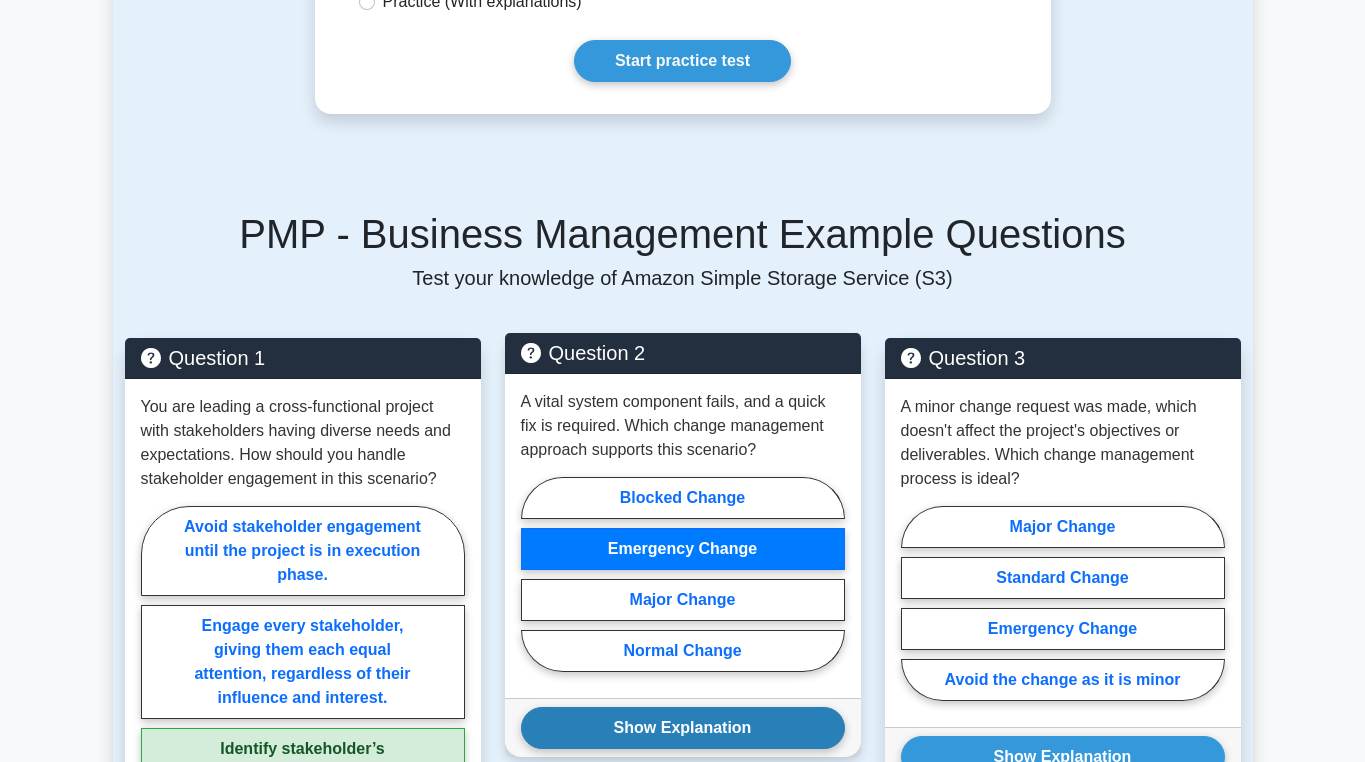 click on "Show Explanation" at bounding box center (683, 728) 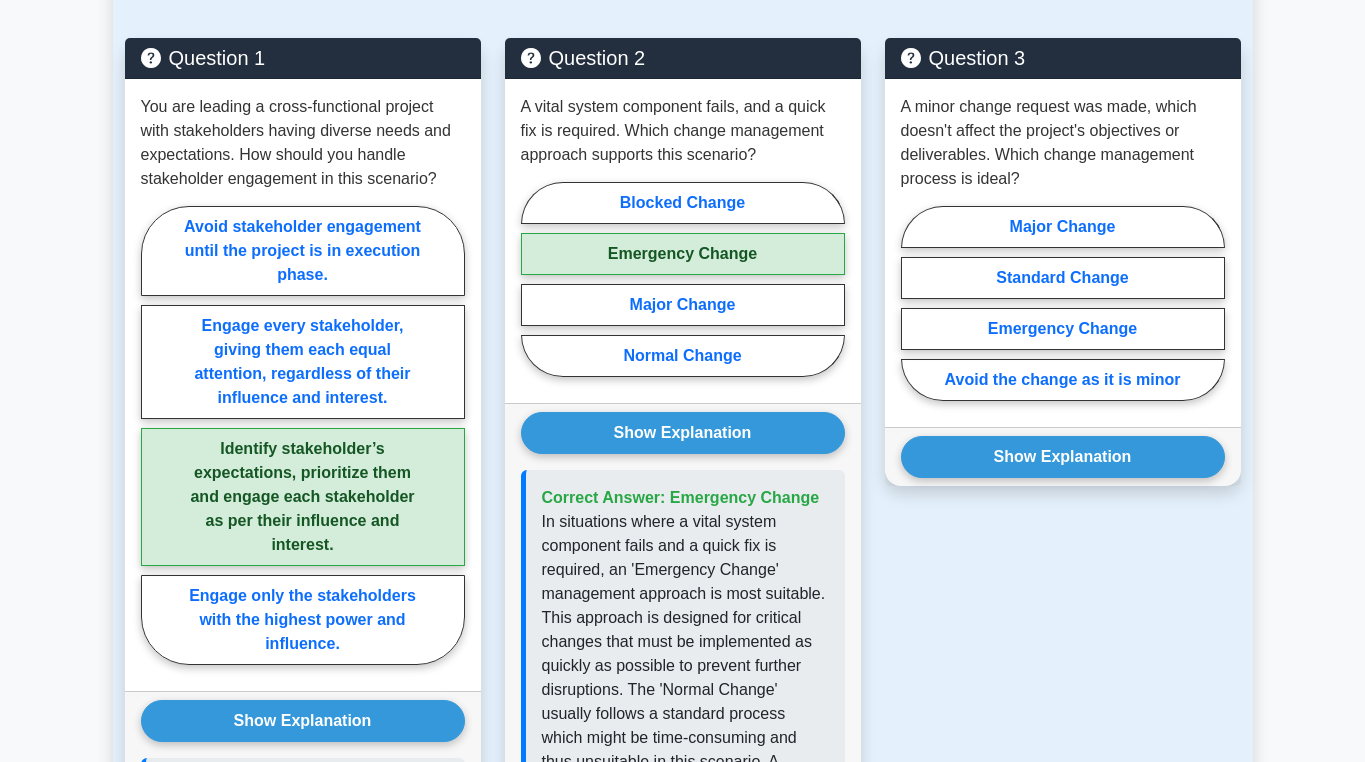 scroll, scrollTop: 1500, scrollLeft: 0, axis: vertical 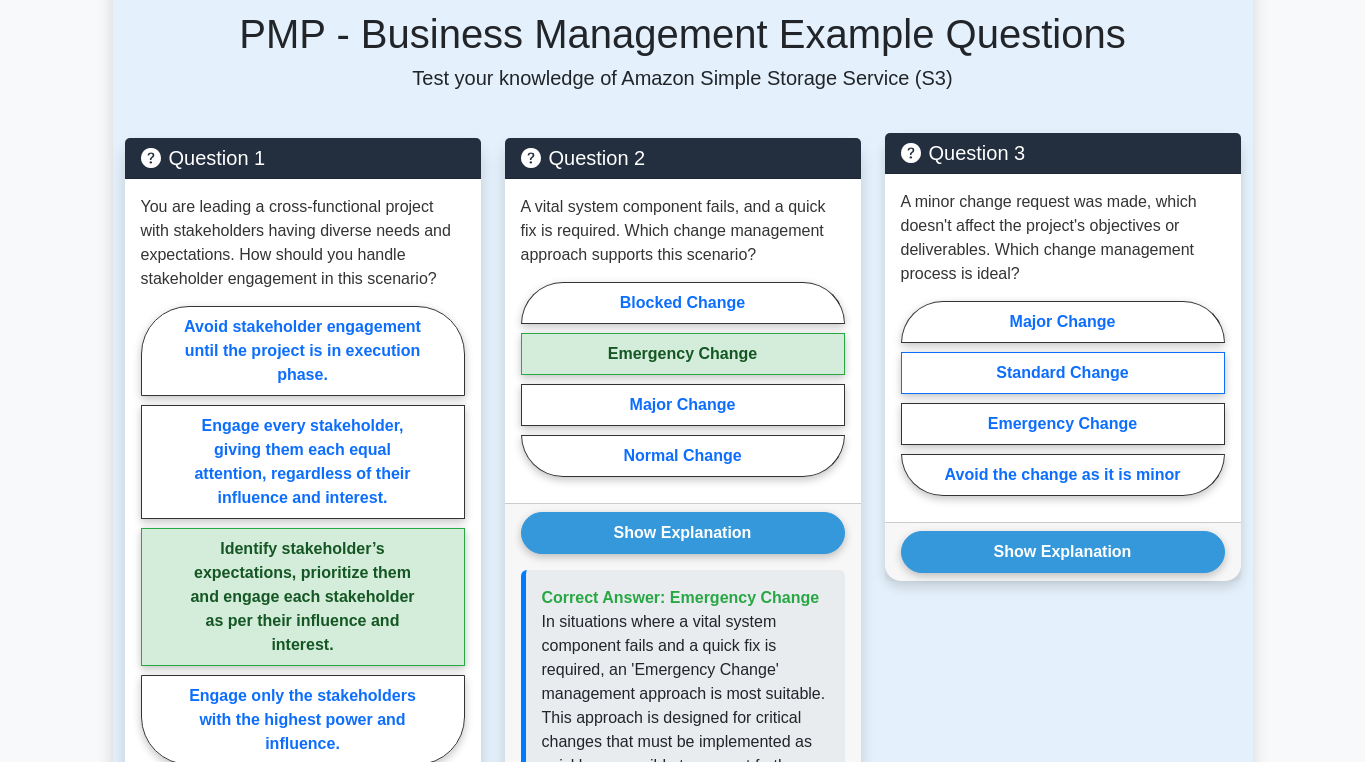 click on "Standard Change" at bounding box center [1063, 373] 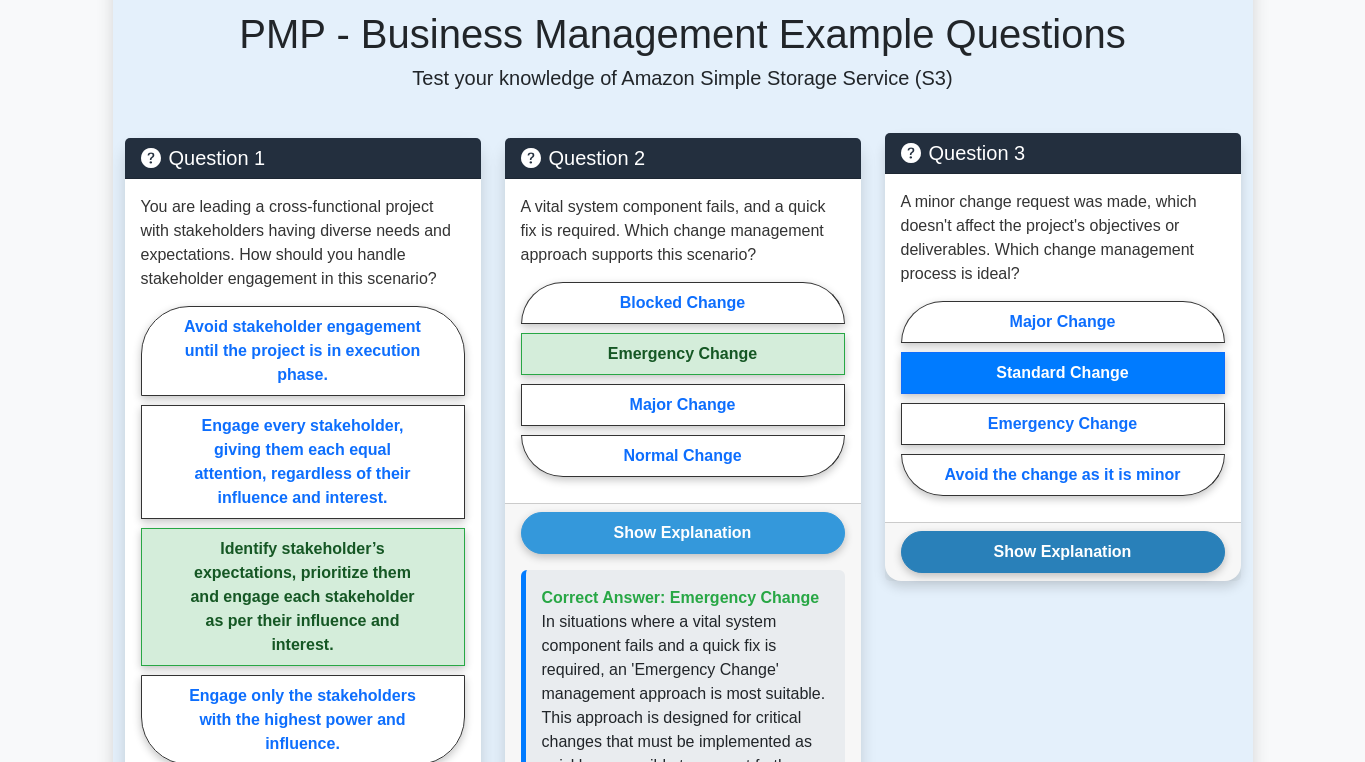 click on "Show Explanation" at bounding box center (1063, 552) 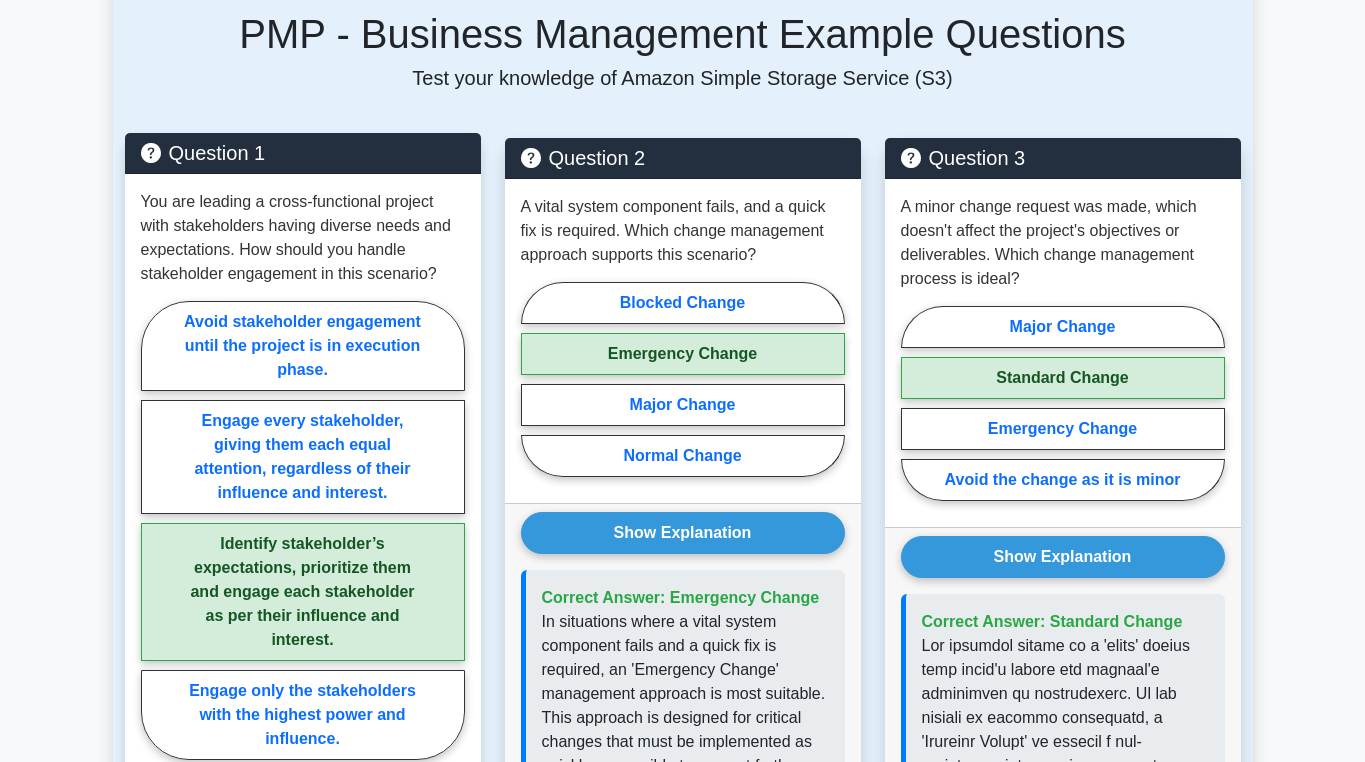 scroll, scrollTop: 1200, scrollLeft: 0, axis: vertical 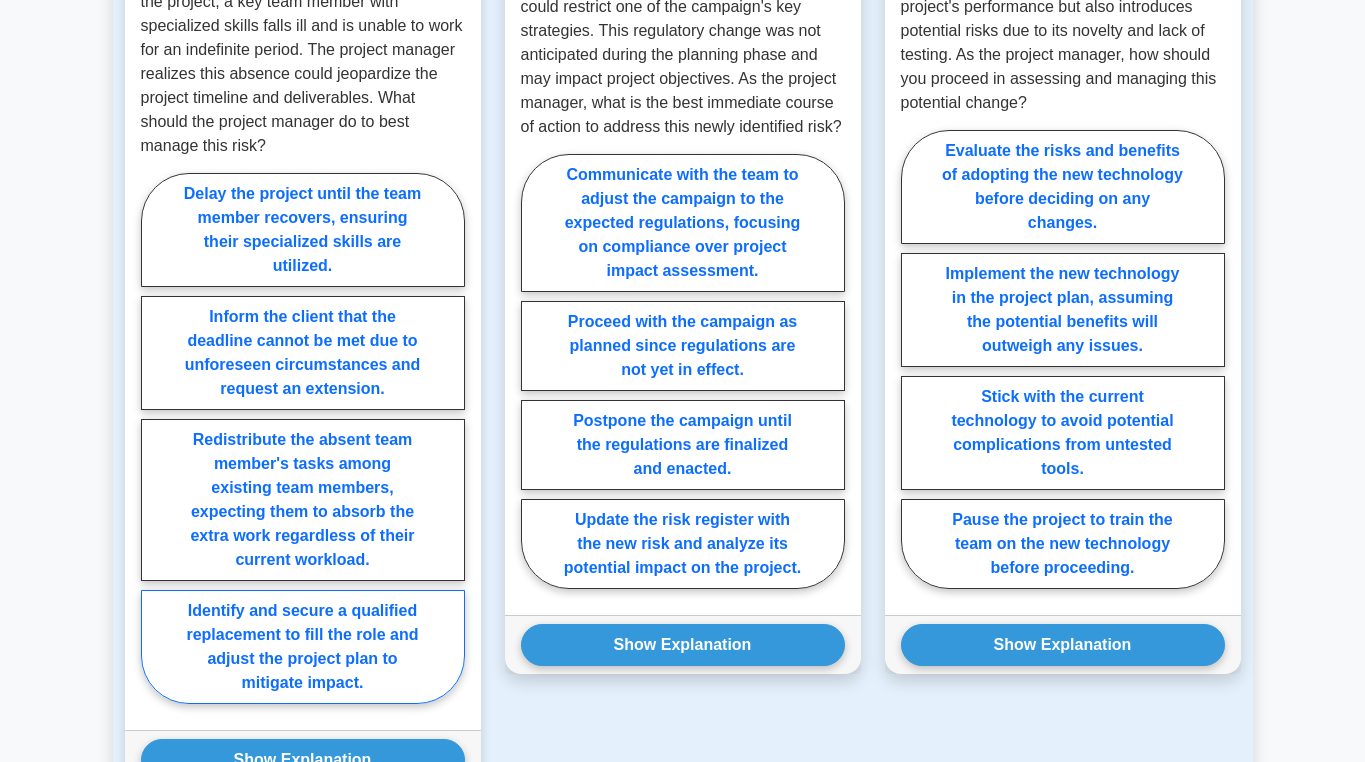 click on "Identify and secure a qualified replacement to fill the role and adjust the project plan to mitigate impact." at bounding box center (303, 647) 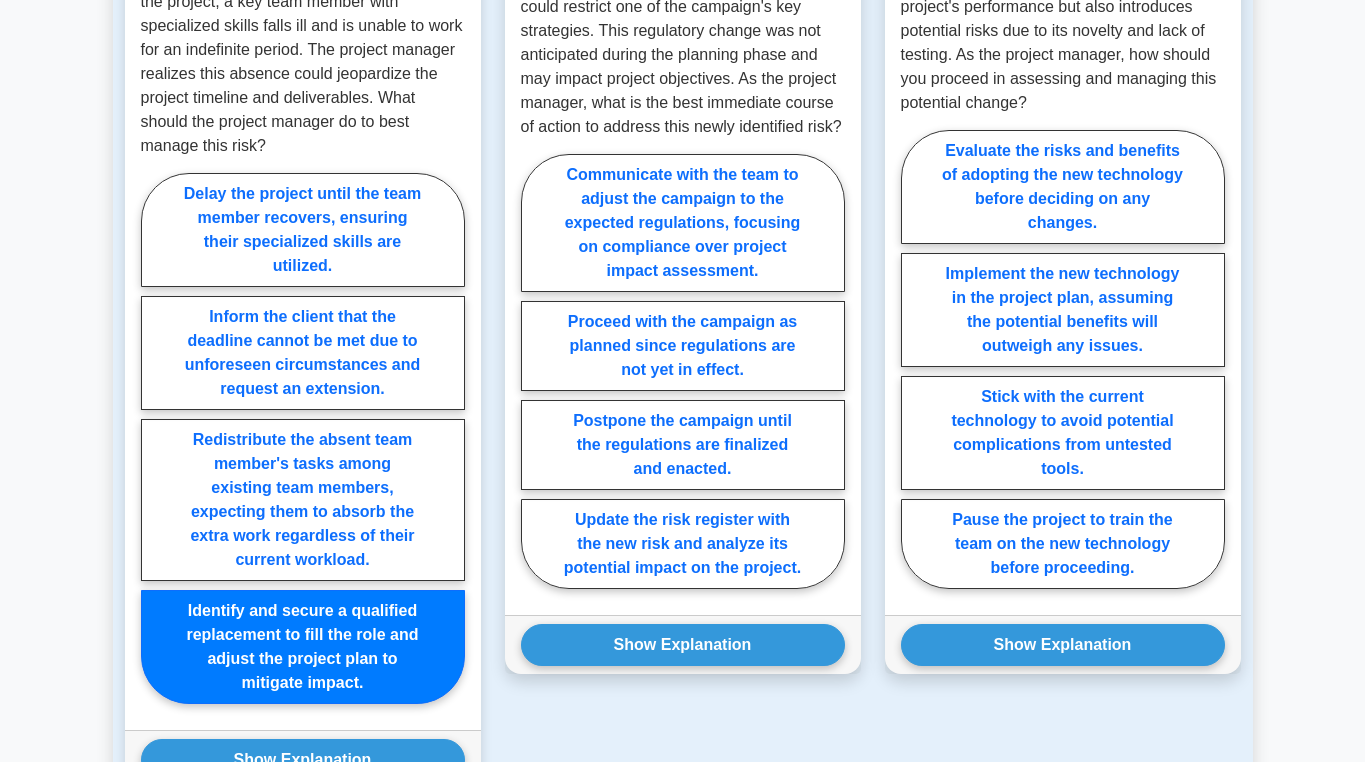 scroll, scrollTop: 1900, scrollLeft: 0, axis: vertical 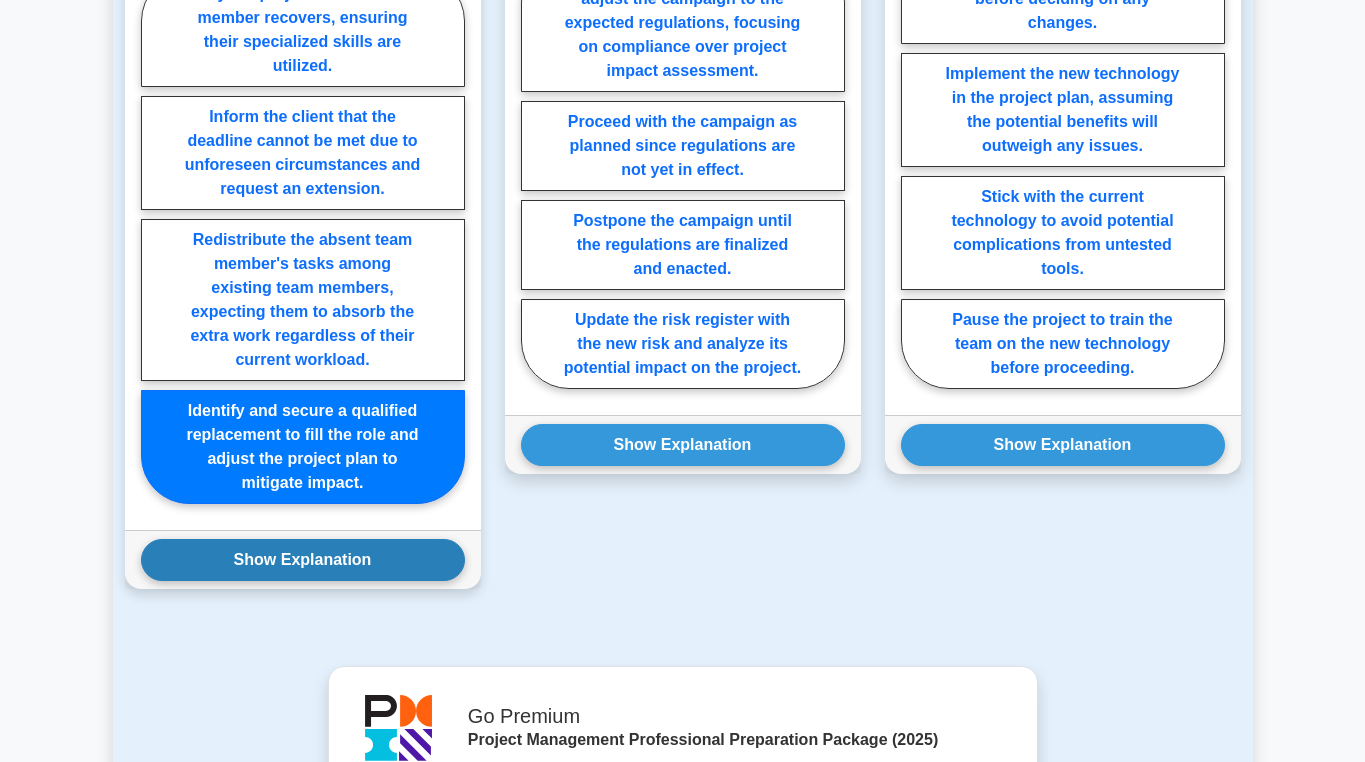 click on "Show Explanation" at bounding box center [303, 560] 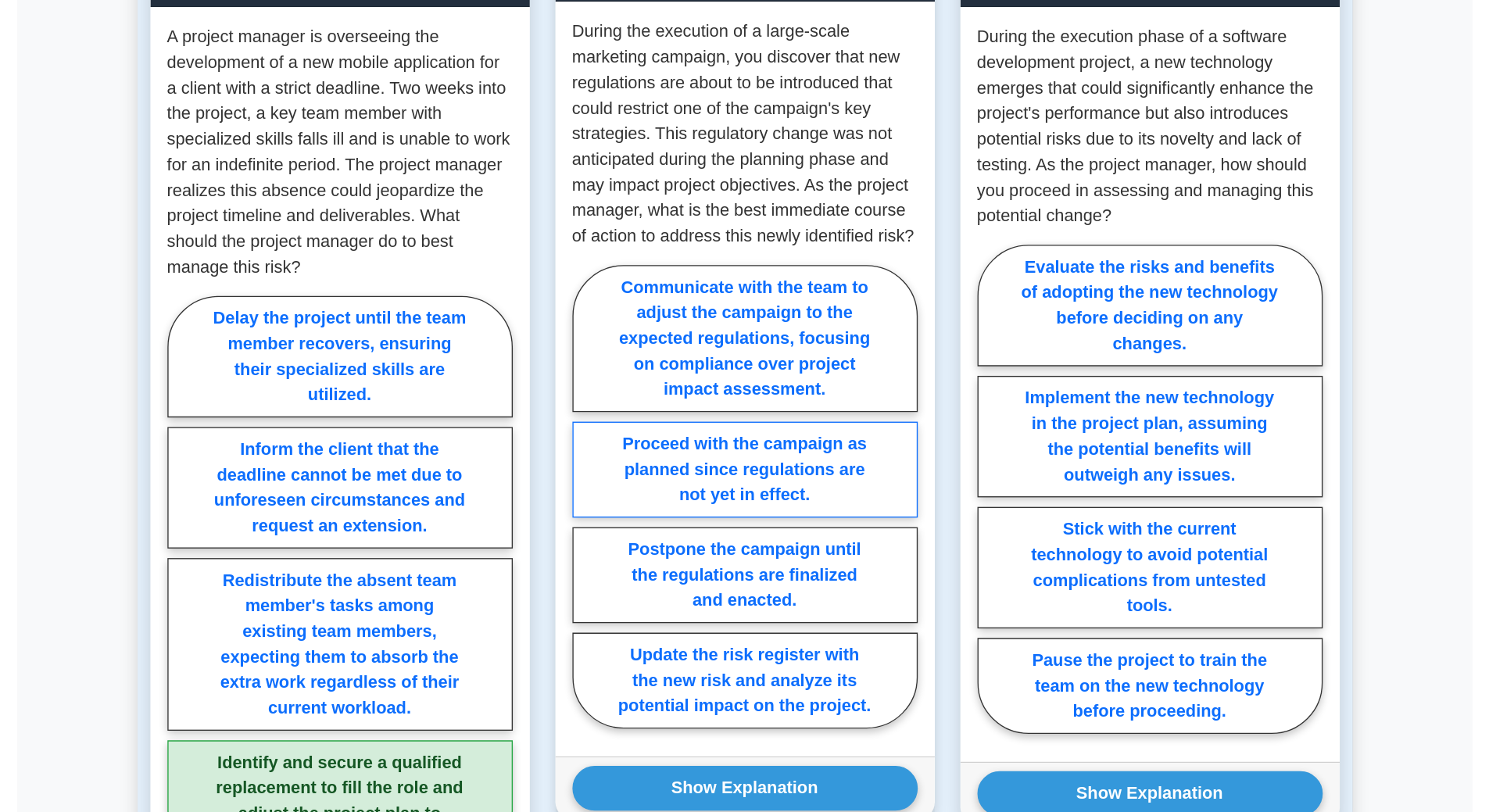 scroll, scrollTop: 1016, scrollLeft: 0, axis: vertical 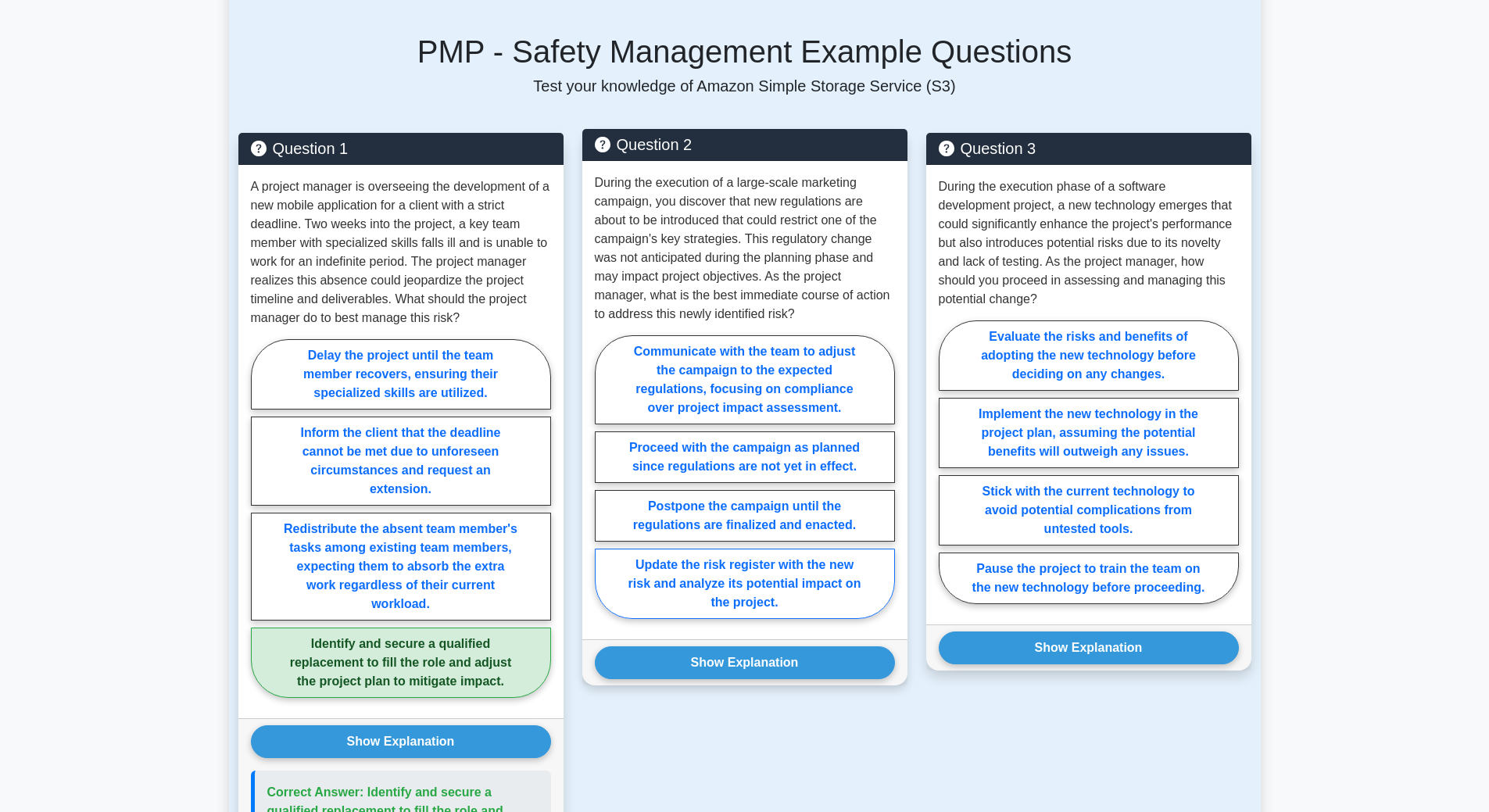 click on "Update the risk register with the new risk and analyze its potential impact on the project." at bounding box center (745, 584) 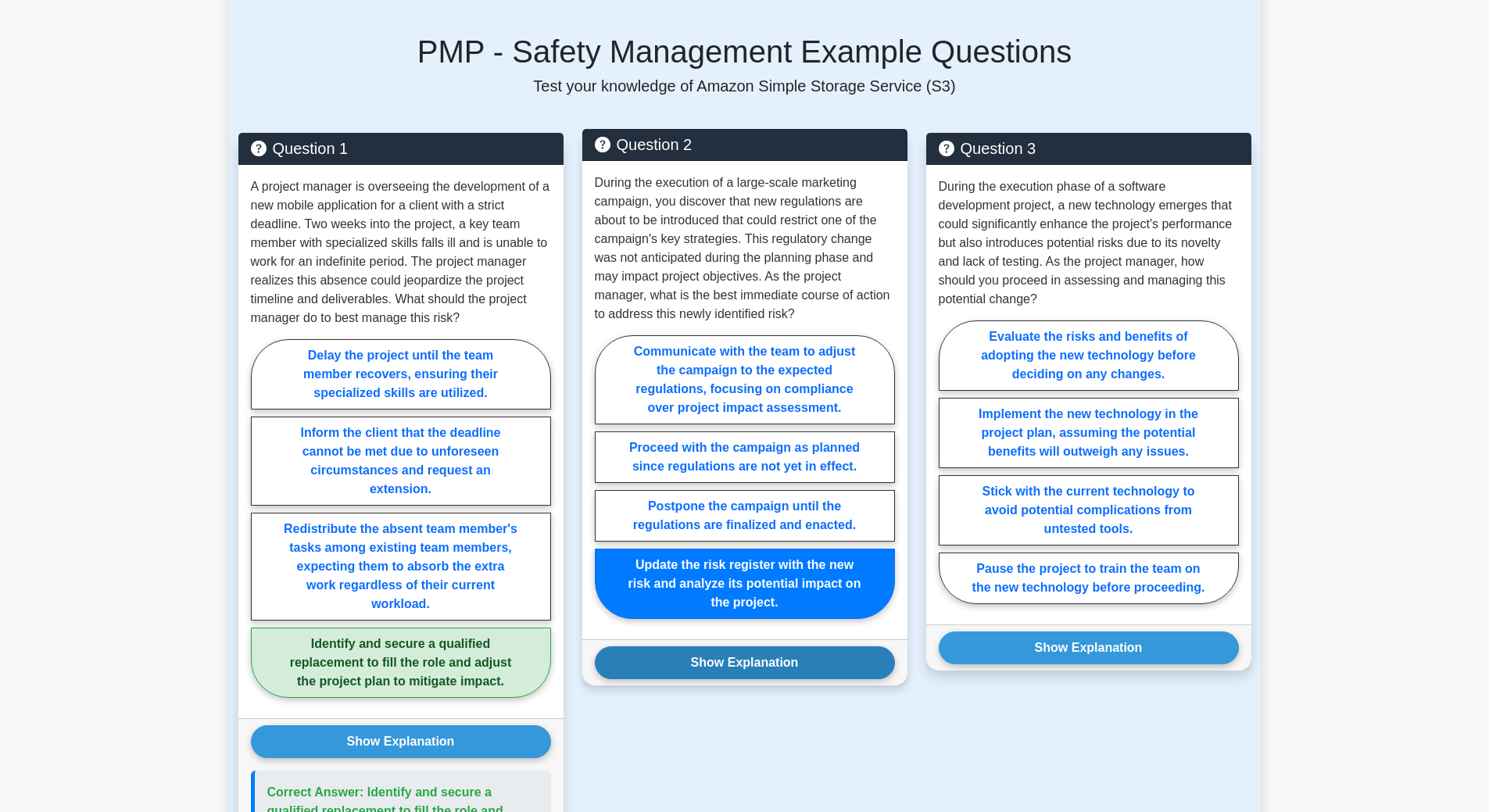 click on "Show Explanation" at bounding box center [745, 663] 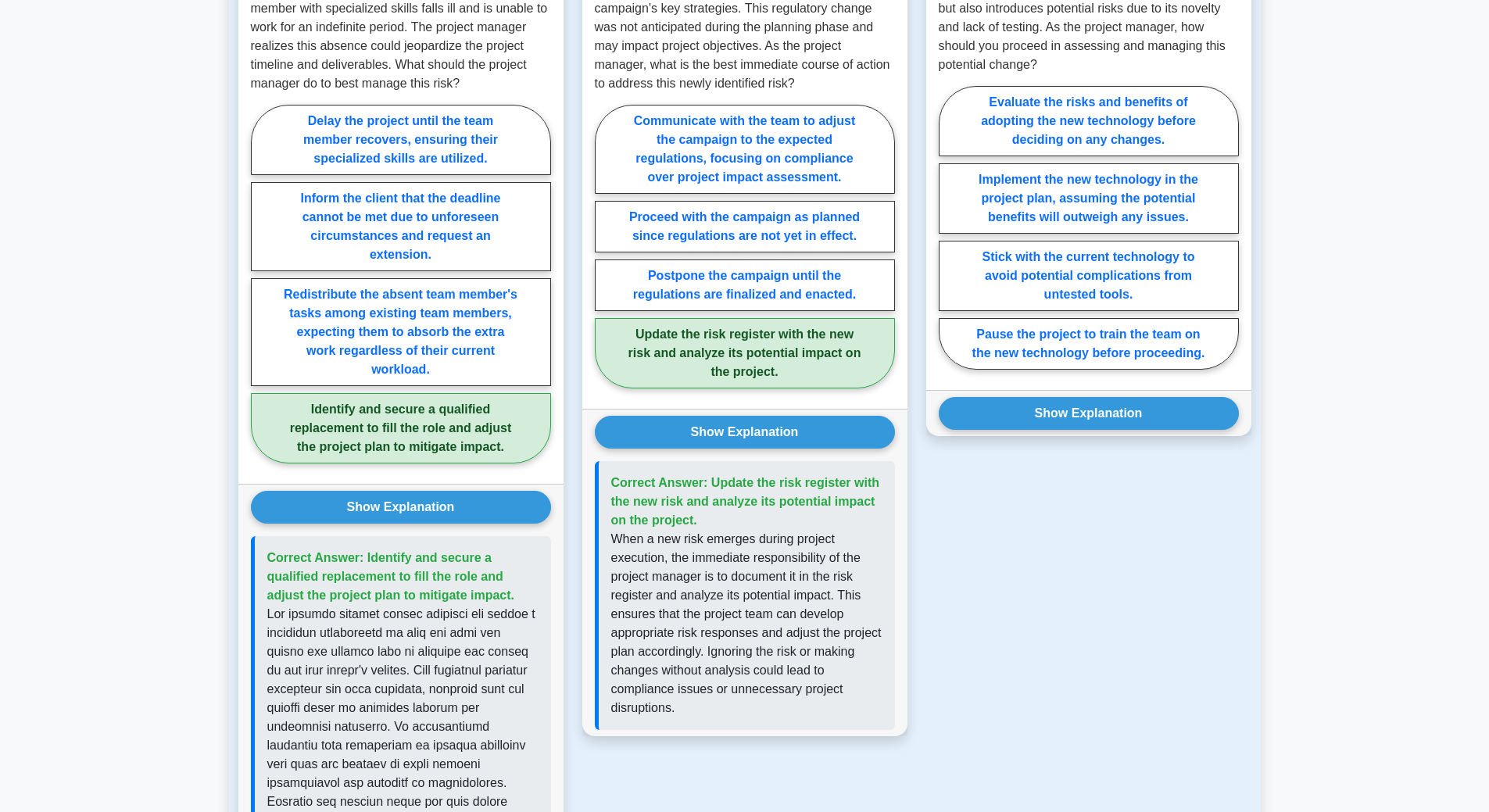 scroll, scrollTop: 1094, scrollLeft: 0, axis: vertical 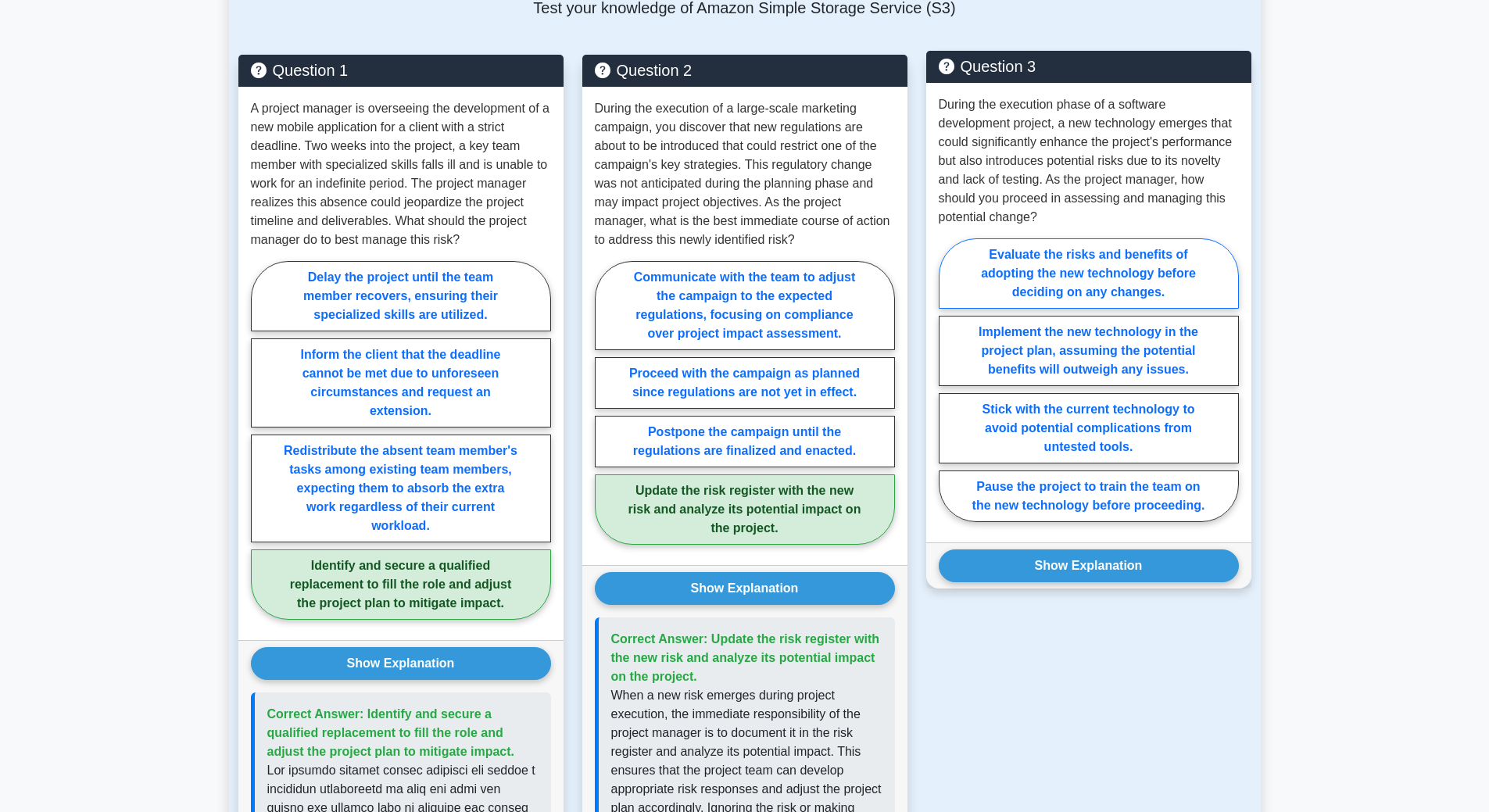 click on "Evaluate the risks and benefits of adopting the new technology before deciding on any changes." at bounding box center (1089, 274) 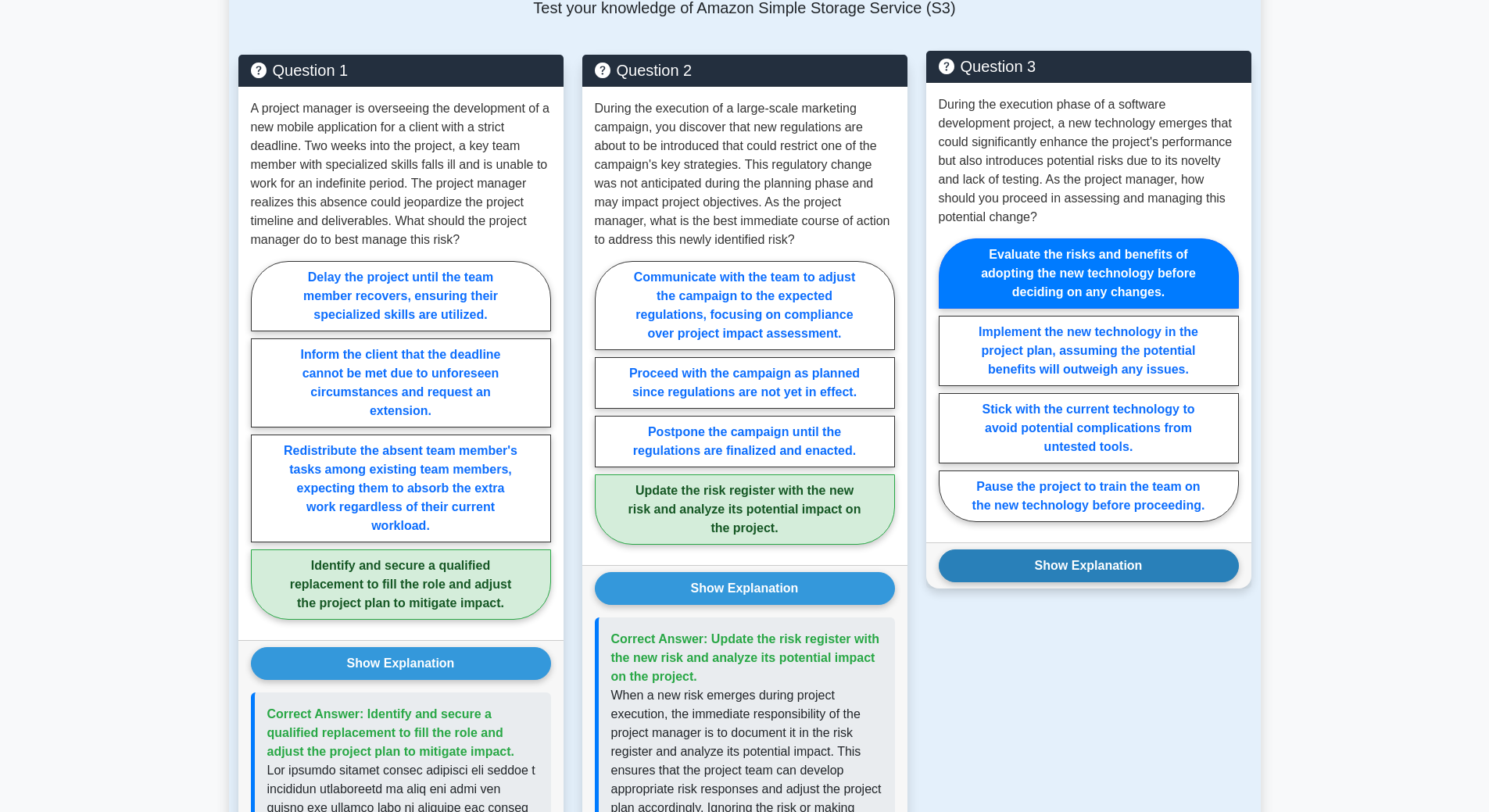 click on "Show Explanation" at bounding box center [1089, 566] 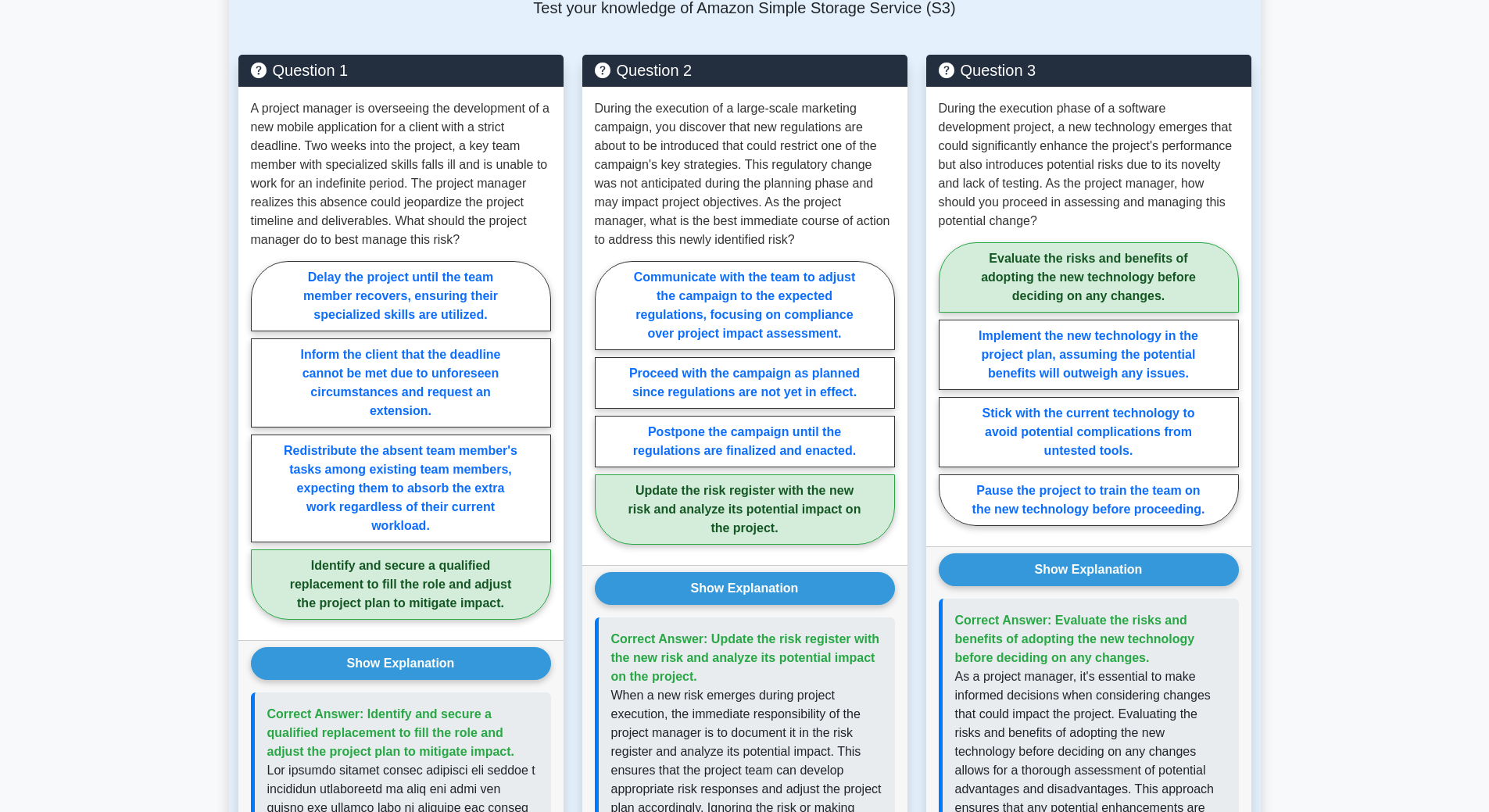 scroll, scrollTop: 1329, scrollLeft: 0, axis: vertical 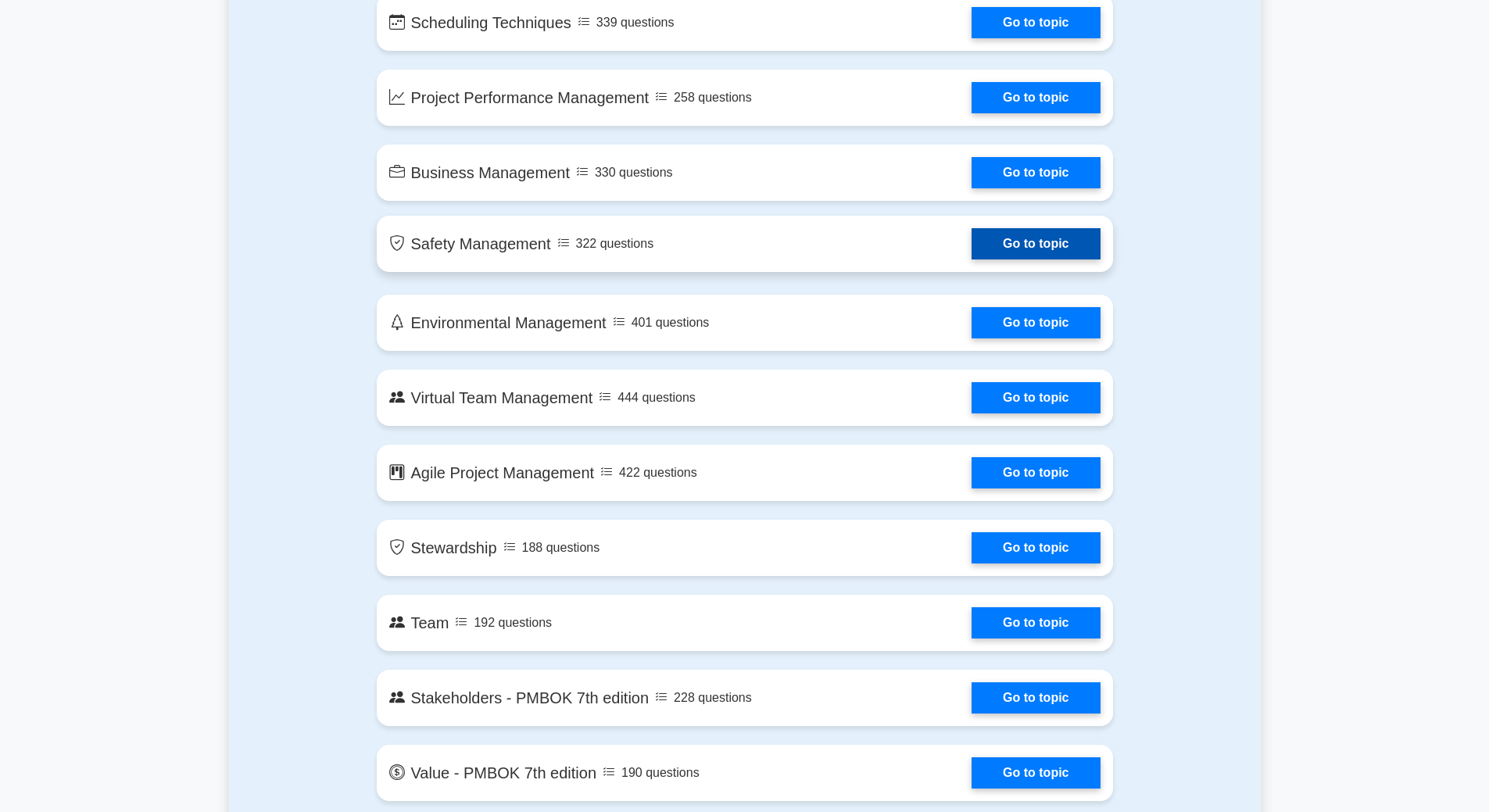 click on "Go to topic" at bounding box center (1036, 244) 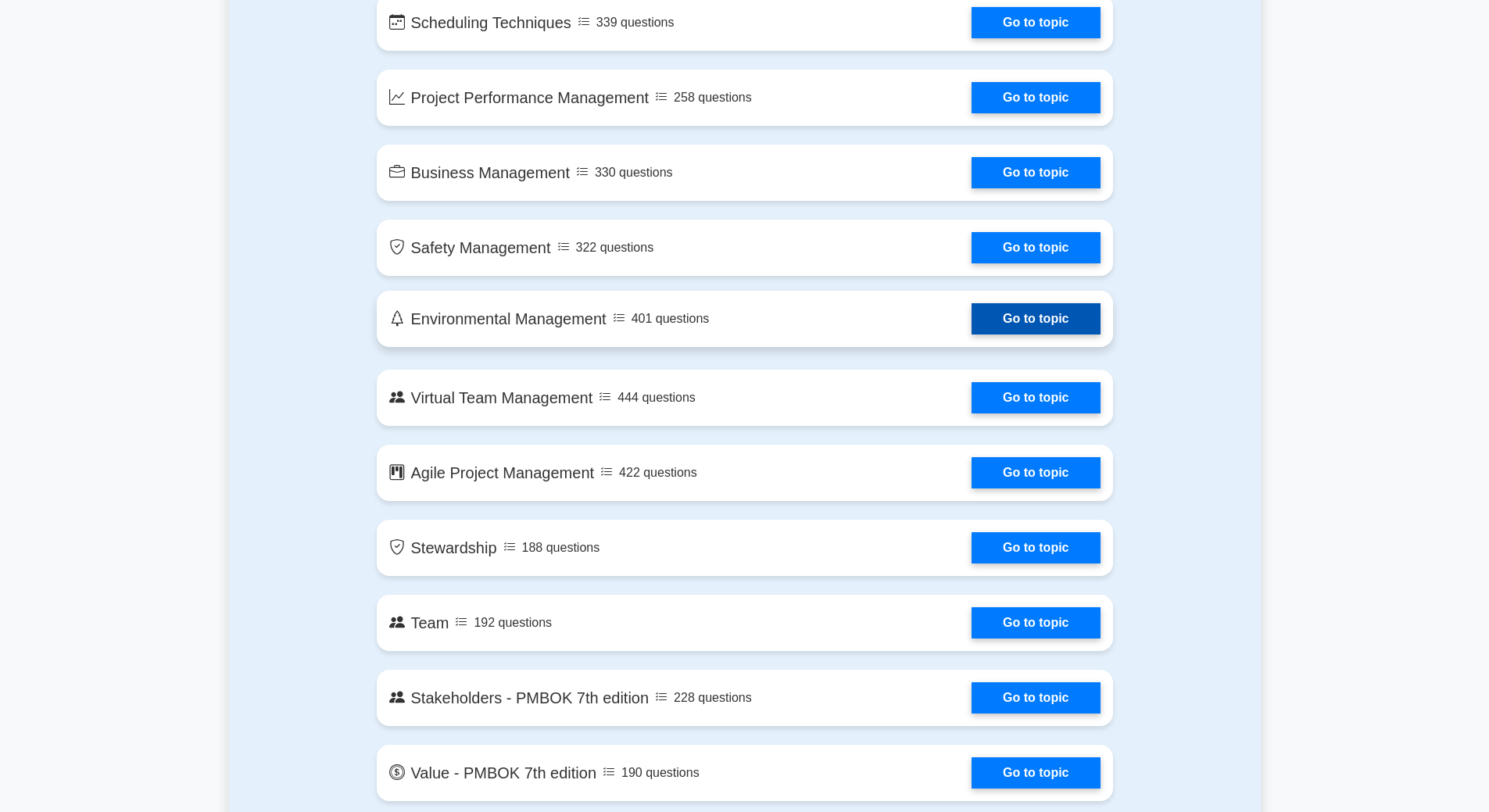 click on "Go to topic" at bounding box center [1036, 319] 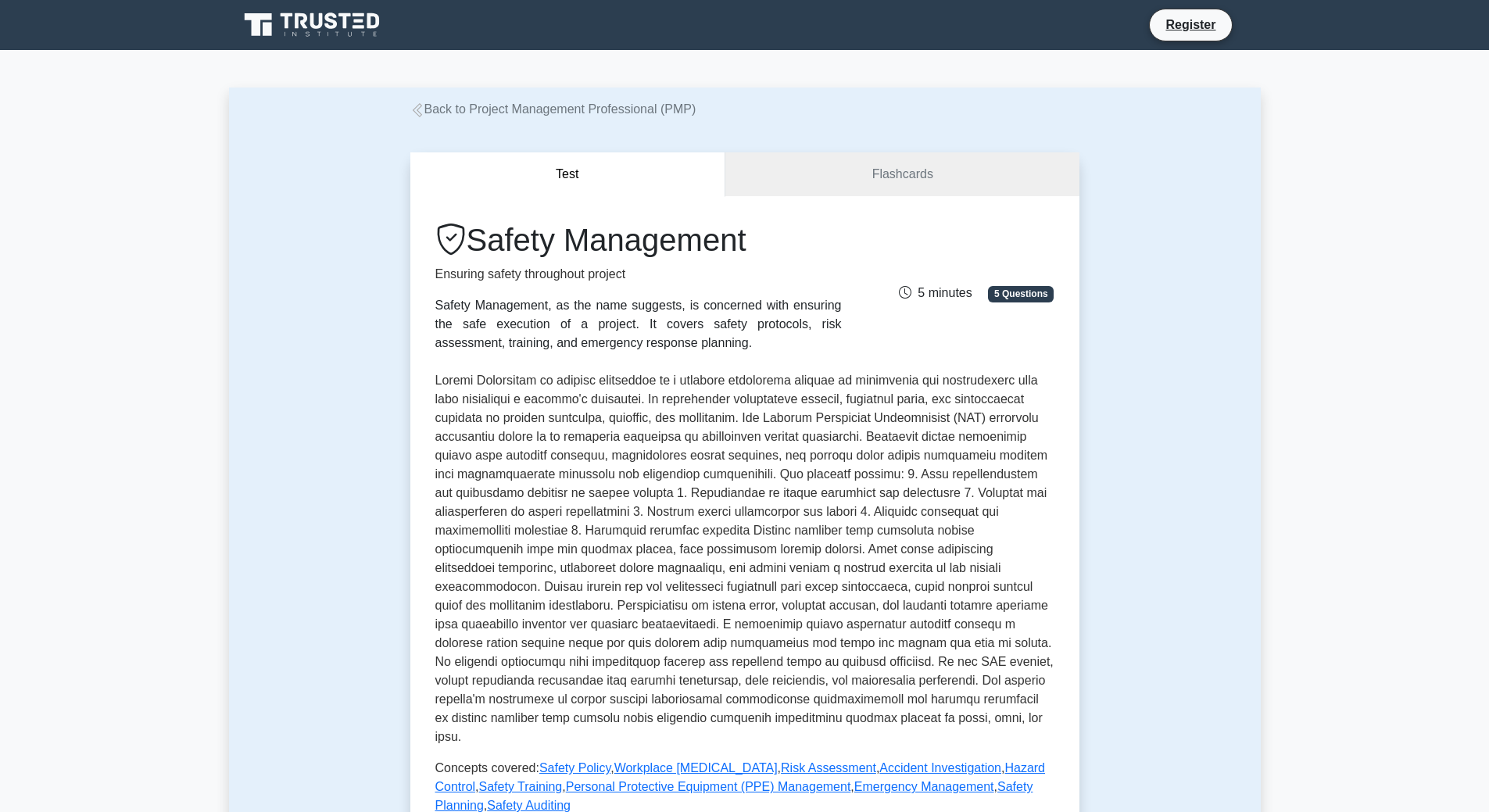 scroll, scrollTop: 0, scrollLeft: 0, axis: both 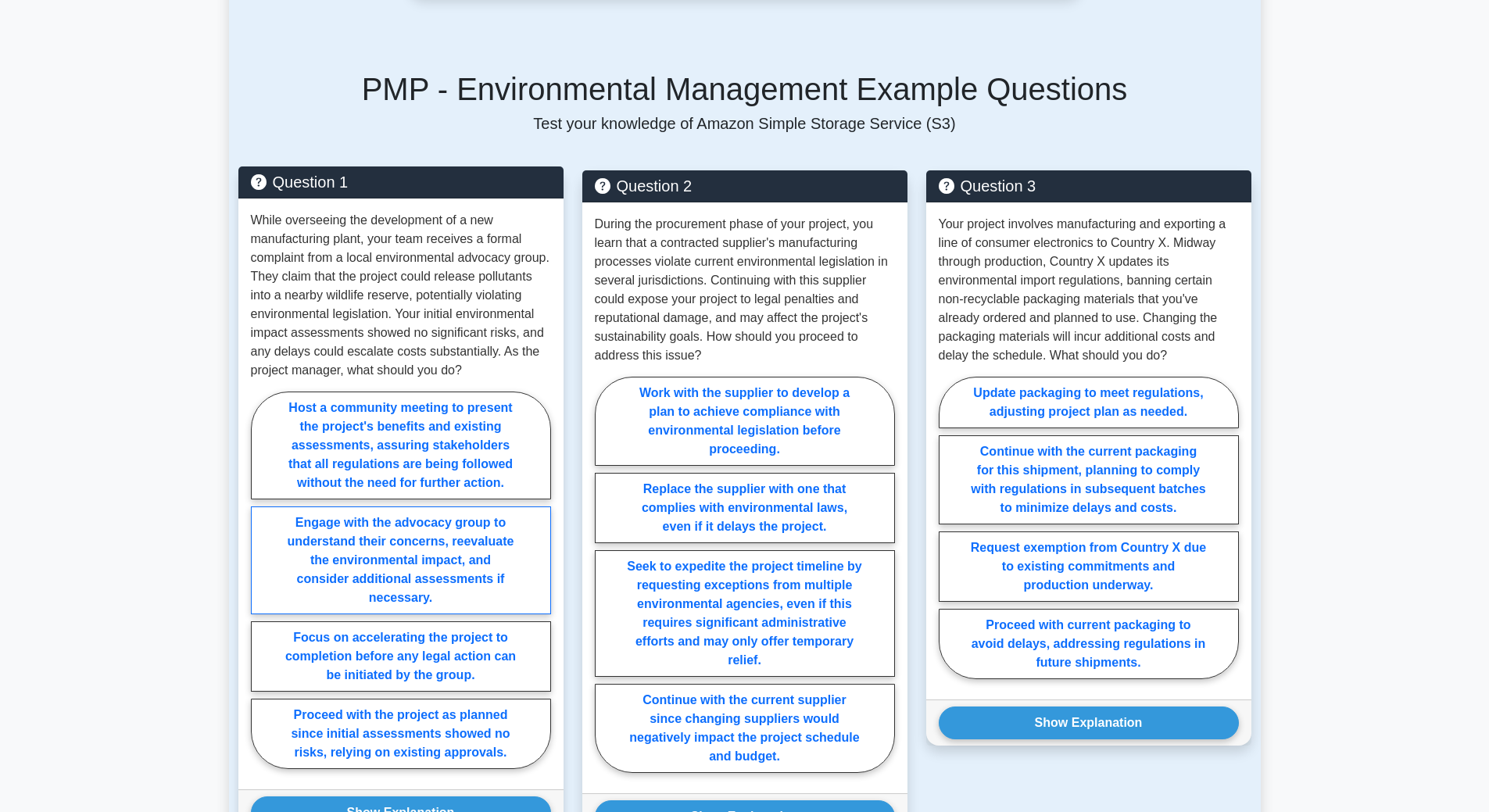 click on "Engage with the advocacy group to understand their concerns, reevaluate the environmental impact, and consider additional assessments if necessary." at bounding box center (401, 560) 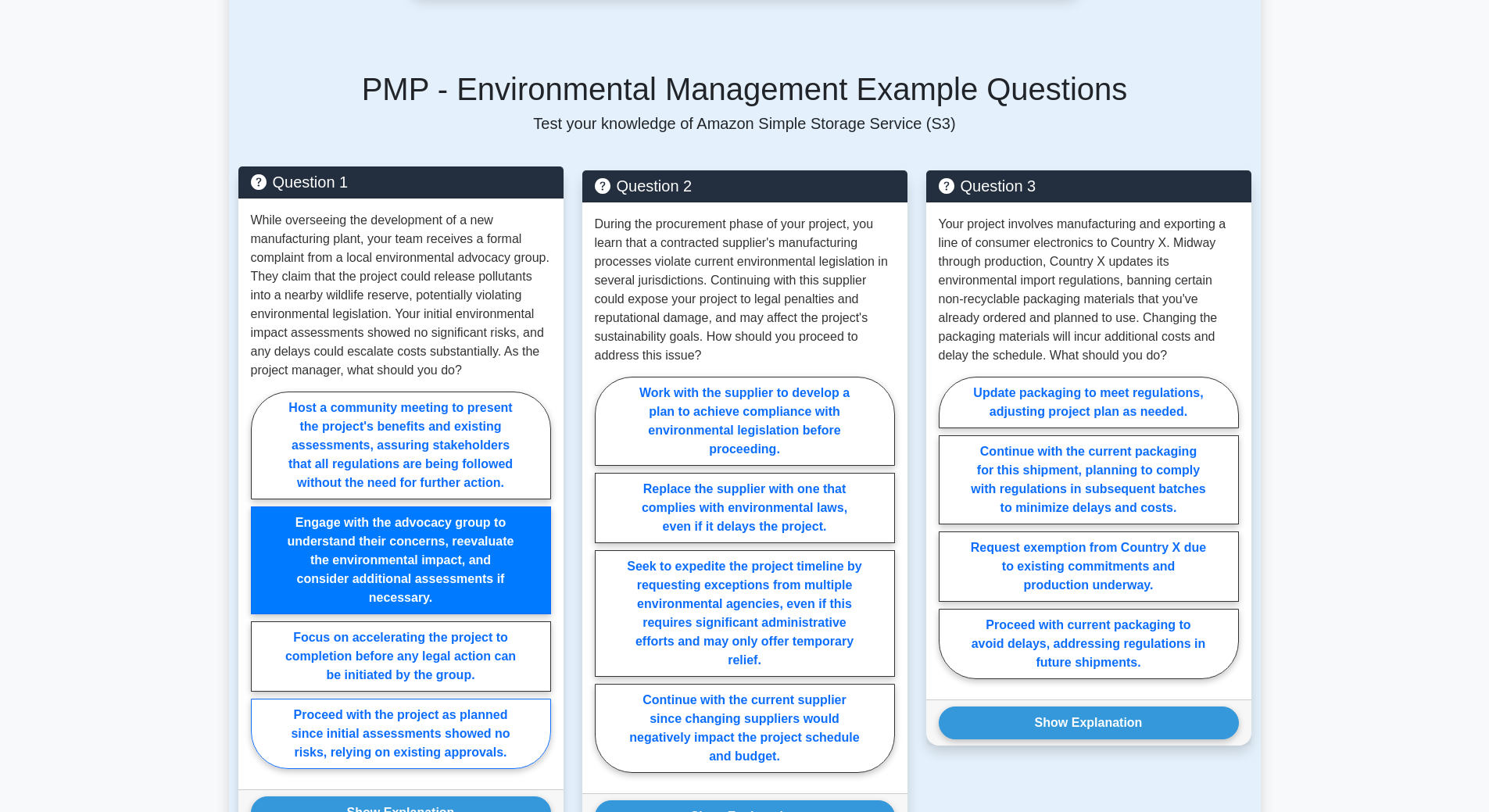 scroll, scrollTop: 1172, scrollLeft: 0, axis: vertical 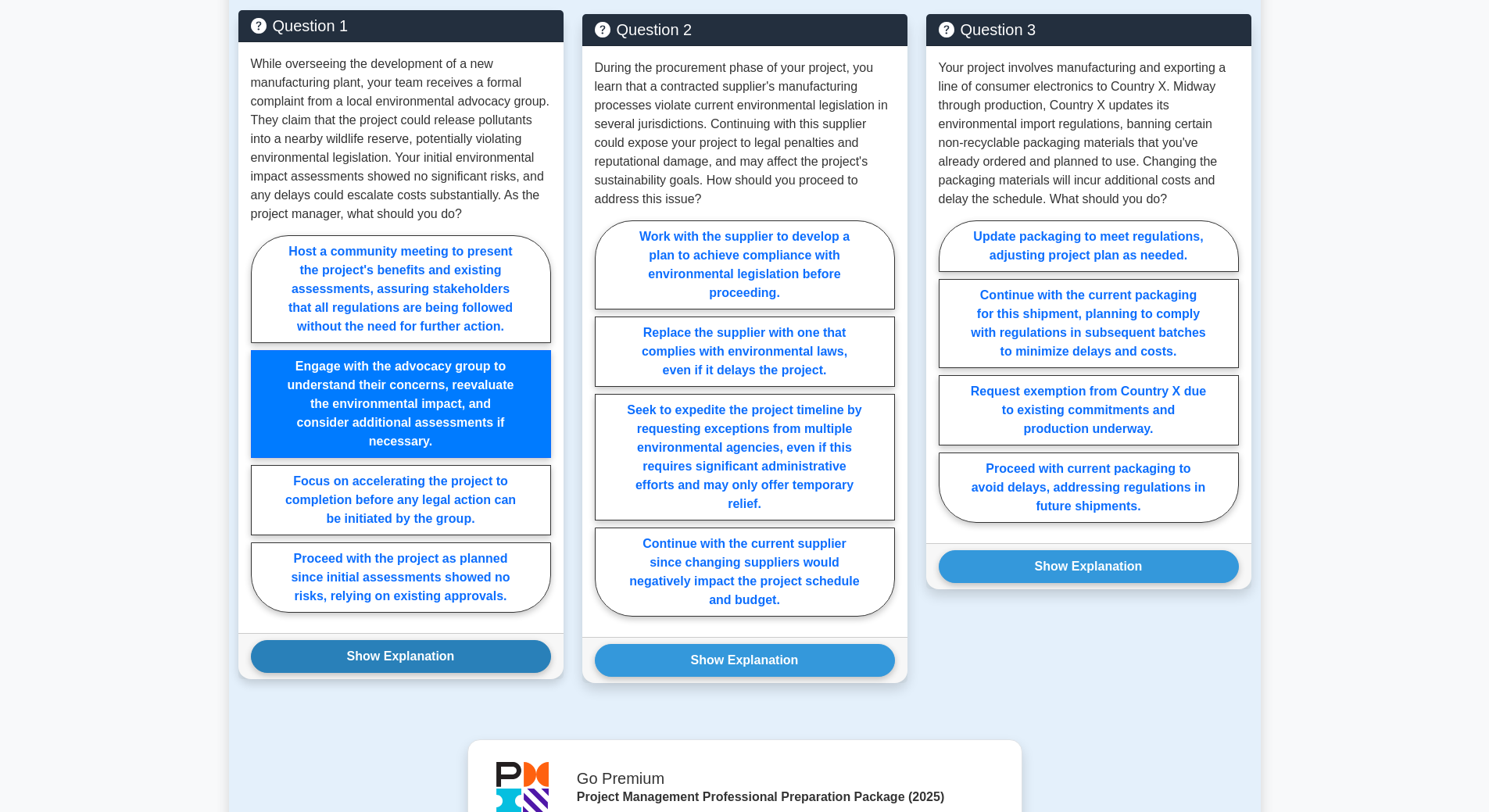 click on "Show Explanation" at bounding box center [401, 656] 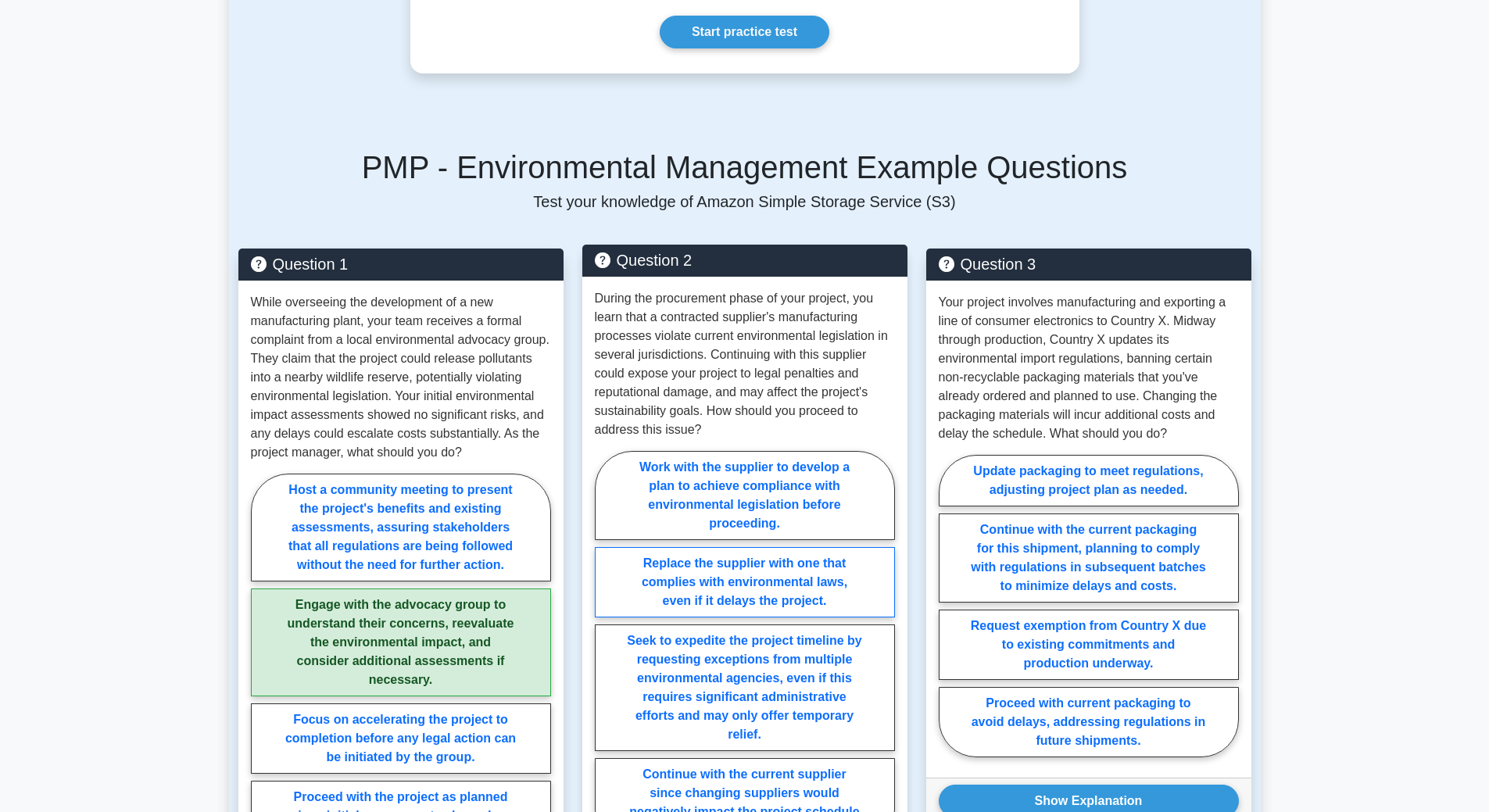 scroll, scrollTop: 1094, scrollLeft: 0, axis: vertical 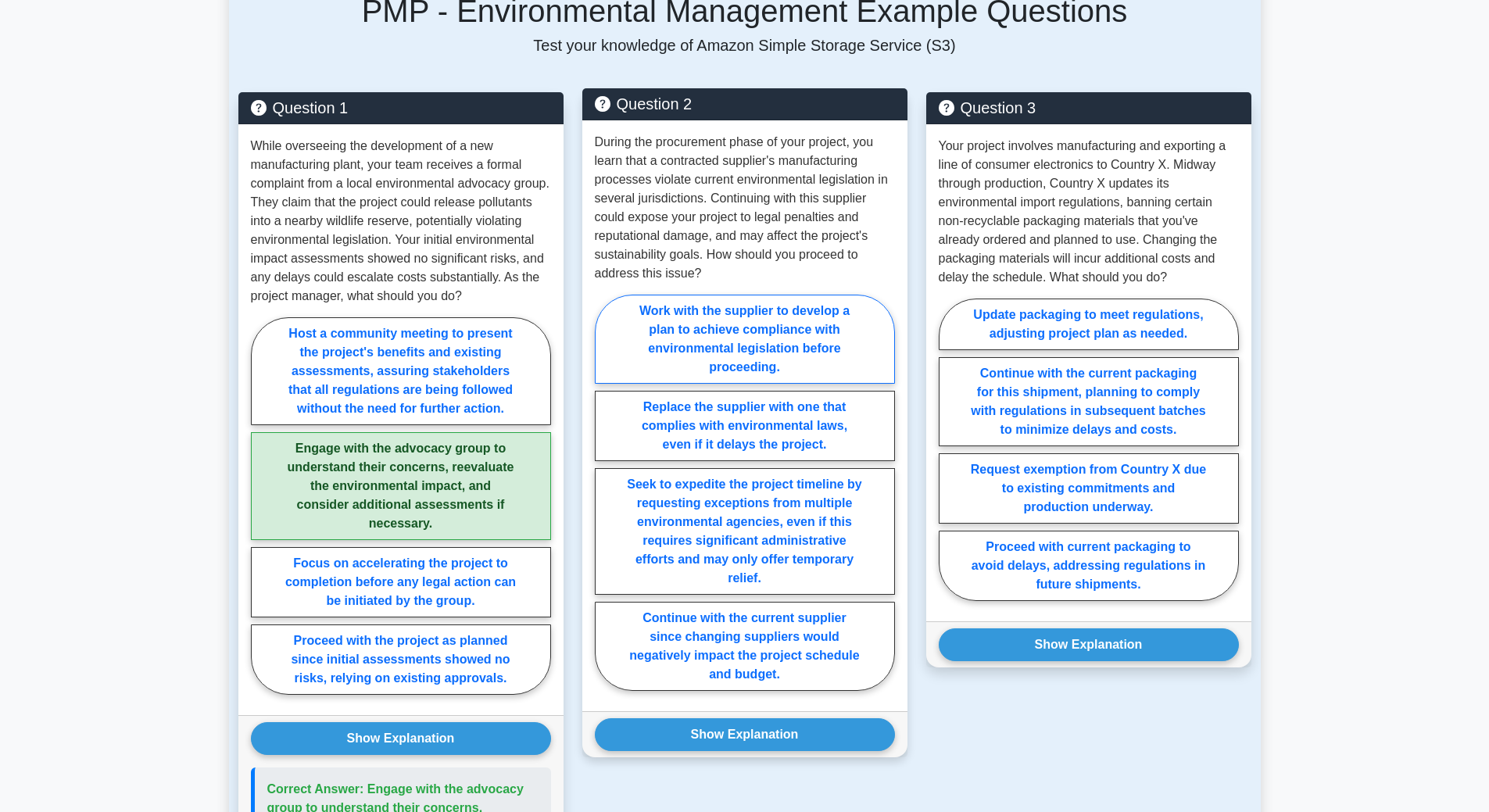 click on "Work with the supplier to develop a plan to achieve compliance with environmental legislation before proceeding." at bounding box center (745, 339) 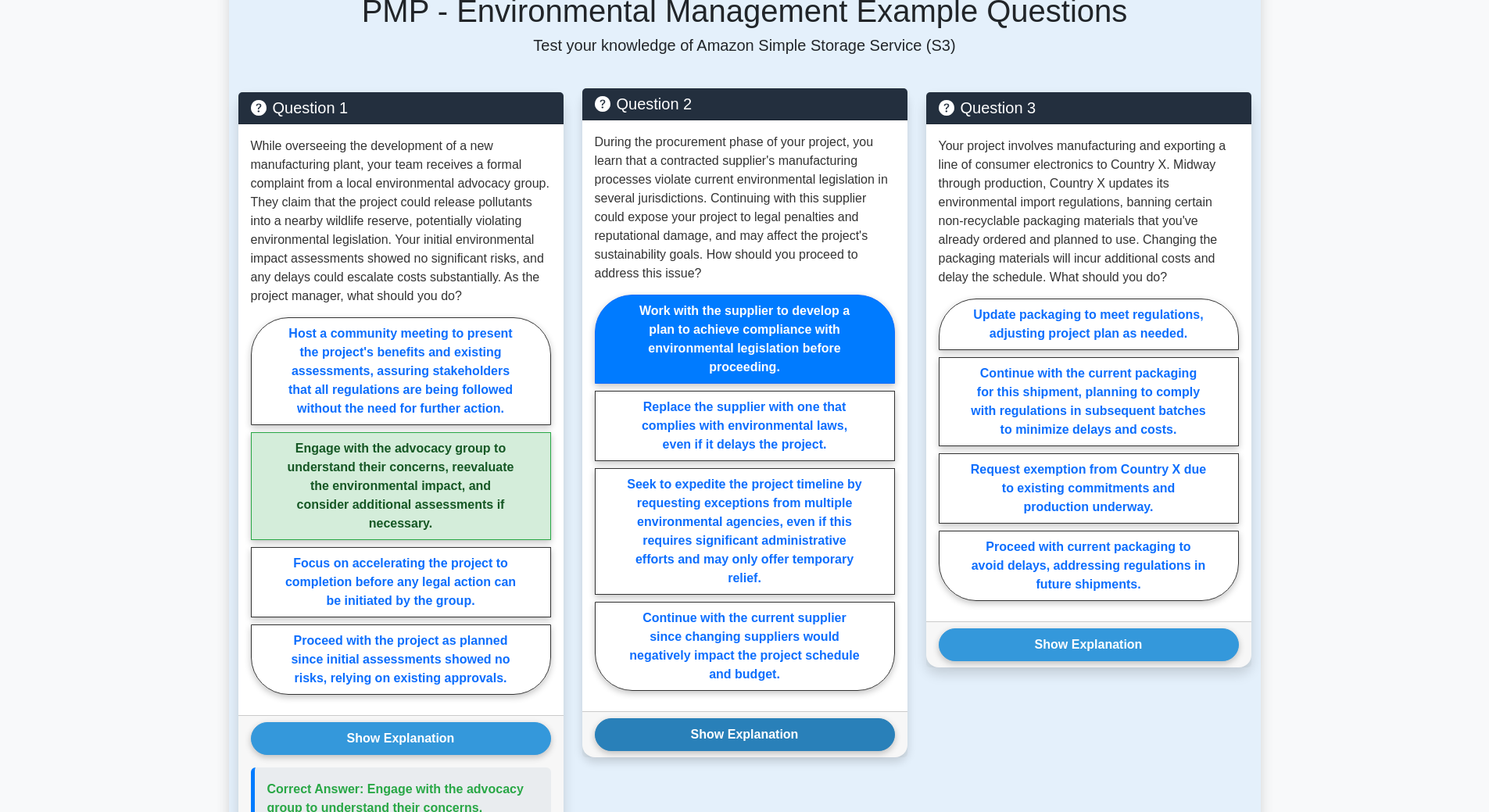 click on "Show Explanation" at bounding box center (745, 735) 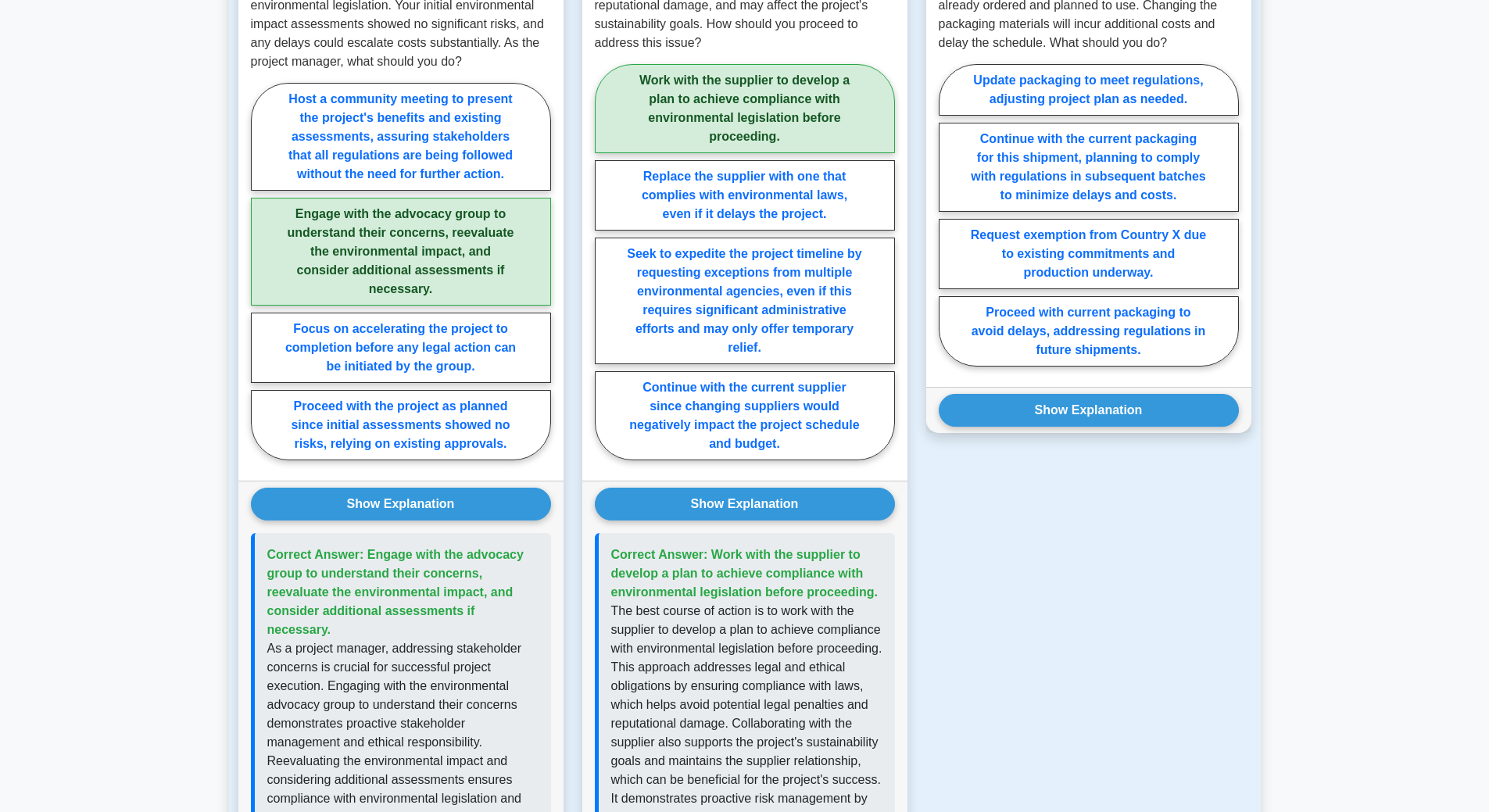 scroll, scrollTop: 1094, scrollLeft: 0, axis: vertical 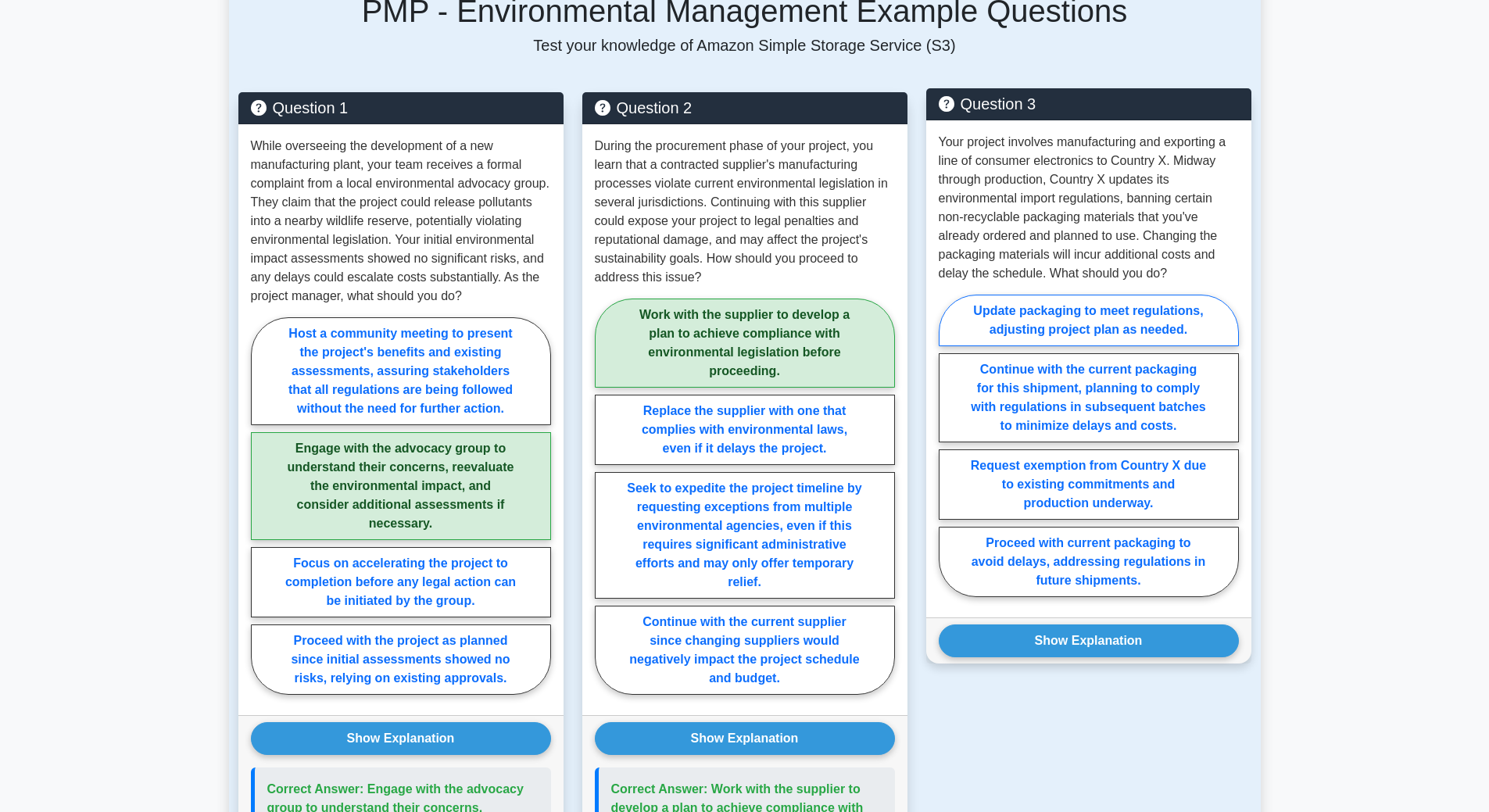 click on "Update packaging to meet regulations, adjusting project plan as needed." at bounding box center (1089, 320) 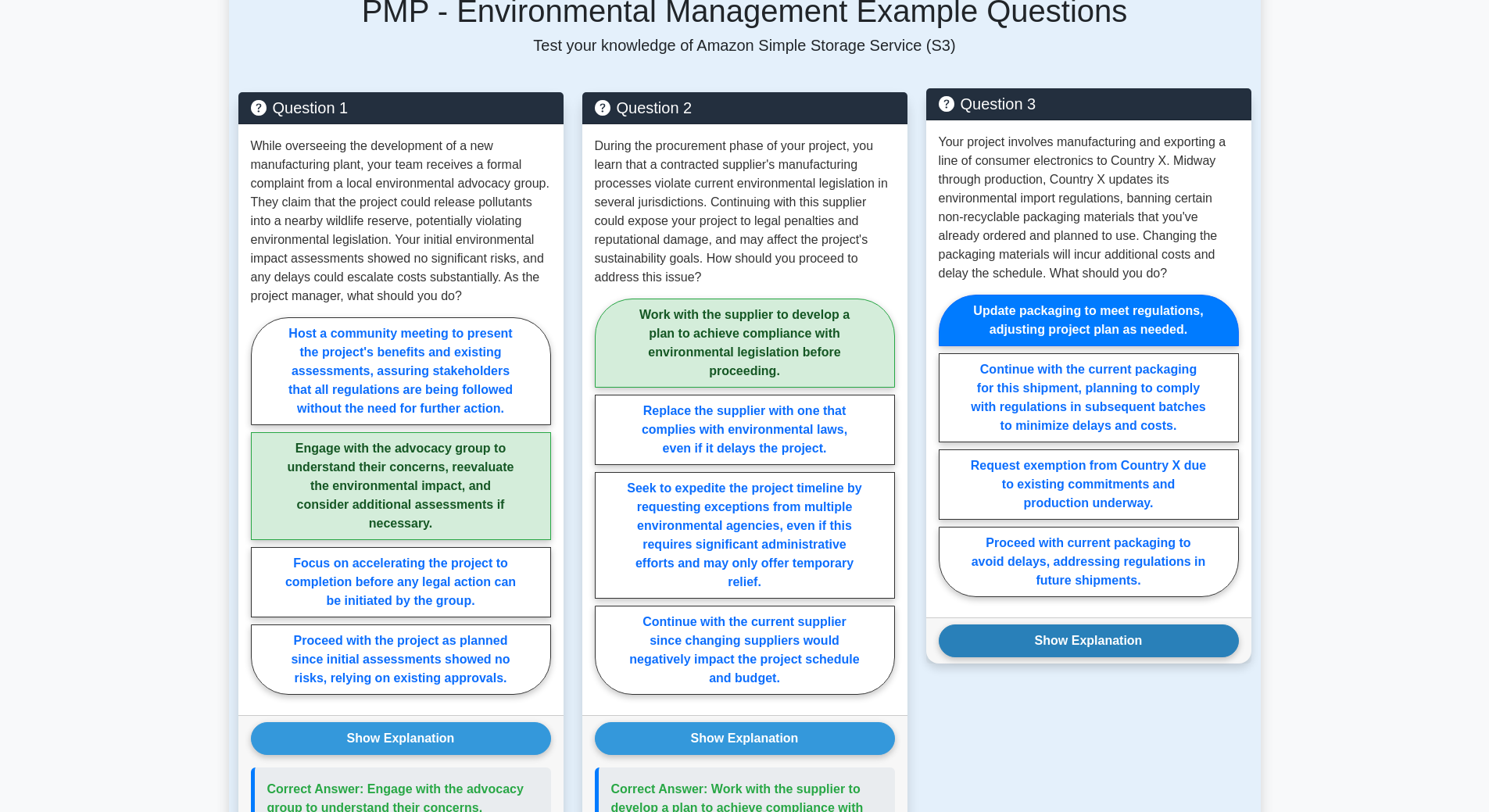 click on "Show Explanation" at bounding box center (1089, 641) 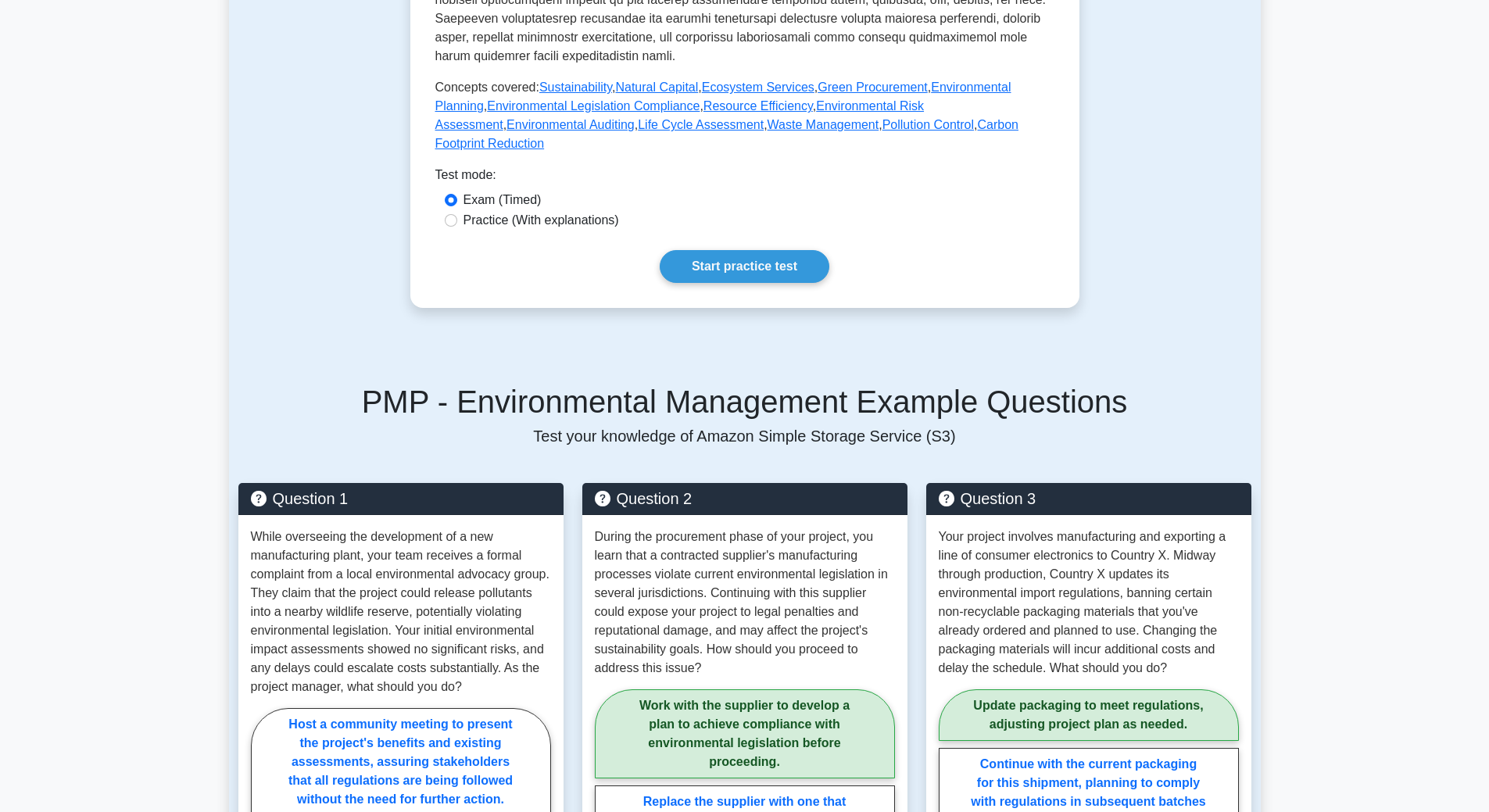 scroll, scrollTop: 625, scrollLeft: 0, axis: vertical 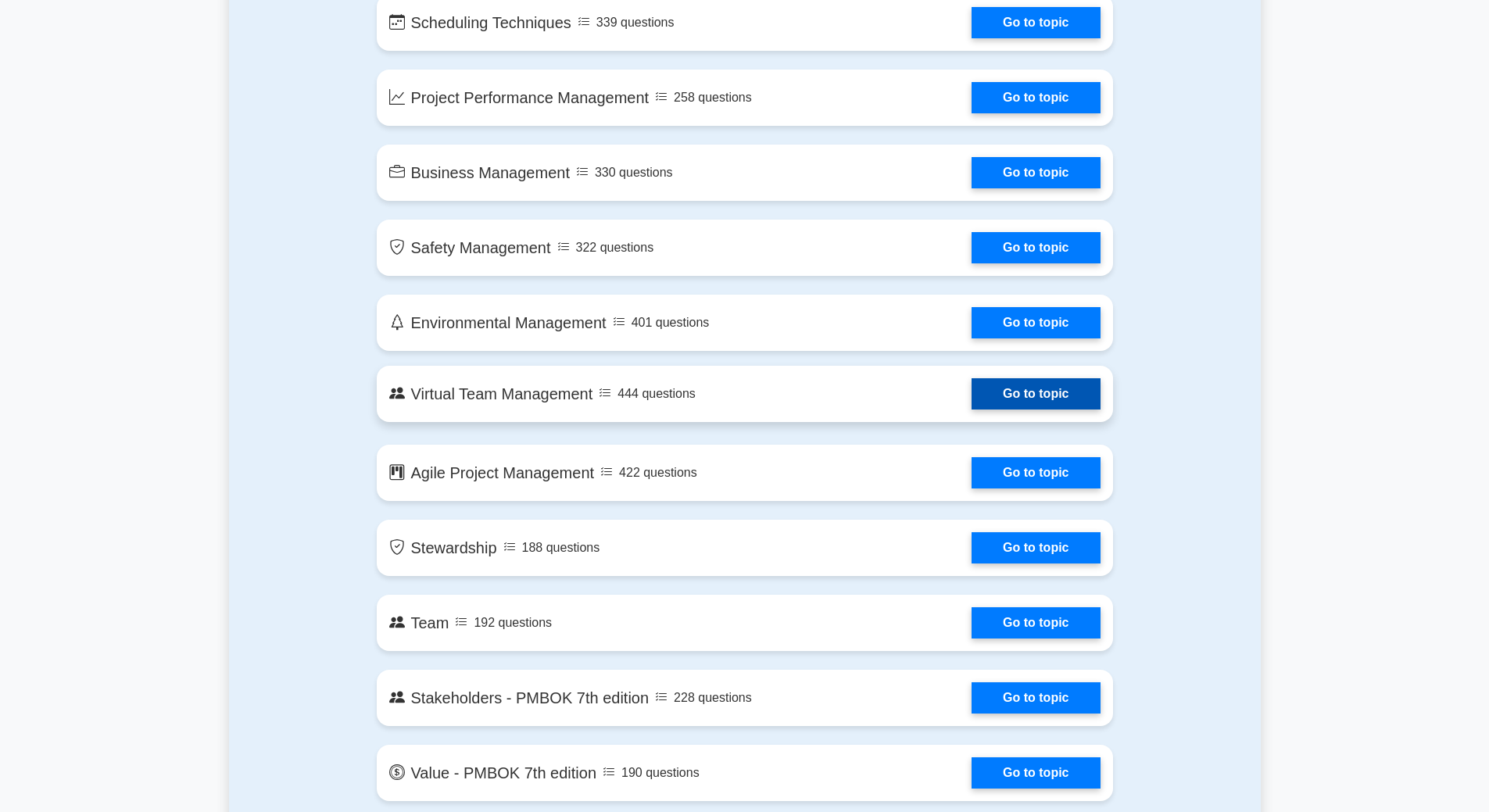 click on "Go to topic" at bounding box center [1036, 394] 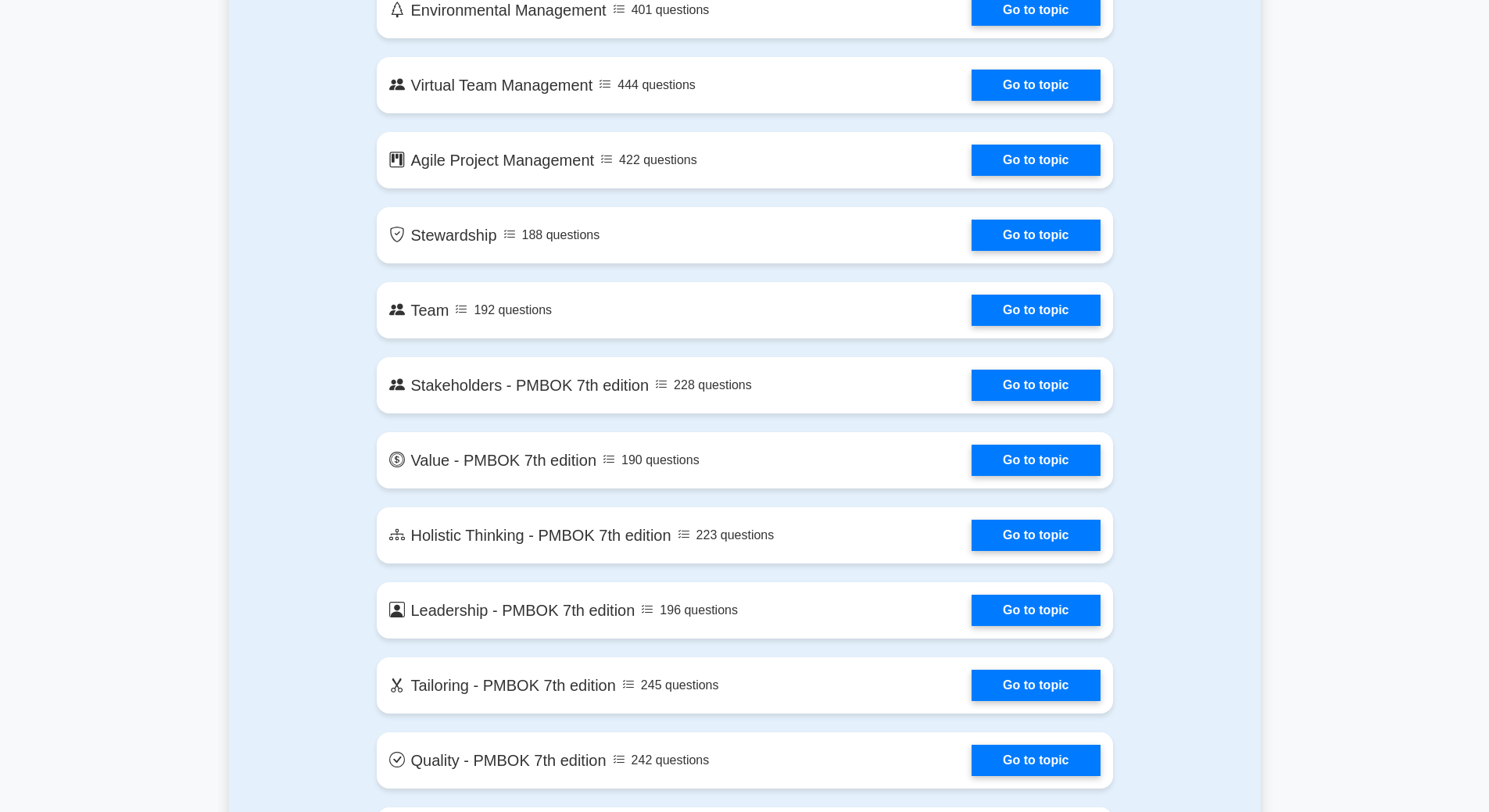 scroll, scrollTop: 2813, scrollLeft: 0, axis: vertical 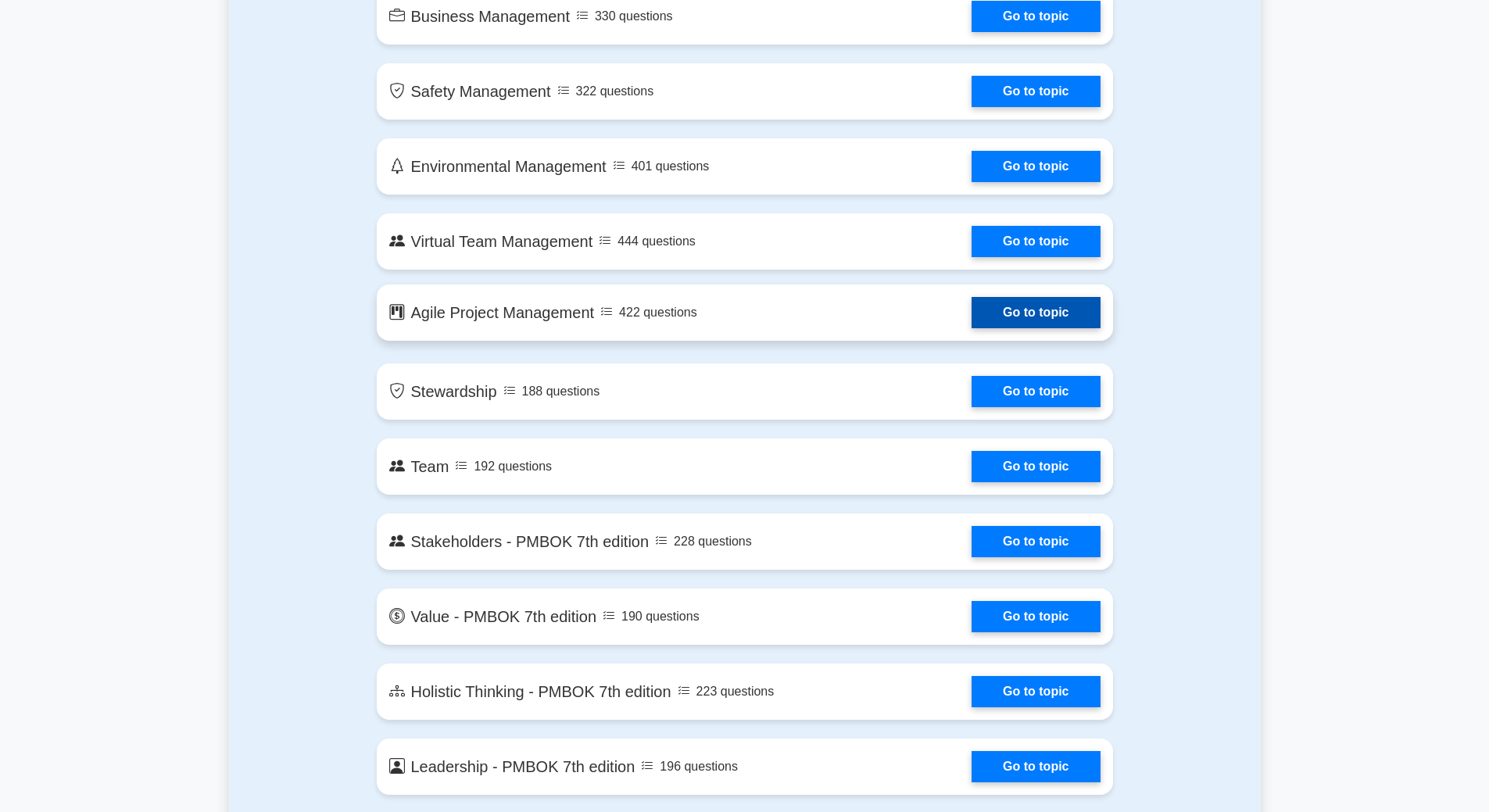 click on "Go to topic" at bounding box center (1036, 313) 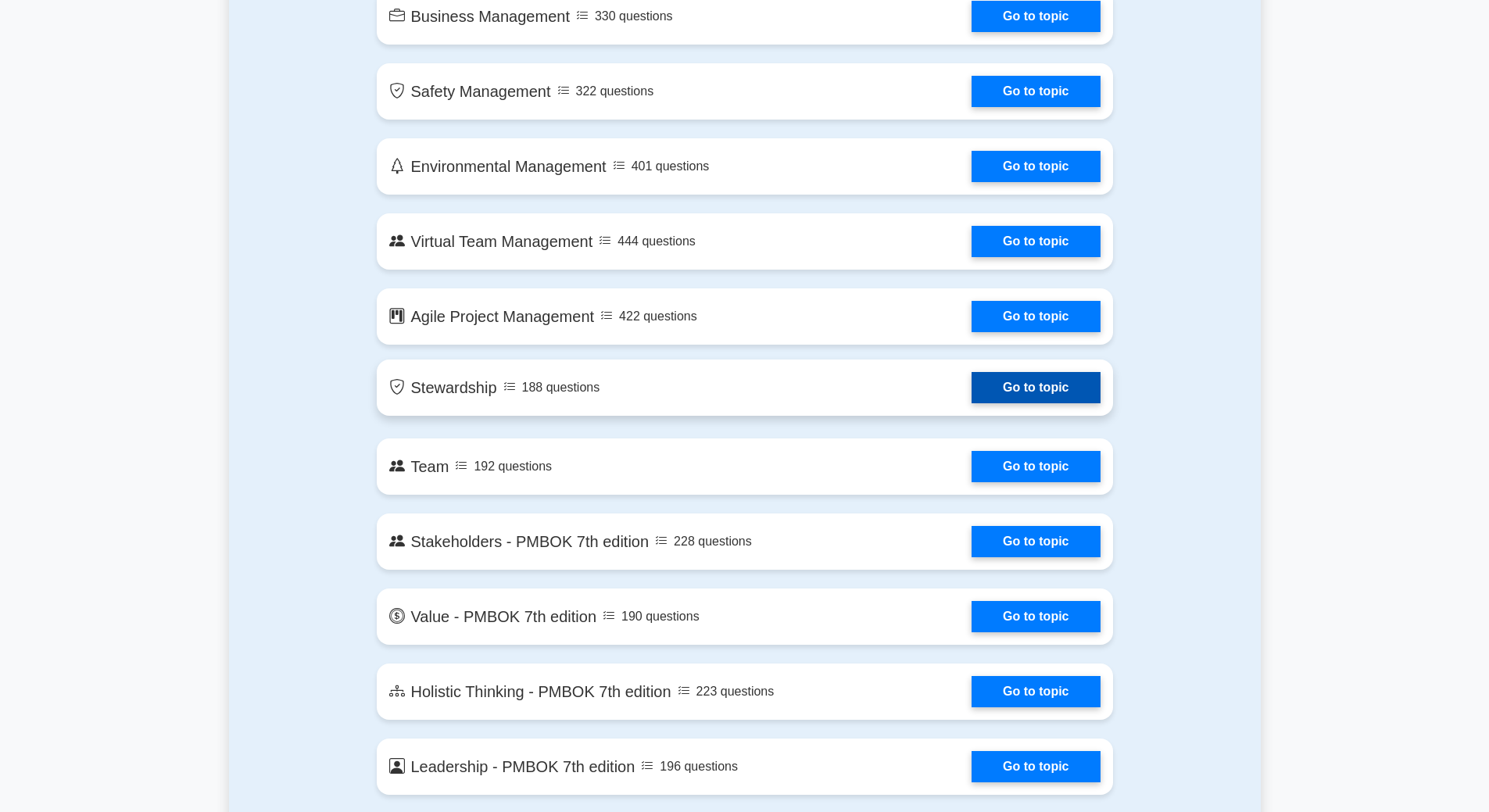 click on "Go to topic" at bounding box center (1036, 388) 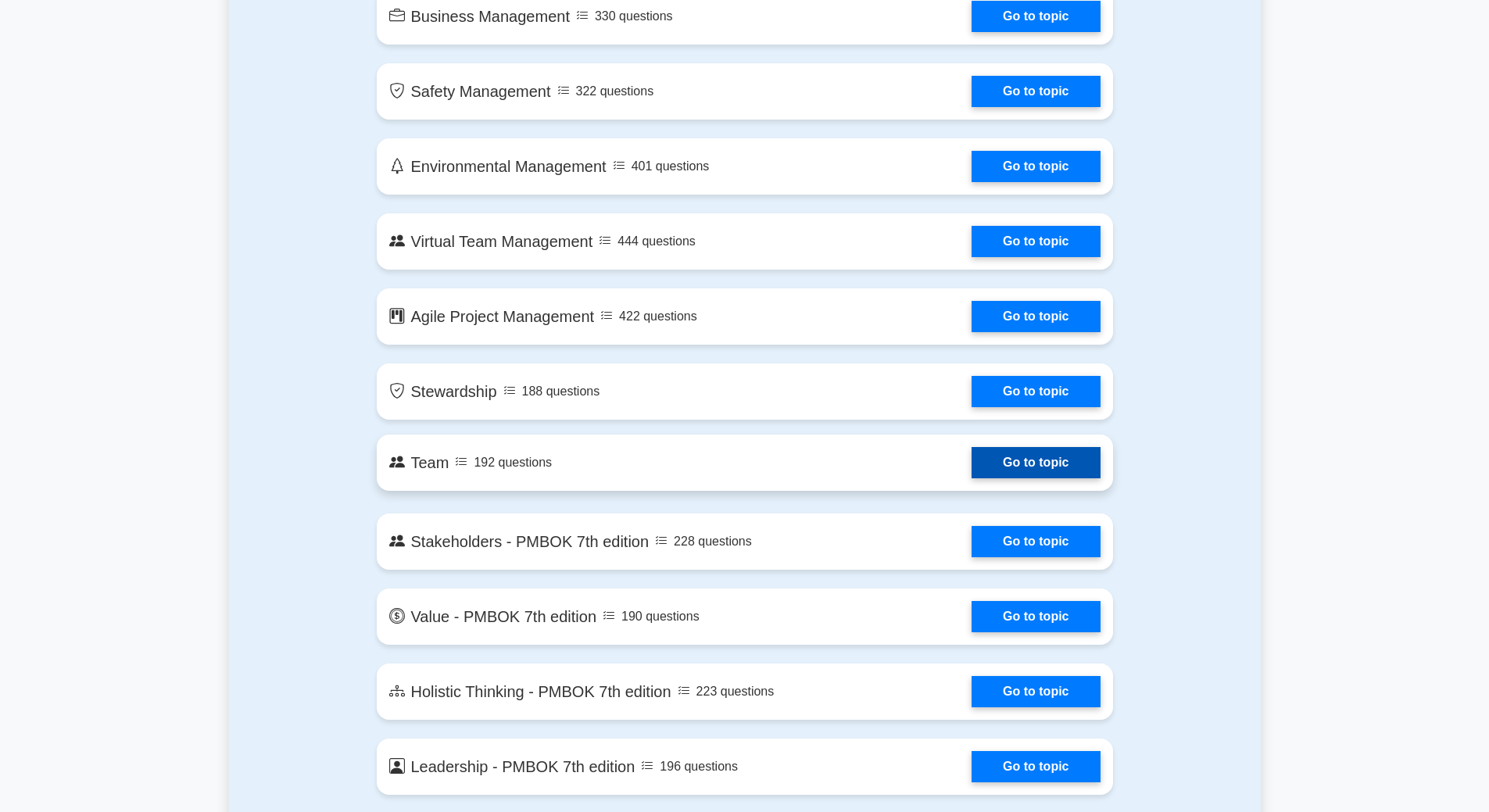 click on "Go to topic" at bounding box center [1036, 463] 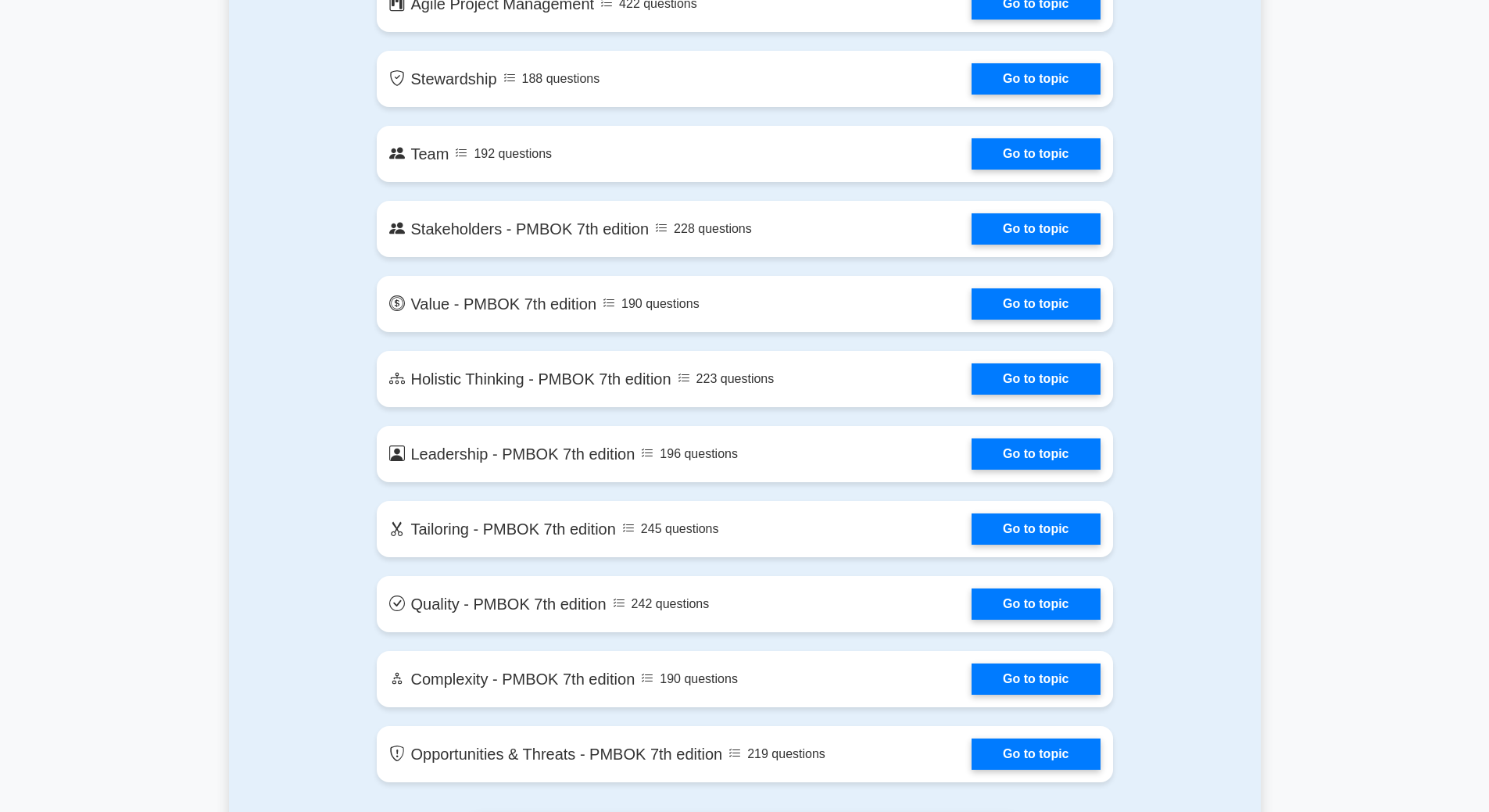 scroll, scrollTop: 2970, scrollLeft: 0, axis: vertical 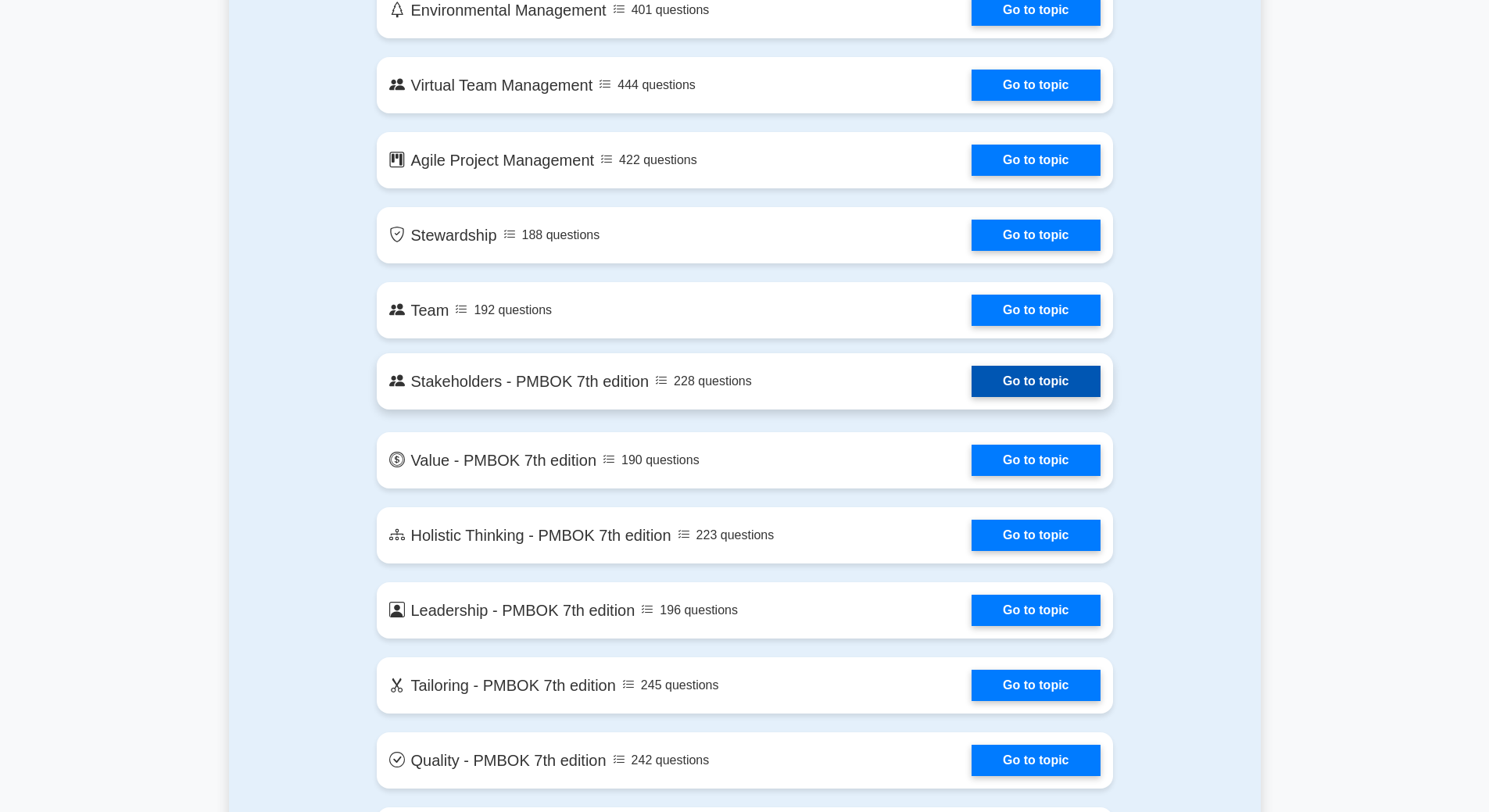 click on "Go to topic" at bounding box center [1036, 381] 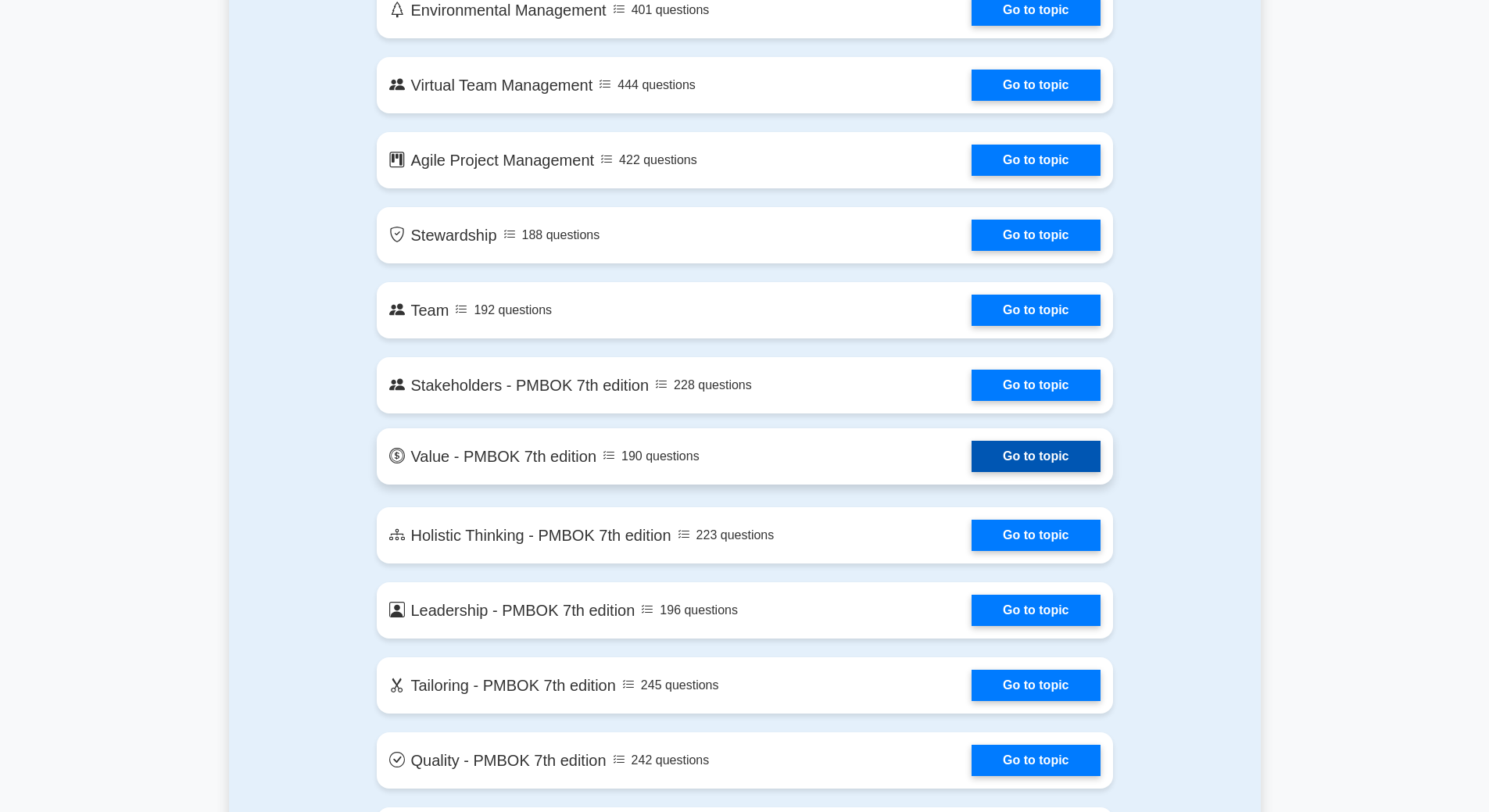 click on "Go to topic" at bounding box center [1036, 456] 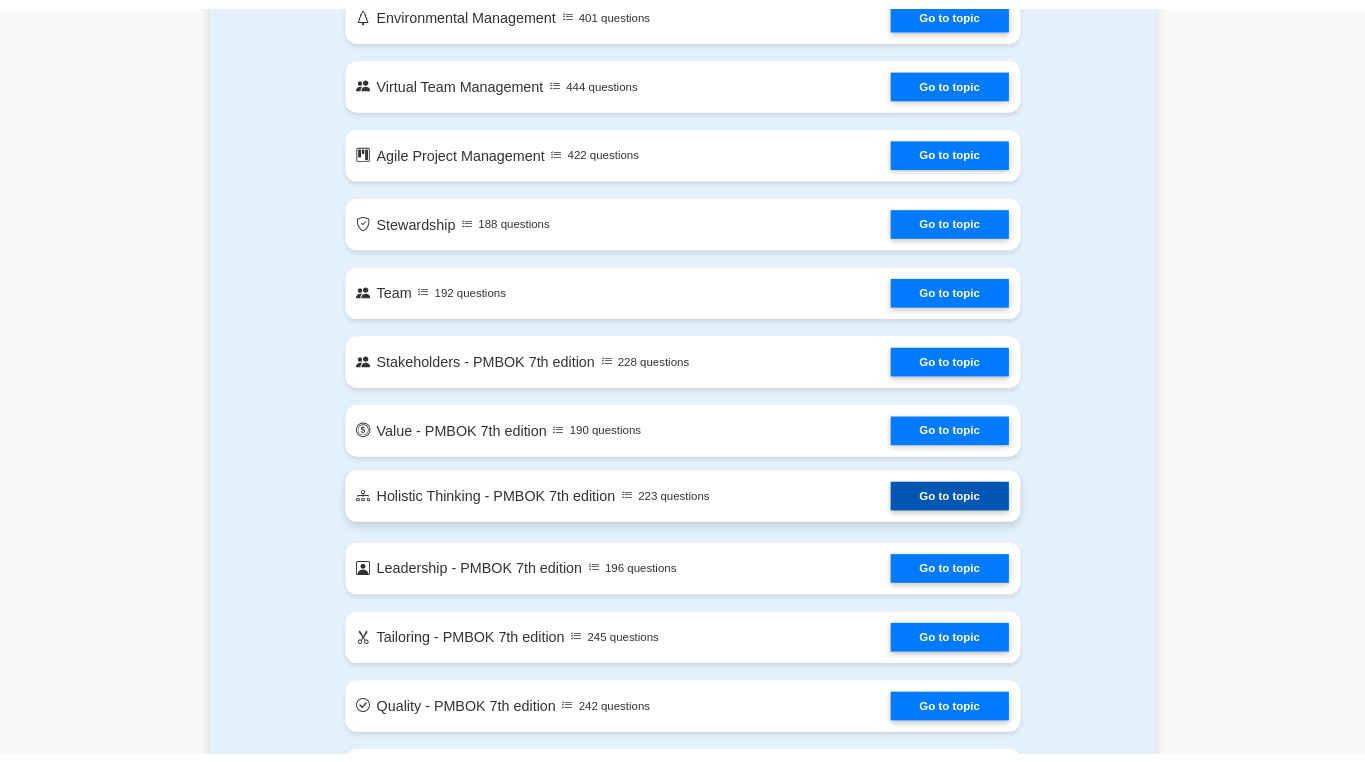 scroll, scrollTop: 4100, scrollLeft: 0, axis: vertical 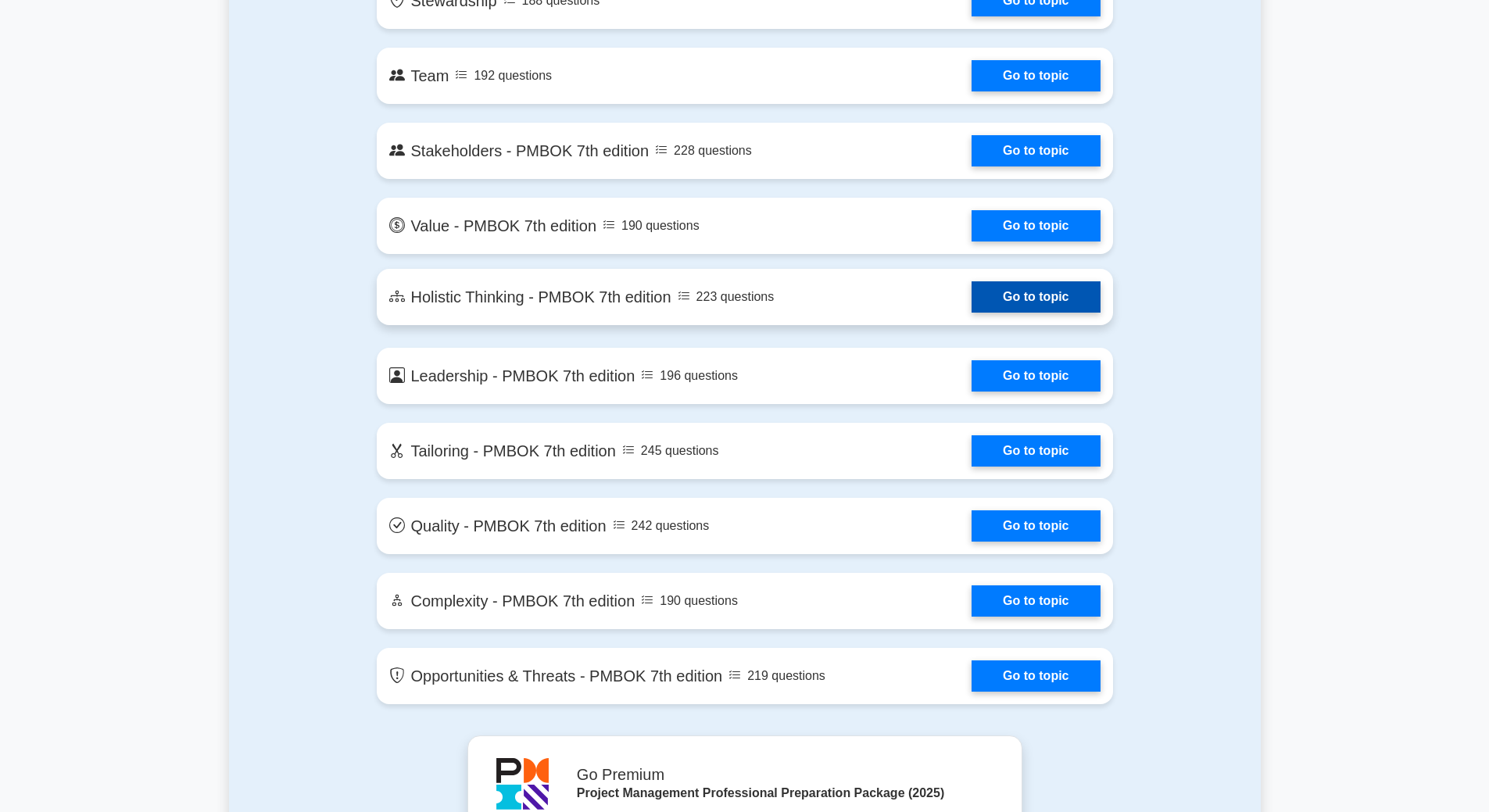 click on "Go to topic" at bounding box center (1036, 297) 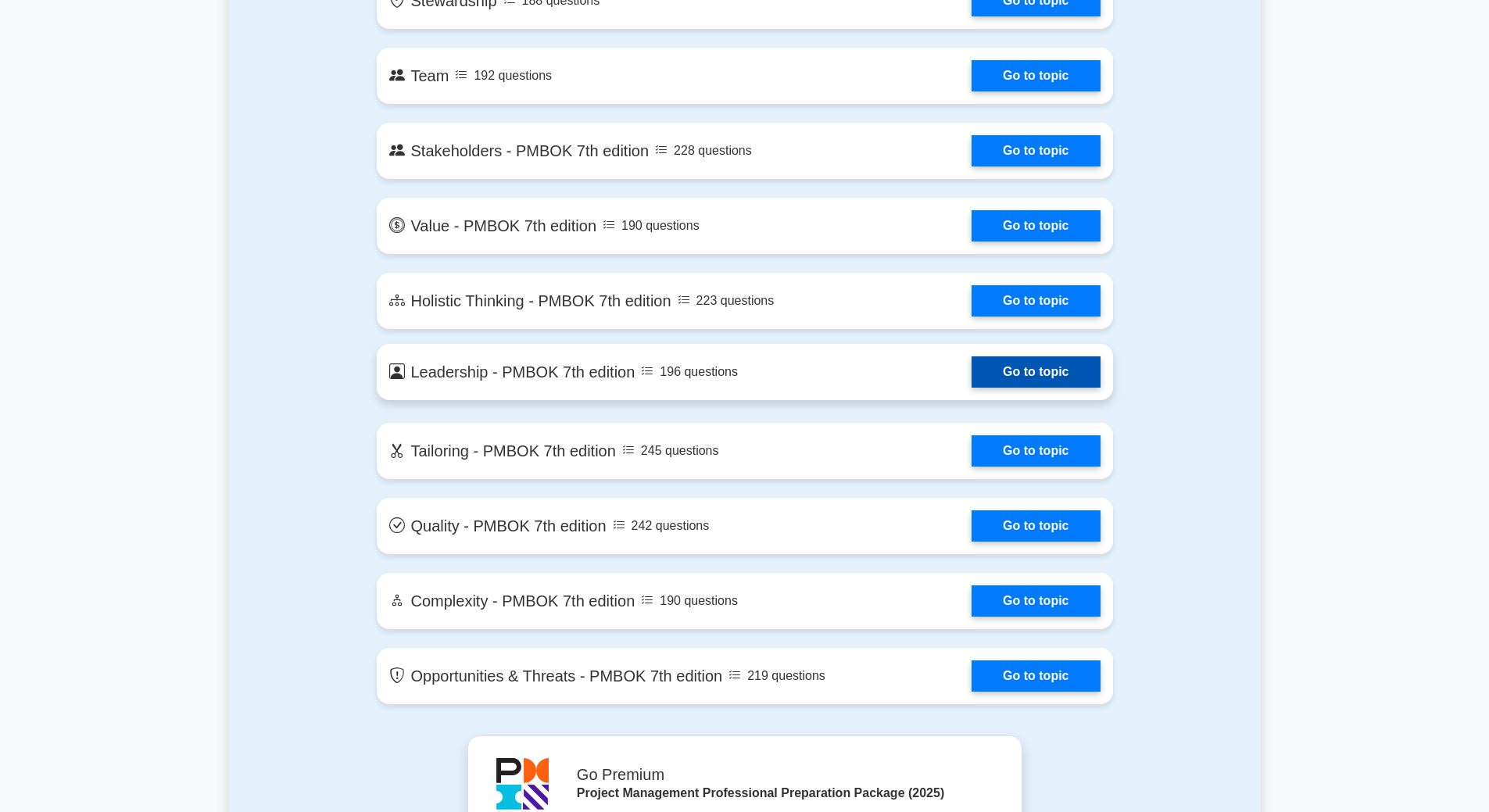 click on "Go to topic" at bounding box center [1036, 372] 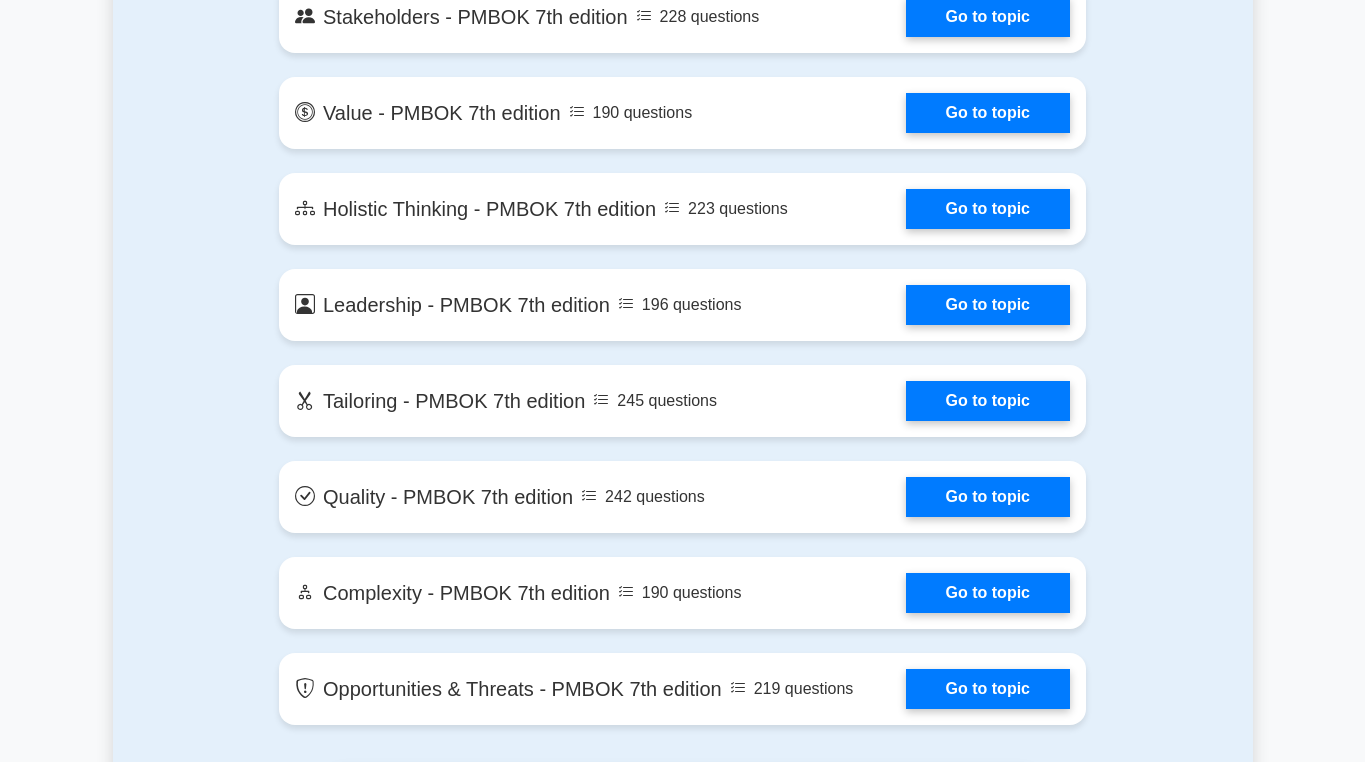 scroll, scrollTop: 4400, scrollLeft: 0, axis: vertical 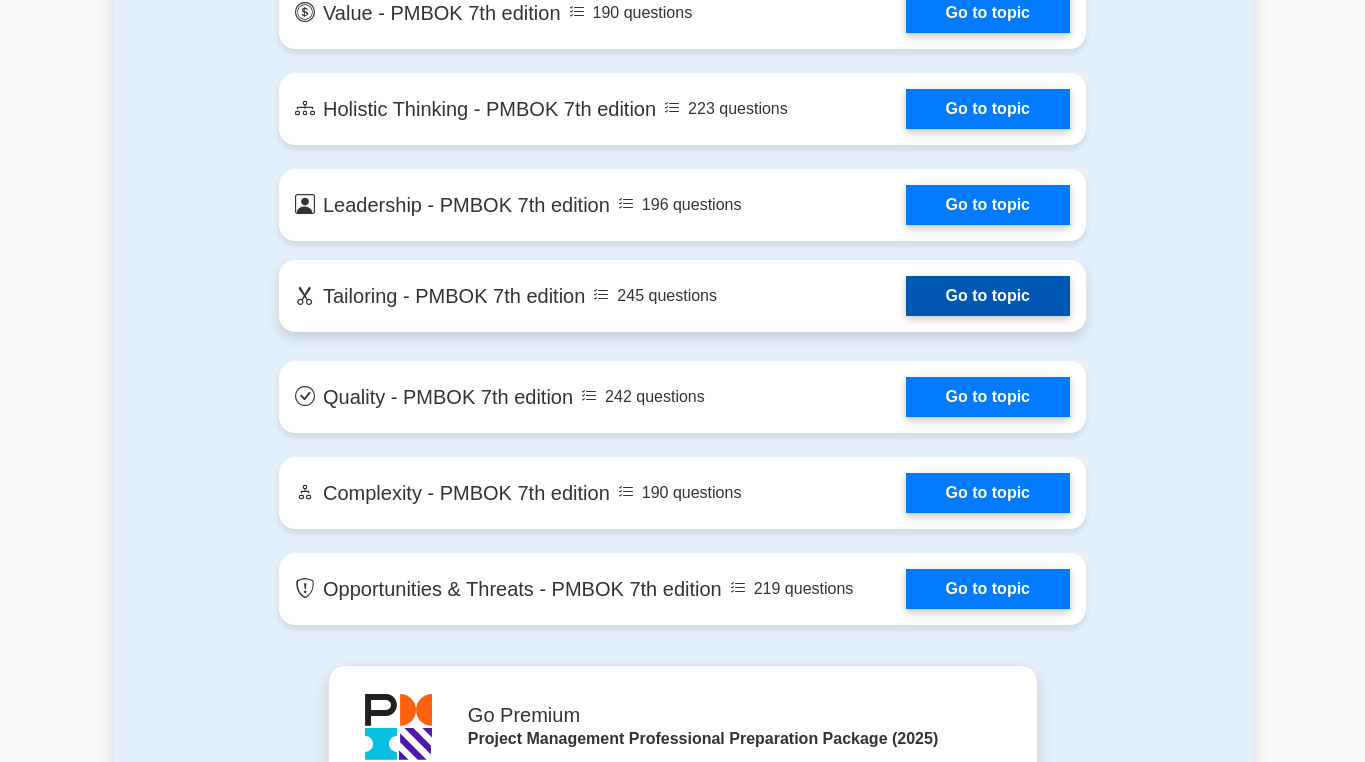 click on "Go to topic" at bounding box center (988, 296) 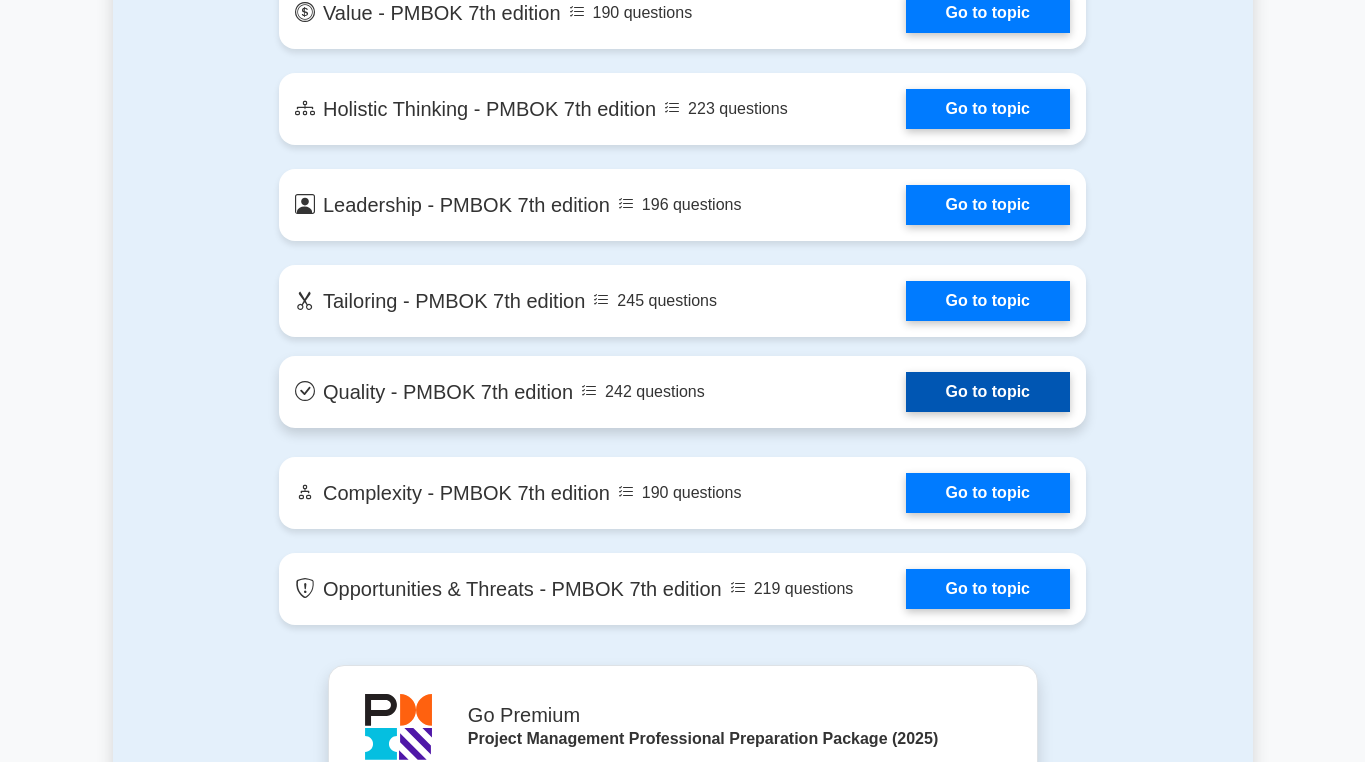 click on "Go to topic" at bounding box center [988, 392] 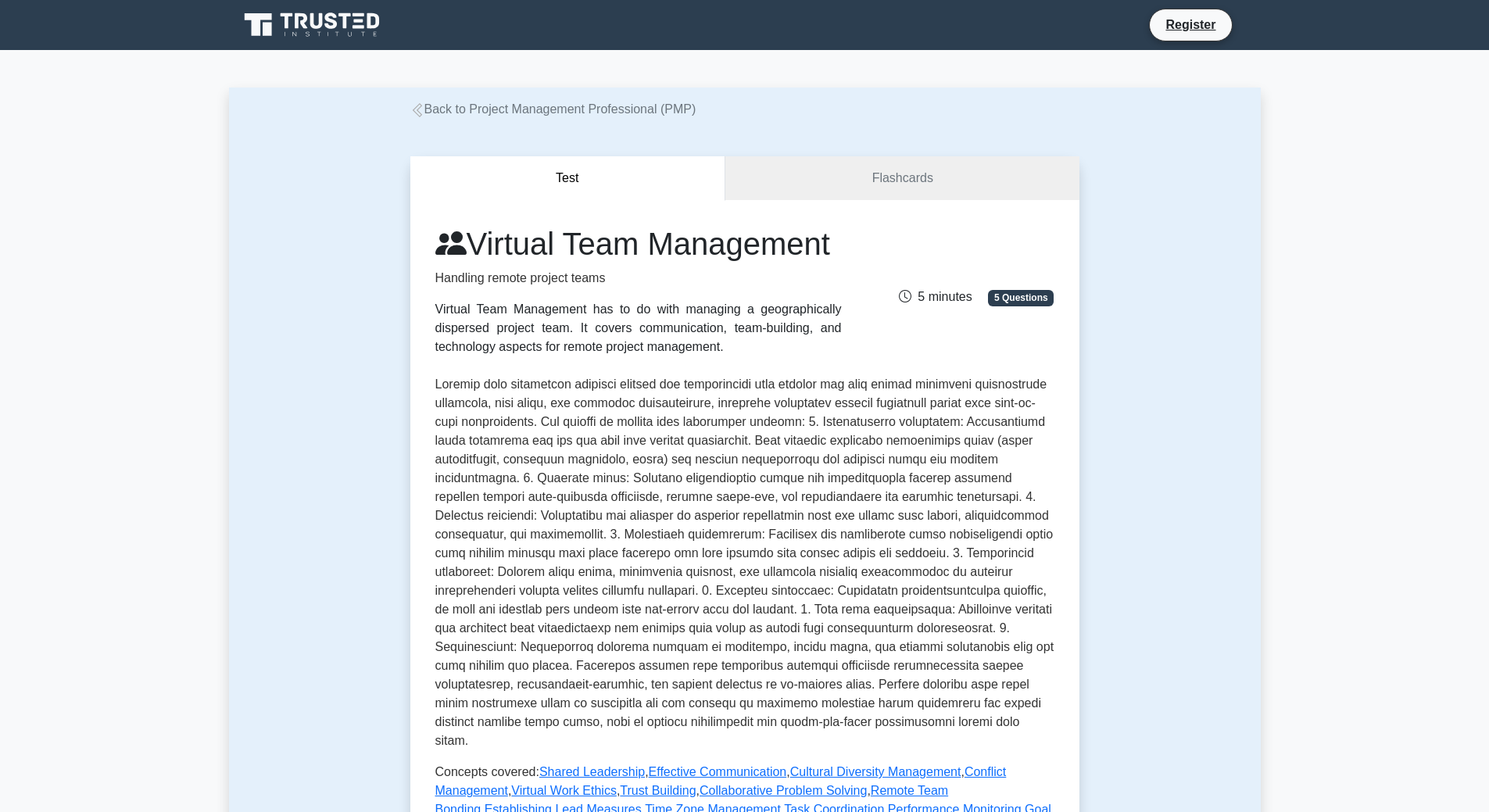 scroll, scrollTop: 0, scrollLeft: 0, axis: both 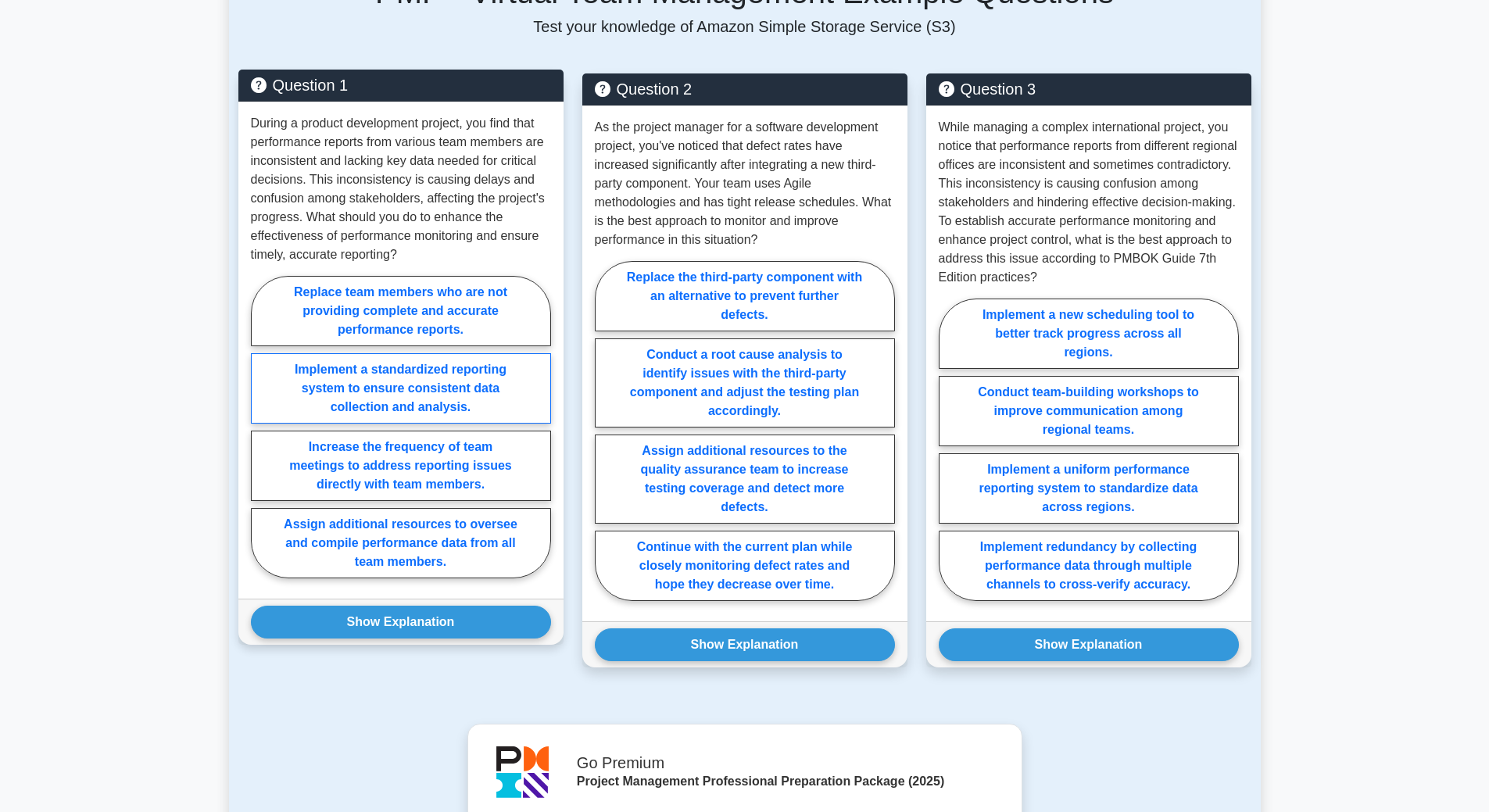 click on "Implement a standardized reporting system to ensure consistent data collection and analysis." at bounding box center (401, 388) 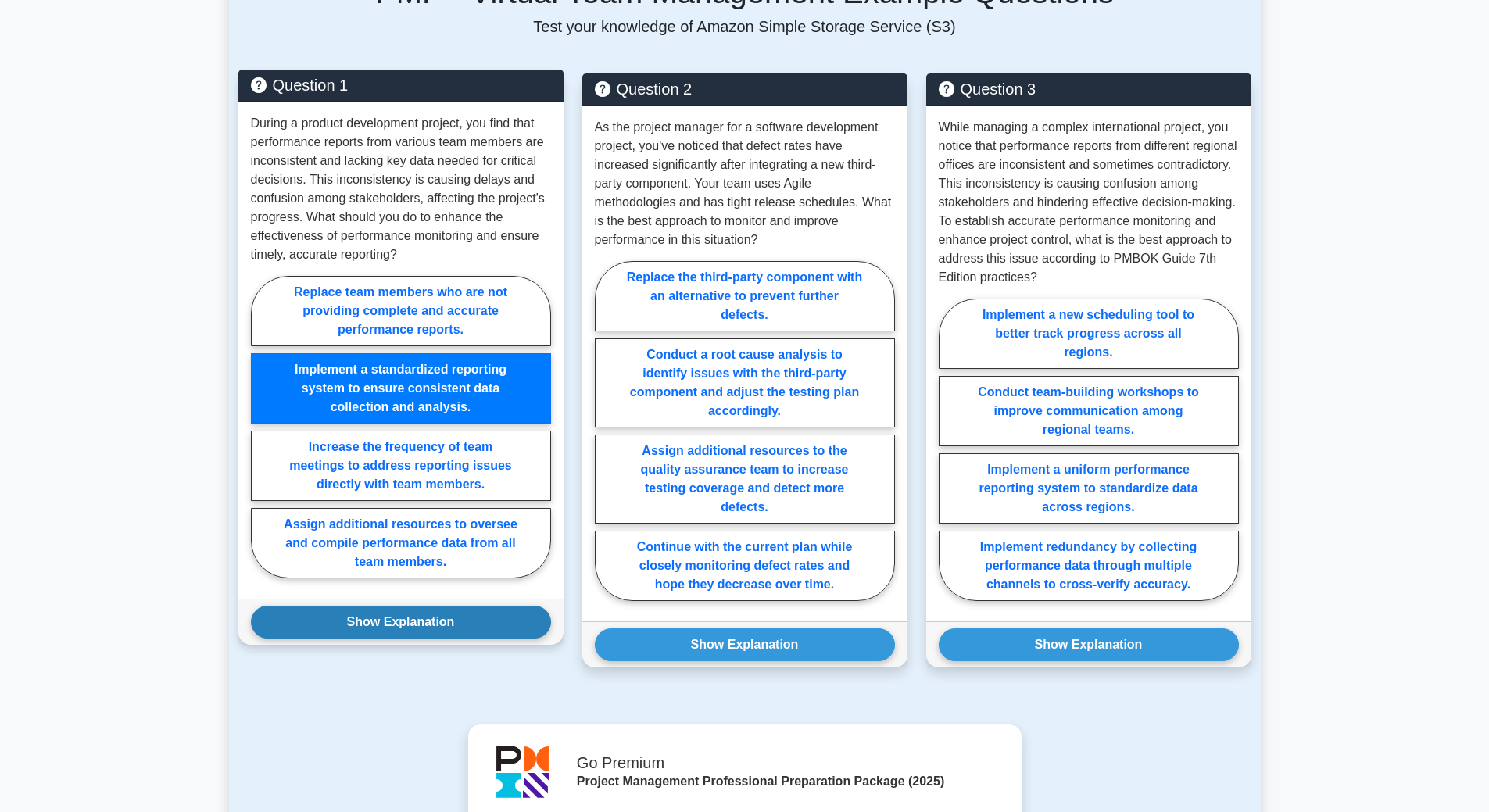 click on "Show Explanation" at bounding box center [401, 622] 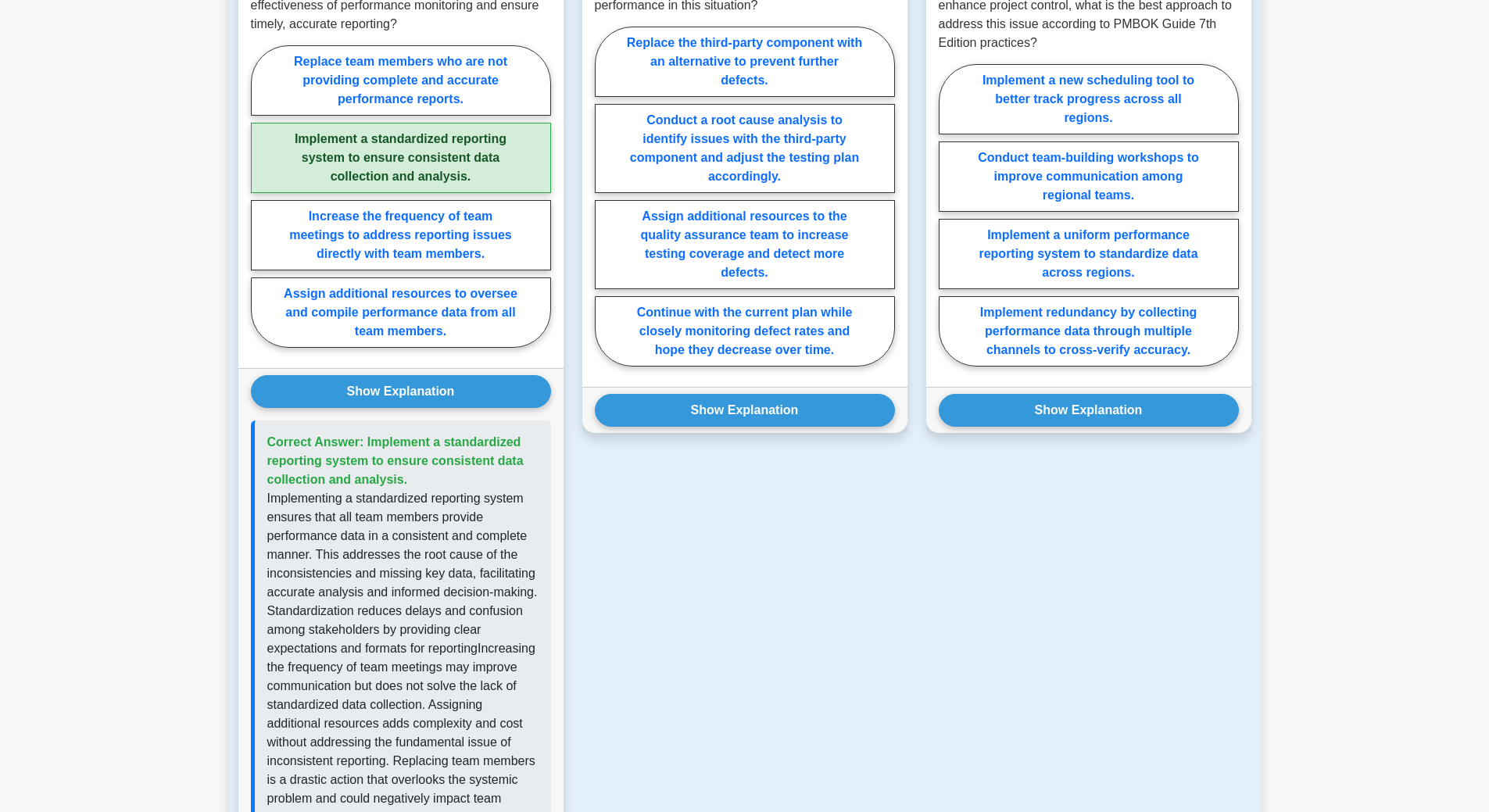 scroll, scrollTop: 1094, scrollLeft: 0, axis: vertical 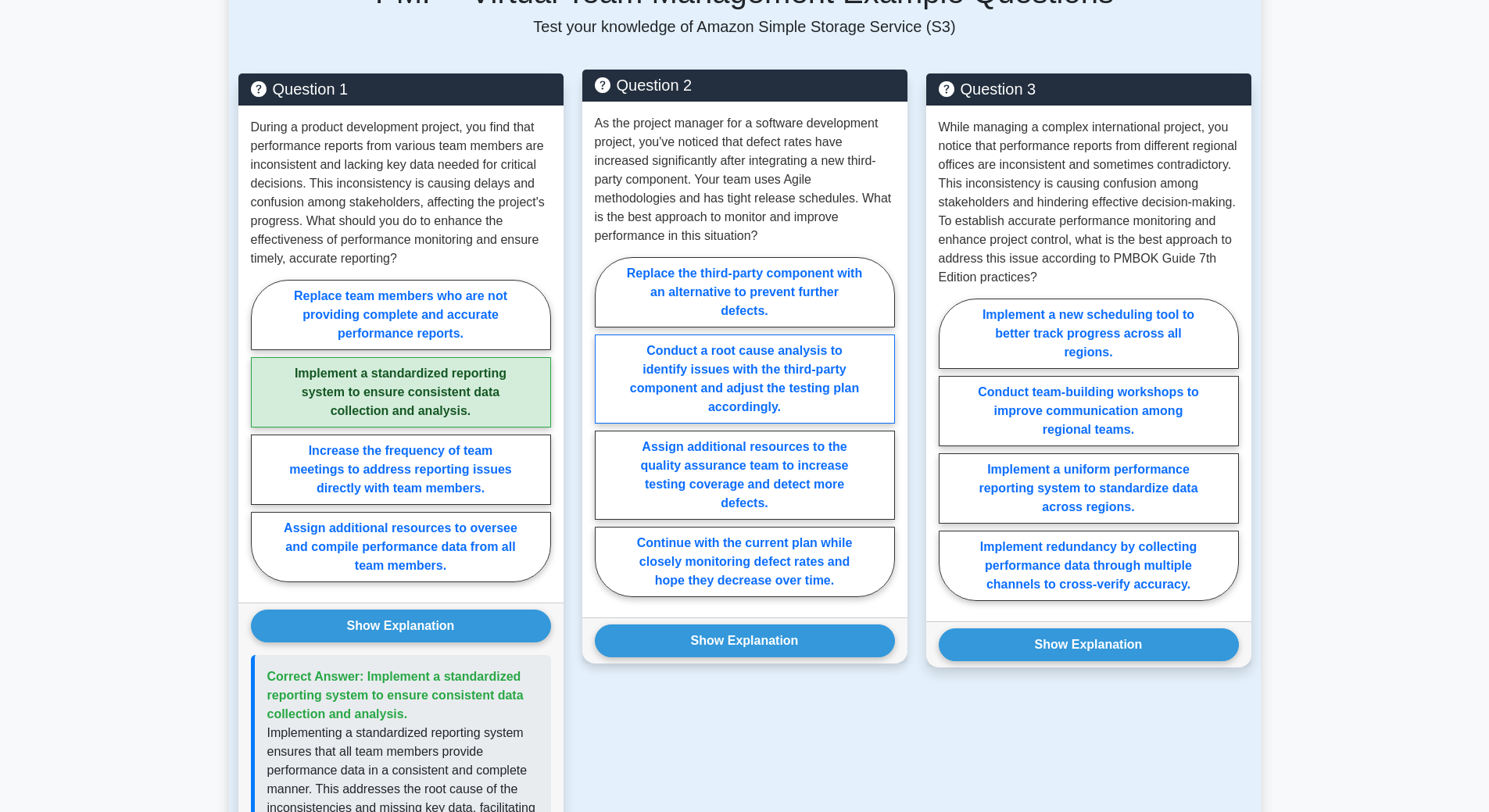 click on "Conduct a root cause analysis to identify issues with the third-party component and adjust the testing plan accordingly." at bounding box center (745, 379) 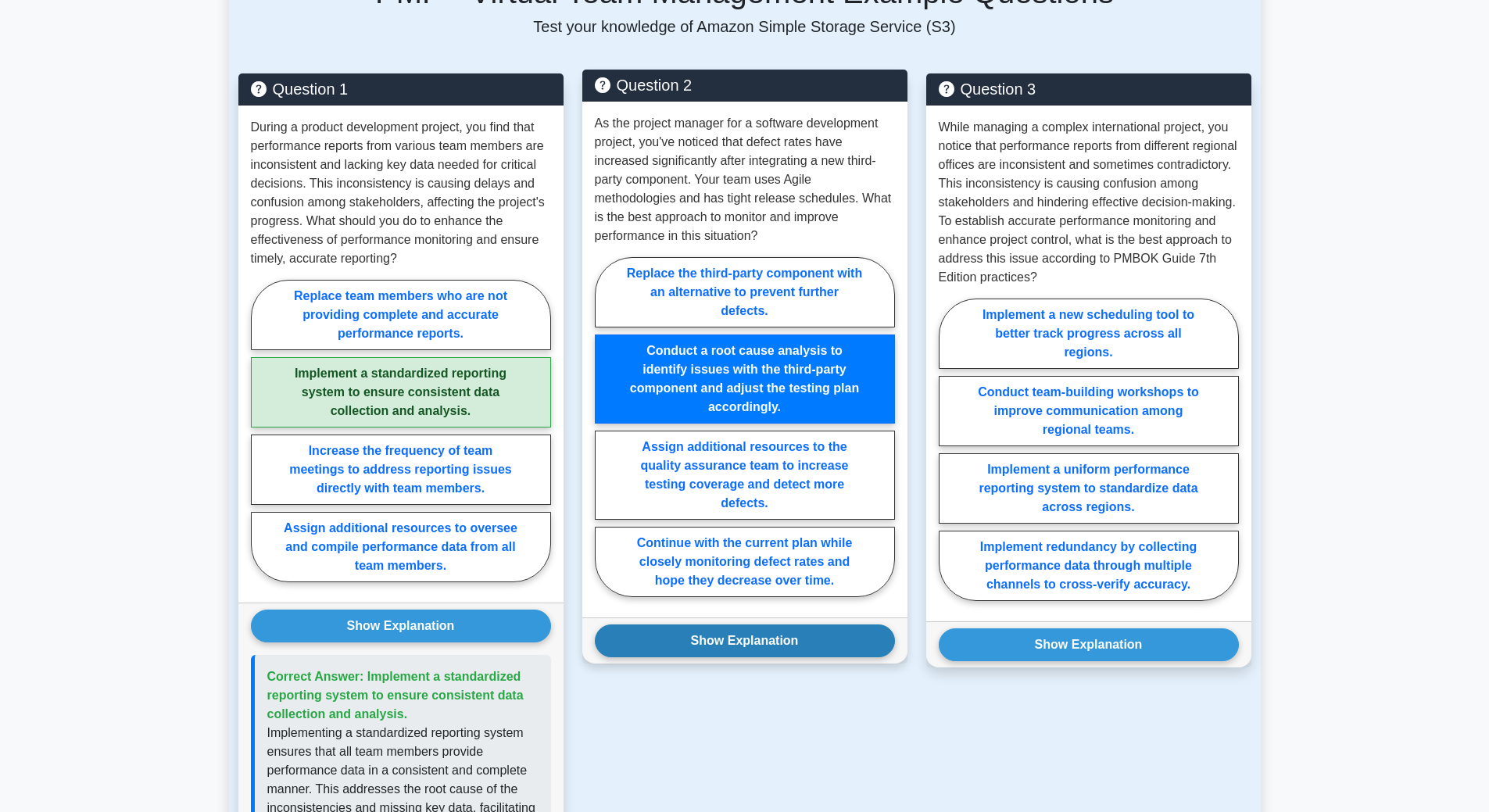 click on "Show Explanation" at bounding box center [745, 641] 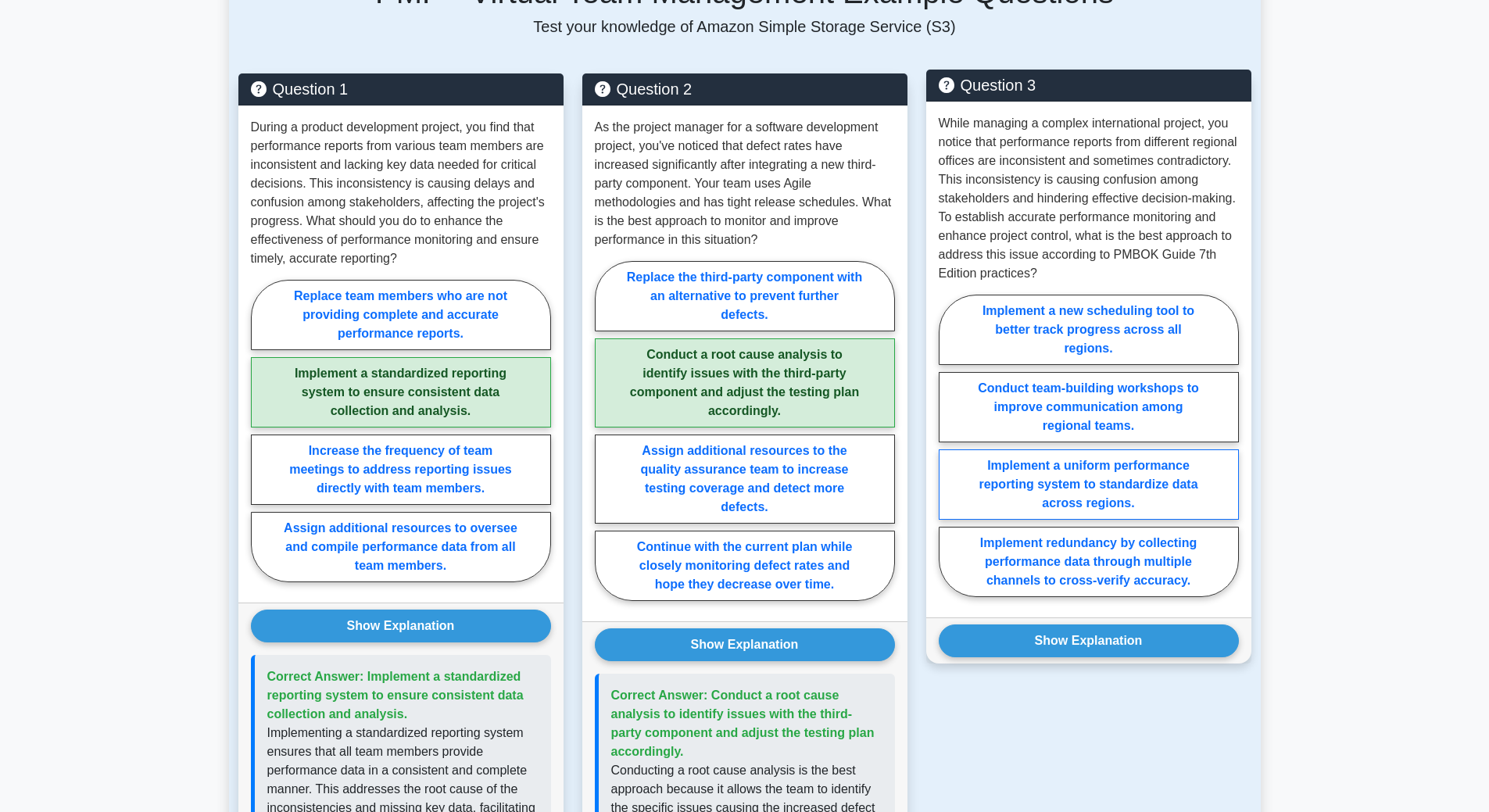 click on "Implement a uniform performance reporting system to standardize data across regions." at bounding box center [1089, 485] 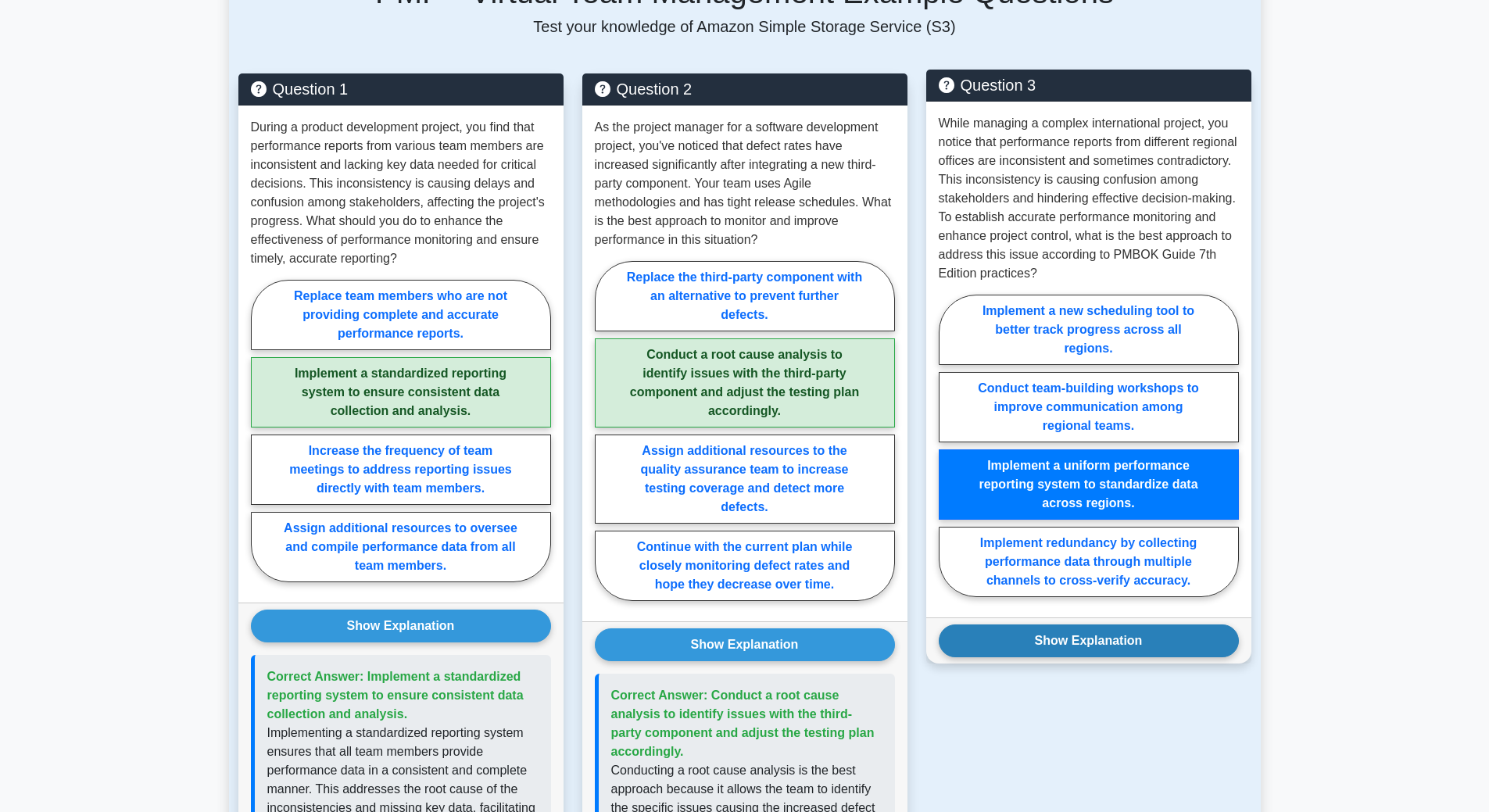 click on "Show Explanation" at bounding box center [1089, 641] 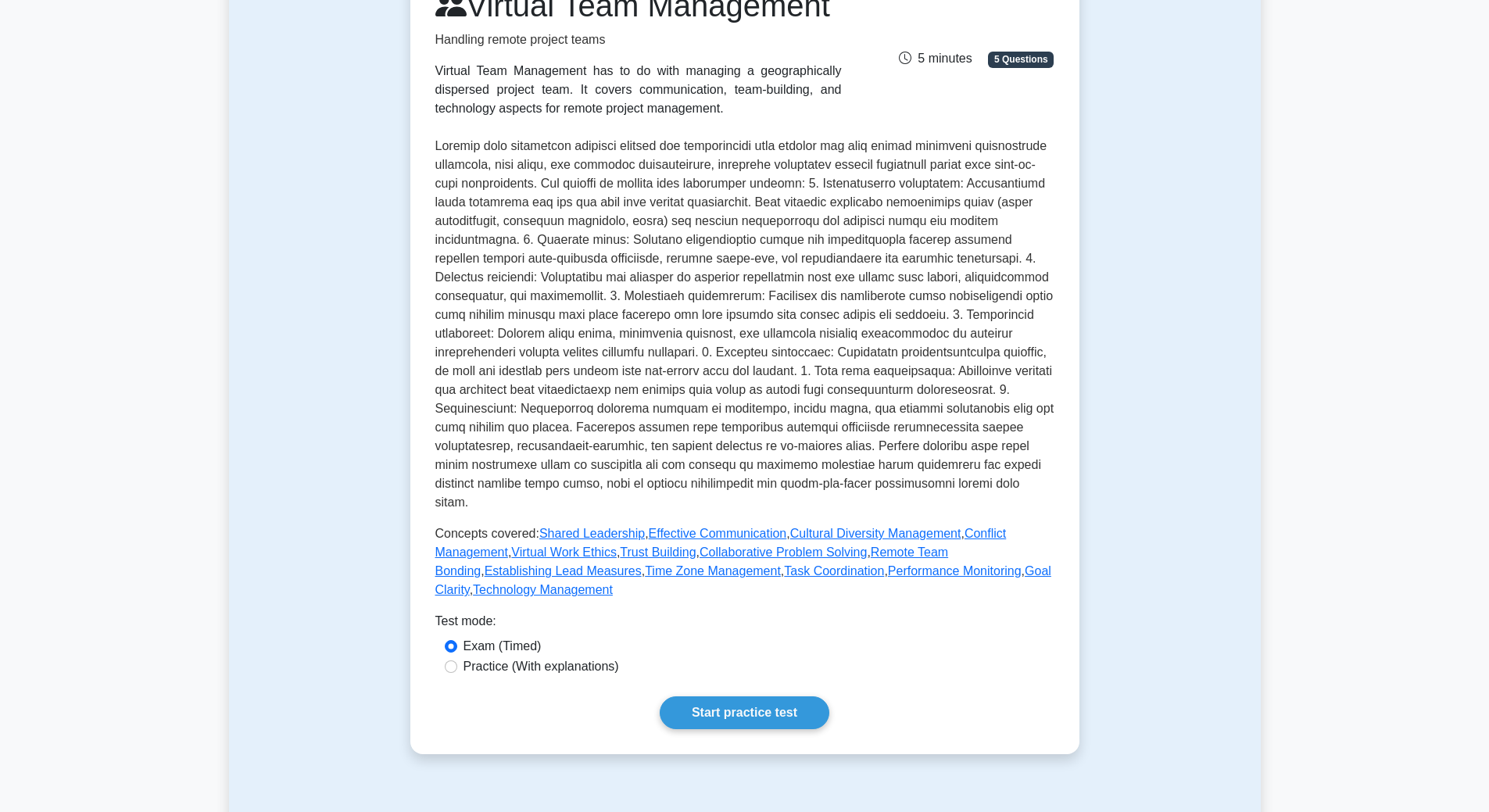scroll, scrollTop: 0, scrollLeft: 0, axis: both 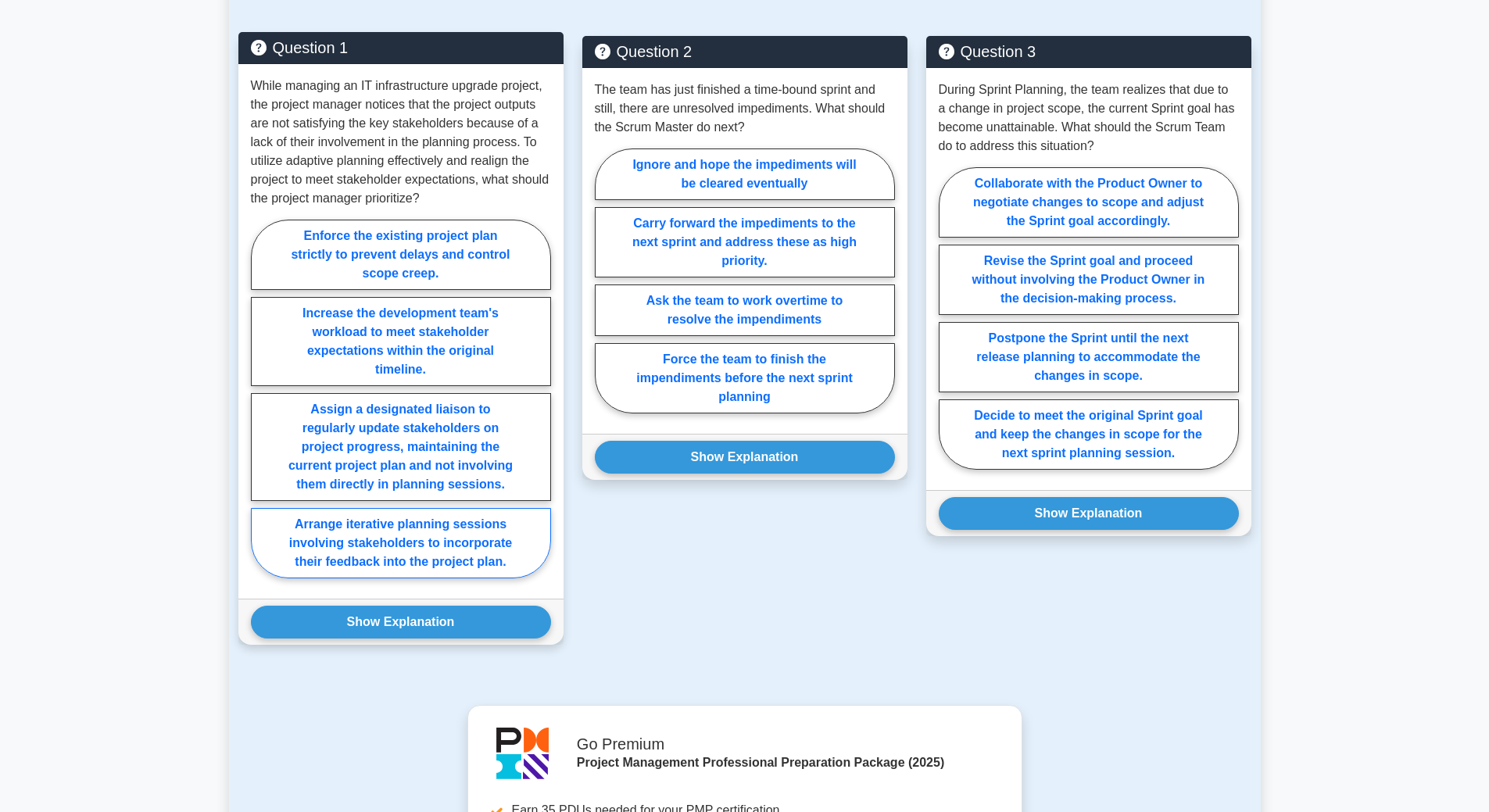 click on "Arrange iterative planning sessions involving stakeholders to incorporate their feedback into the project plan." at bounding box center [401, 543] 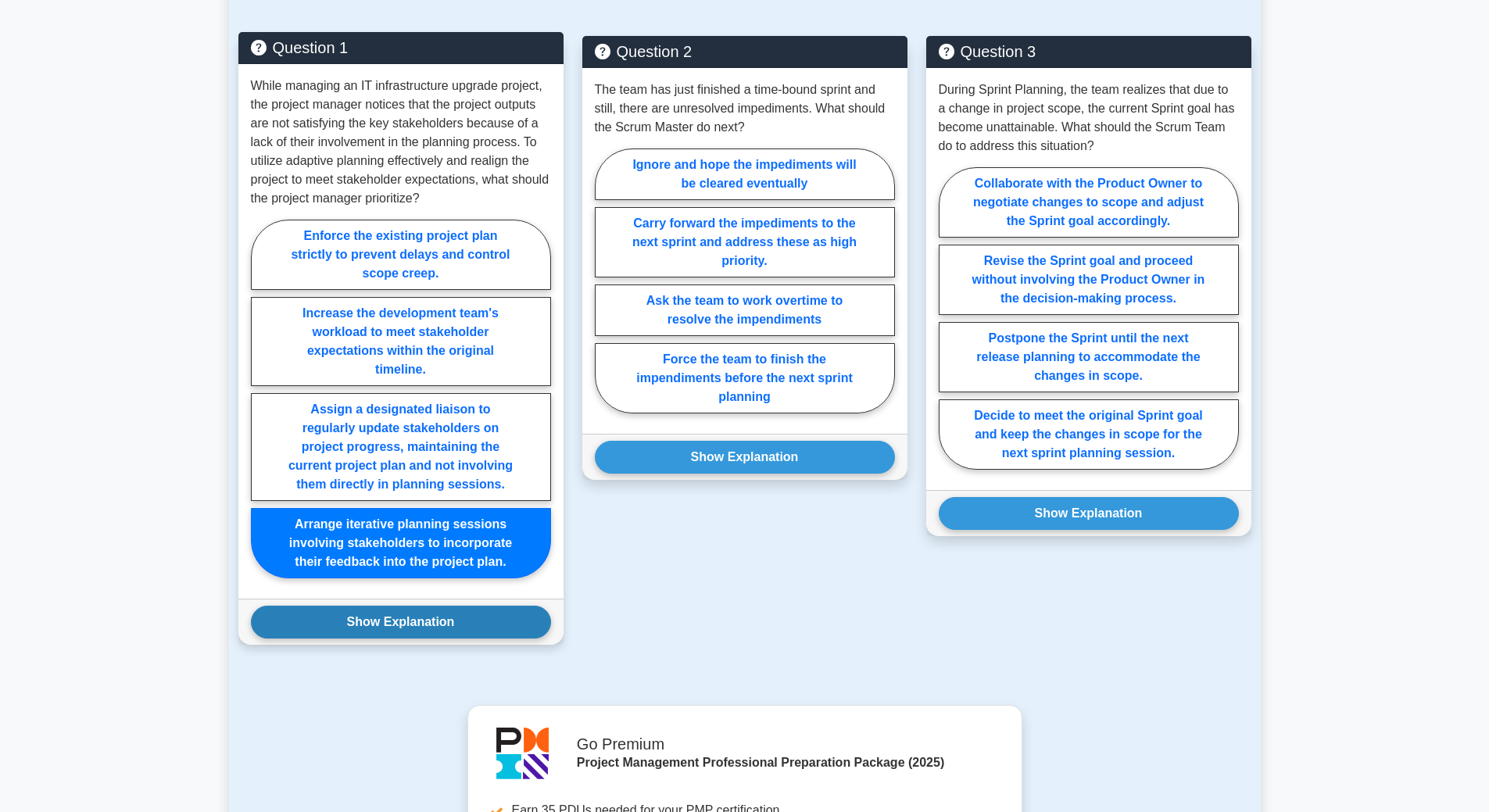 click on "Show Explanation" at bounding box center (401, 622) 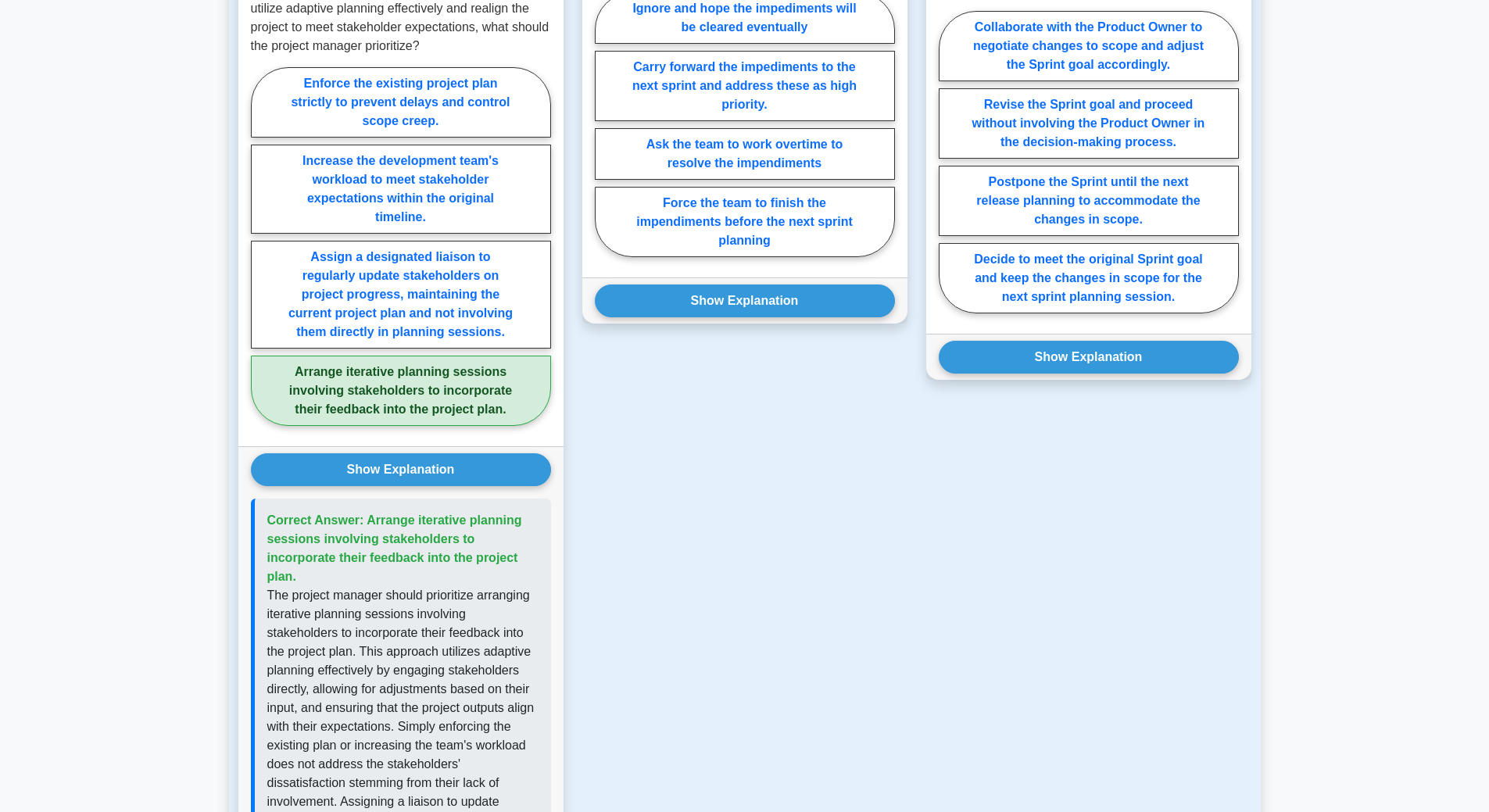 scroll, scrollTop: 1016, scrollLeft: 0, axis: vertical 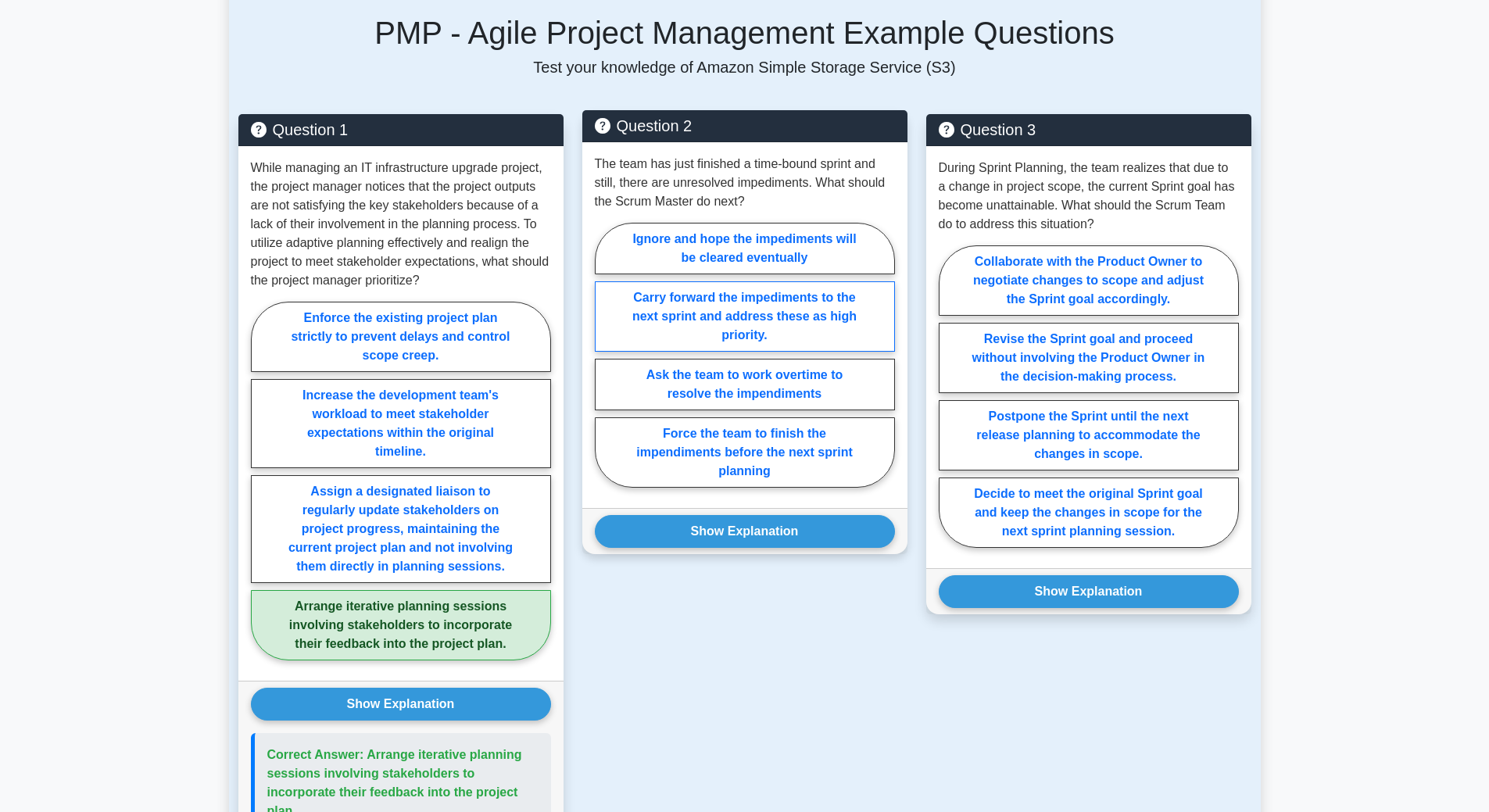 click on "Carry forward the impediments to the next sprint and address these as high priority." at bounding box center (745, 317) 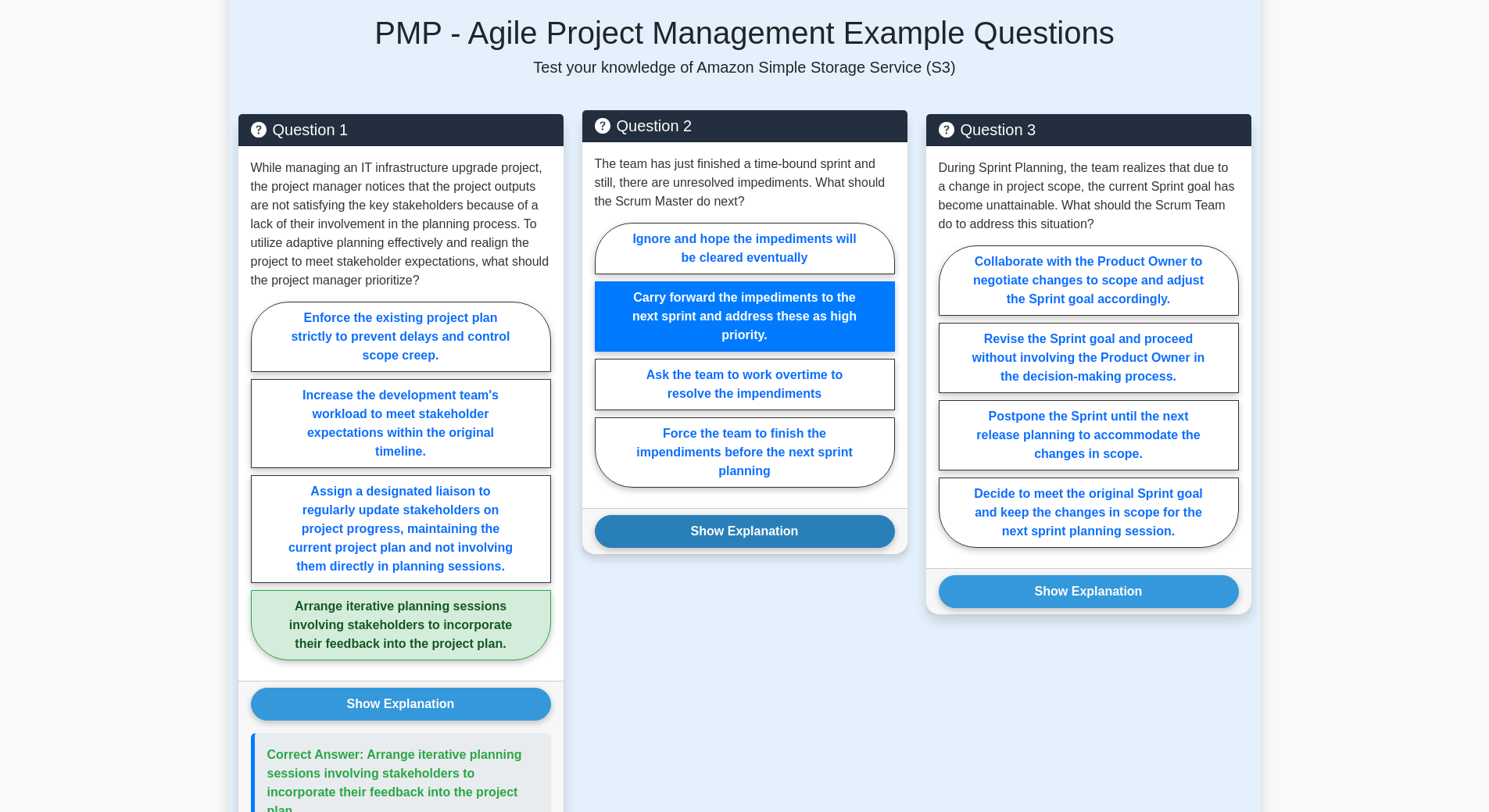 click on "Show Explanation" at bounding box center [745, 531] 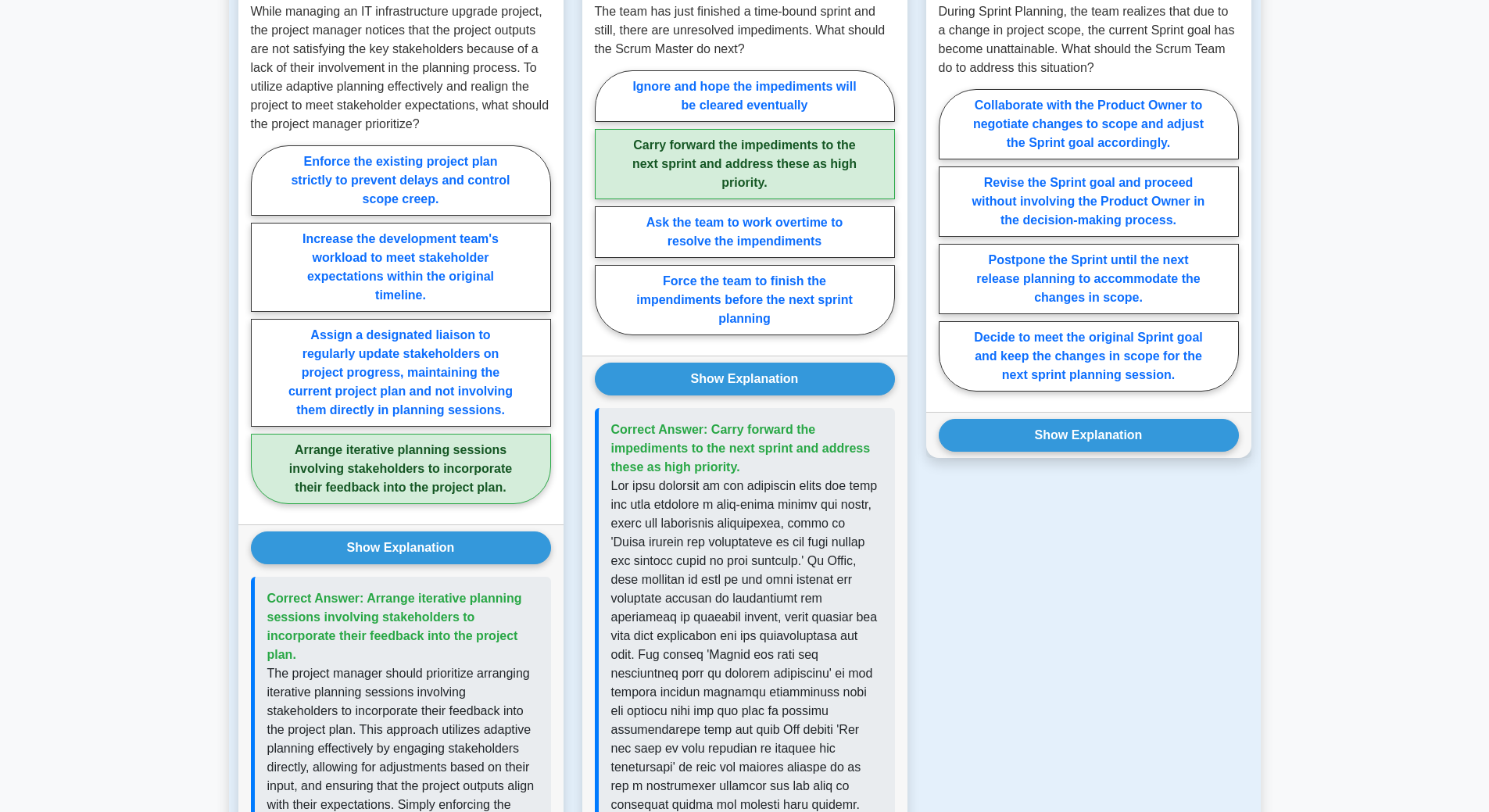 scroll, scrollTop: 1016, scrollLeft: 0, axis: vertical 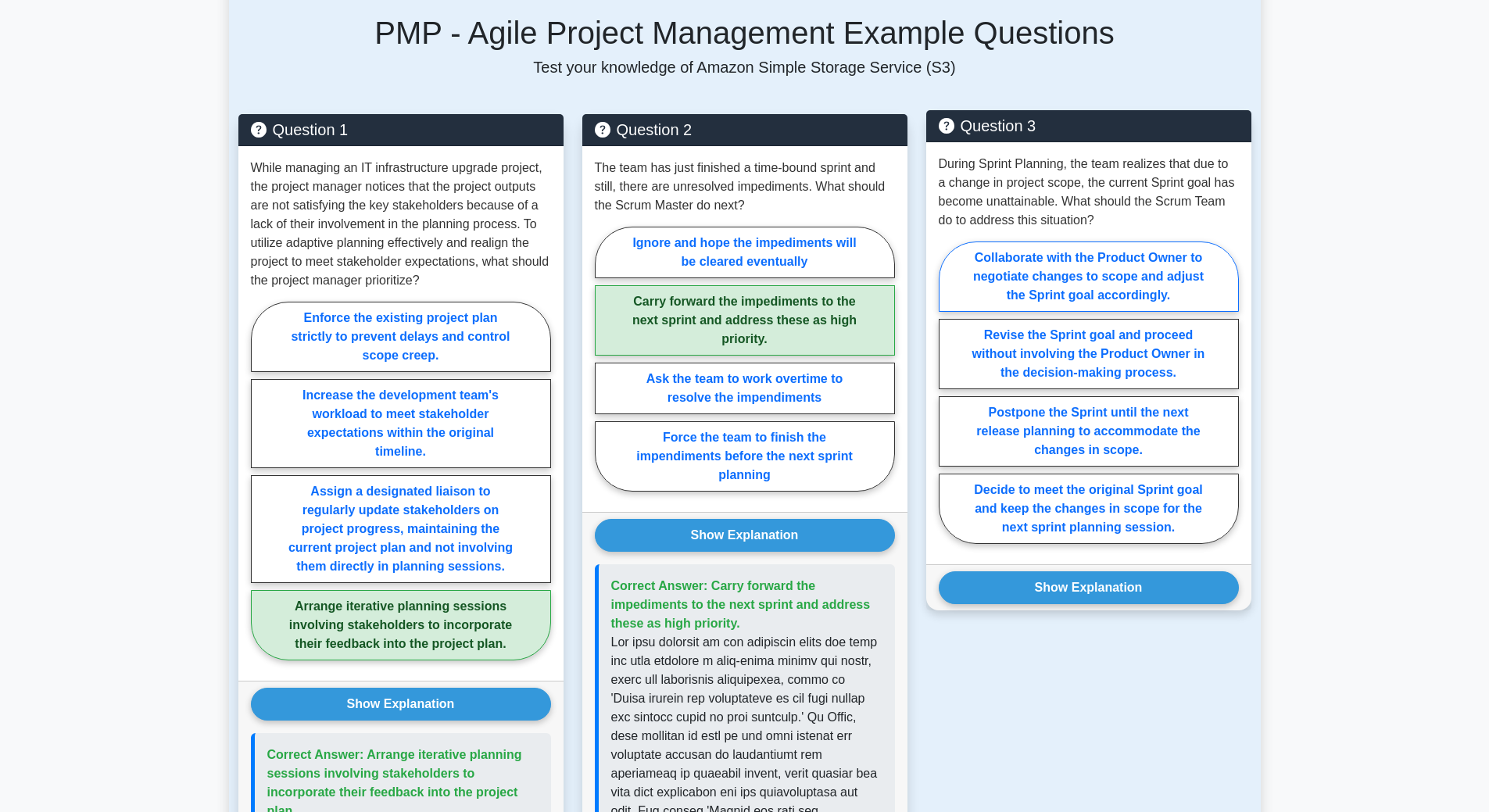 click on "Collaborate with the Product Owner to negotiate changes to scope and adjust the Sprint goal accordingly." at bounding box center (1089, 277) 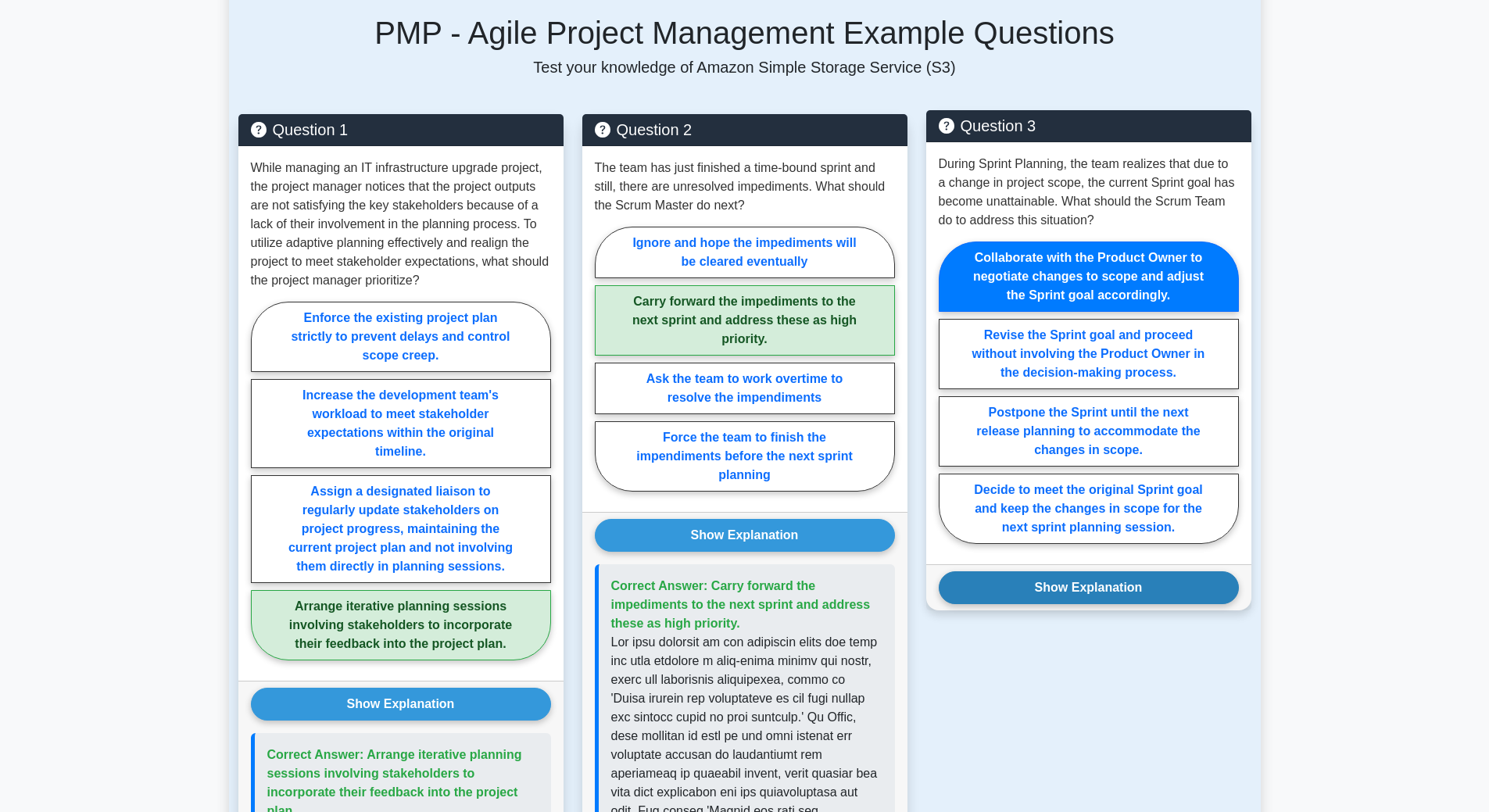 click on "Show Explanation" at bounding box center [1089, 588] 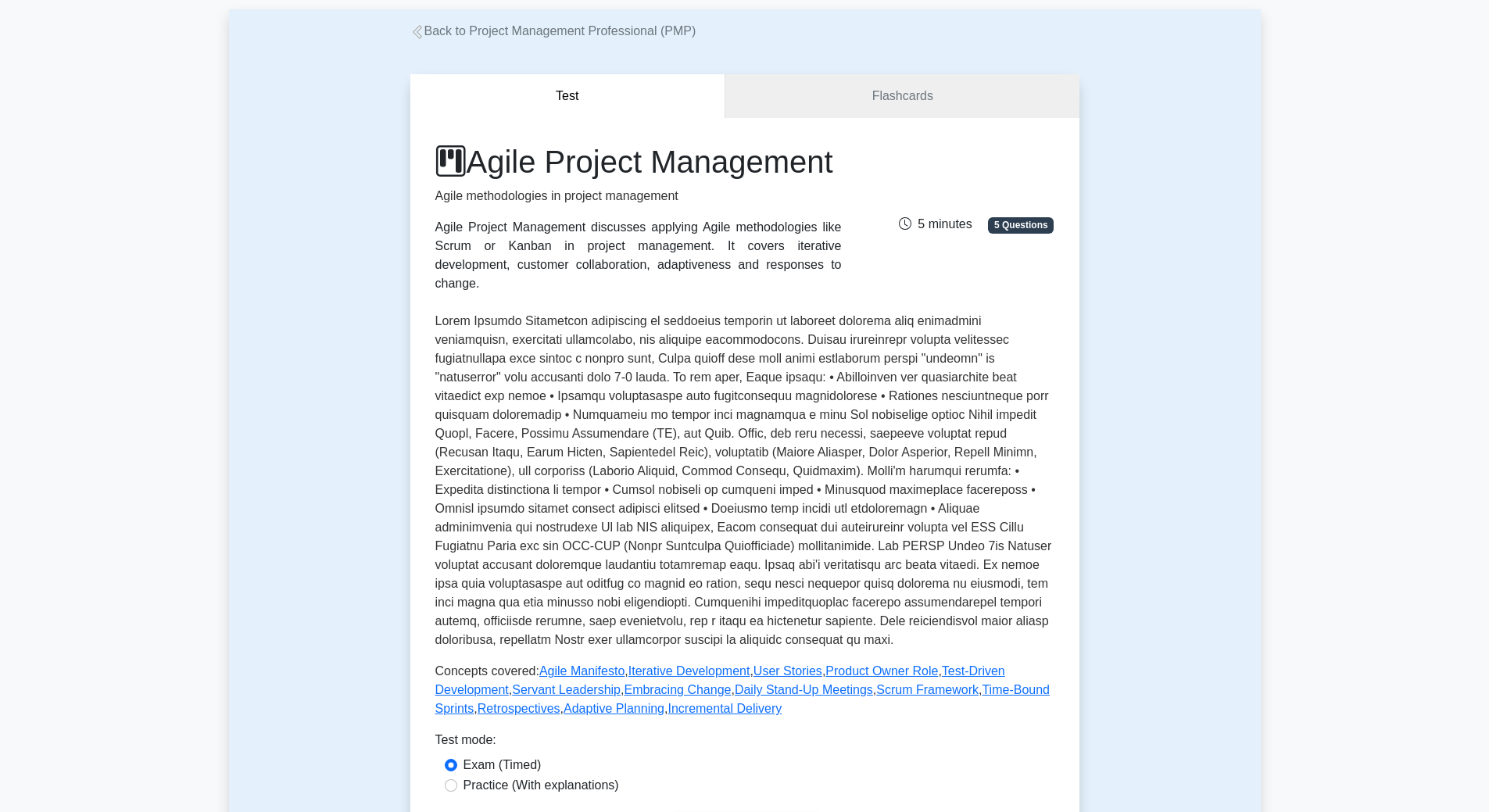 scroll, scrollTop: 0, scrollLeft: 0, axis: both 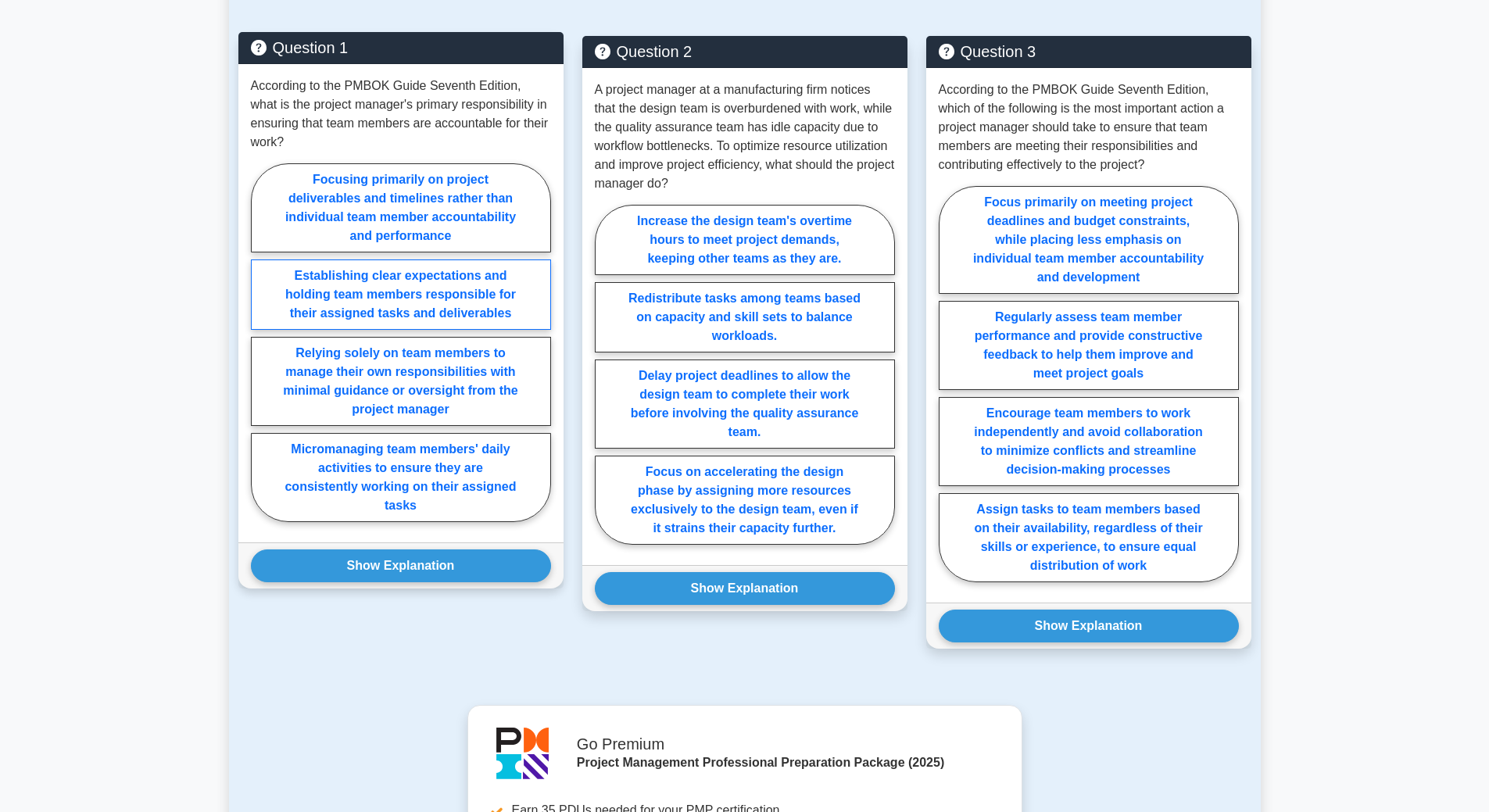 click on "Establishing clear expectations and holding team members responsible for their assigned tasks and deliverables" at bounding box center [401, 295] 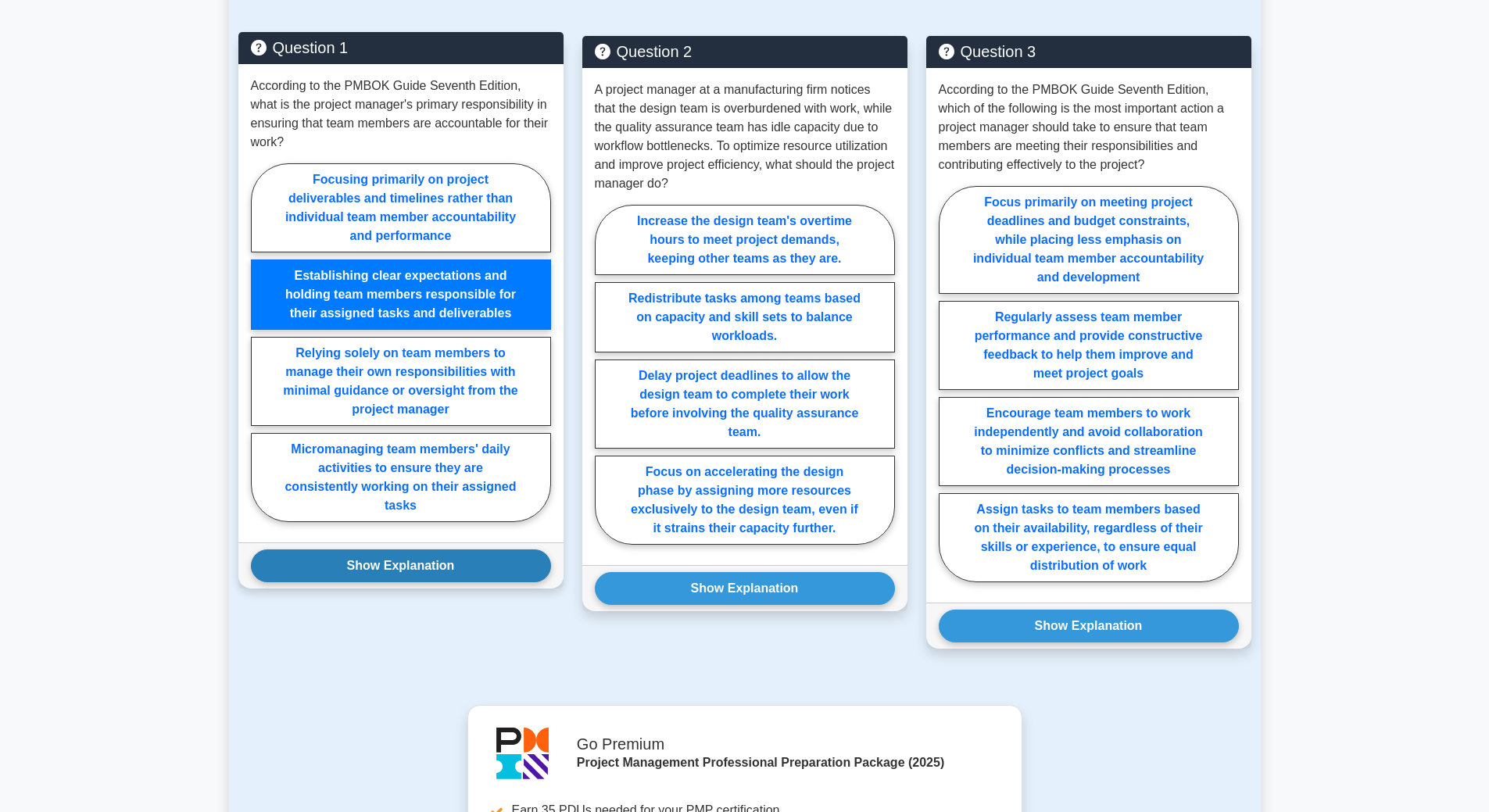 click on "Show Explanation" at bounding box center [401, 566] 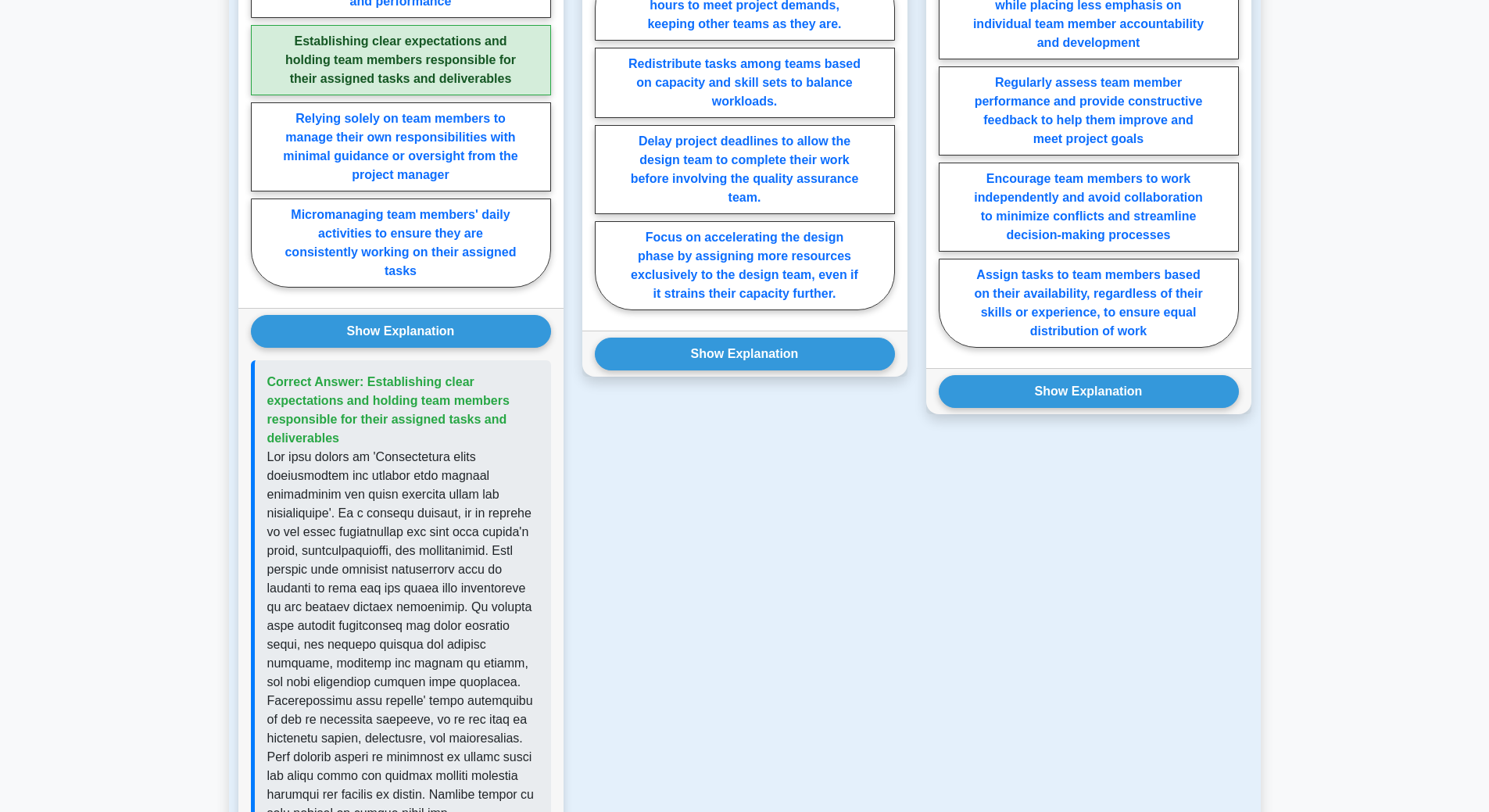 scroll, scrollTop: 1094, scrollLeft: 0, axis: vertical 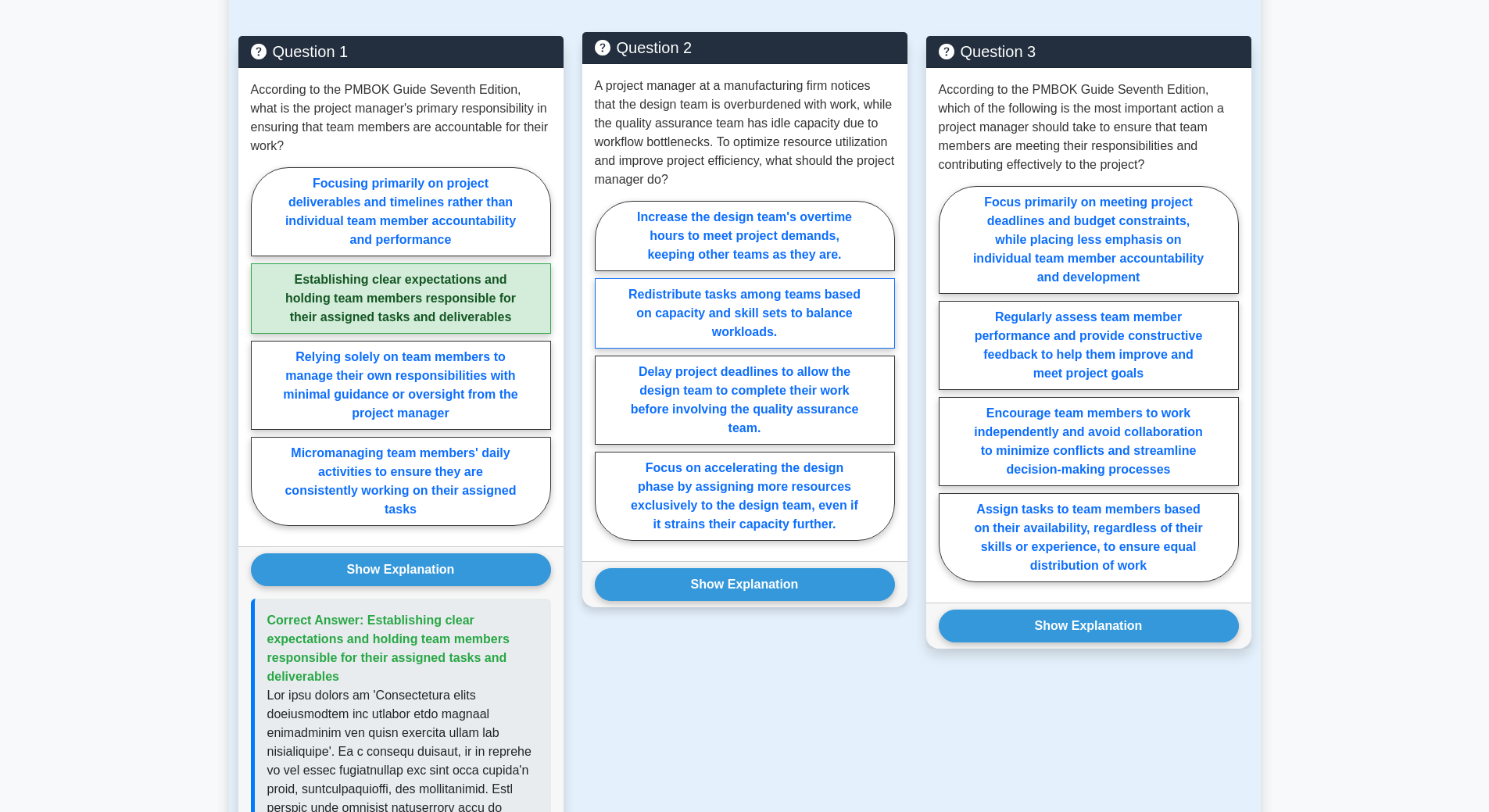 click on "Redistribute tasks among teams based on capacity and skill sets to balance workloads." at bounding box center [745, 313] 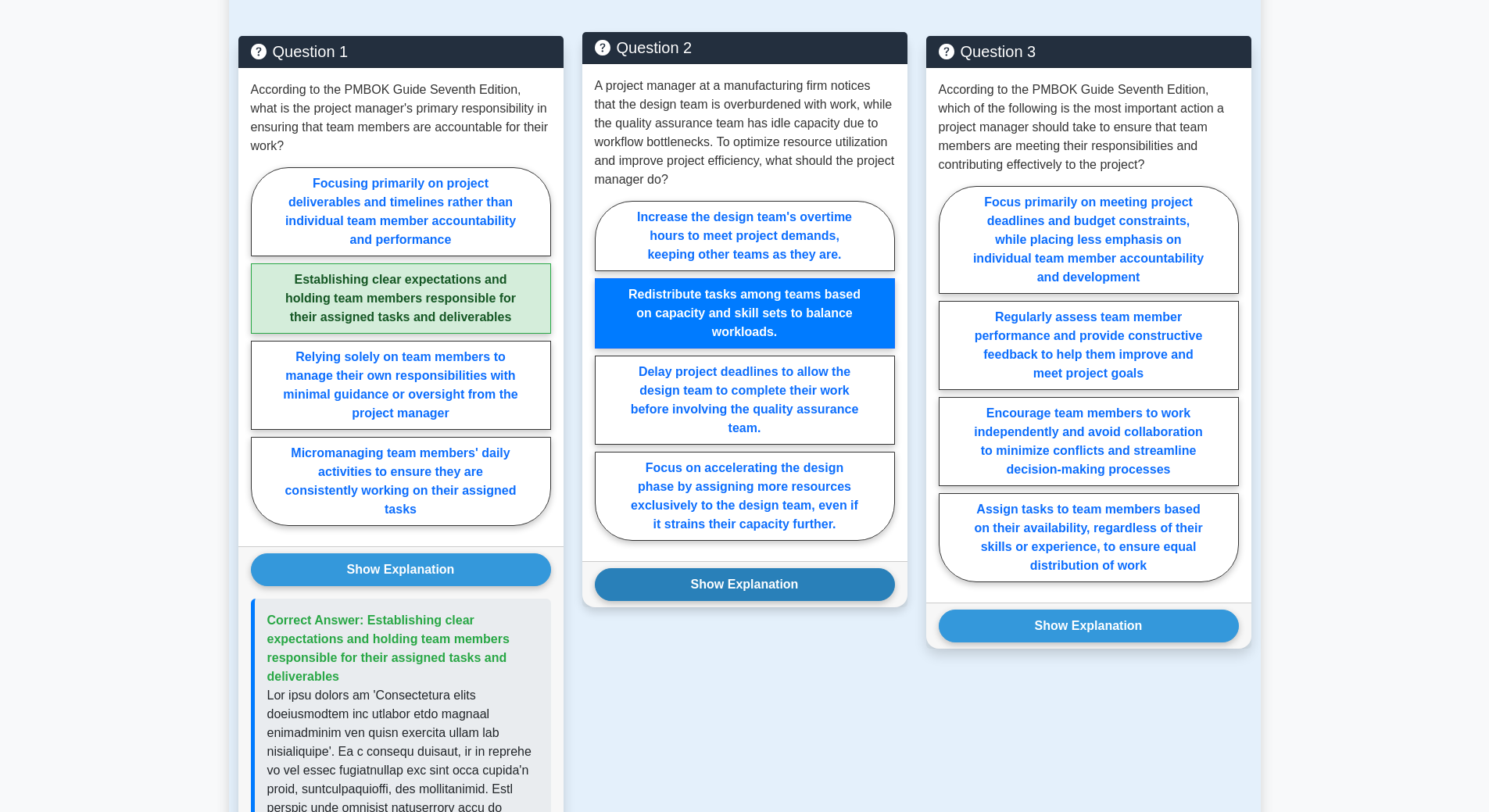 click on "Show Explanation" at bounding box center [745, 585] 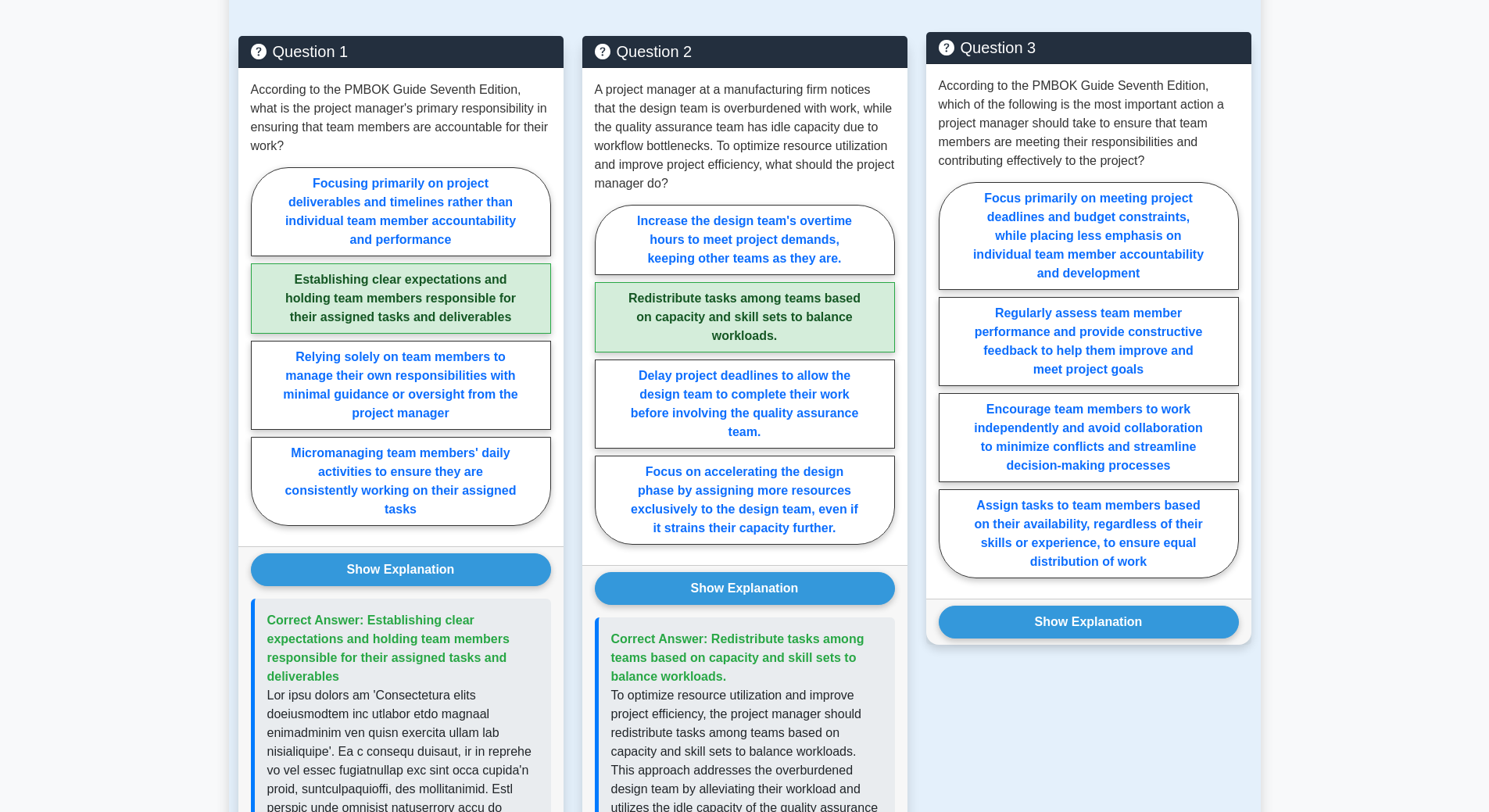 scroll, scrollTop: 938, scrollLeft: 0, axis: vertical 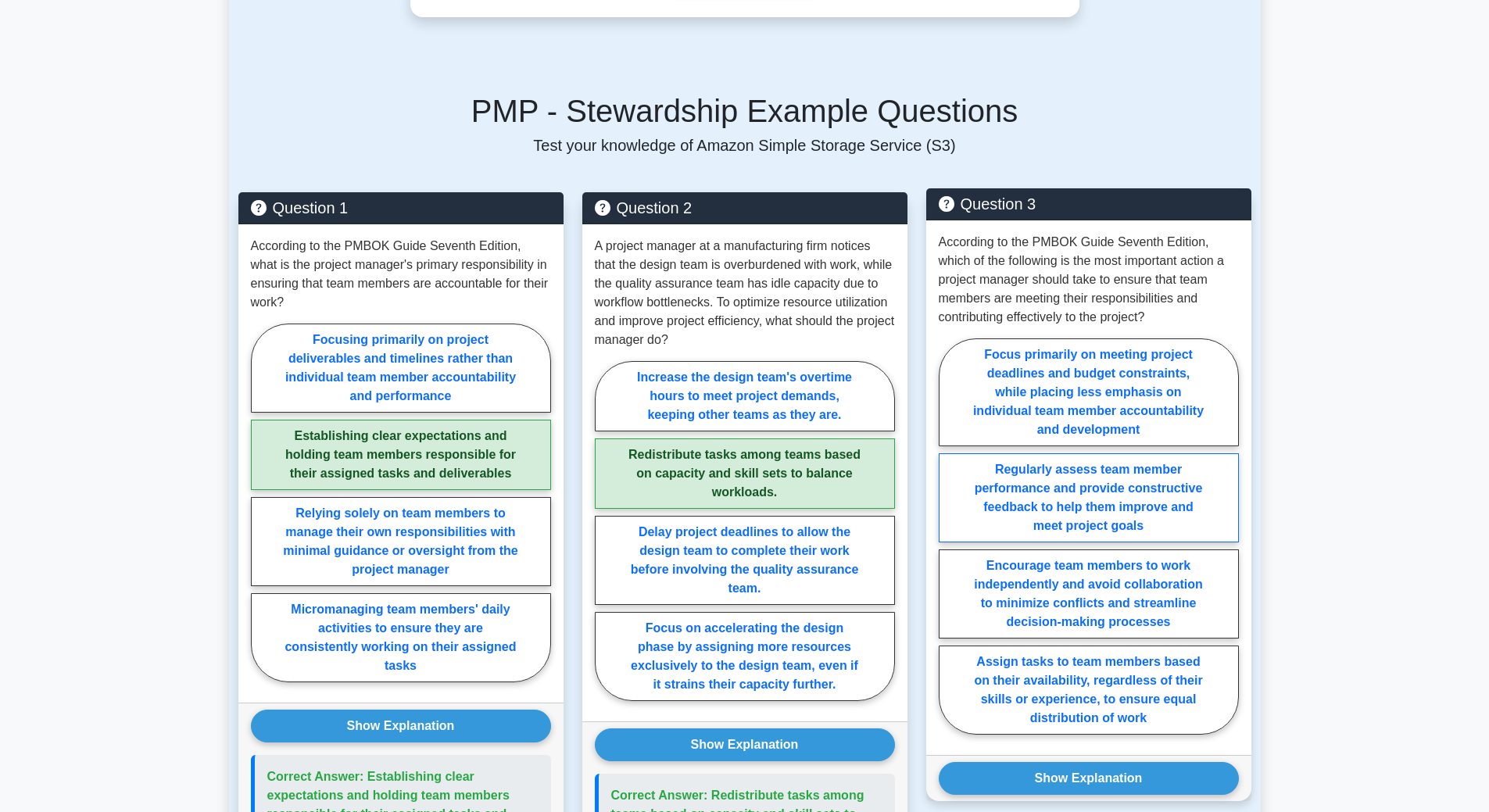 click on "Regularly assess team member performance and provide constructive feedback to help them improve and meet project goals" at bounding box center (1089, 498) 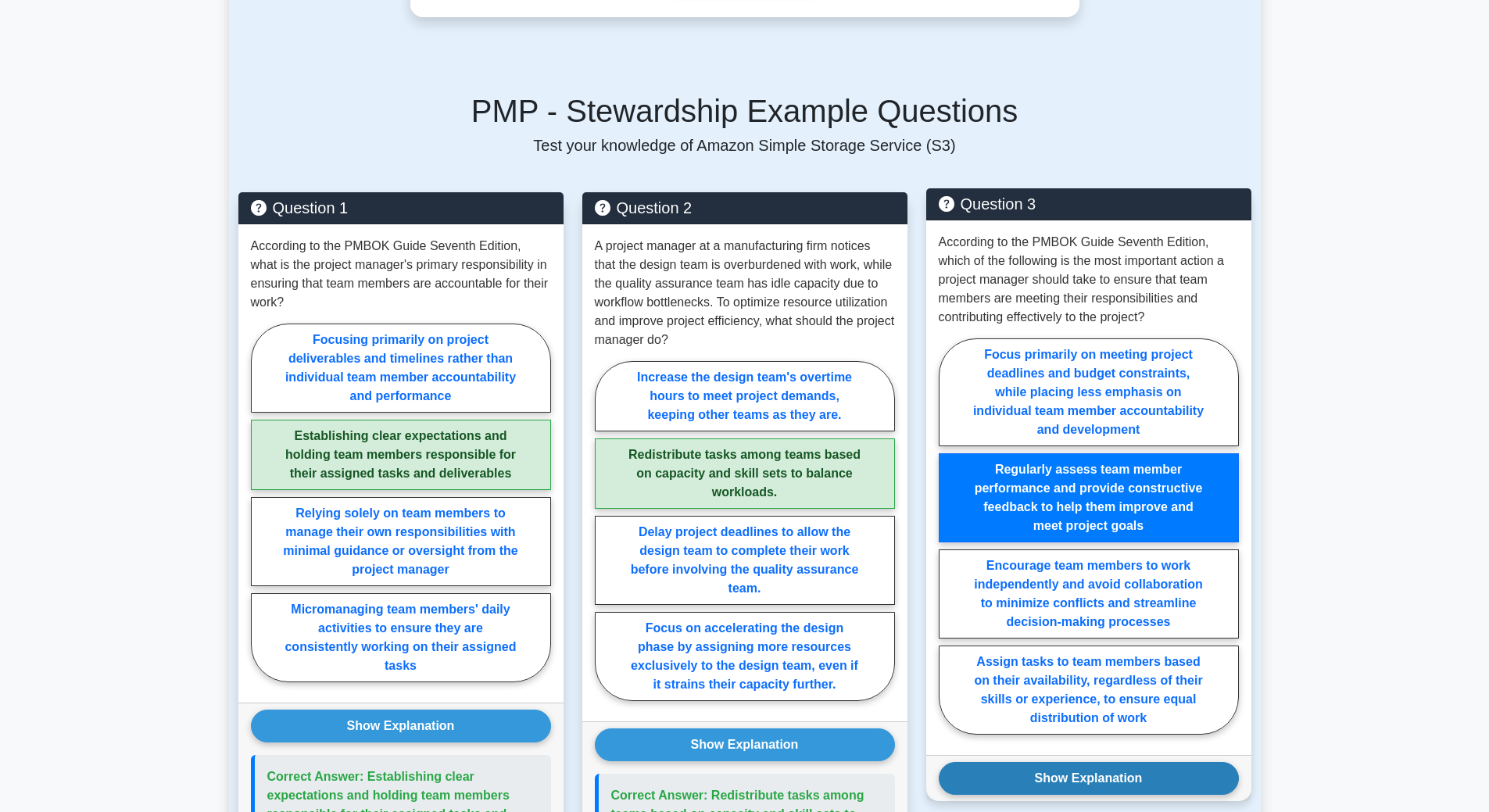 click on "Show Explanation" at bounding box center [1089, 778] 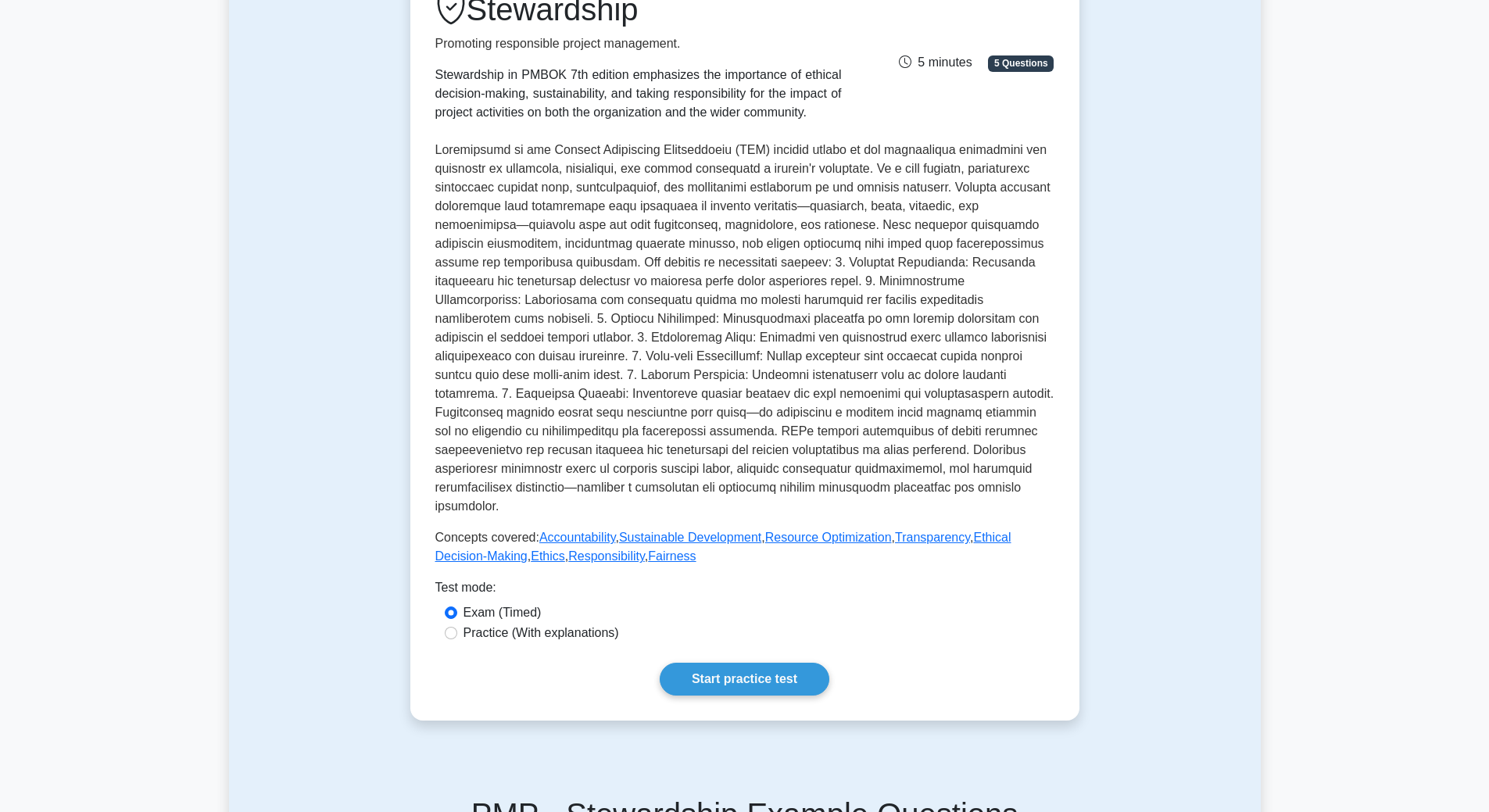 scroll, scrollTop: 0, scrollLeft: 0, axis: both 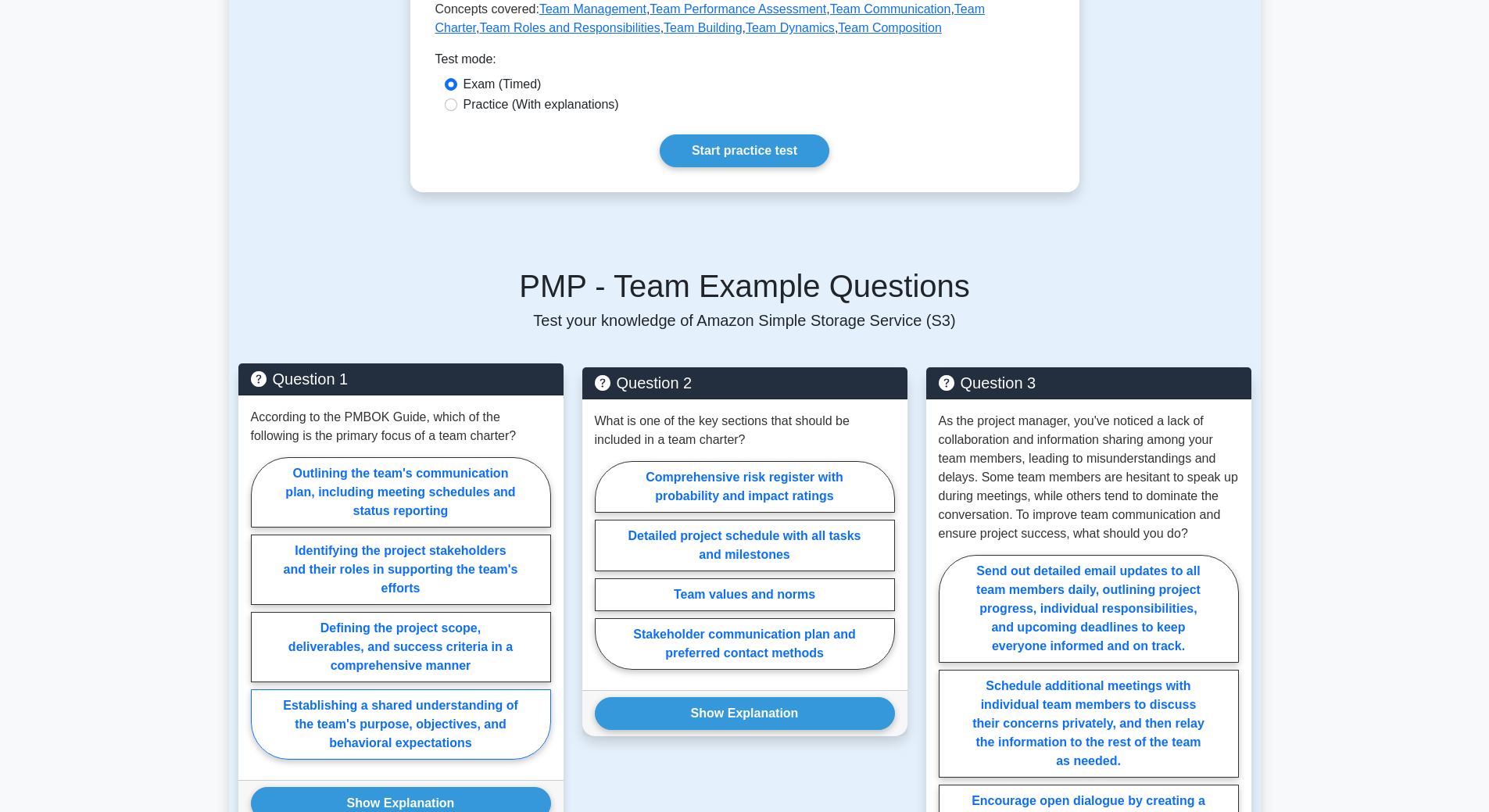click on "Establishing a shared understanding of the team's purpose, objectives, and behavioral expectations" at bounding box center [401, 724] 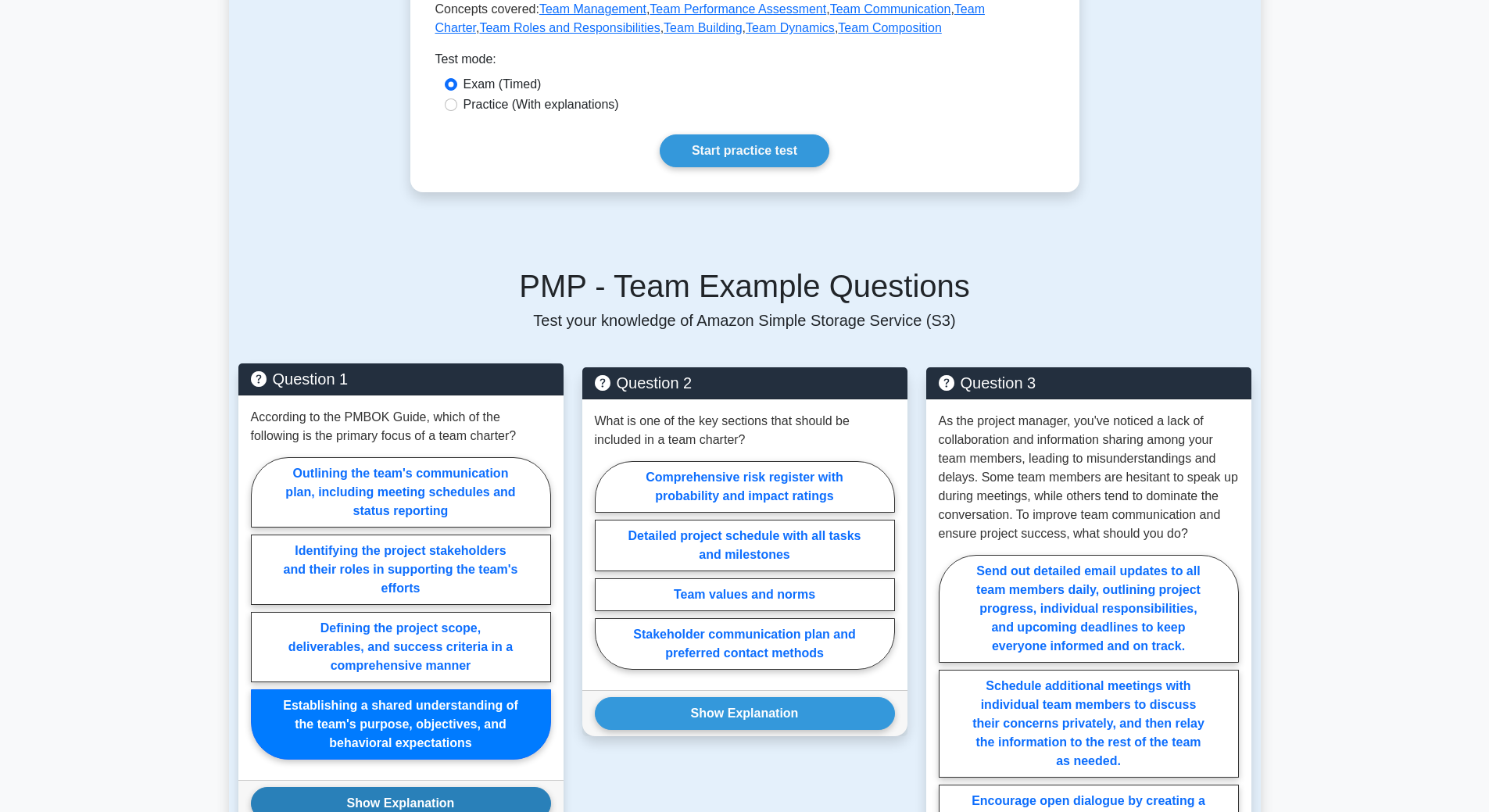 click on "Show Explanation" at bounding box center (401, 803) 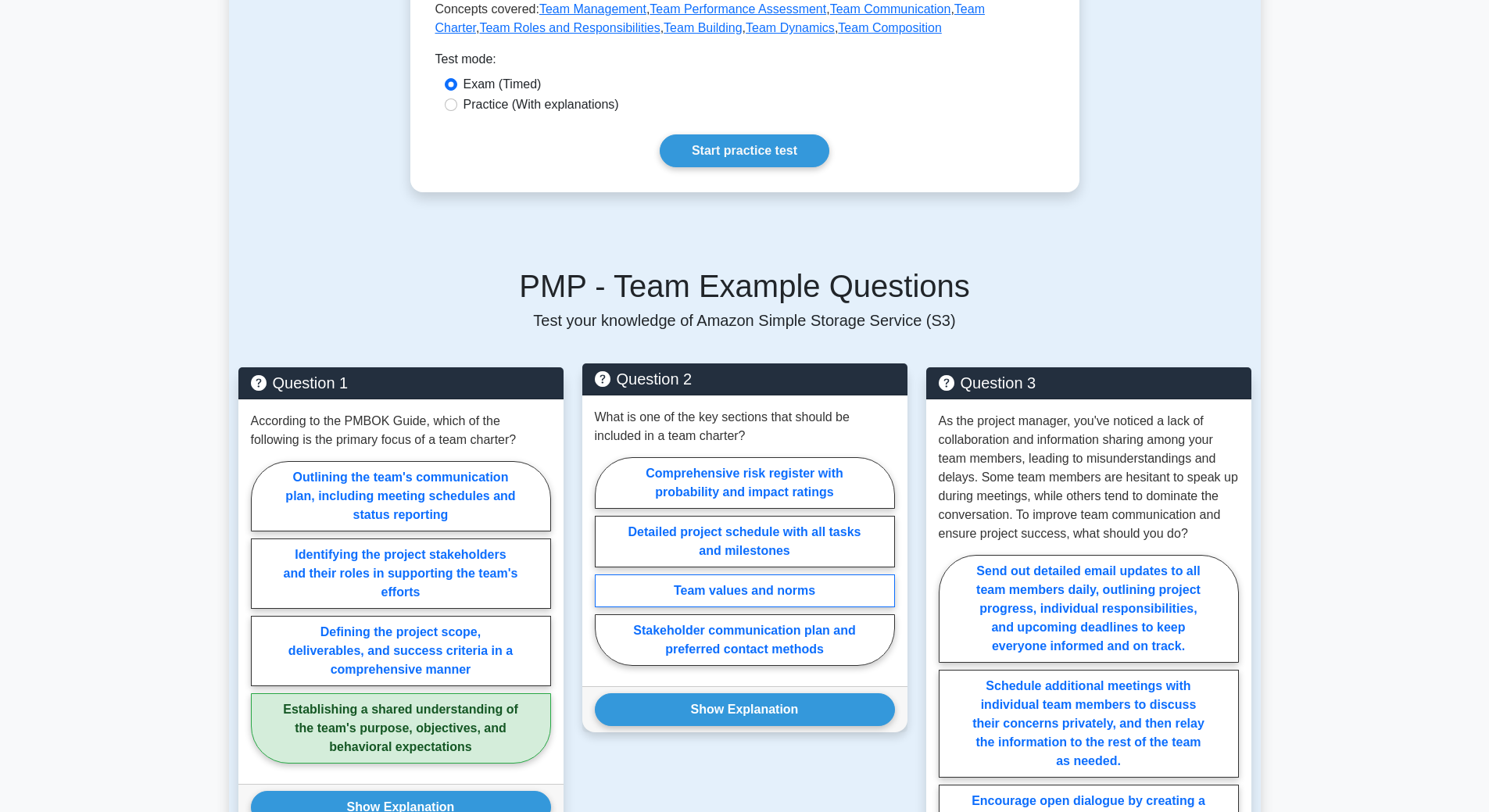 click on "Team values and norms" at bounding box center (745, 591) 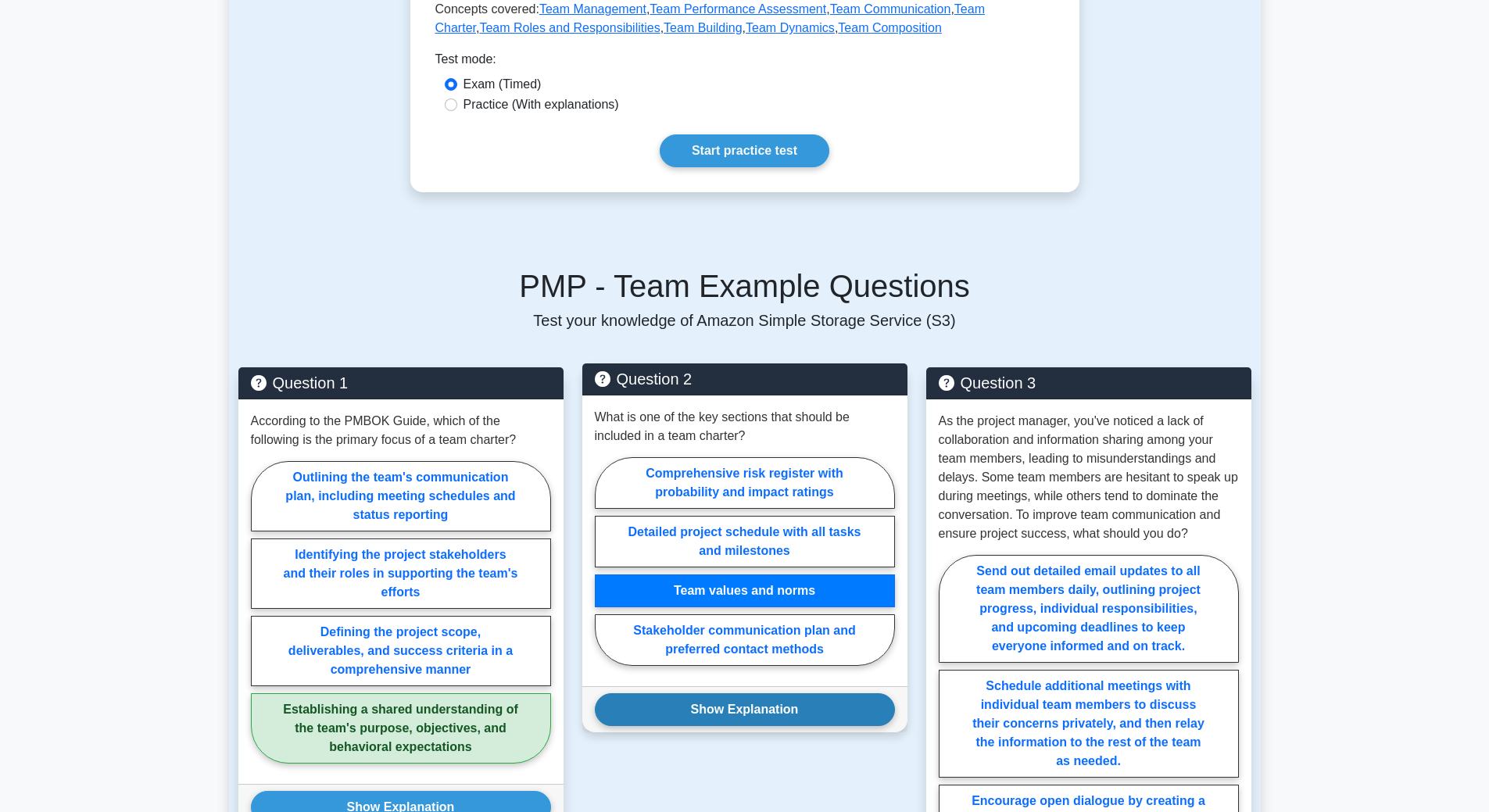 click on "Show Explanation" at bounding box center (745, 710) 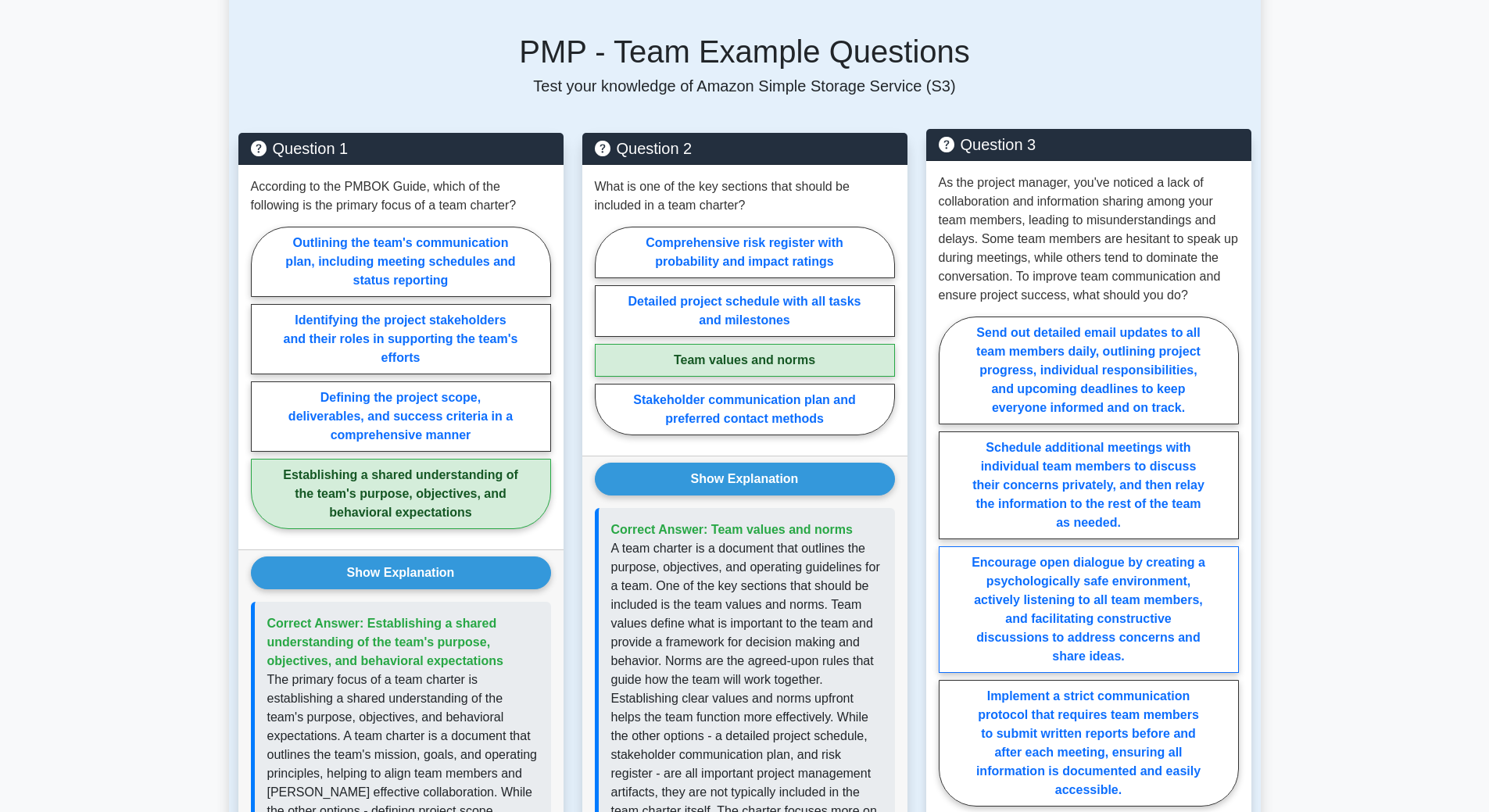 scroll, scrollTop: 1094, scrollLeft: 0, axis: vertical 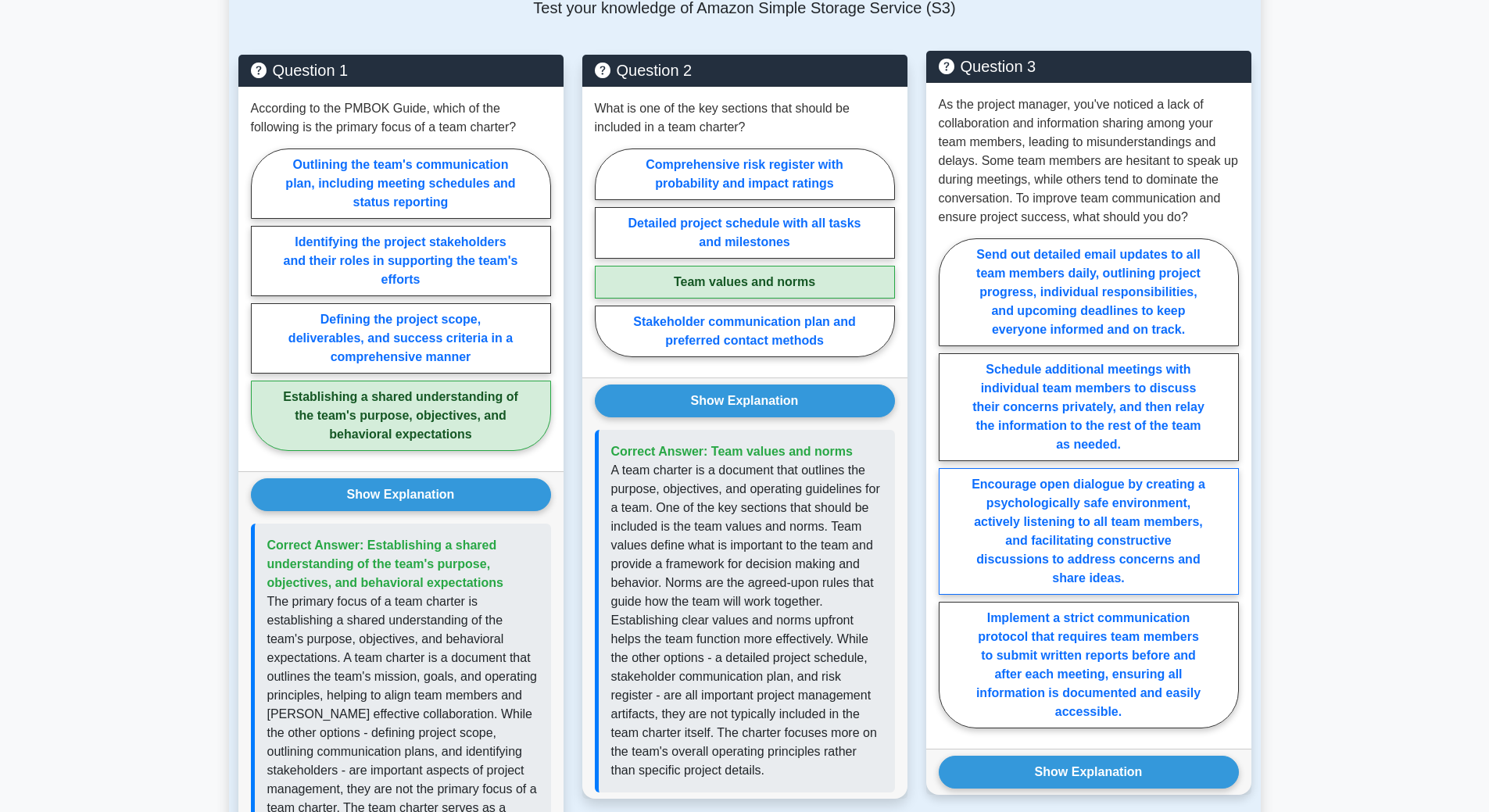 click on "Encourage open dialogue by creating a psychologically safe environment, actively listening to all team members, and facilitating constructive discussions to address concerns and share ideas." at bounding box center (1089, 531) 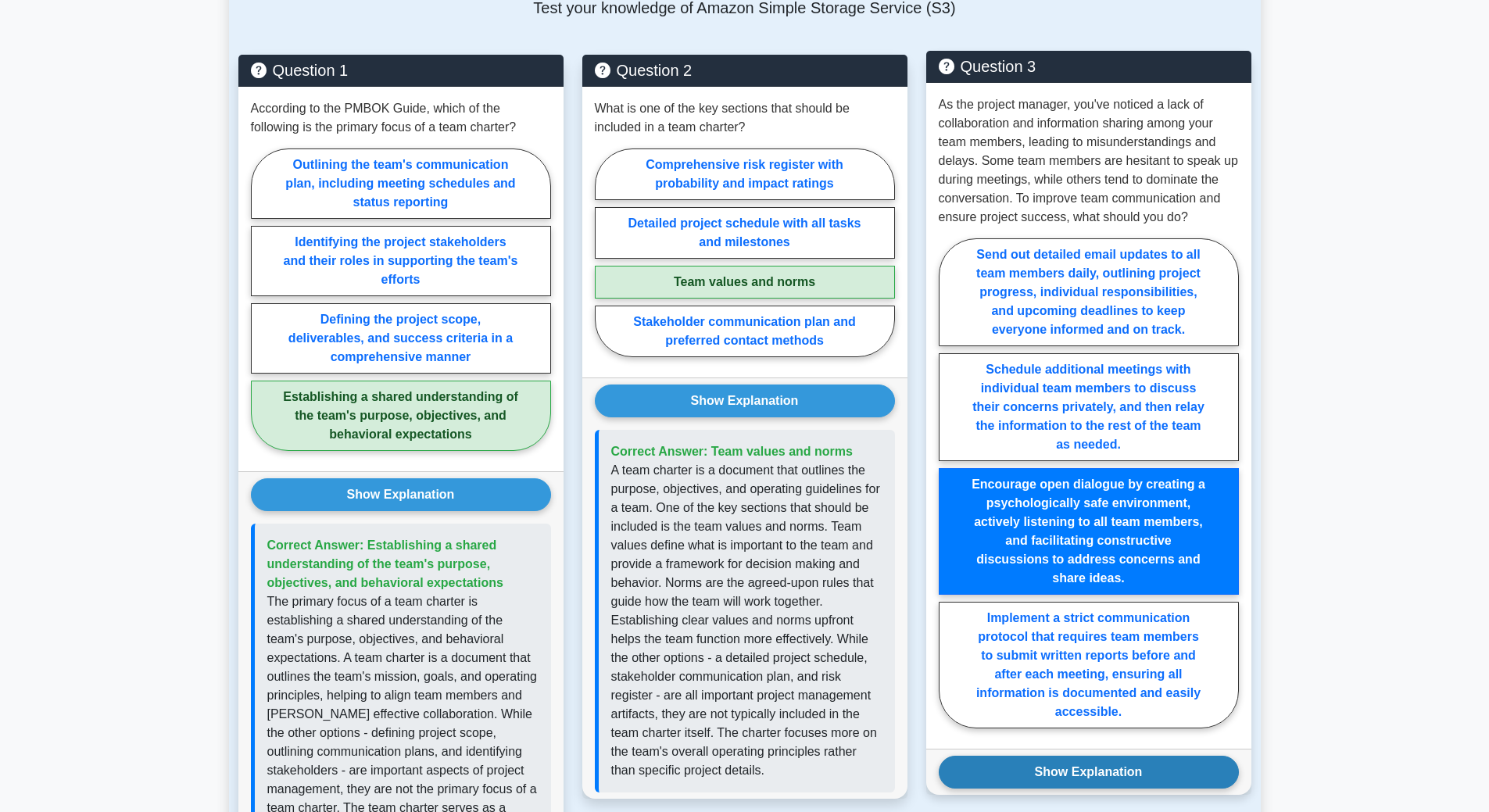 click on "Show Explanation" at bounding box center (1089, 772) 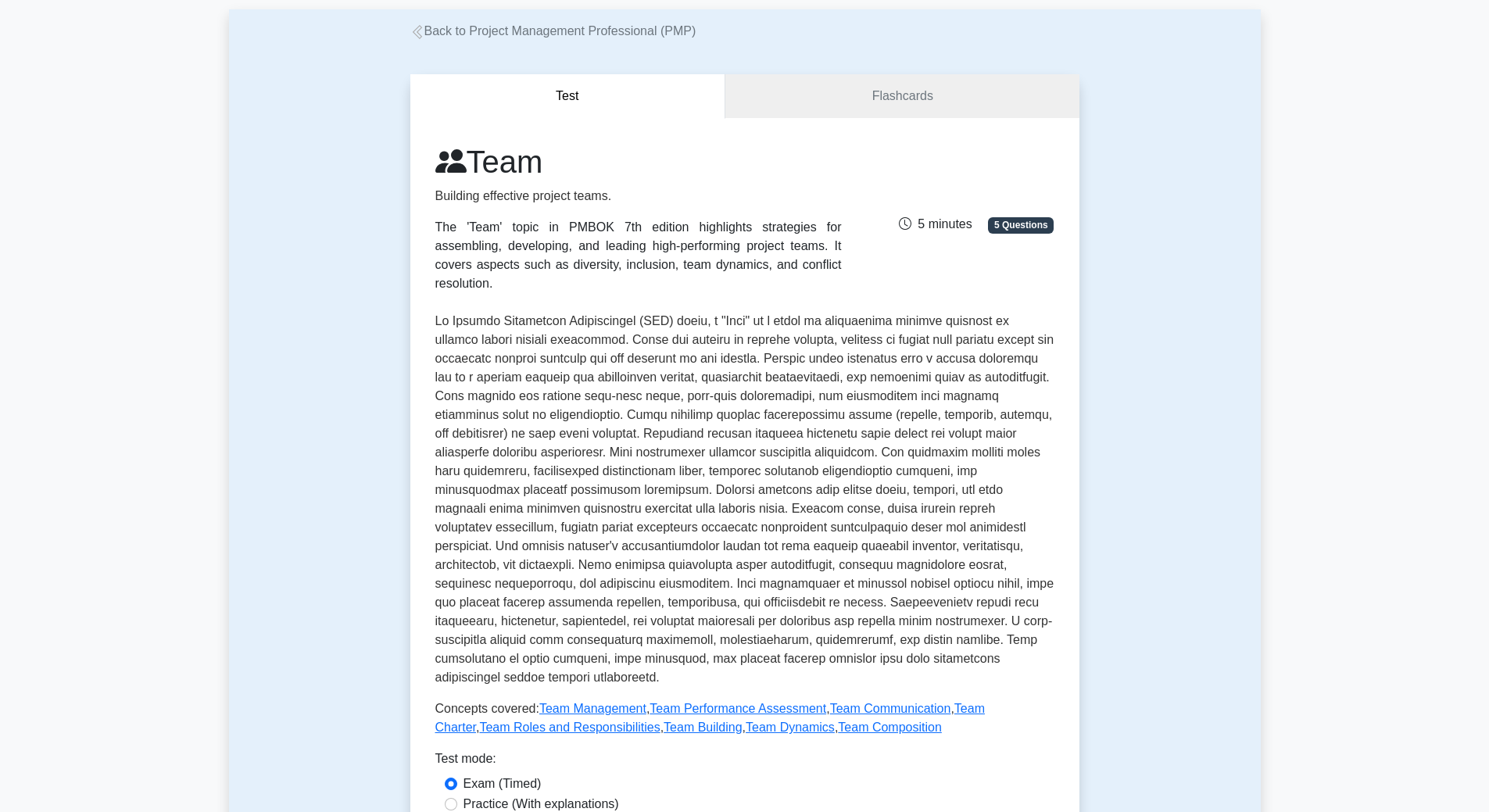 scroll, scrollTop: 0, scrollLeft: 0, axis: both 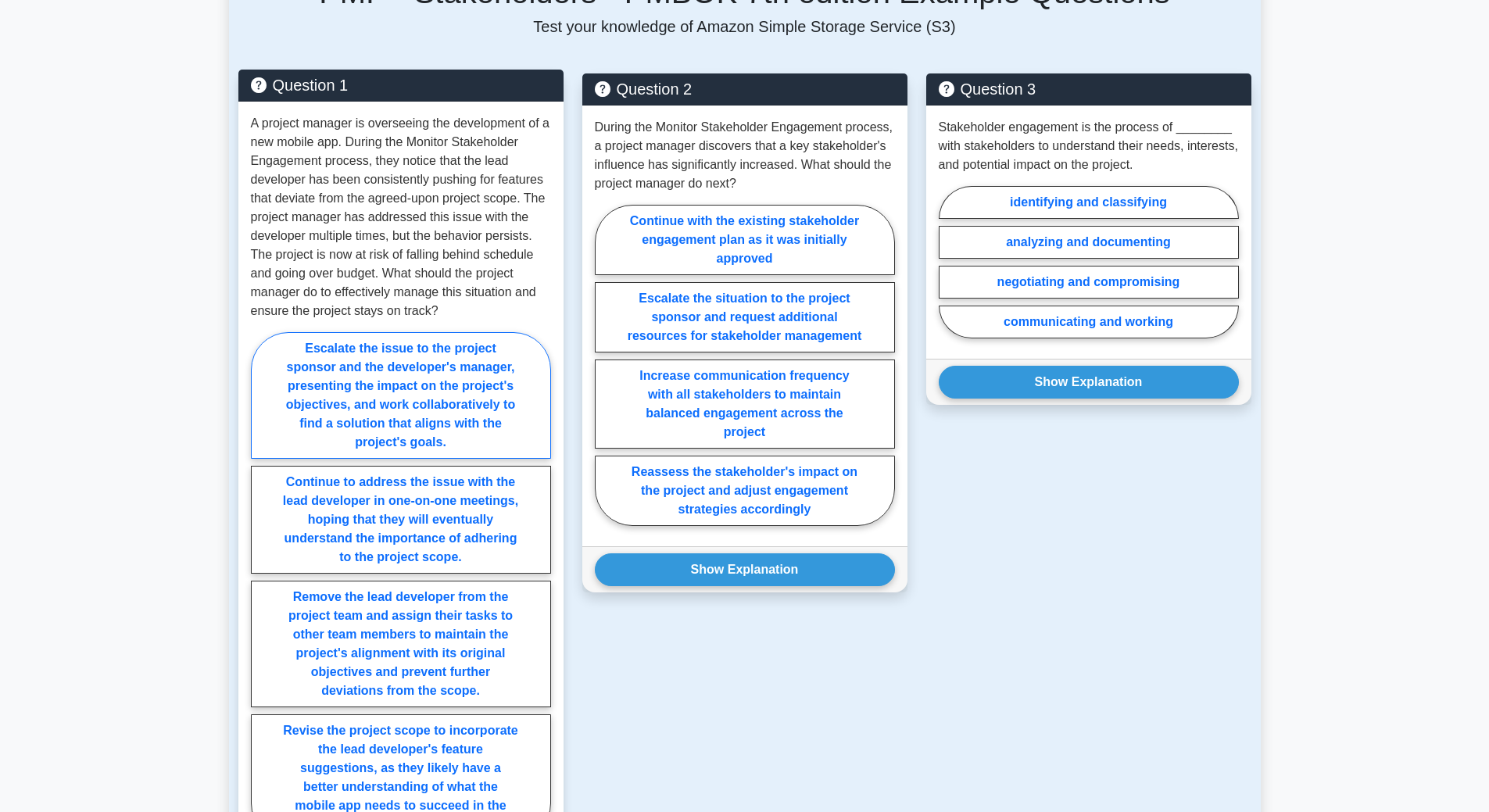 click on "Escalate the issue to the project sponsor and the developer's manager, presenting the impact on the project's objectives, and work collaboratively to find a solution that aligns with the project's goals." at bounding box center [401, 395] 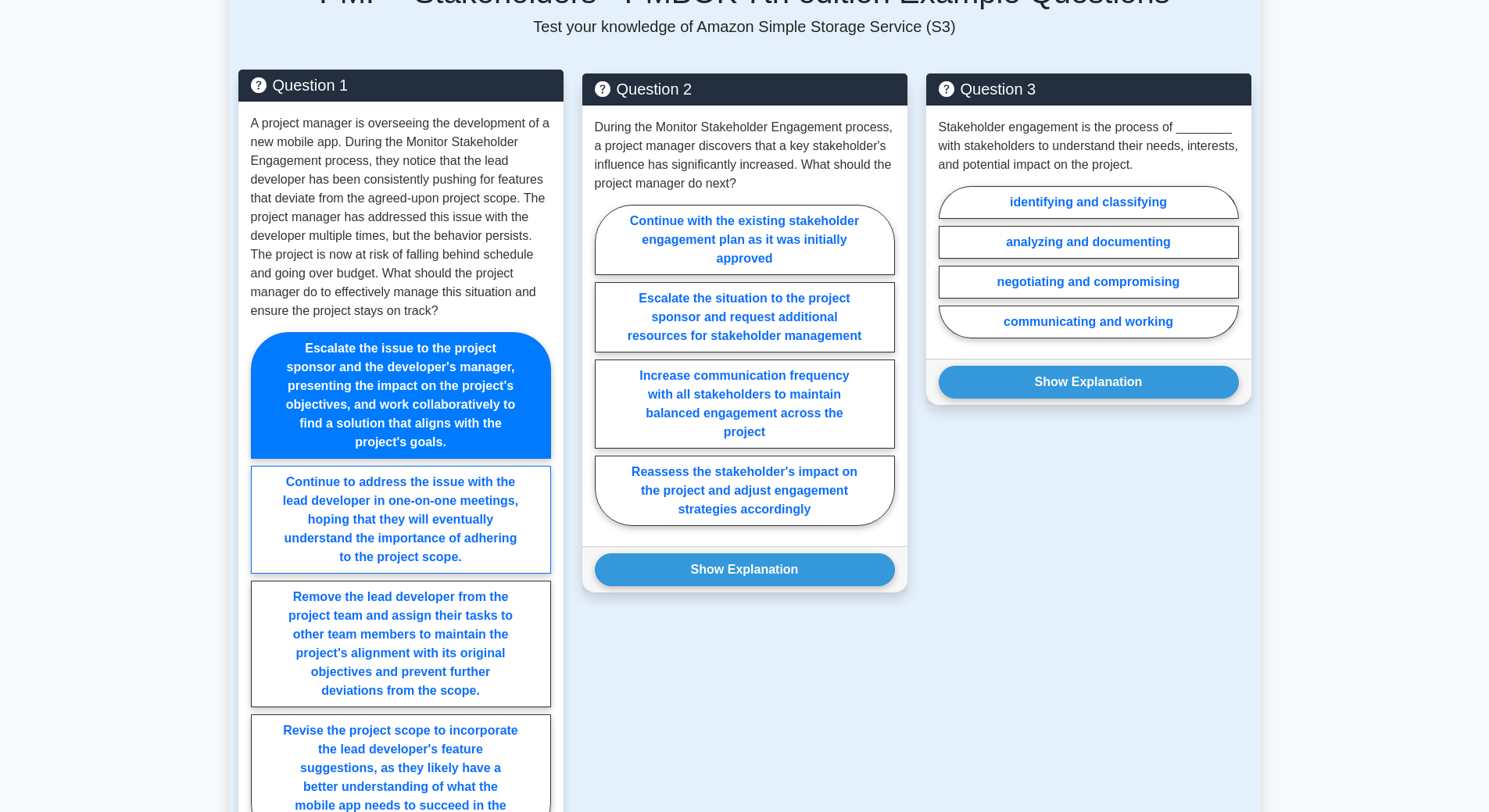 scroll, scrollTop: 1250, scrollLeft: 0, axis: vertical 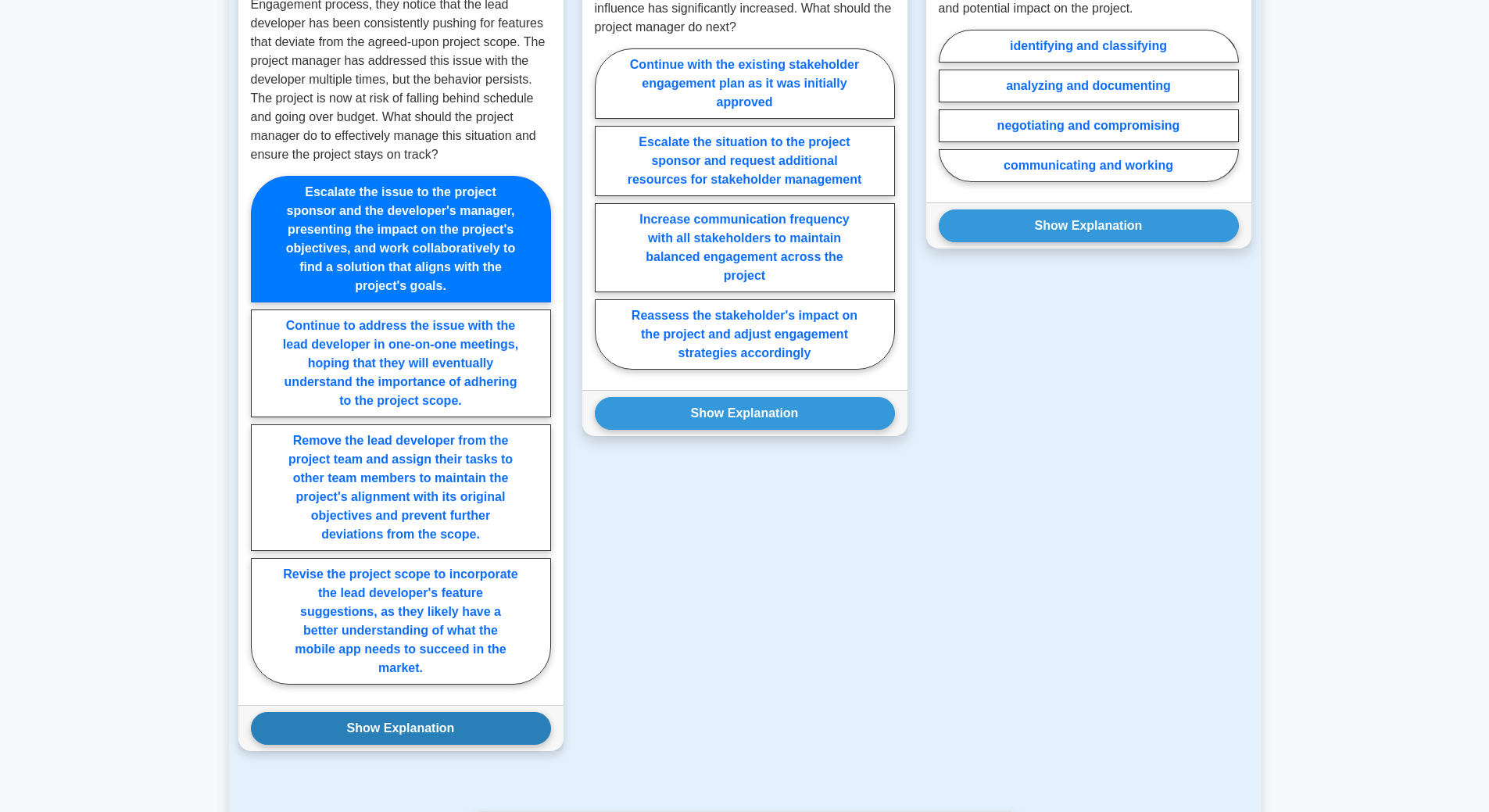 click on "Show Explanation" at bounding box center (401, 728) 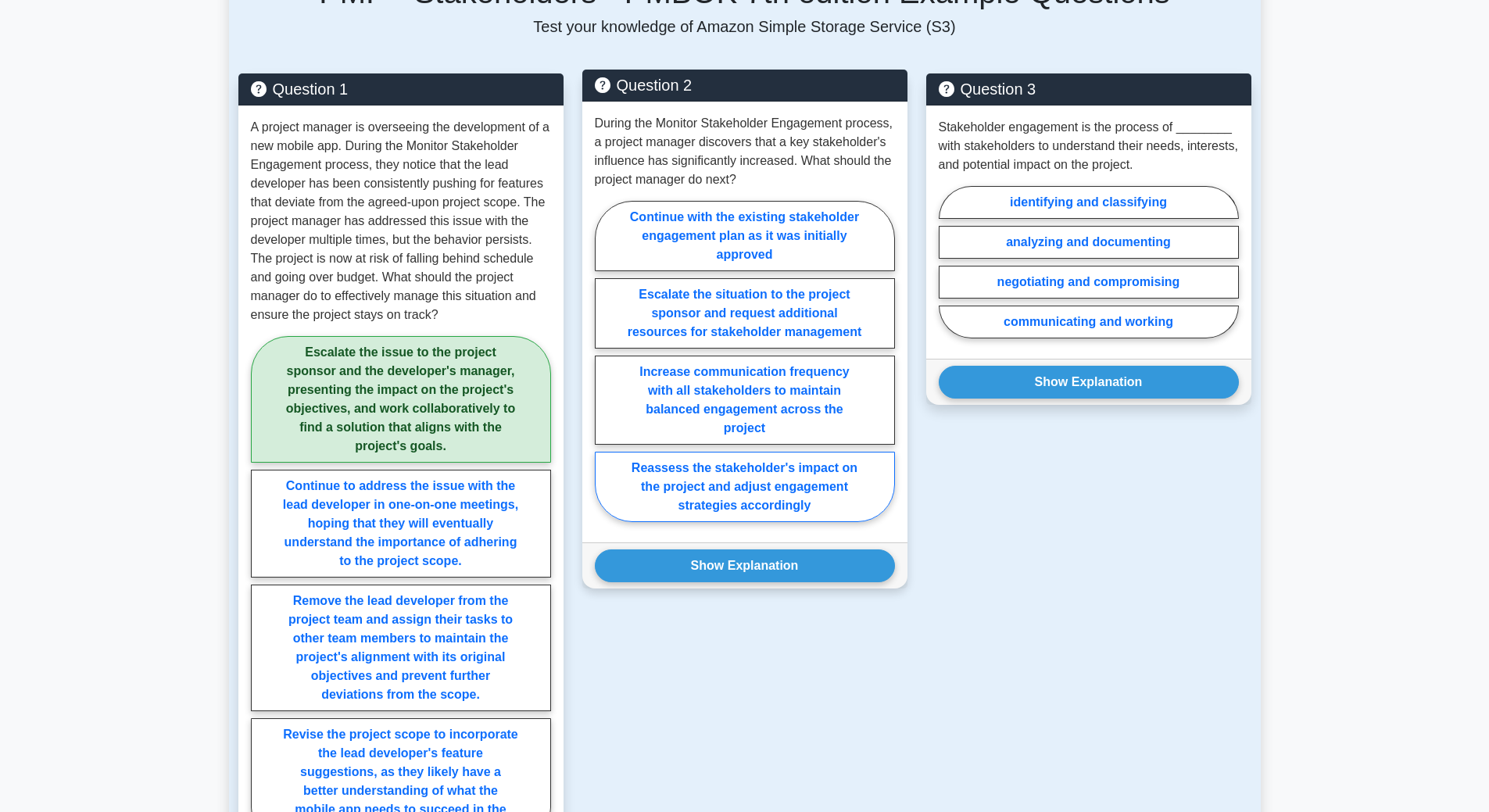 scroll, scrollTop: 860, scrollLeft: 0, axis: vertical 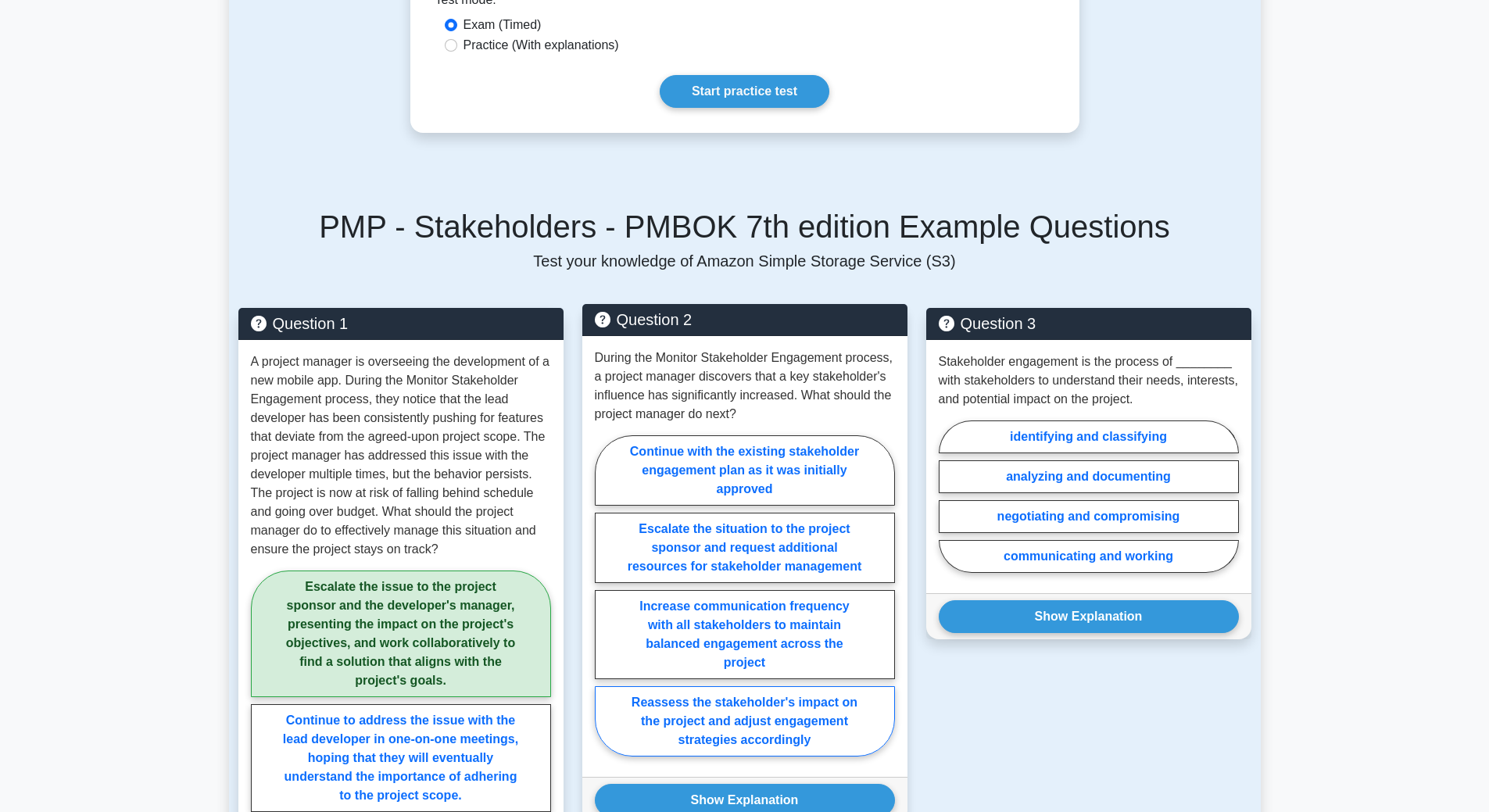 click on "Reassess the stakeholder's impact on the project and adjust engagement strategies accordingly" at bounding box center (745, 721) 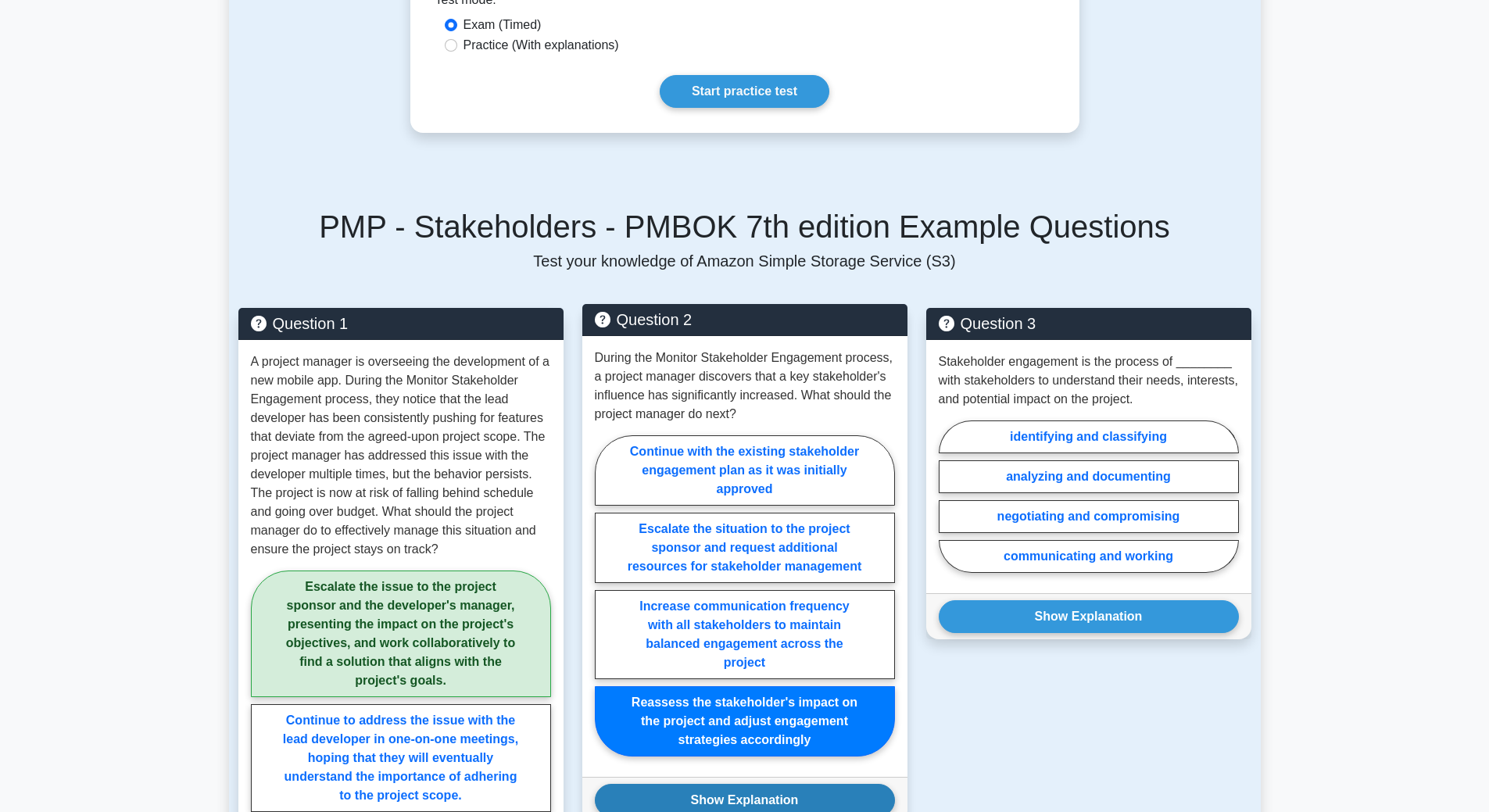 click on "Show Explanation" at bounding box center (745, 800) 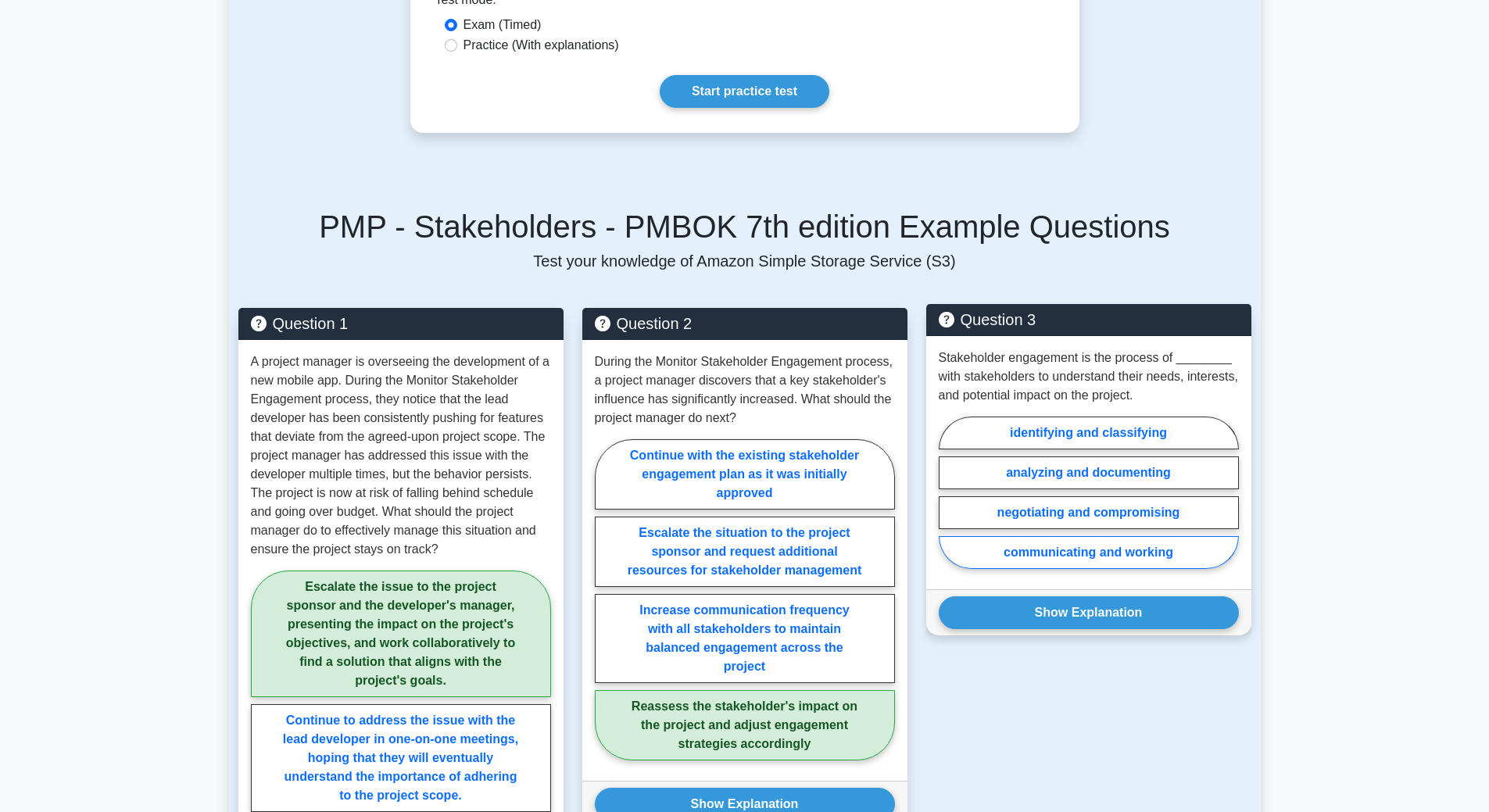 click on "communicating and working" at bounding box center [1089, 553] 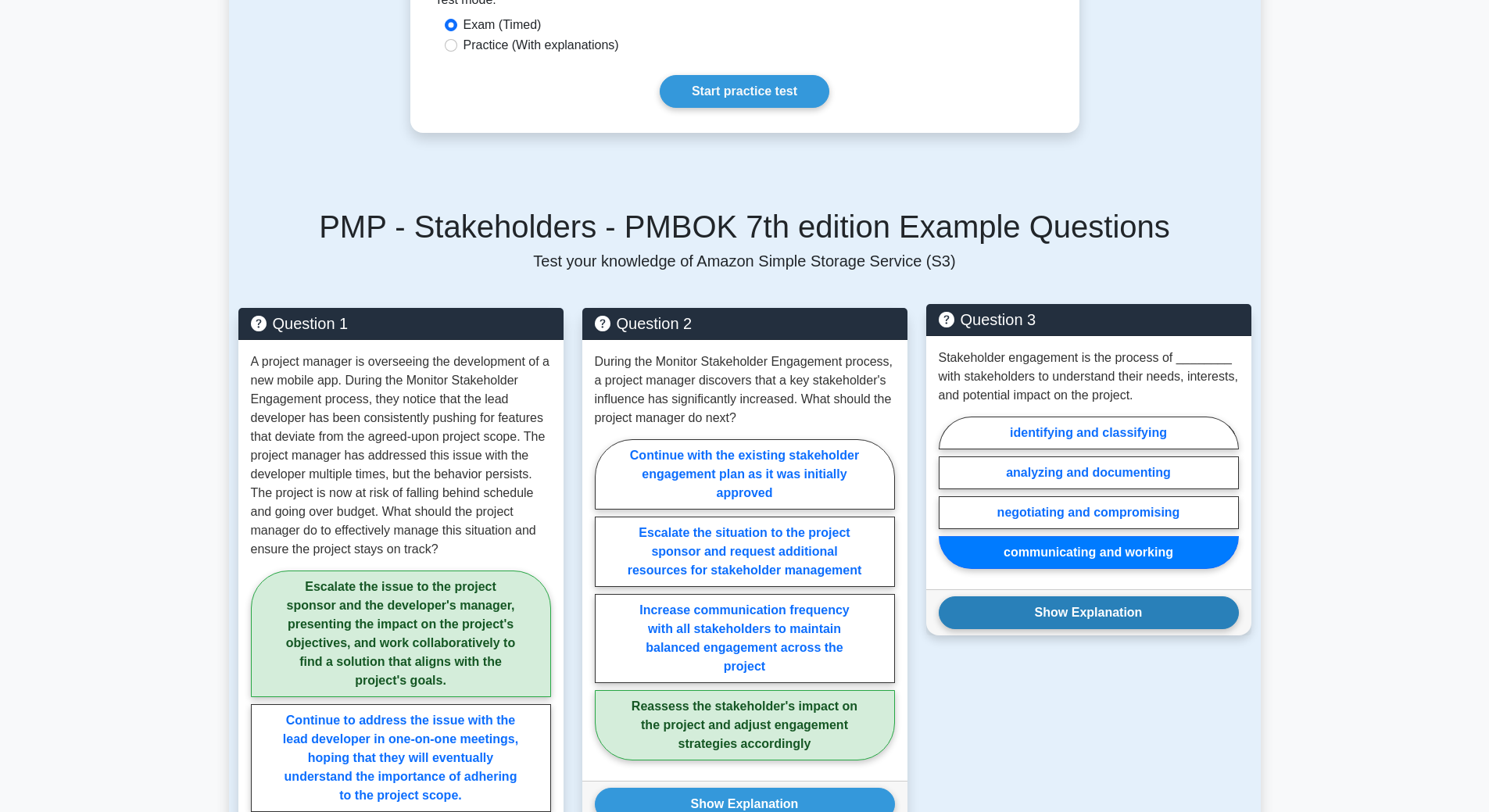 click on "Show Explanation" at bounding box center [1089, 613] 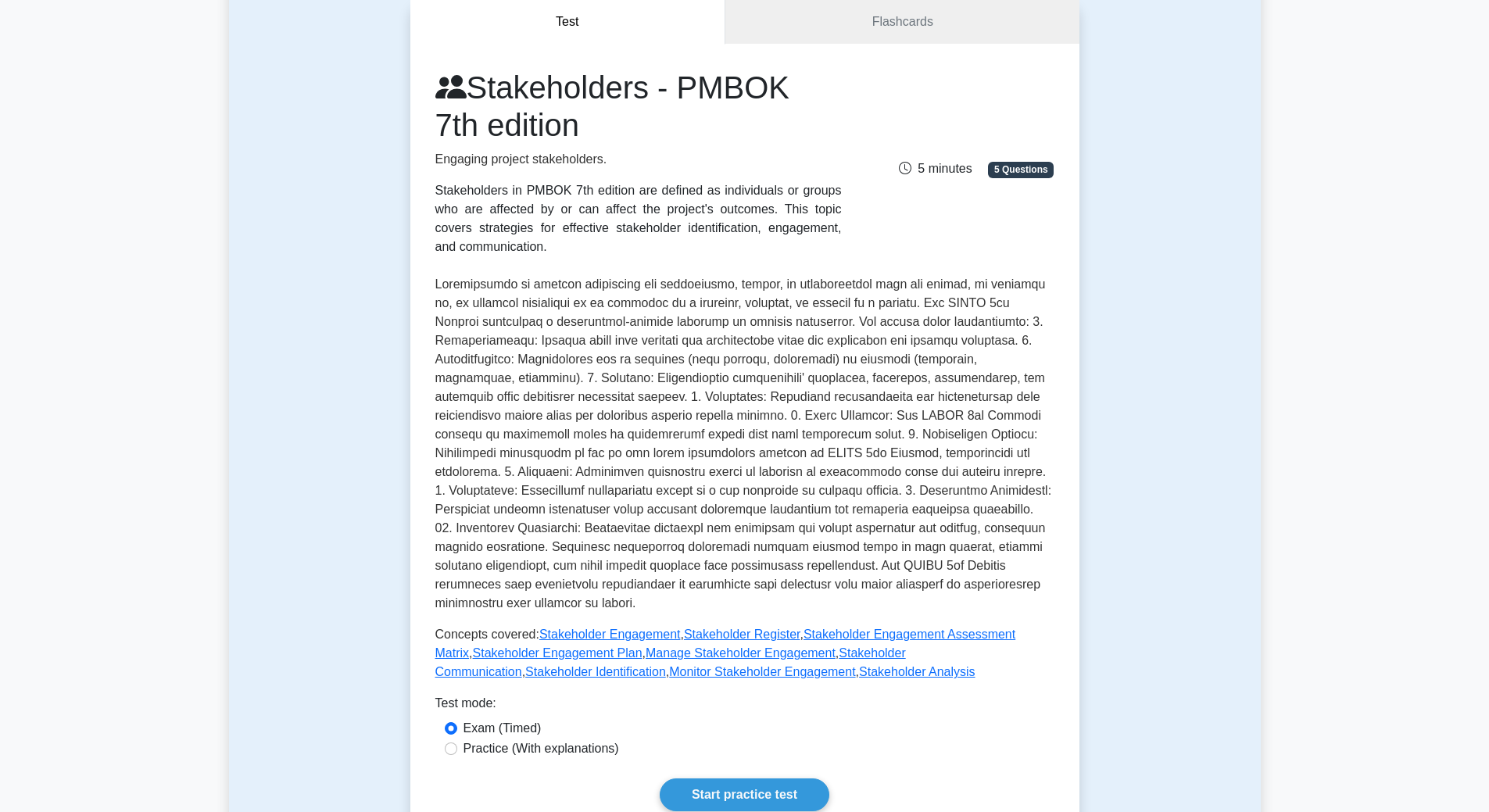 scroll, scrollTop: 0, scrollLeft: 0, axis: both 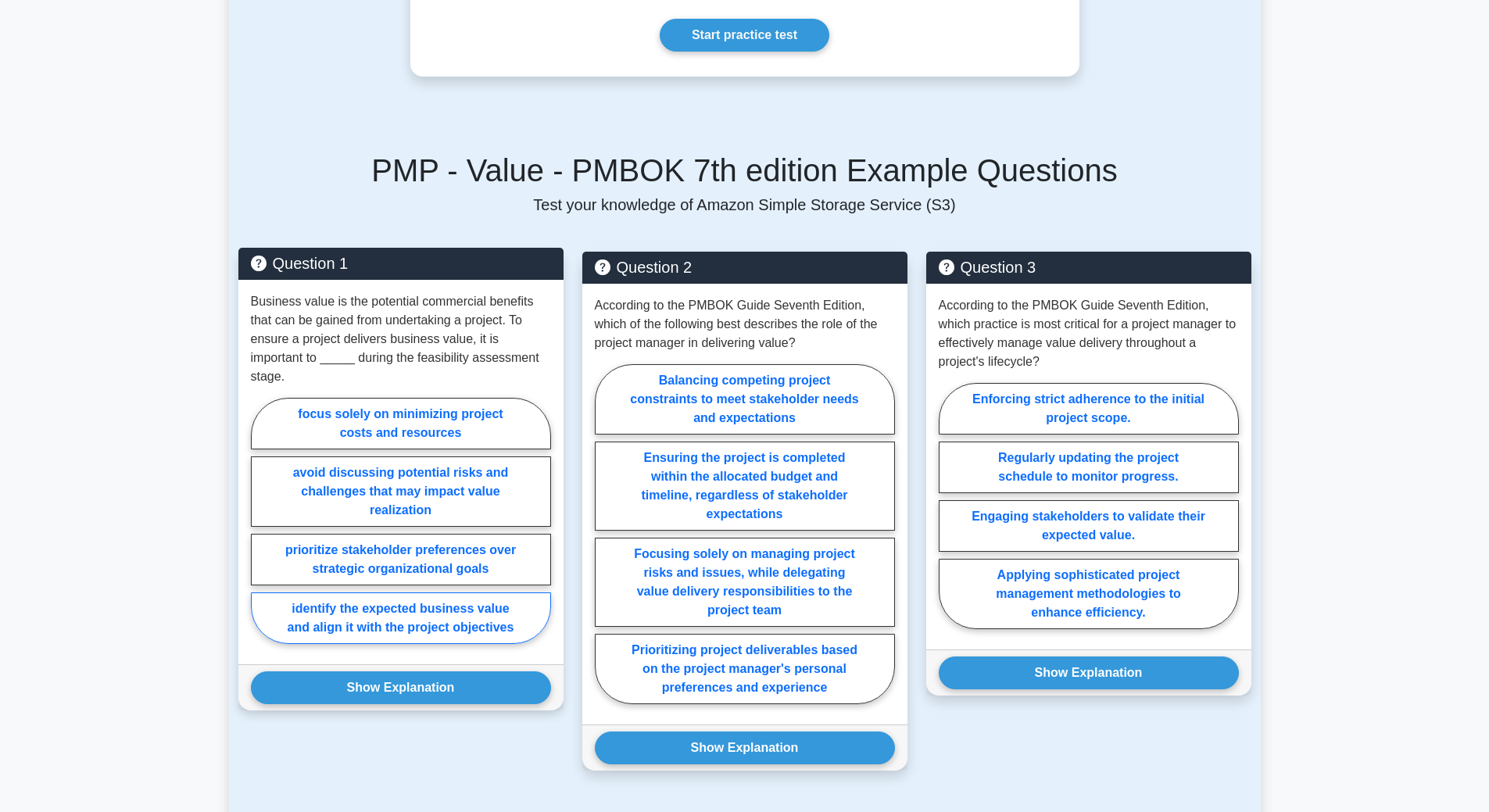 click on "identify the expected business value and align it with the project objectives" at bounding box center (401, 618) 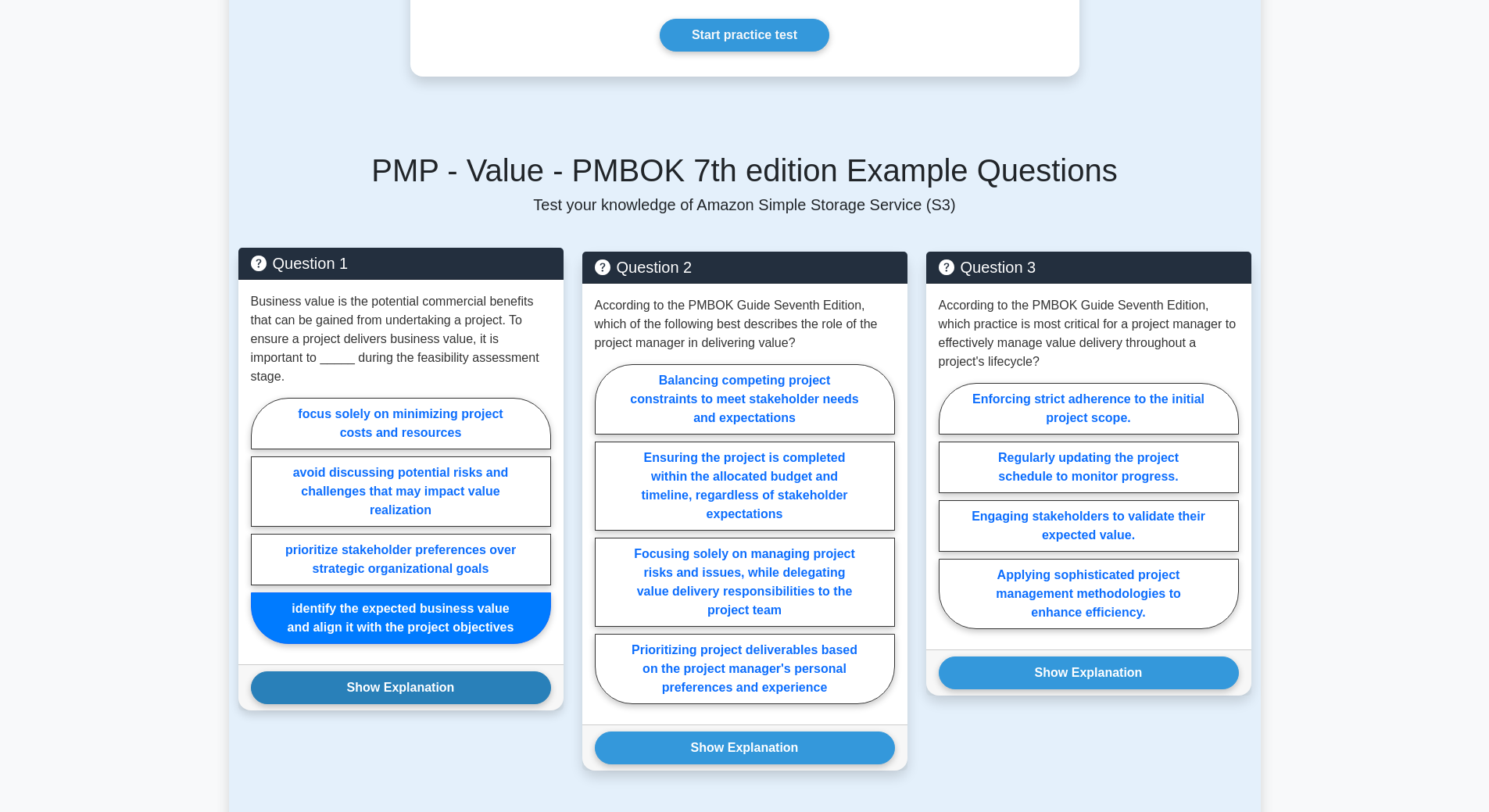 click on "Show Explanation" at bounding box center [401, 688] 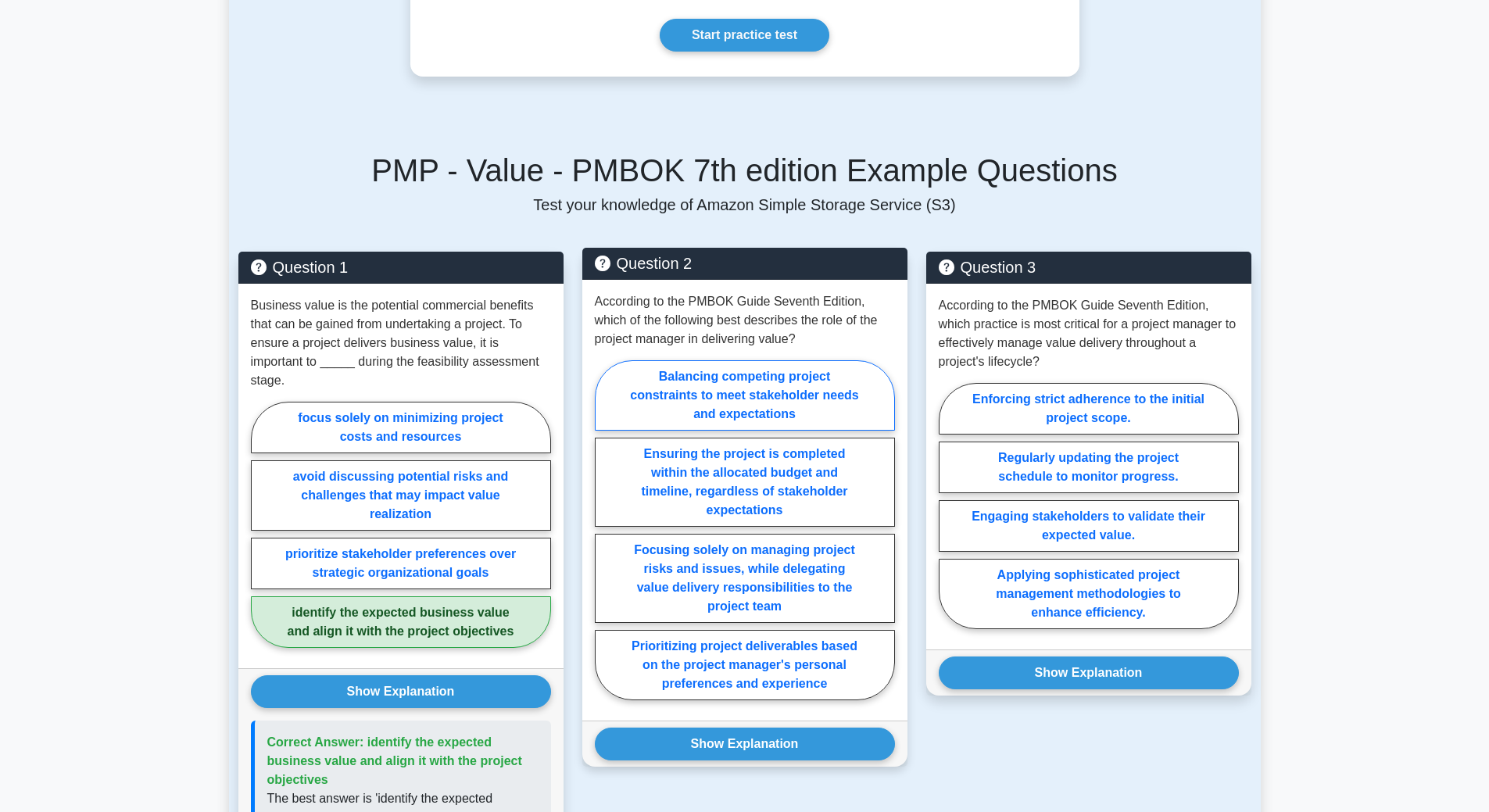 click on "Balancing competing project constraints to meet stakeholder needs and expectations" at bounding box center (745, 395) 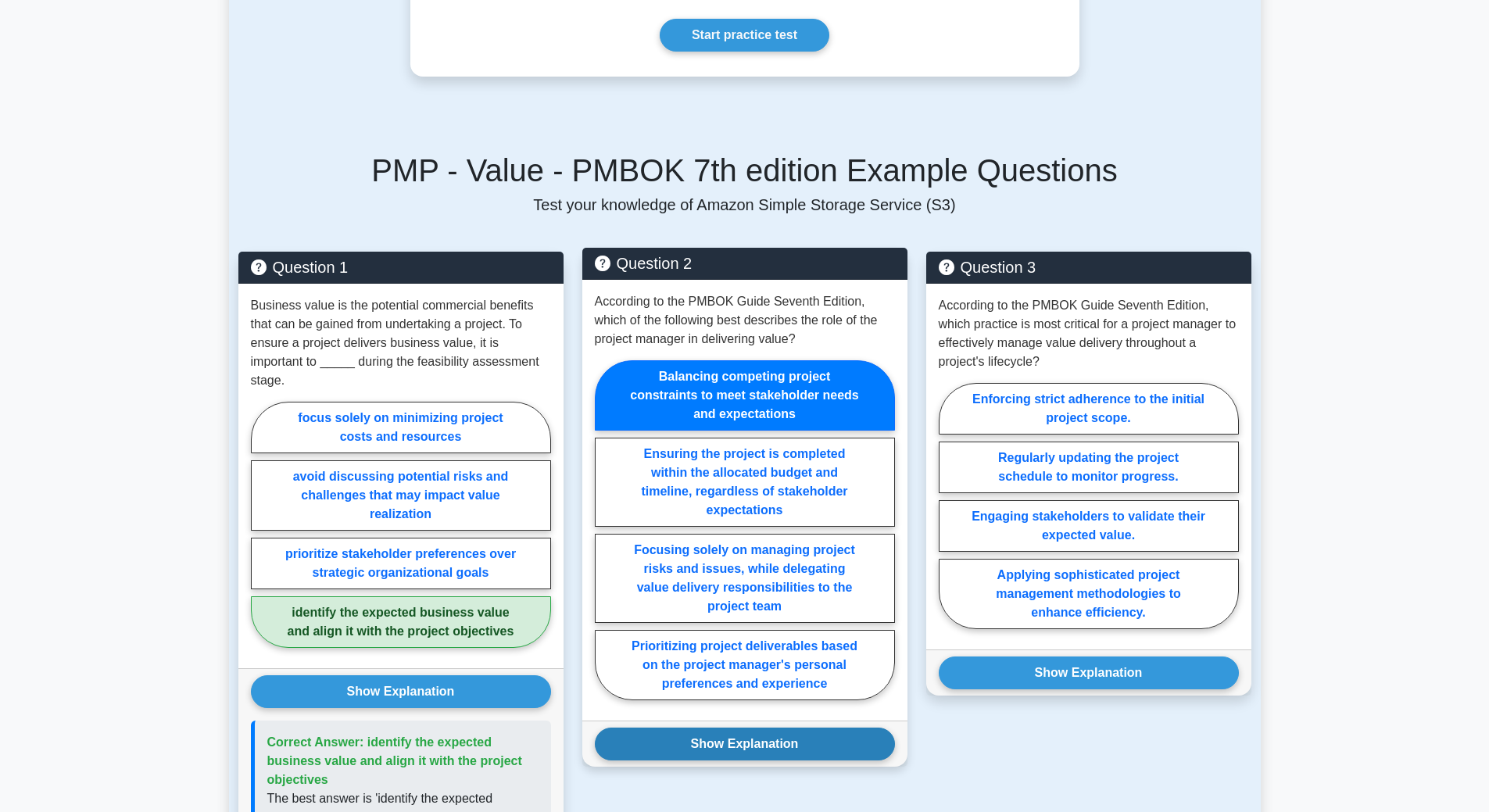 click on "Show Explanation" at bounding box center (745, 744) 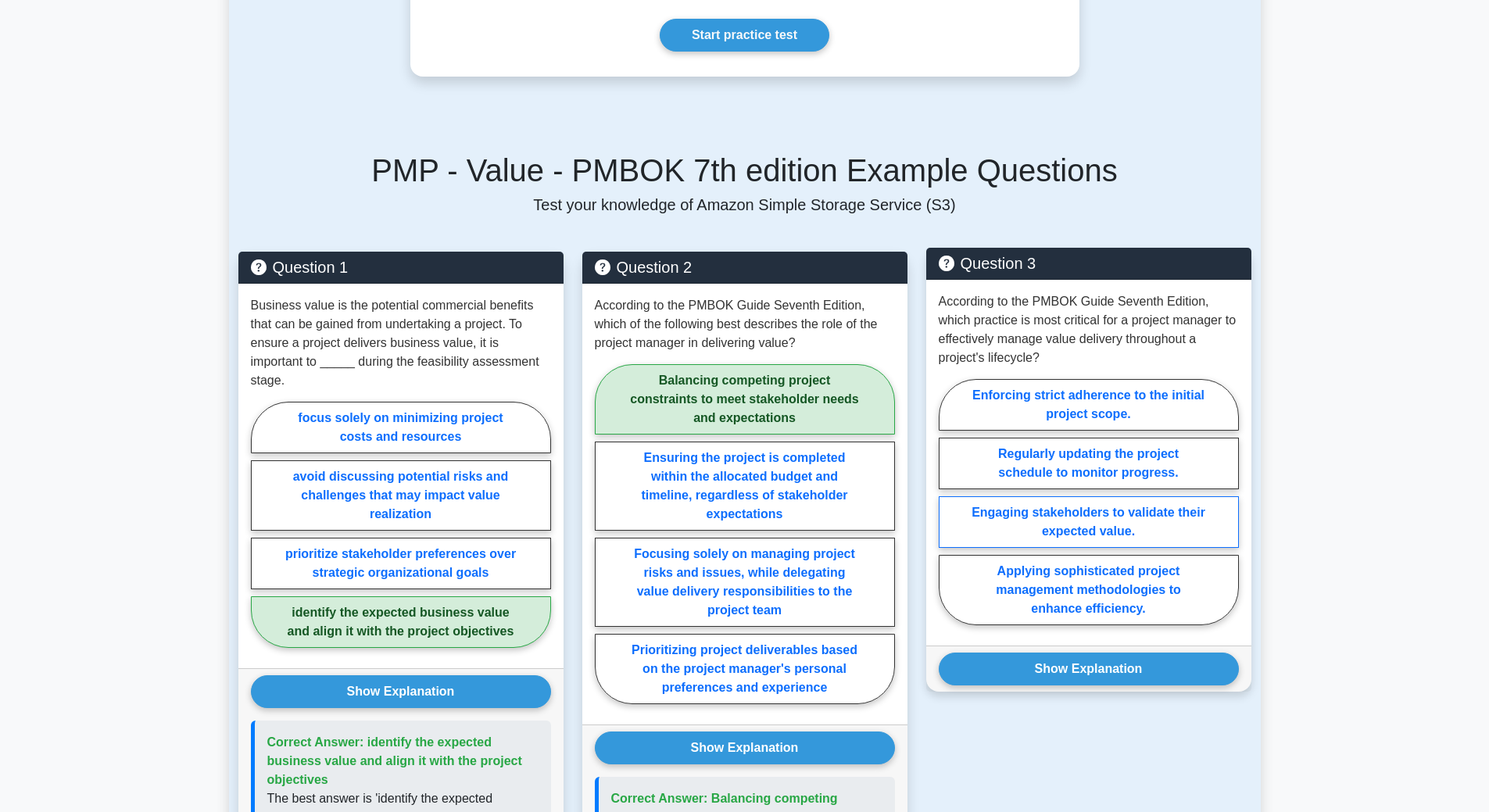 click on "Engaging stakeholders to validate their expected value." at bounding box center (1089, 522) 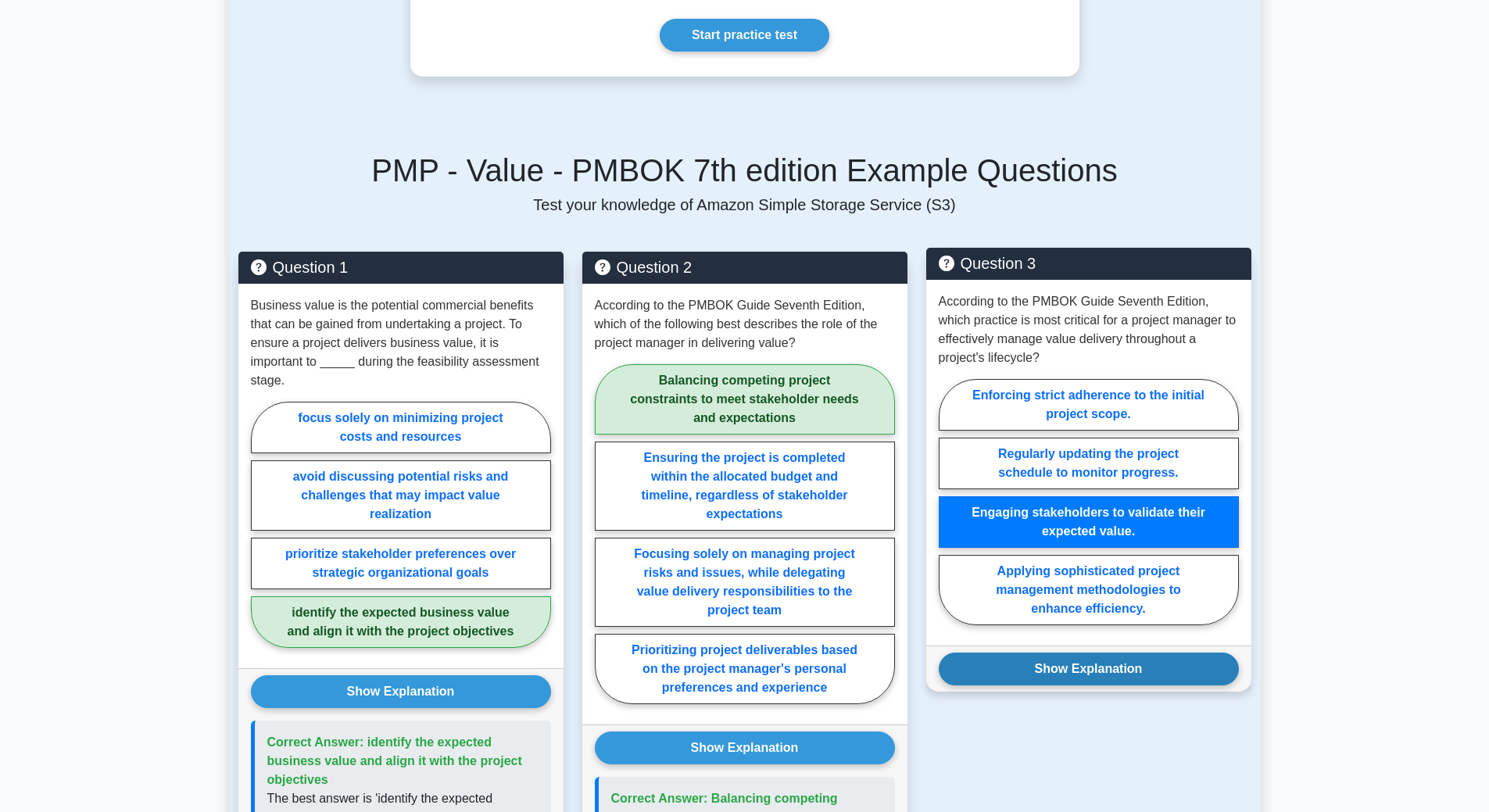 click on "Show Explanation" at bounding box center [1089, 669] 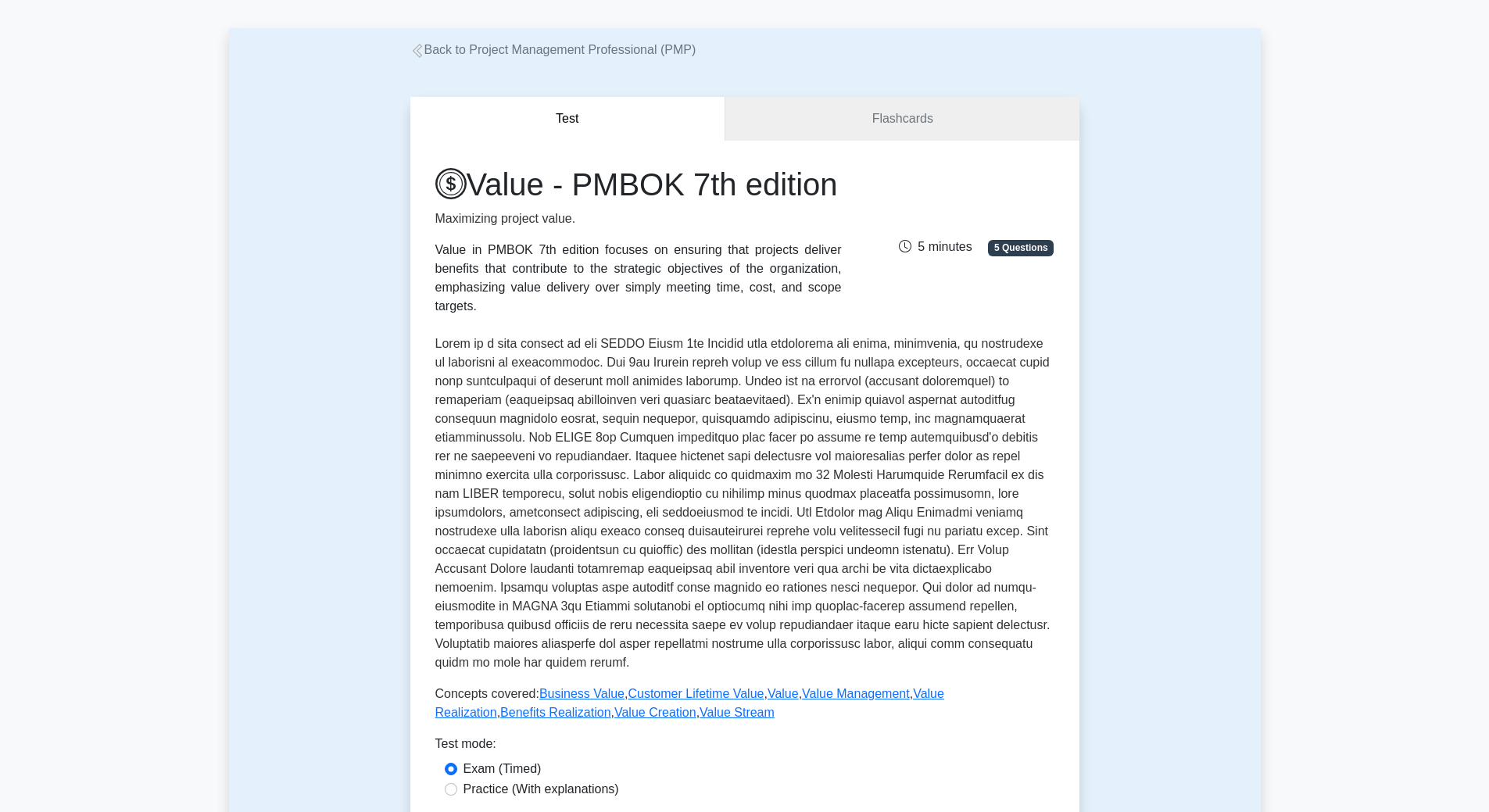 scroll, scrollTop: 0, scrollLeft: 0, axis: both 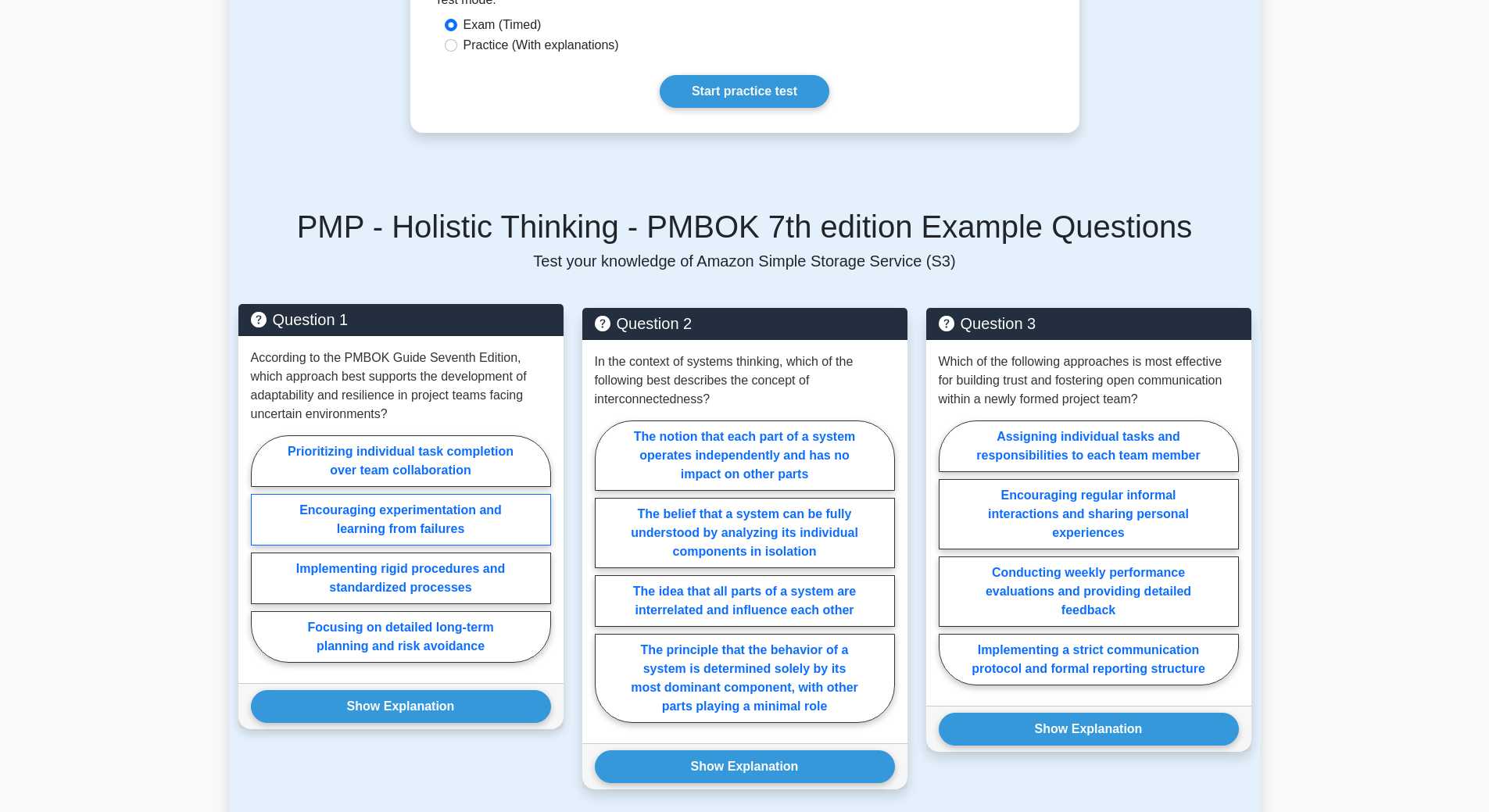 click on "Encouraging experimentation and learning from failures" at bounding box center (401, 520) 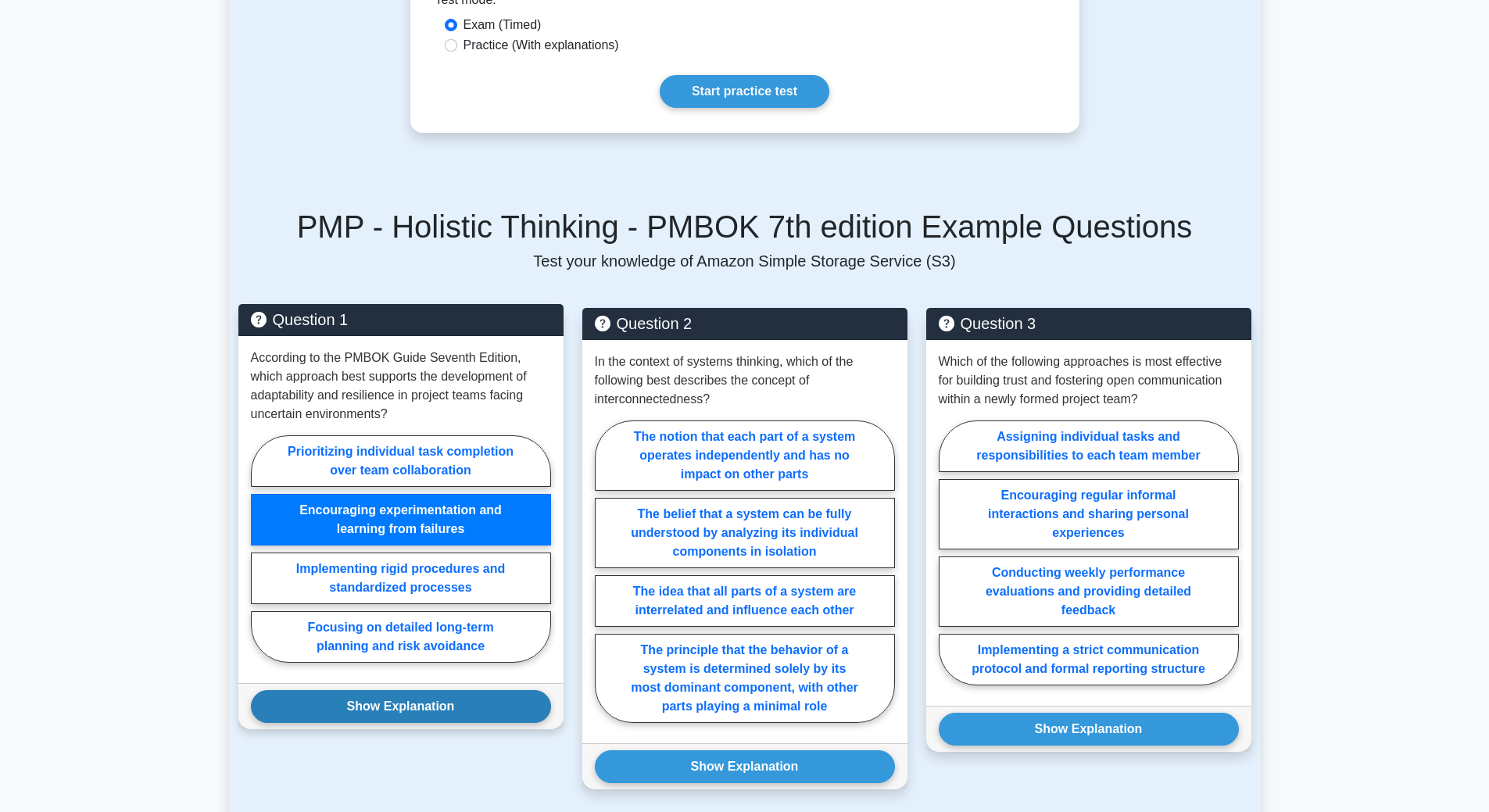 click on "Show Explanation" at bounding box center [401, 706] 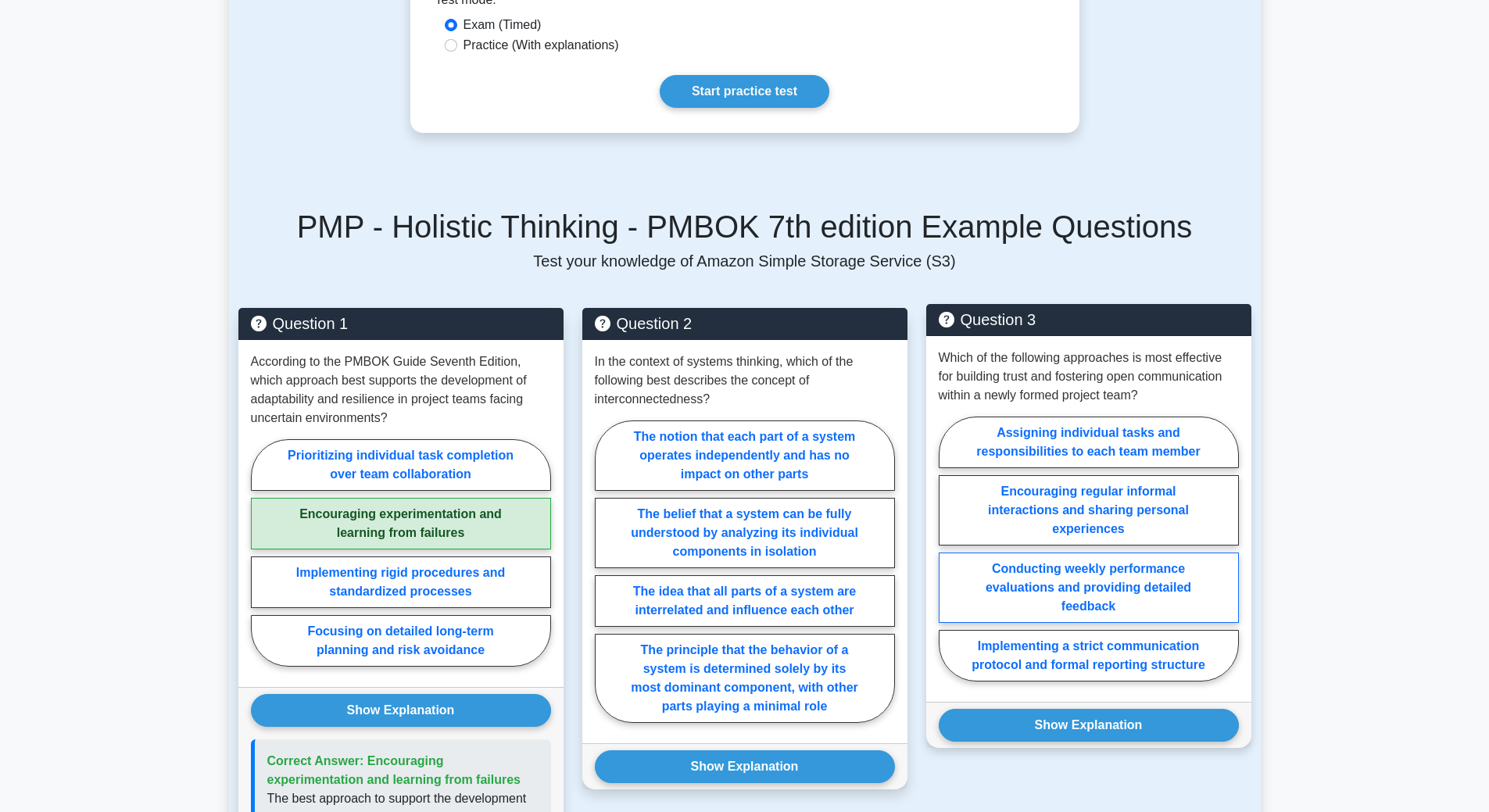 scroll, scrollTop: 938, scrollLeft: 0, axis: vertical 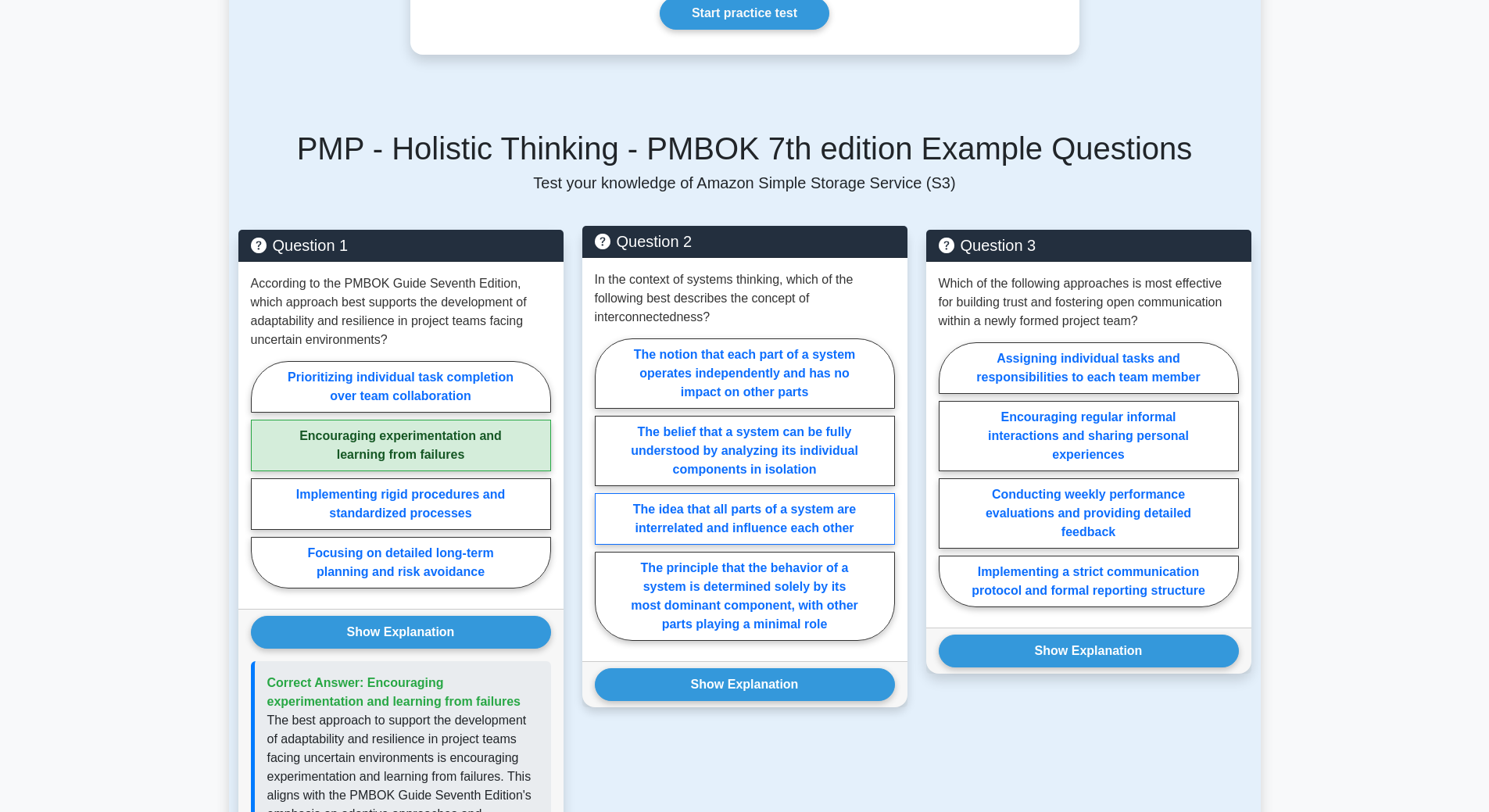 click on "The idea that all parts of a system are interrelated and influence each other" at bounding box center [745, 519] 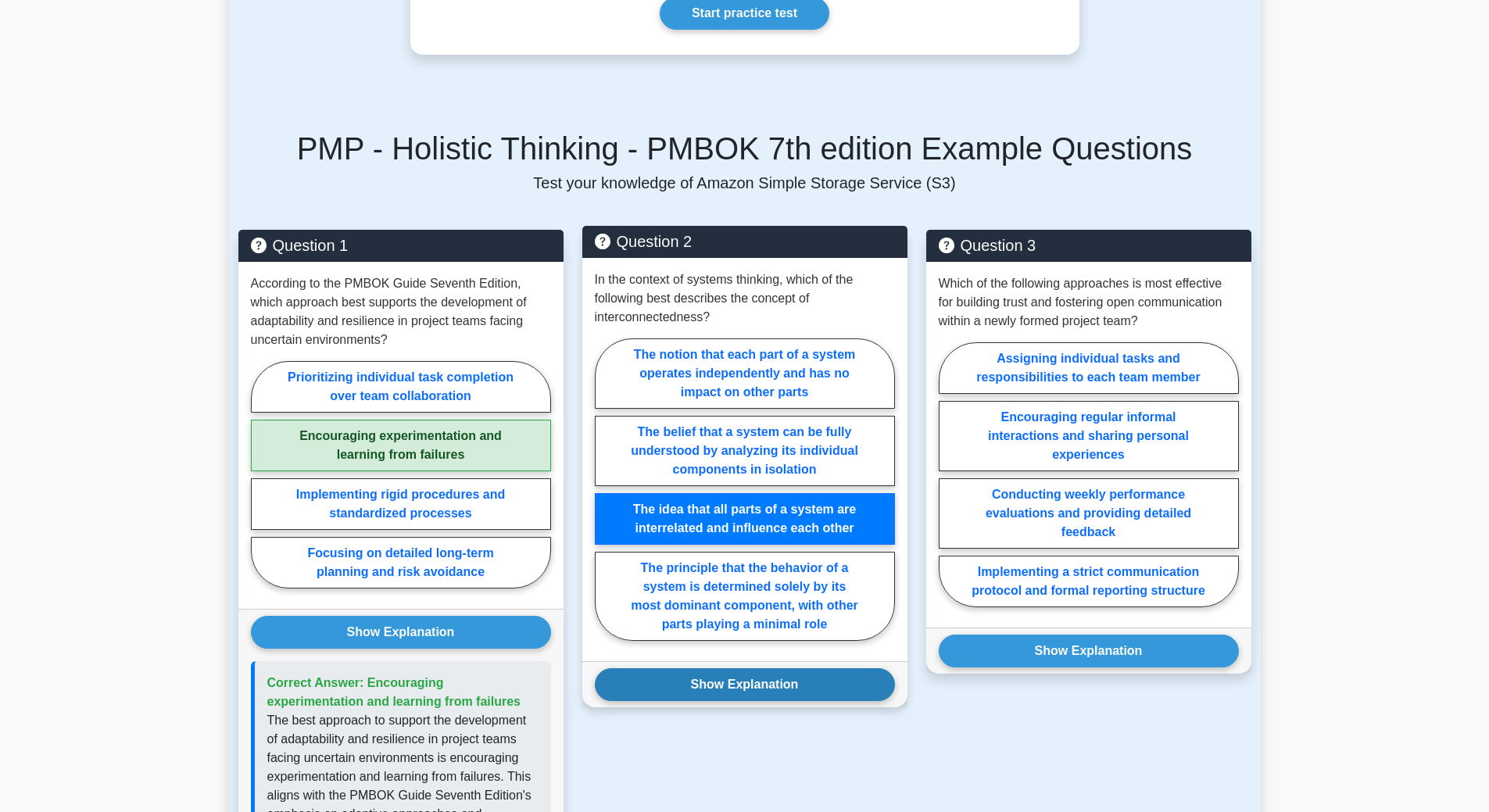 drag, startPoint x: 808, startPoint y: 657, endPoint x: 810, endPoint y: 678, distance: 21.095023 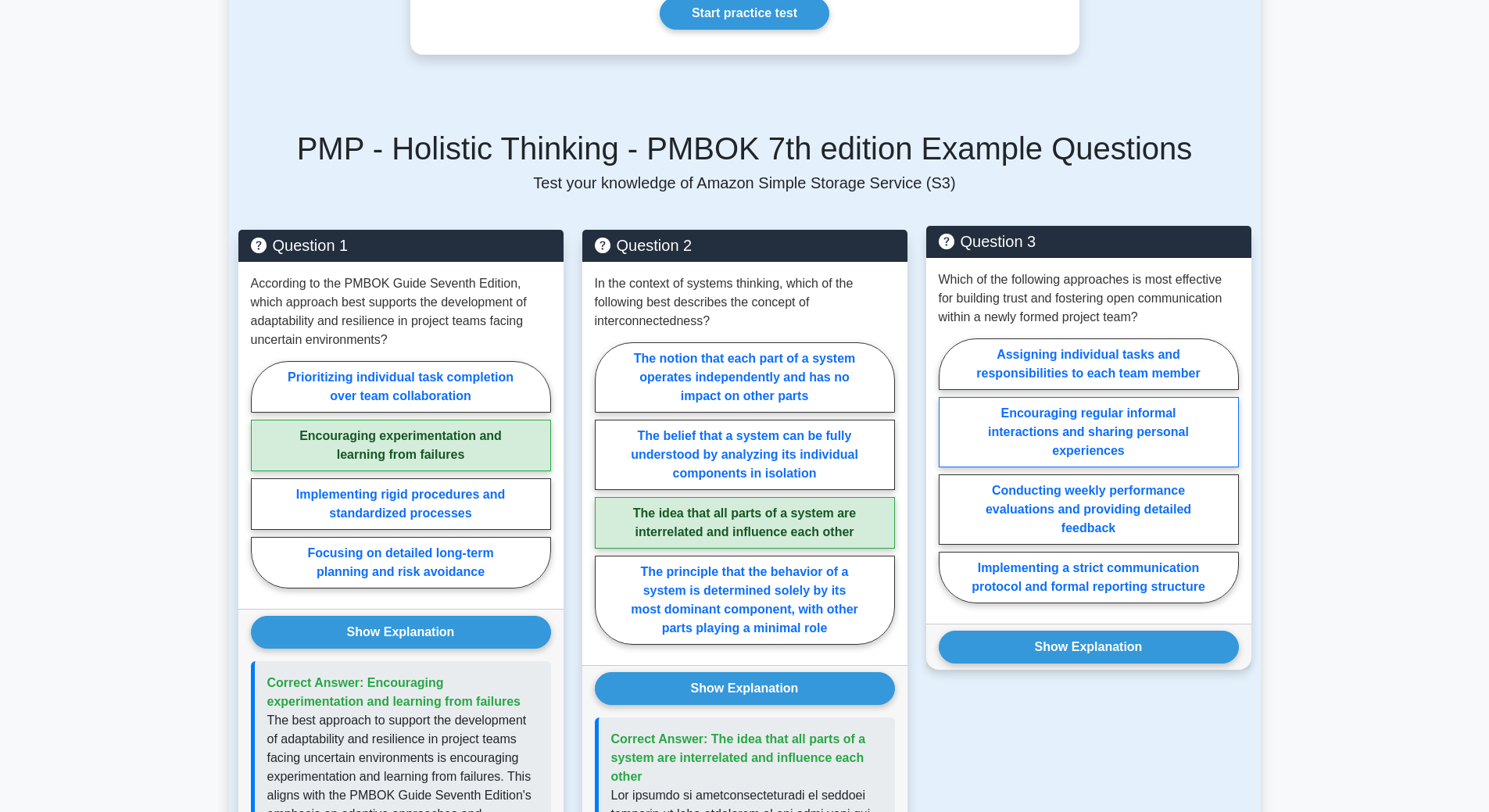 click on "Encouraging regular informal interactions and sharing personal experiences" at bounding box center (1089, 432) 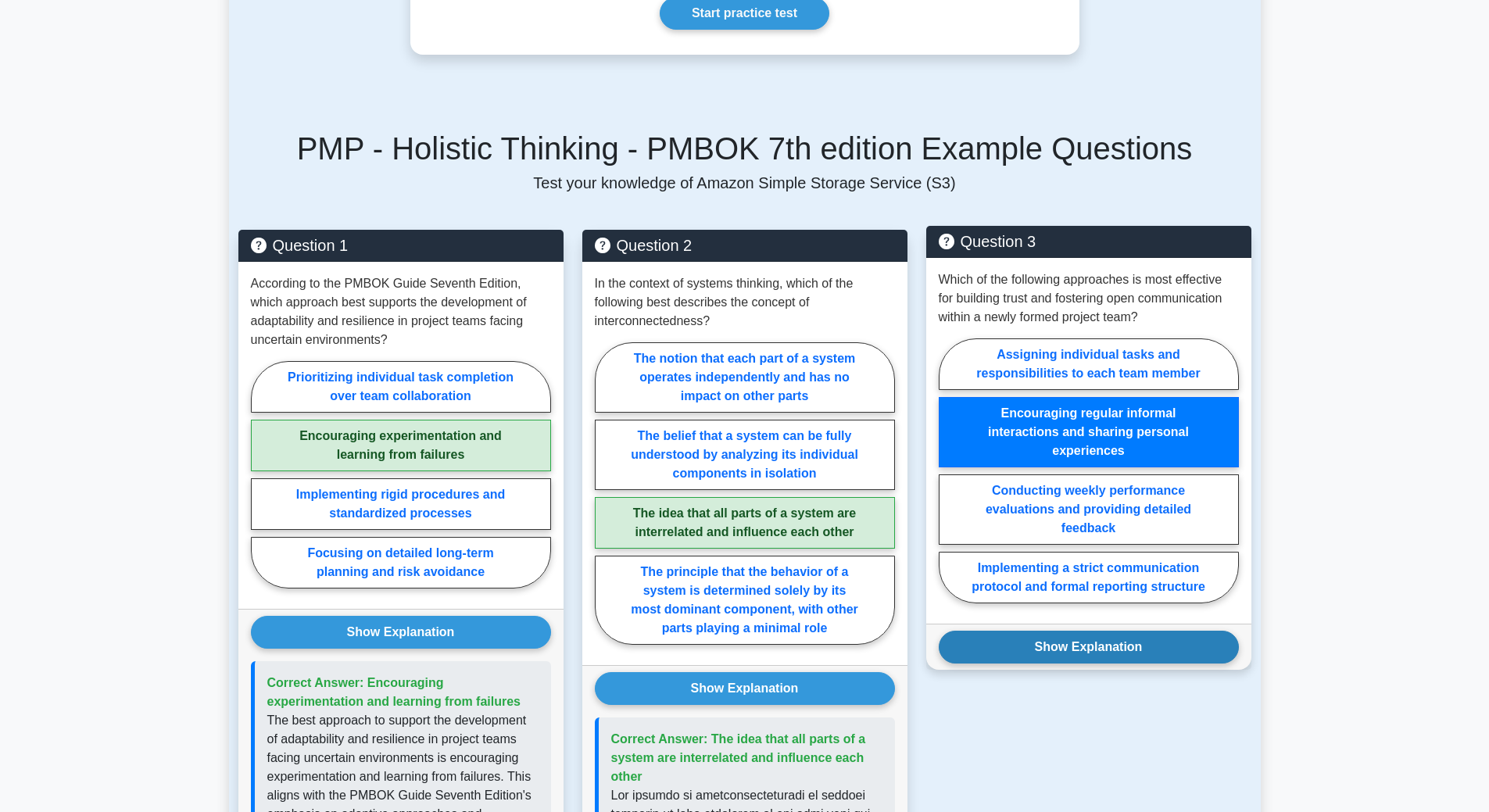click on "Show Explanation" at bounding box center [1089, 647] 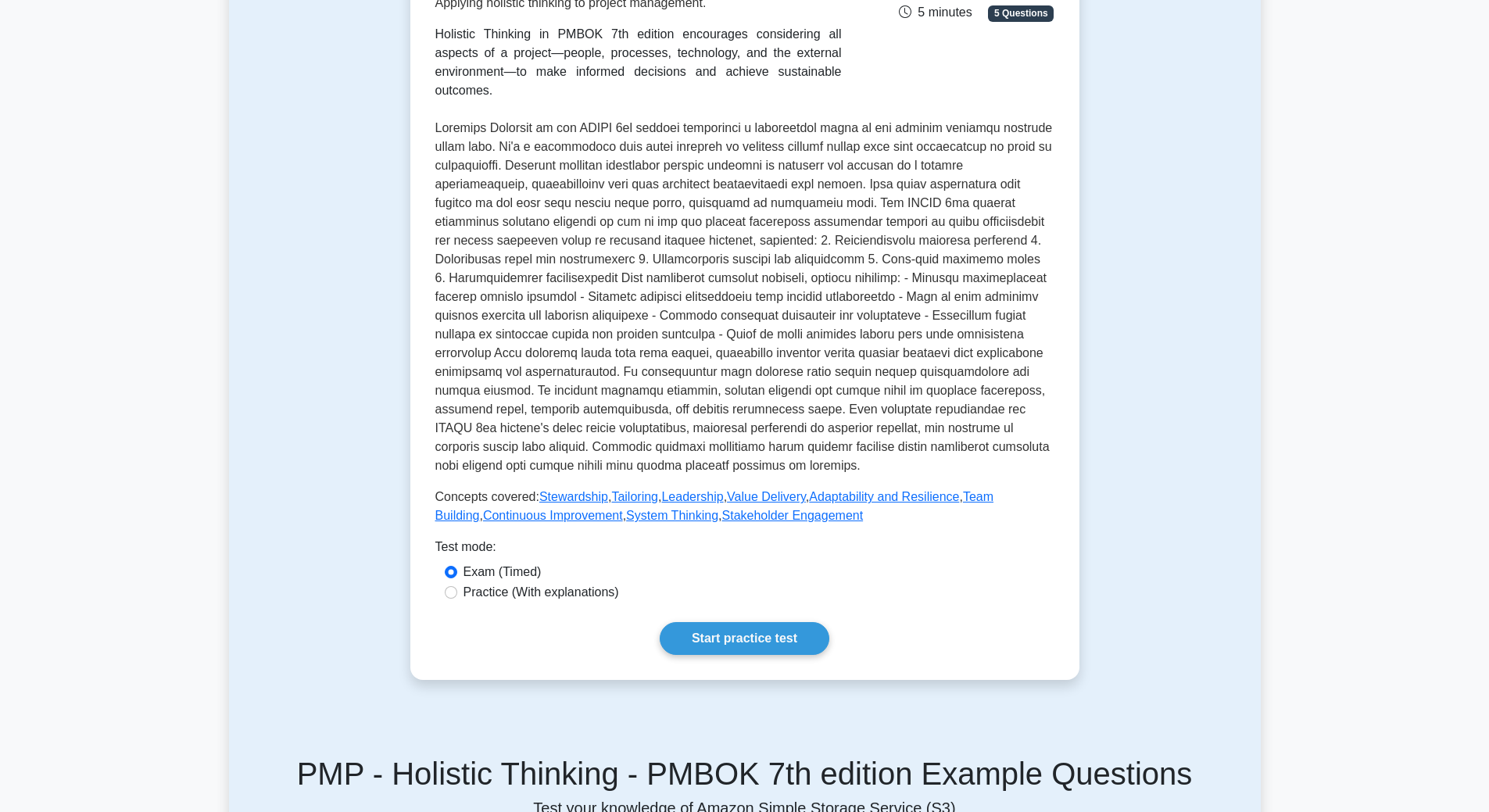 scroll, scrollTop: 0, scrollLeft: 0, axis: both 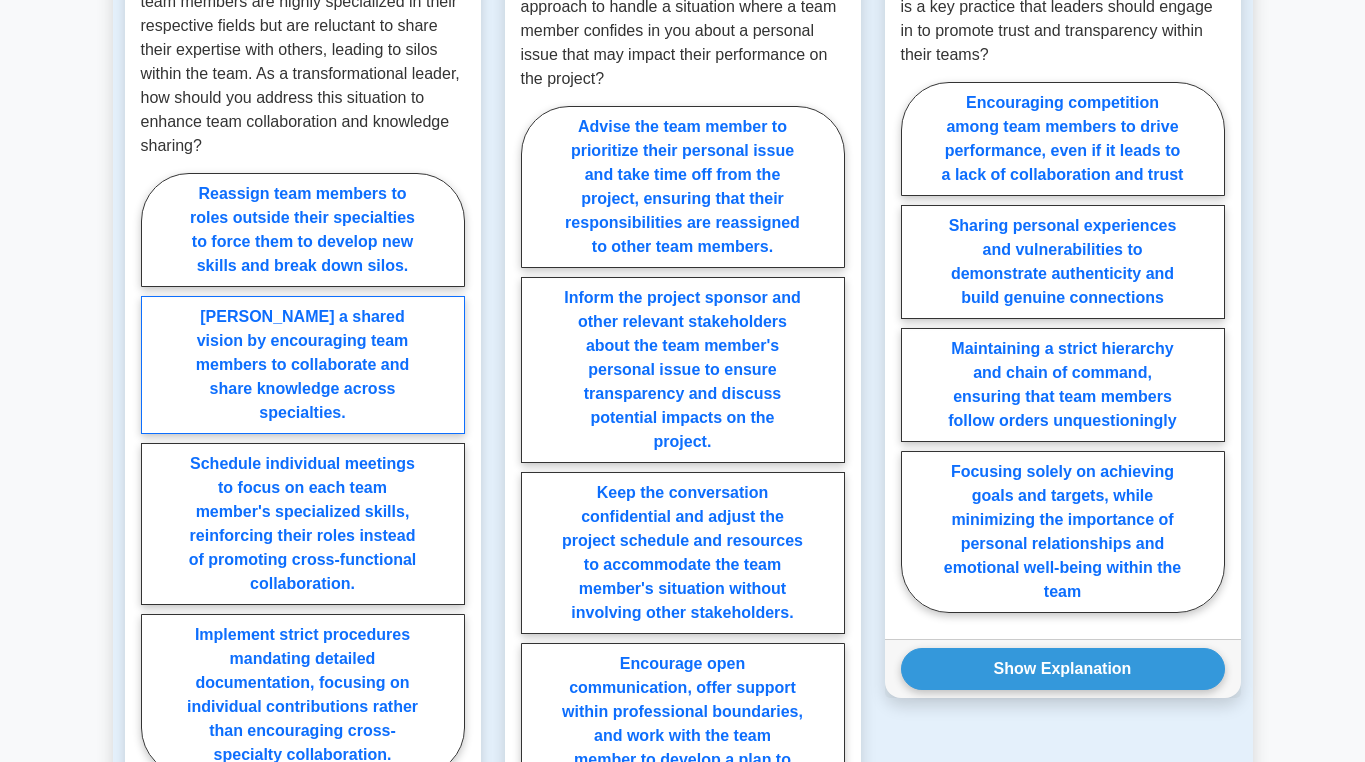 click on "Foster a shared vision by encouraging team members to collaborate and share knowledge across specialties." at bounding box center [303, 365] 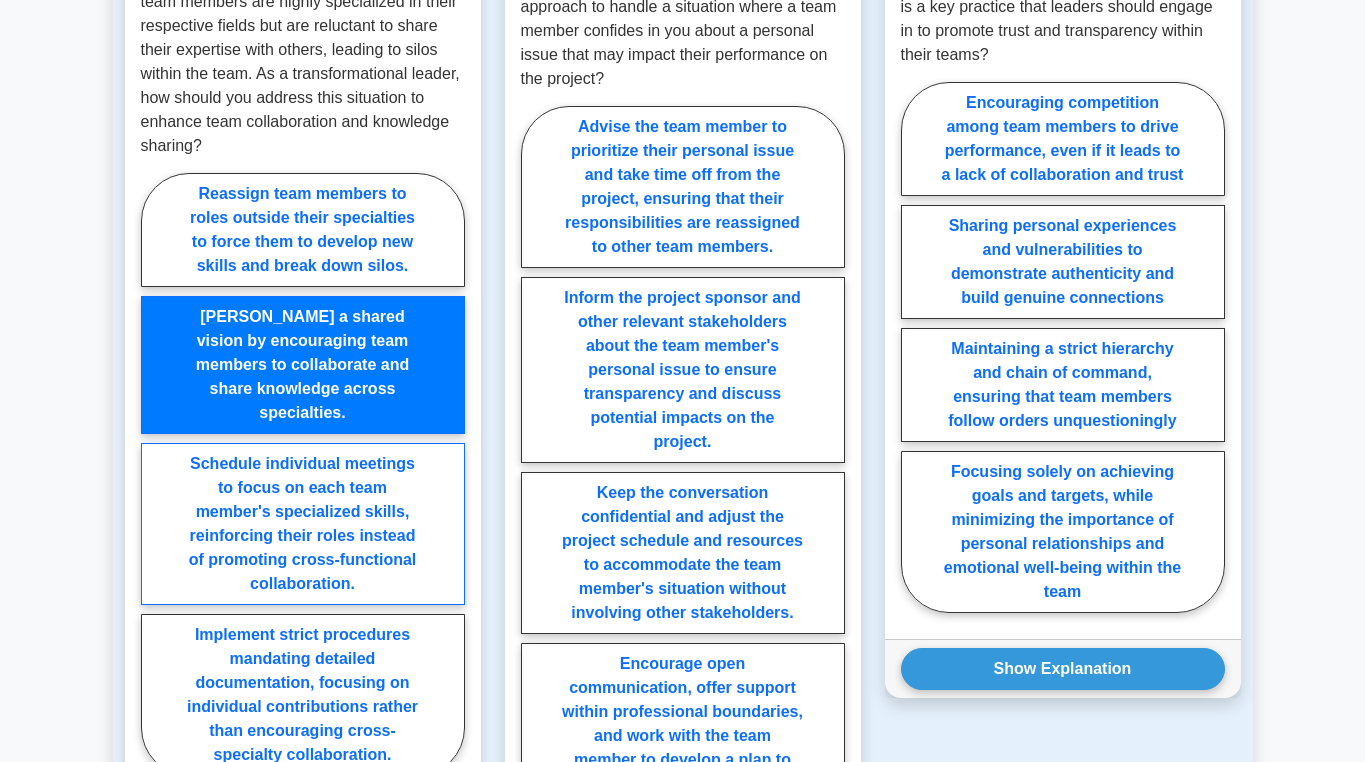 scroll, scrollTop: 2200, scrollLeft: 0, axis: vertical 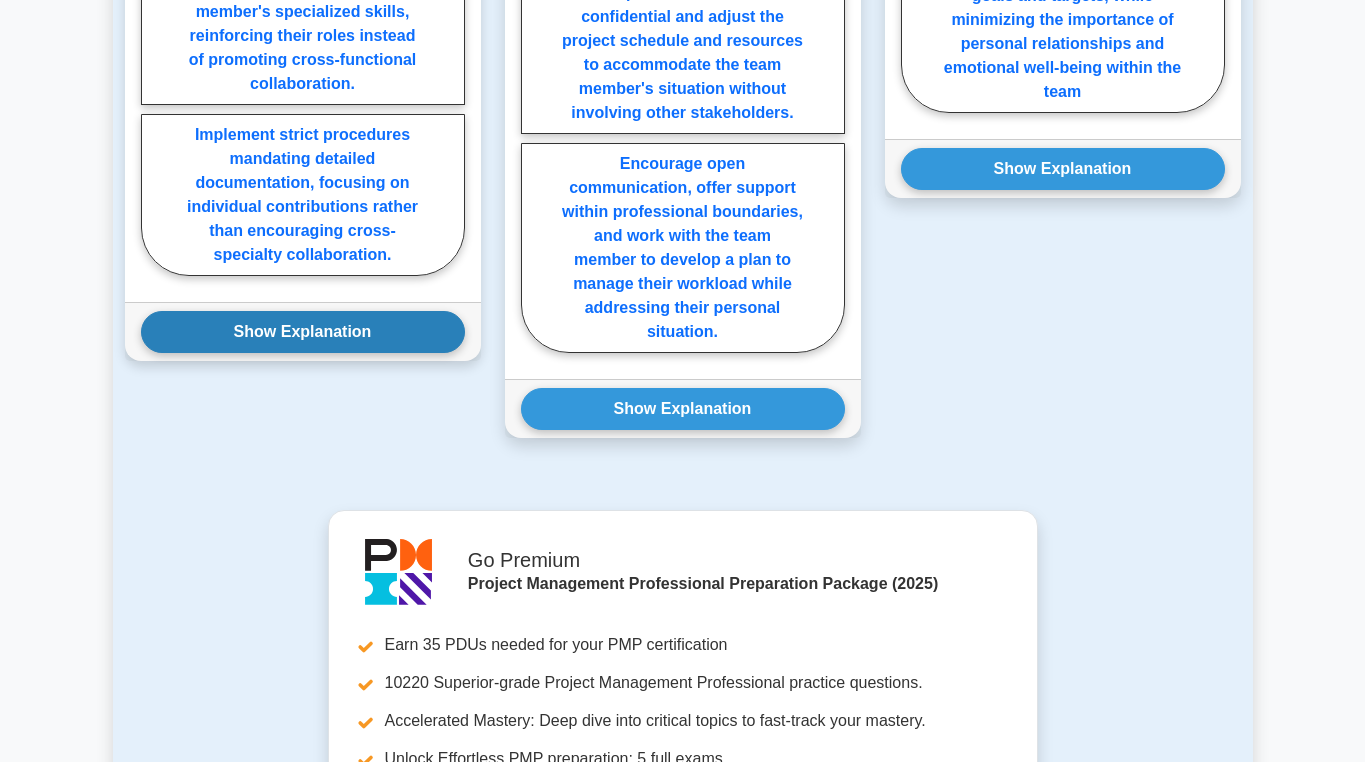 click on "Show Explanation" at bounding box center [303, 332] 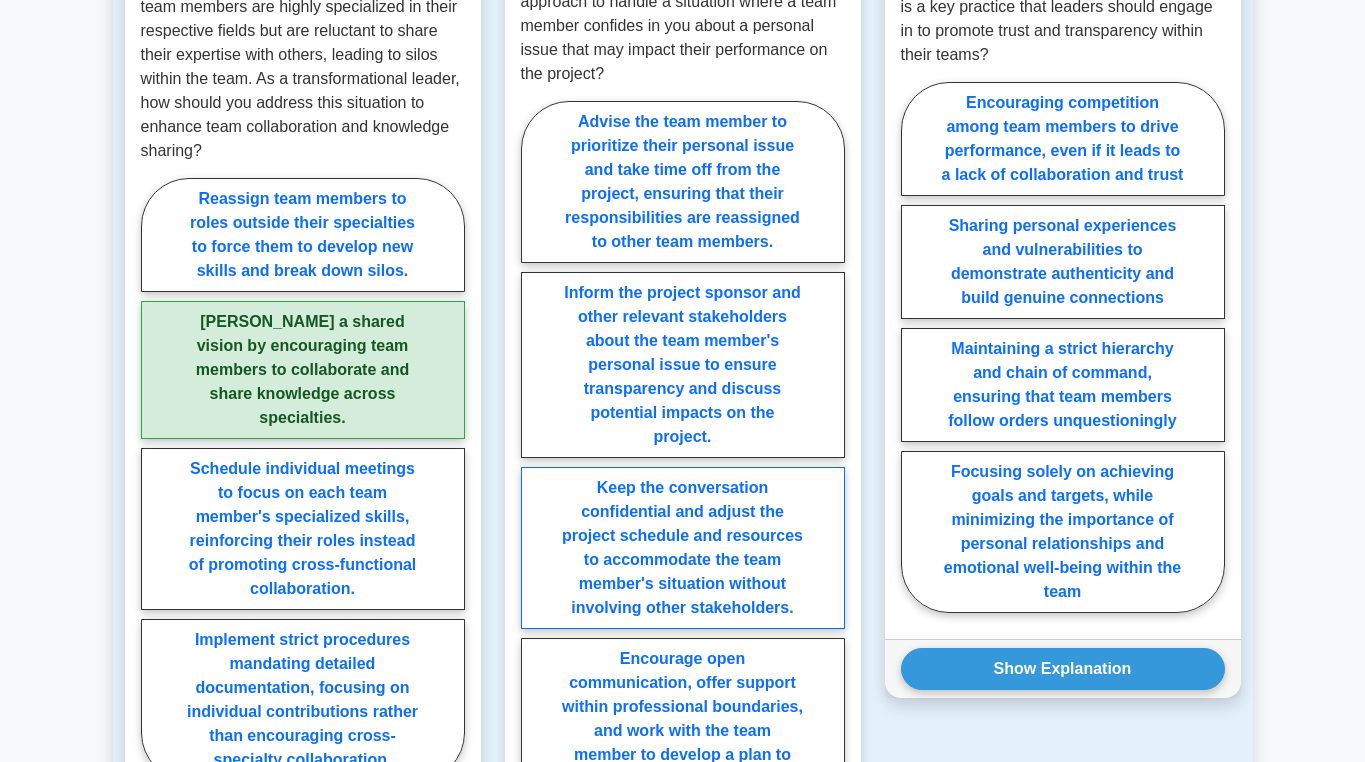 scroll, scrollTop: 1800, scrollLeft: 0, axis: vertical 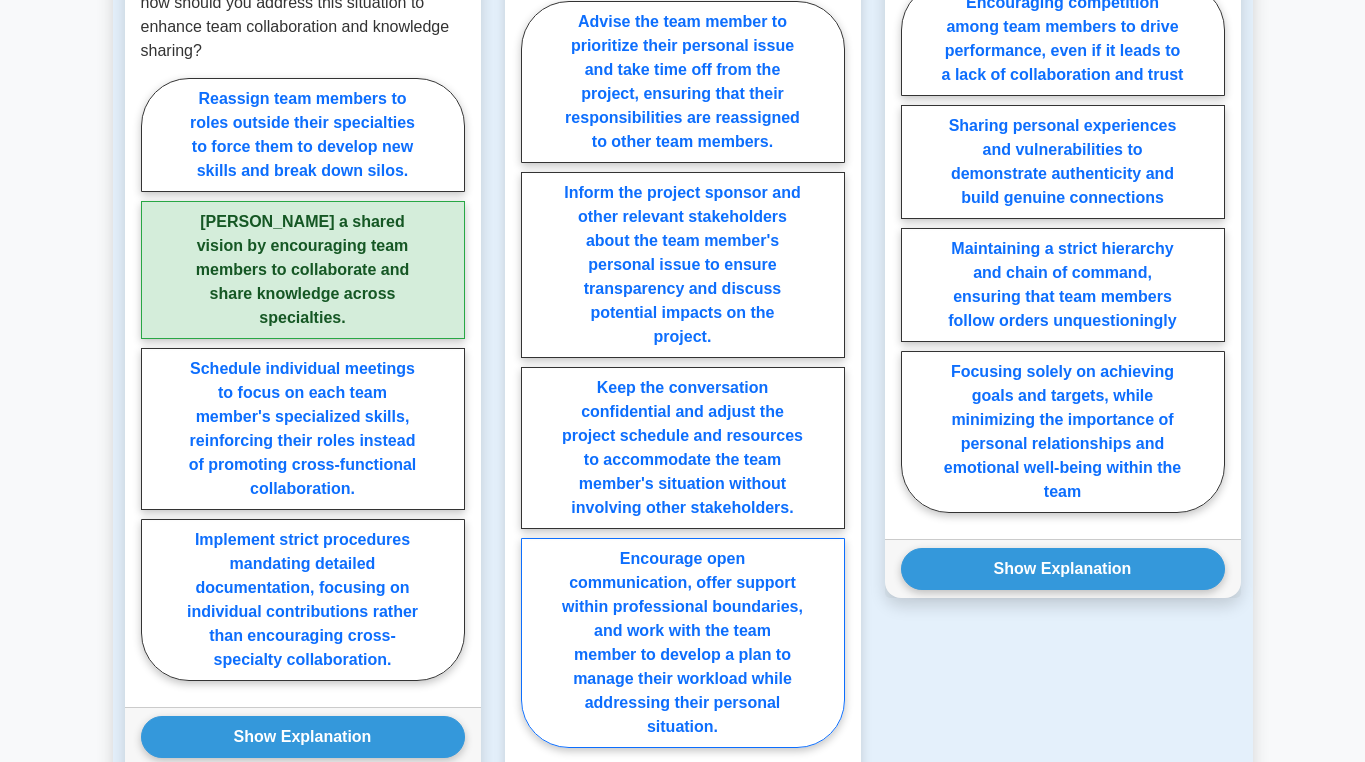 click on "Encourage open communication, offer support within professional boundaries, and work with the team member to develop a plan to manage their workload while addressing their personal situation." at bounding box center (683, 643) 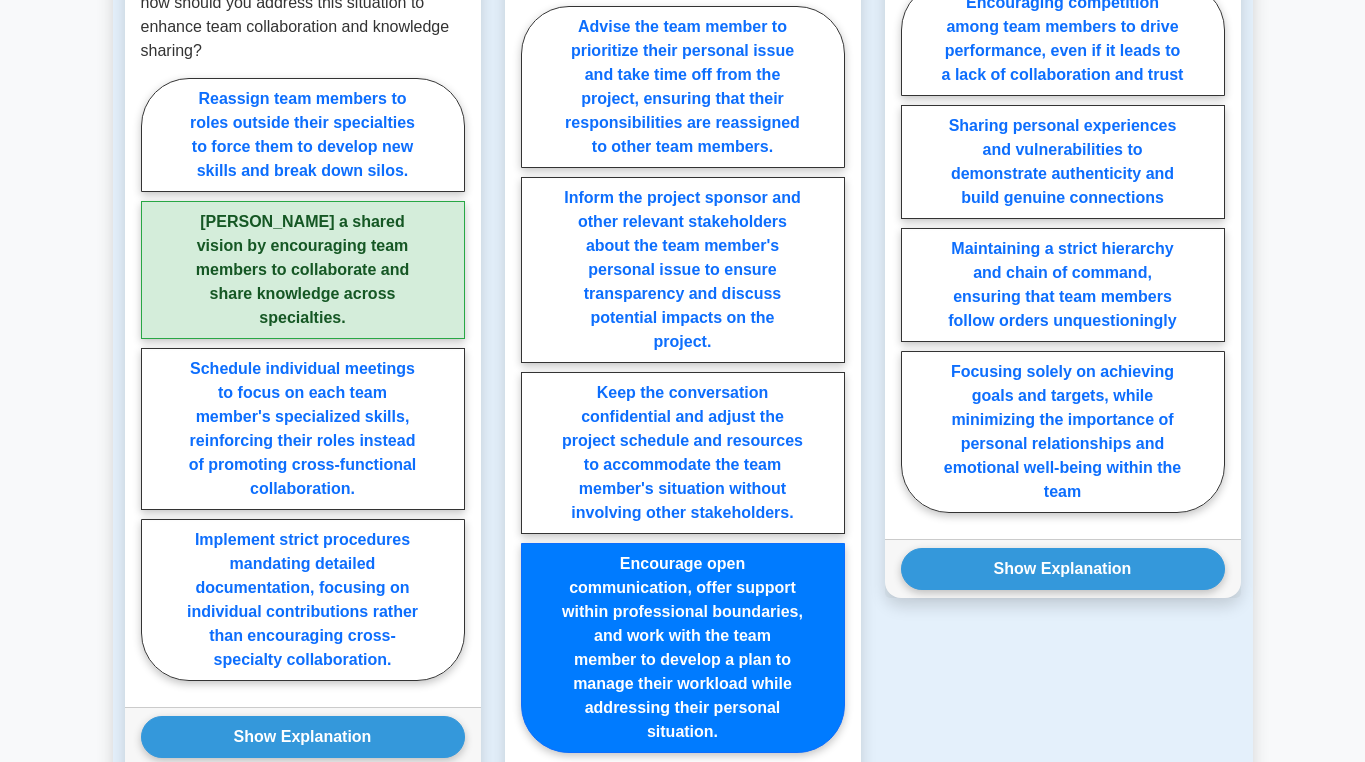 scroll, scrollTop: 2100, scrollLeft: 0, axis: vertical 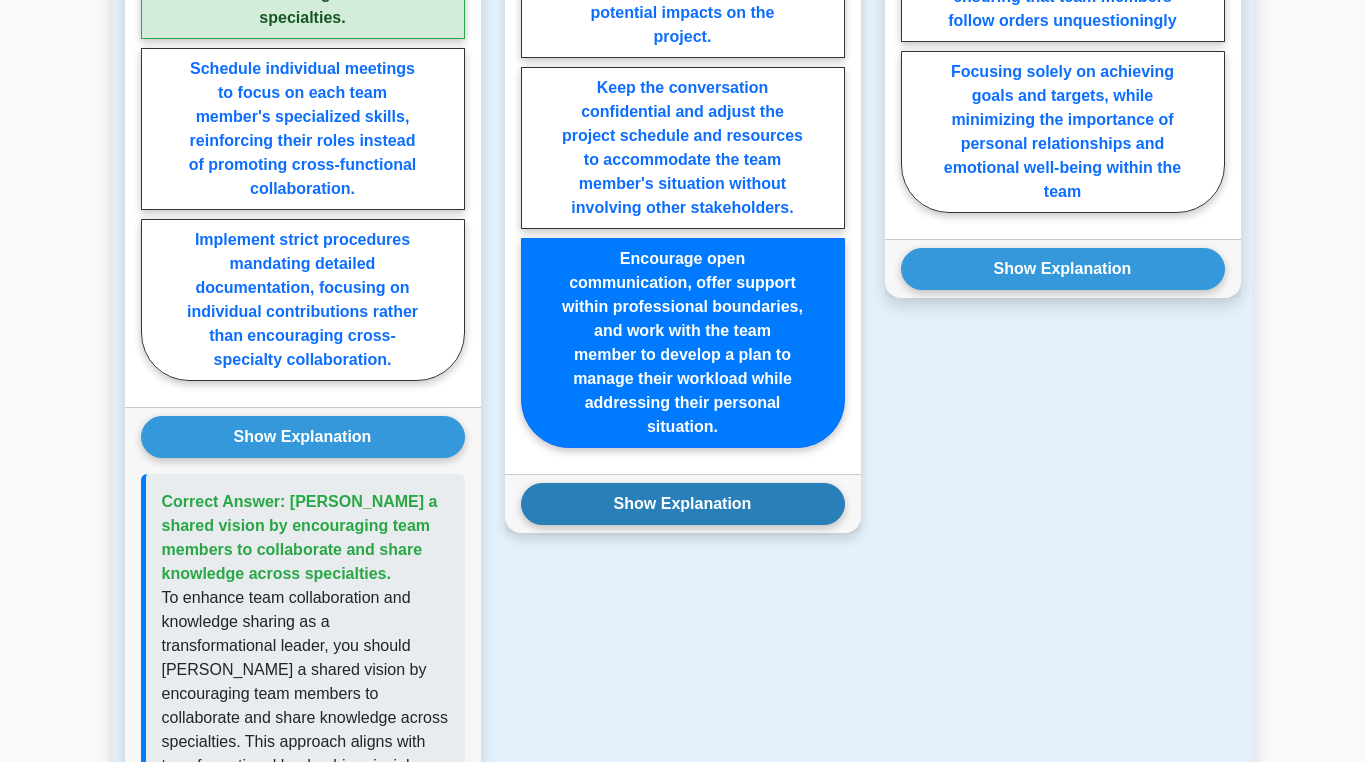 click on "Show Explanation" at bounding box center [683, 504] 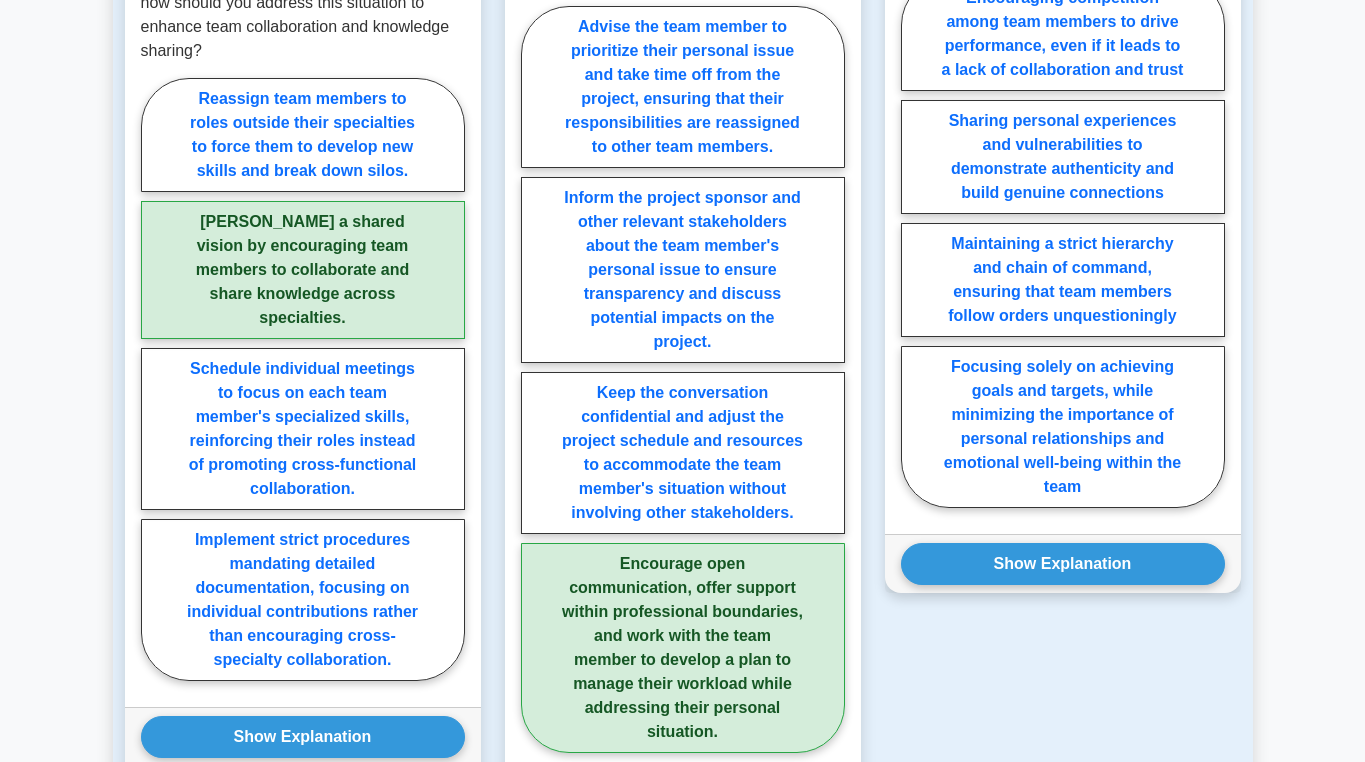 scroll, scrollTop: 1600, scrollLeft: 0, axis: vertical 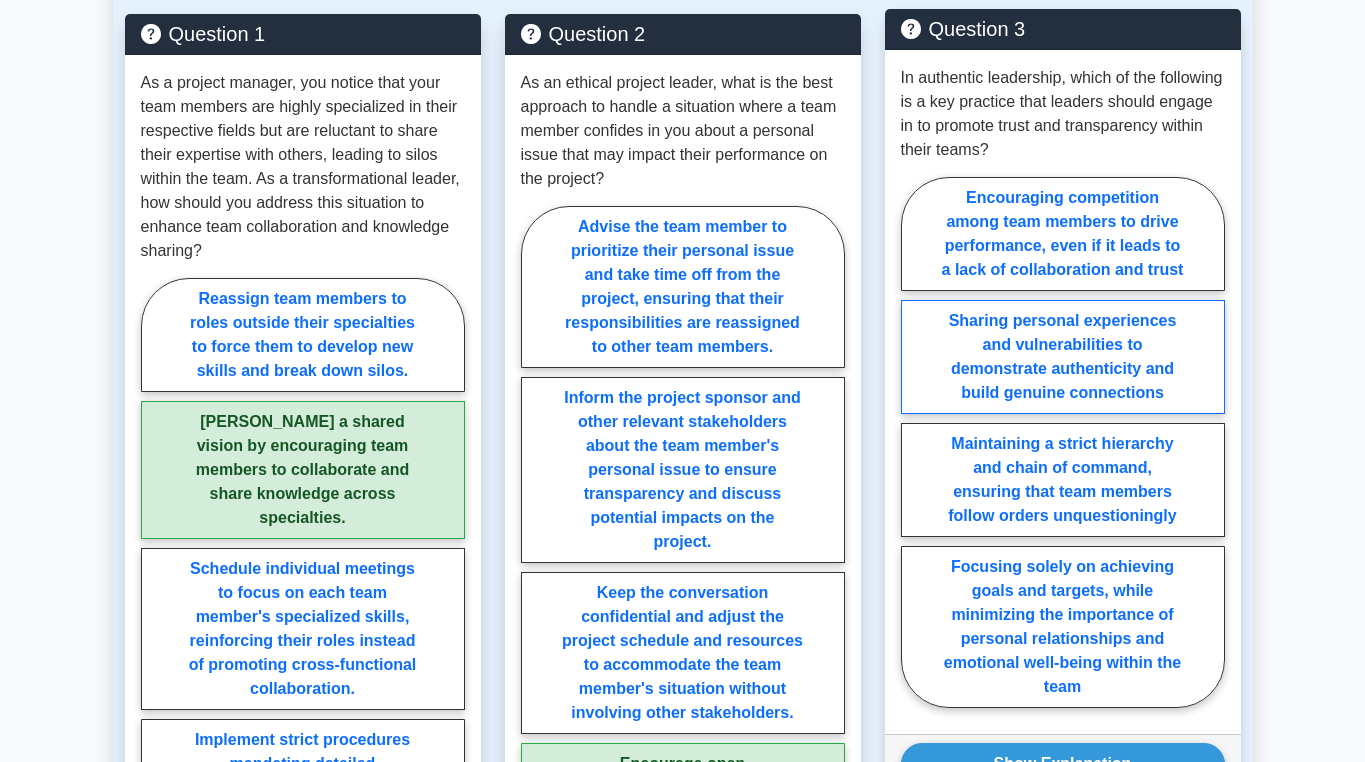 click on "Sharing personal experiences and vulnerabilities to demonstrate authenticity and build genuine connections" at bounding box center [1063, 357] 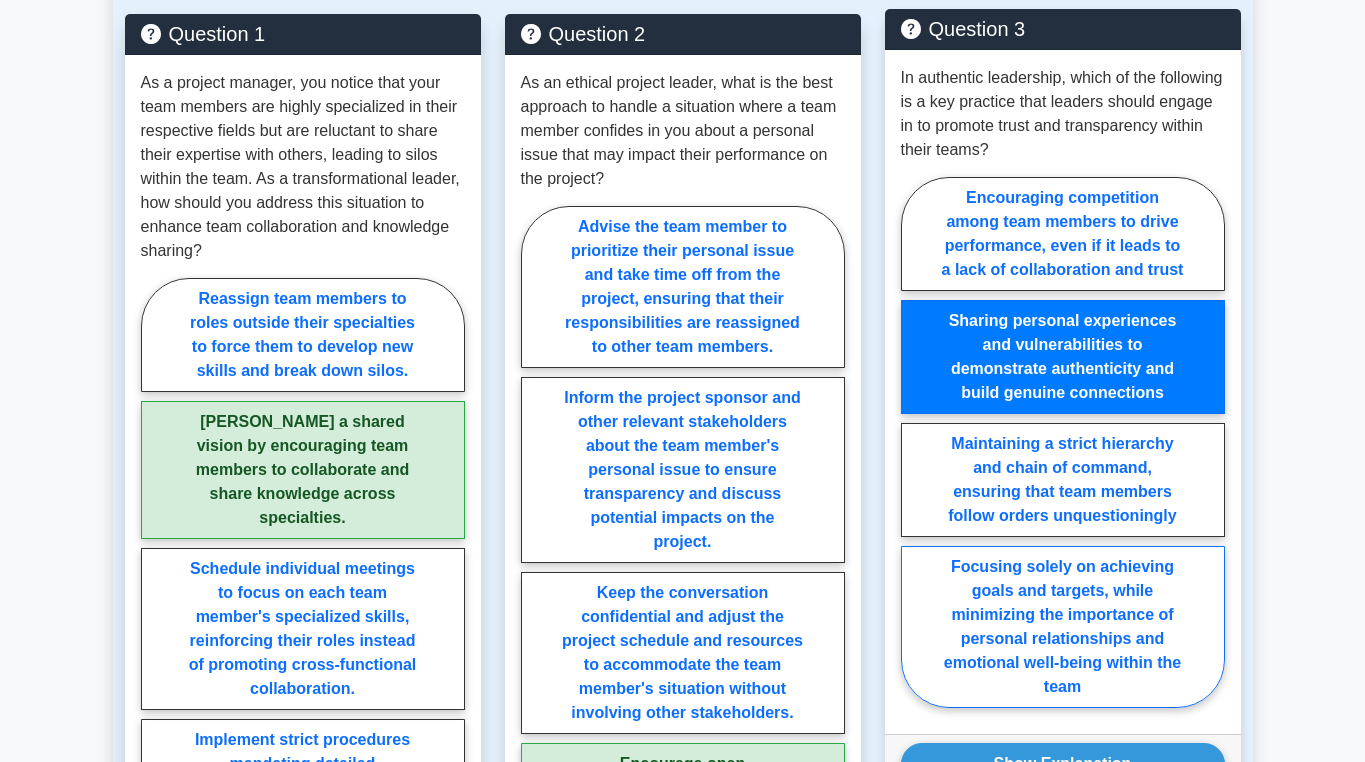 scroll, scrollTop: 1800, scrollLeft: 0, axis: vertical 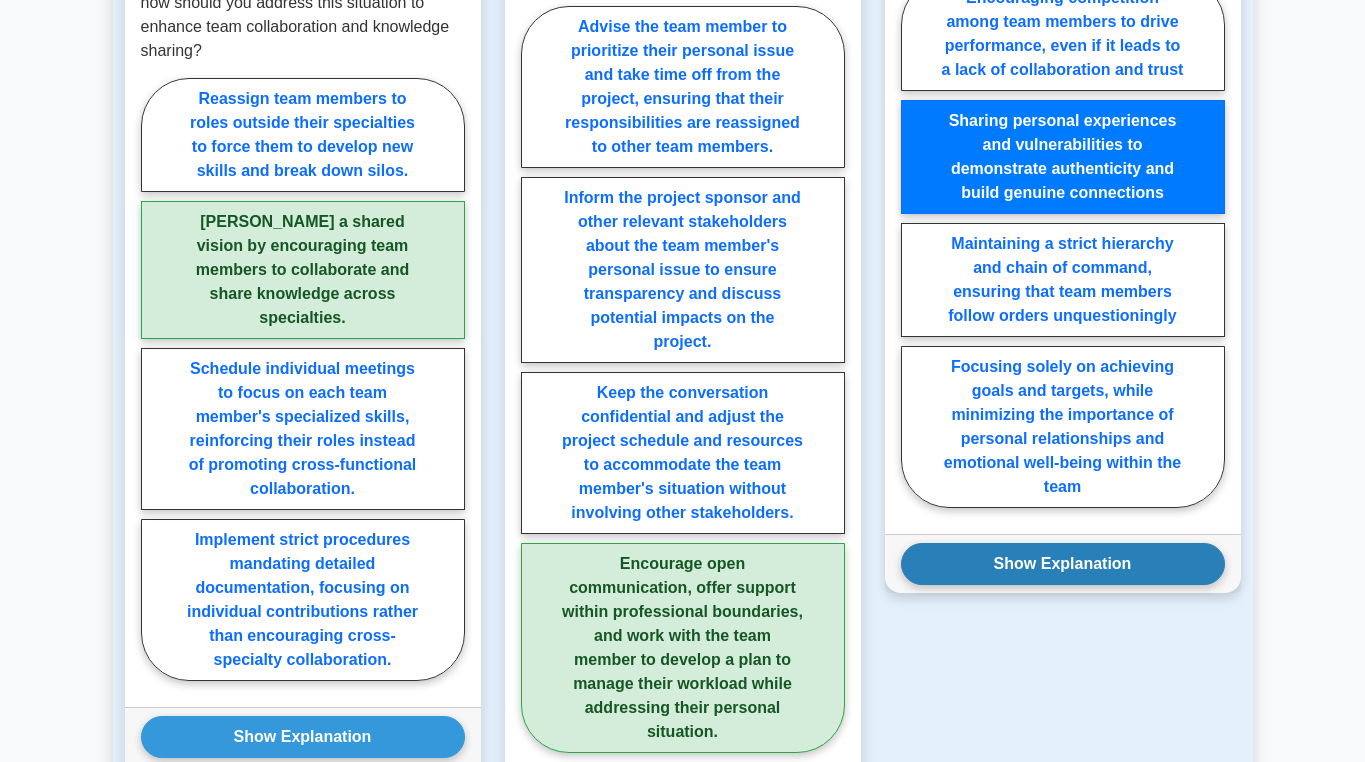 click on "Show Explanation" at bounding box center [1063, 564] 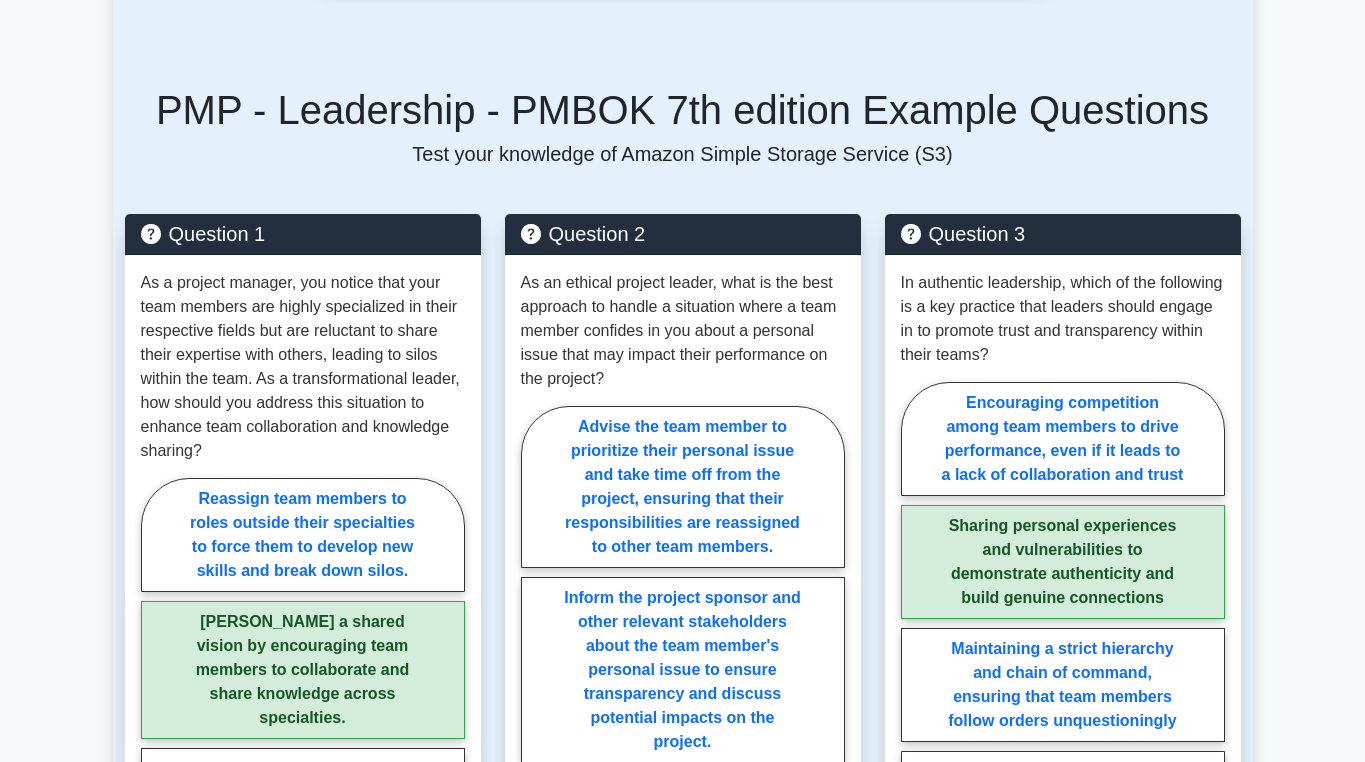 scroll, scrollTop: 1000, scrollLeft: 0, axis: vertical 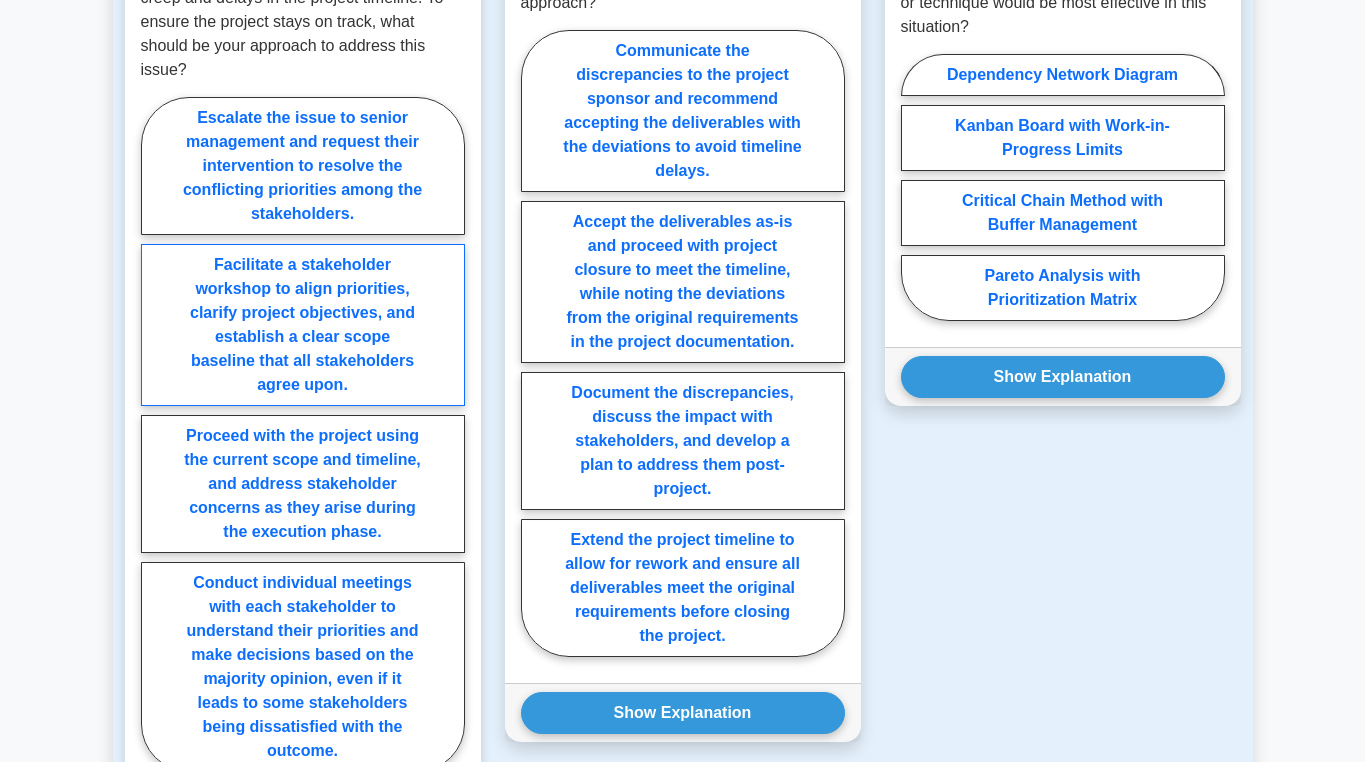 click on "Facilitate a stakeholder workshop to align priorities, clarify project objectives, and establish a clear scope baseline that all stakeholders agree upon." at bounding box center (303, 325) 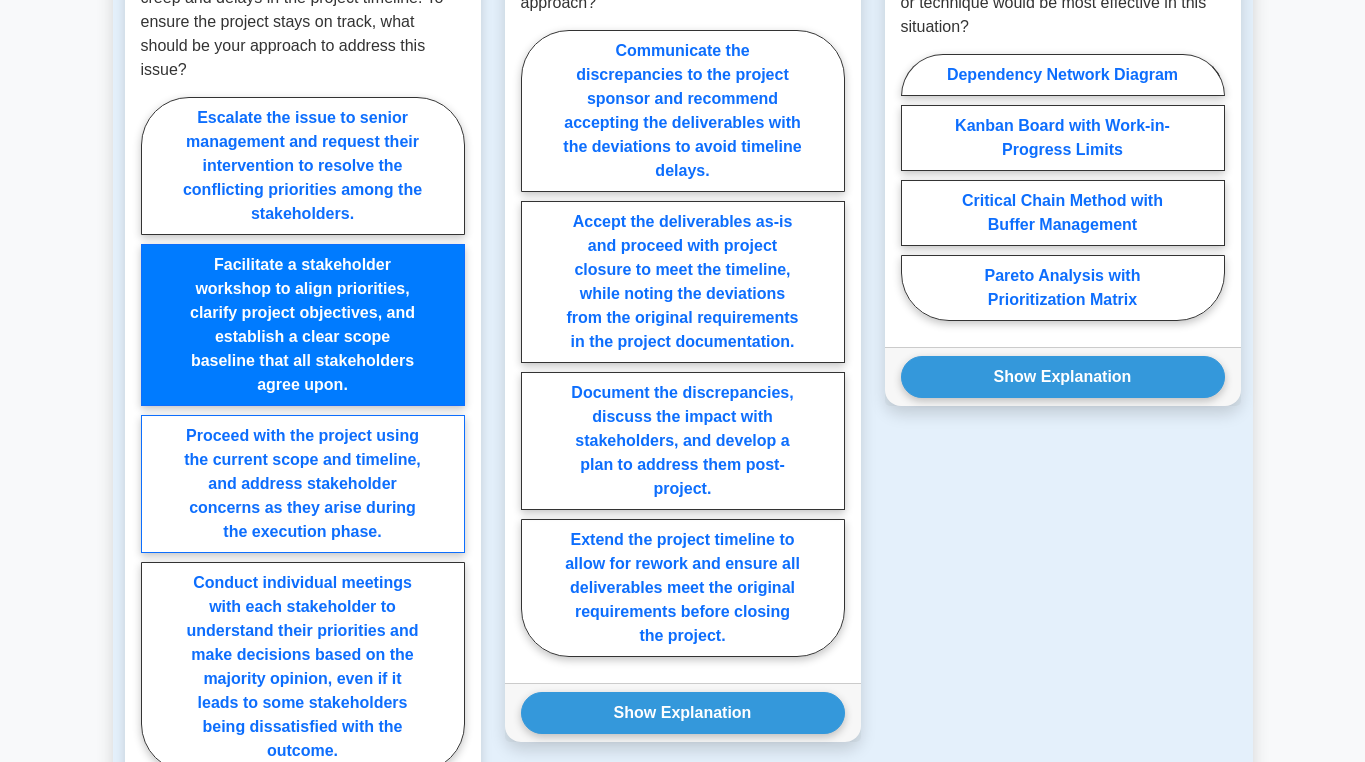 scroll, scrollTop: 2100, scrollLeft: 0, axis: vertical 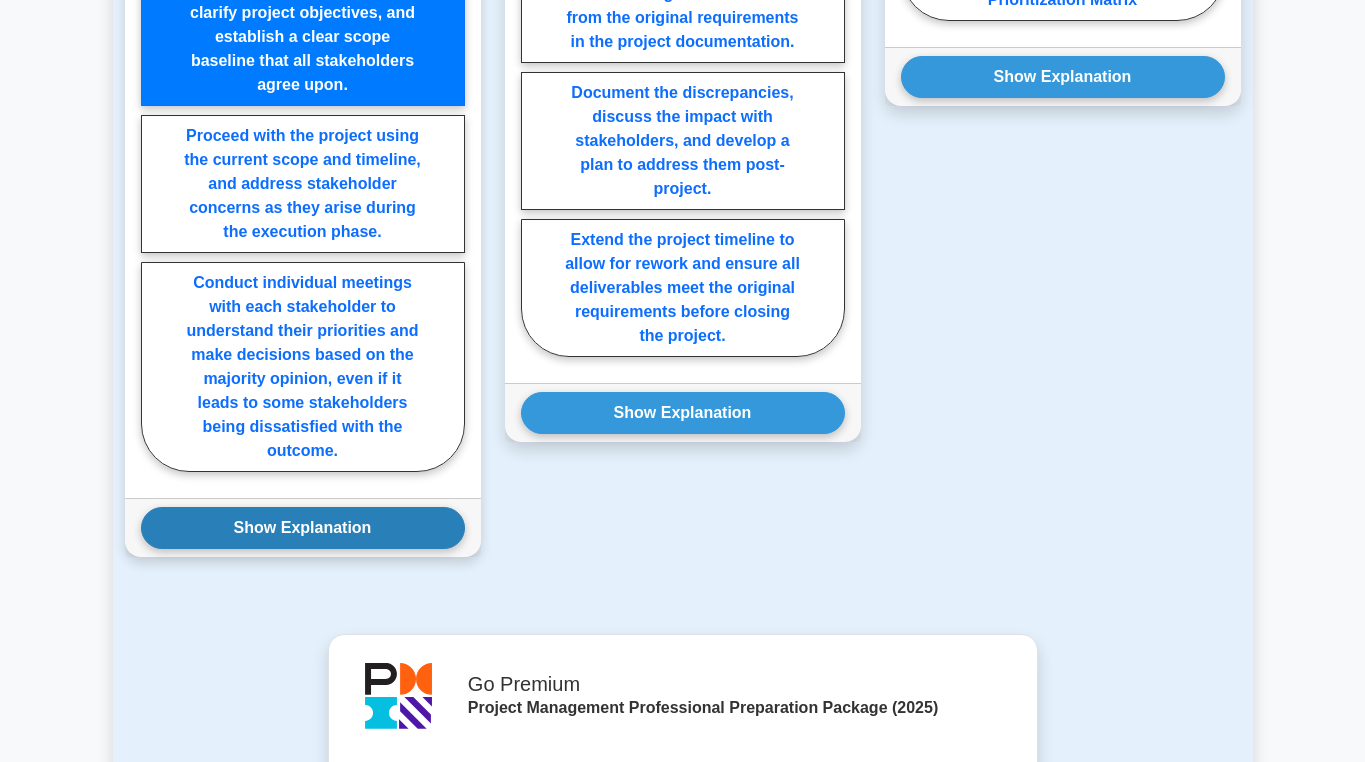 click on "Show Explanation" at bounding box center [303, 528] 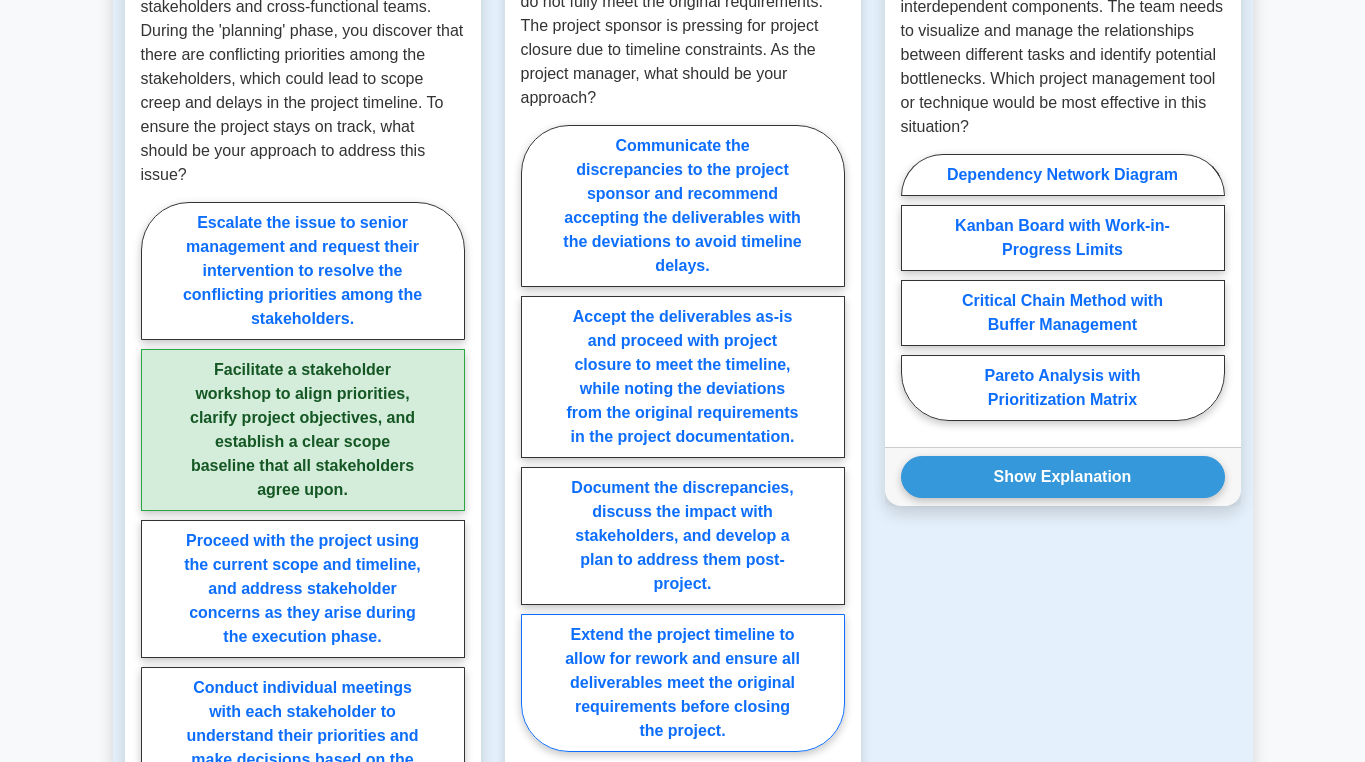 scroll, scrollTop: 1600, scrollLeft: 0, axis: vertical 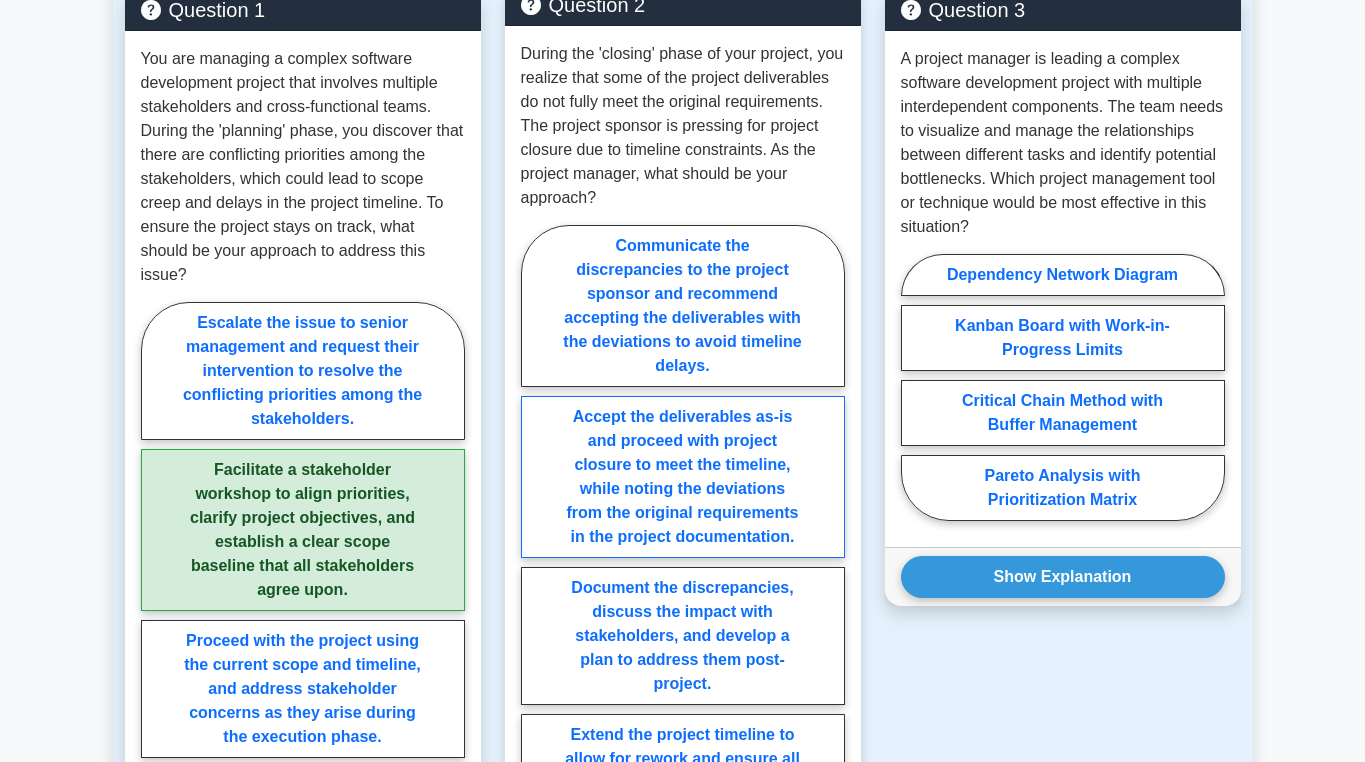 click on "Accept the deliverables as-is and proceed with project closure to meet the timeline, while noting the deviations from the original requirements in the project documentation." at bounding box center [683, 477] 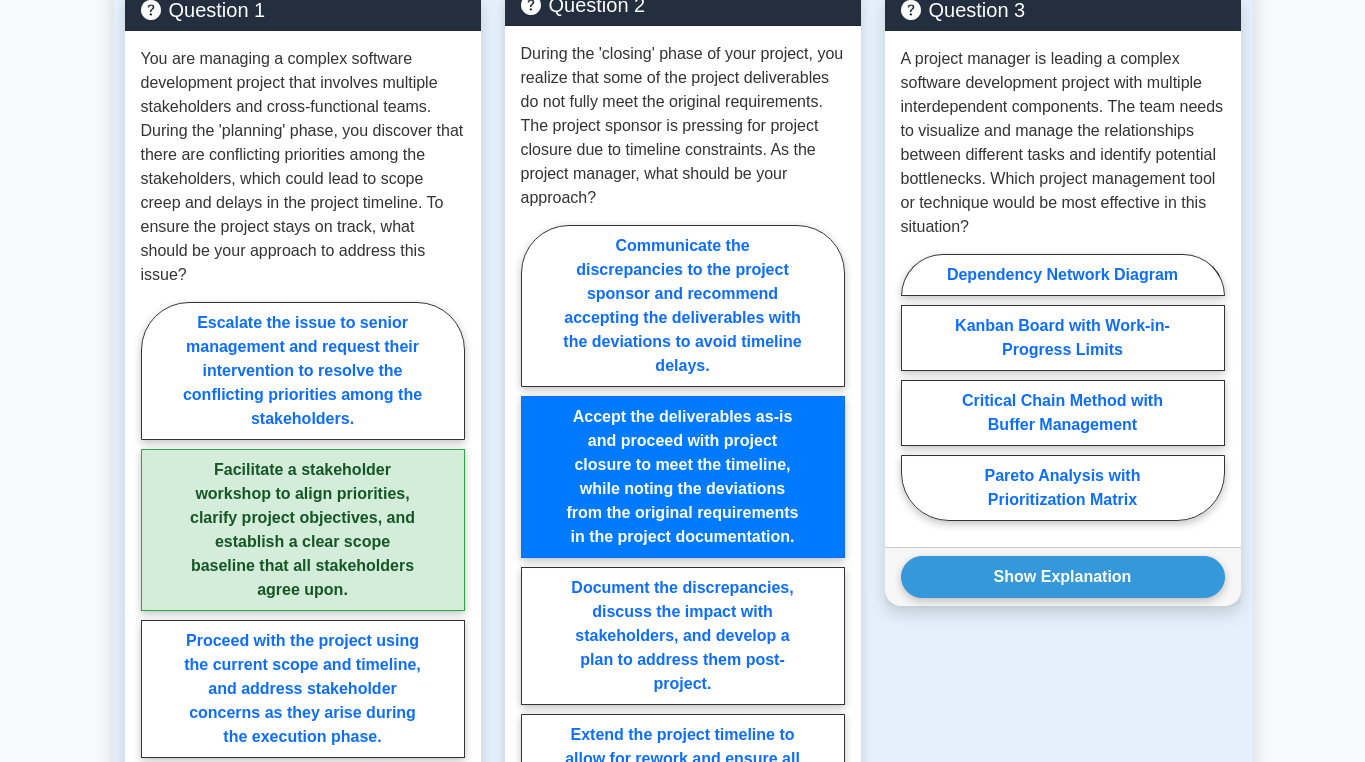 scroll, scrollTop: 1700, scrollLeft: 0, axis: vertical 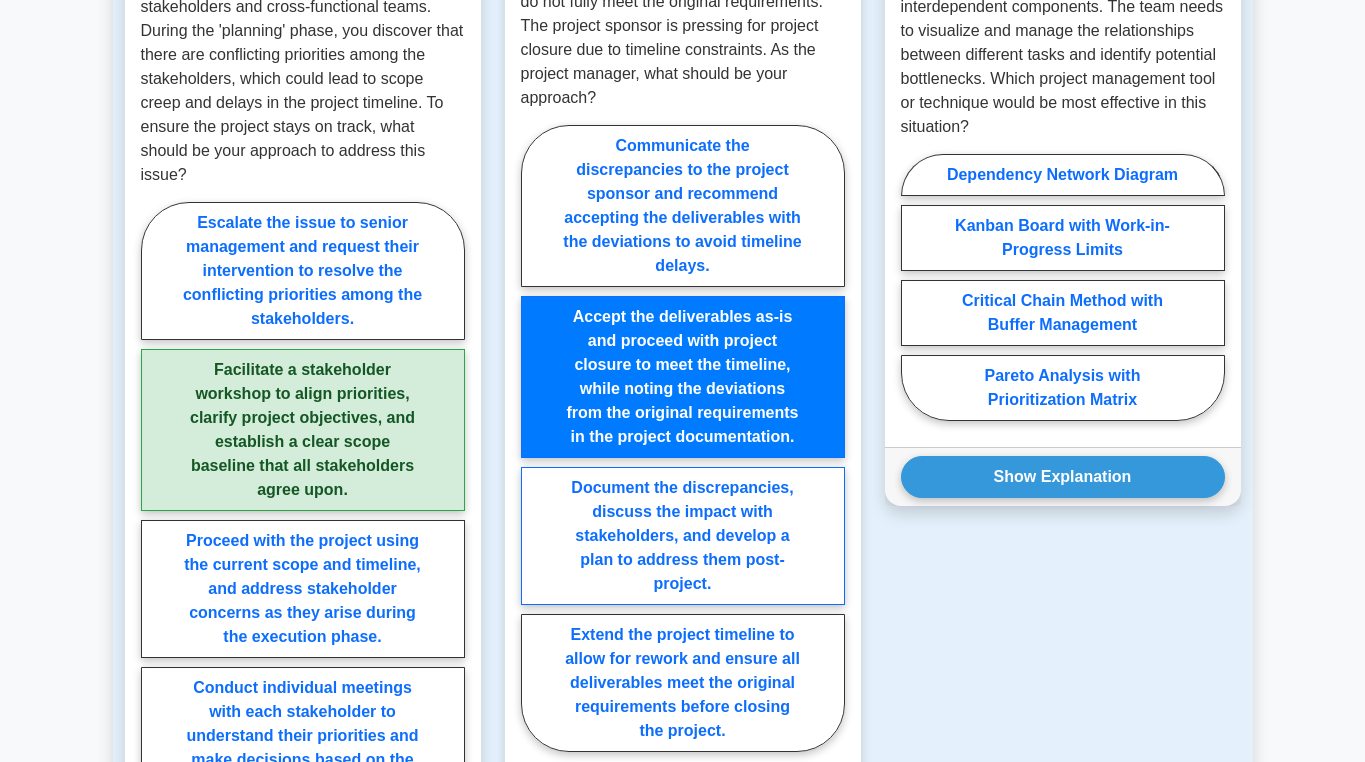click on "Document the discrepancies, discuss the impact with stakeholders, and develop a plan to address them post-project." at bounding box center (683, 536) 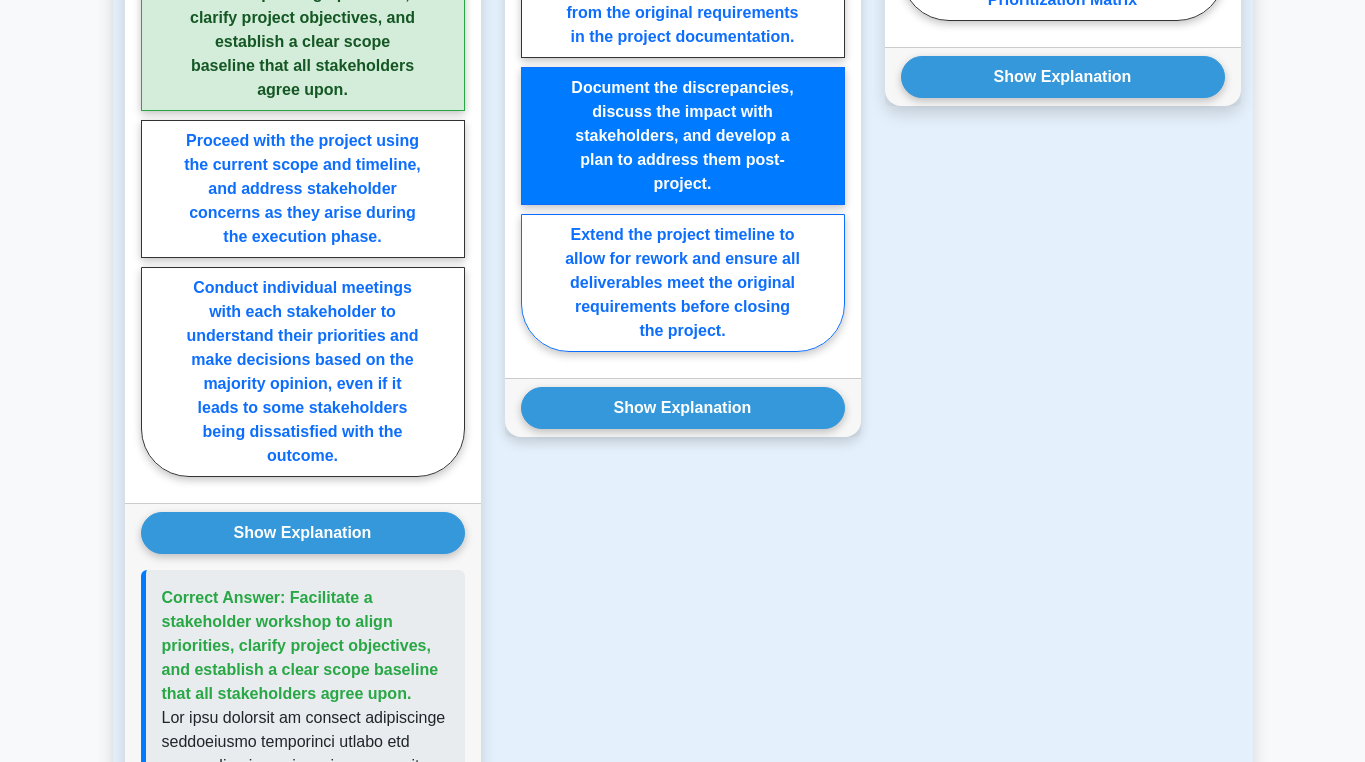 scroll, scrollTop: 1800, scrollLeft: 0, axis: vertical 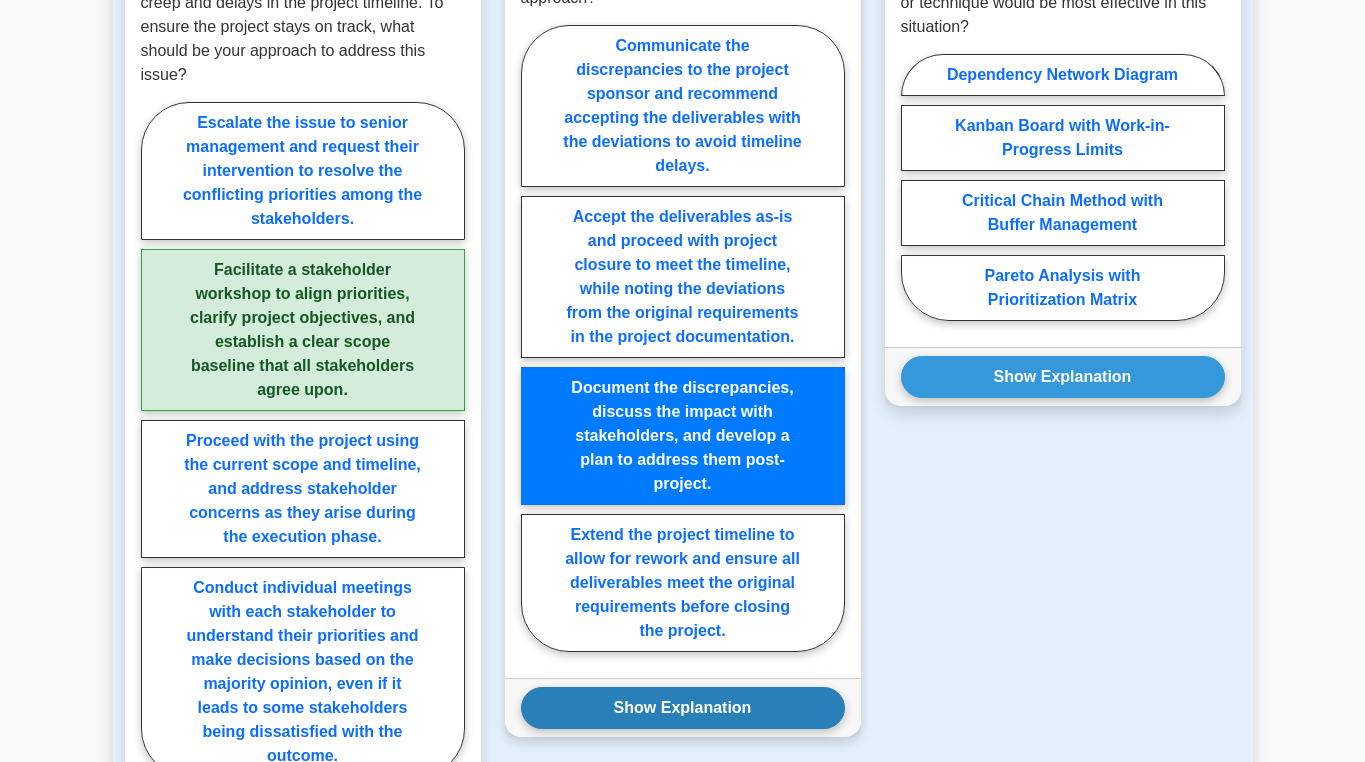 click on "Show Explanation" at bounding box center [683, 708] 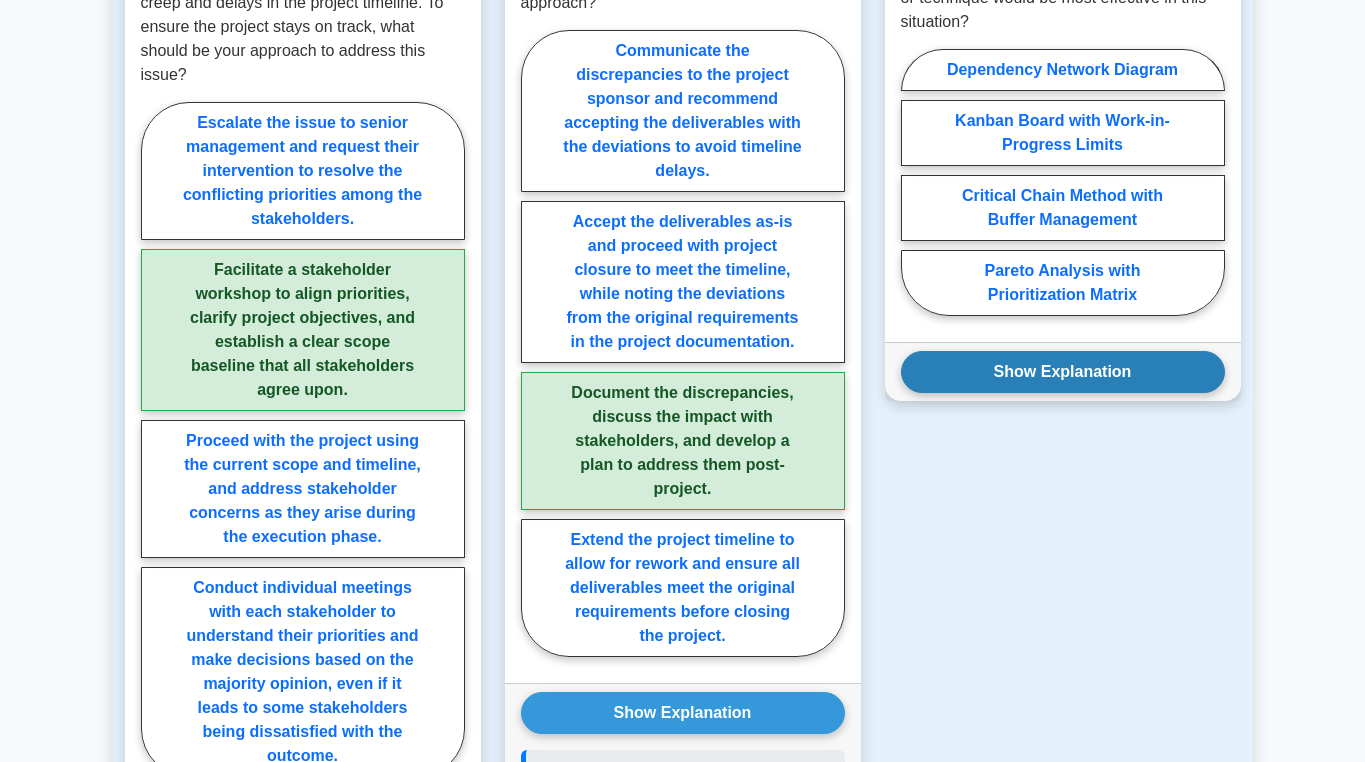 scroll, scrollTop: 1600, scrollLeft: 0, axis: vertical 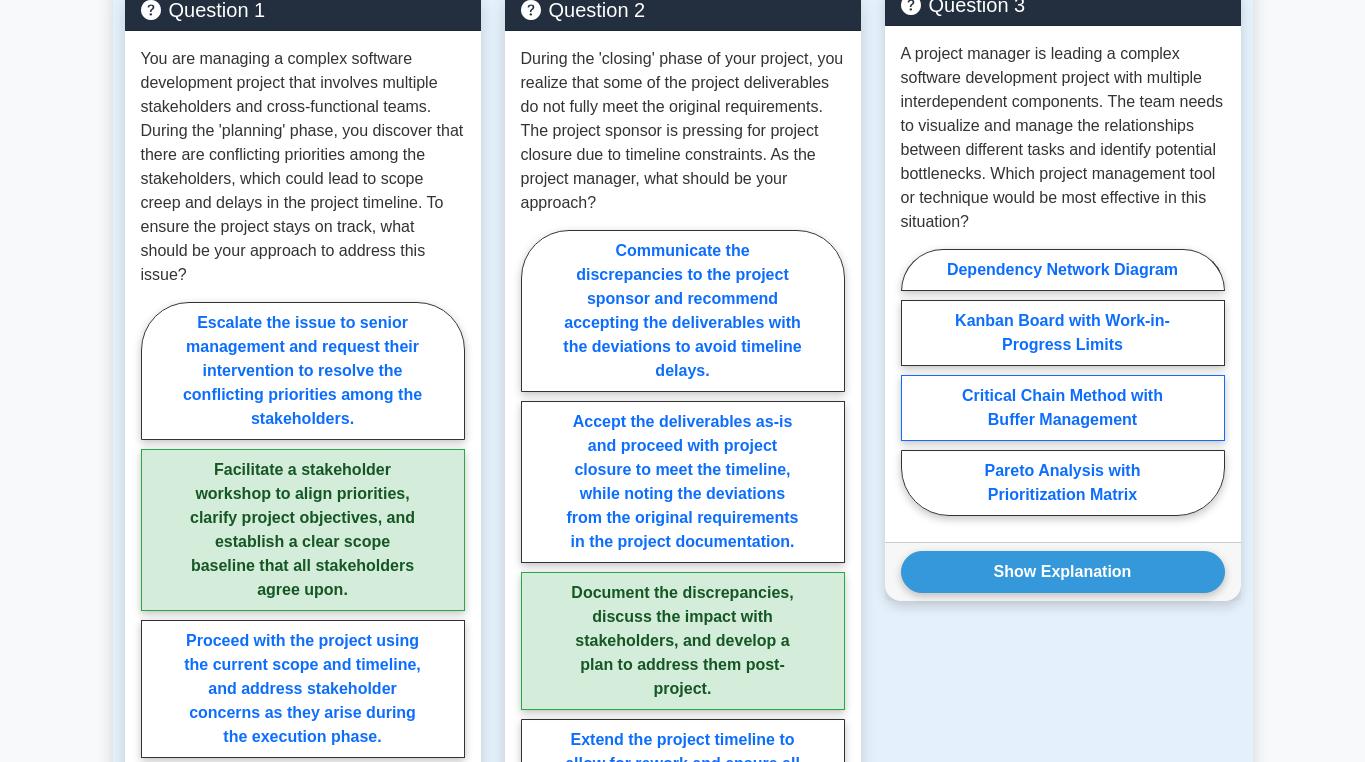 click on "Critical Chain Method with Buffer Management" at bounding box center [1063, 408] 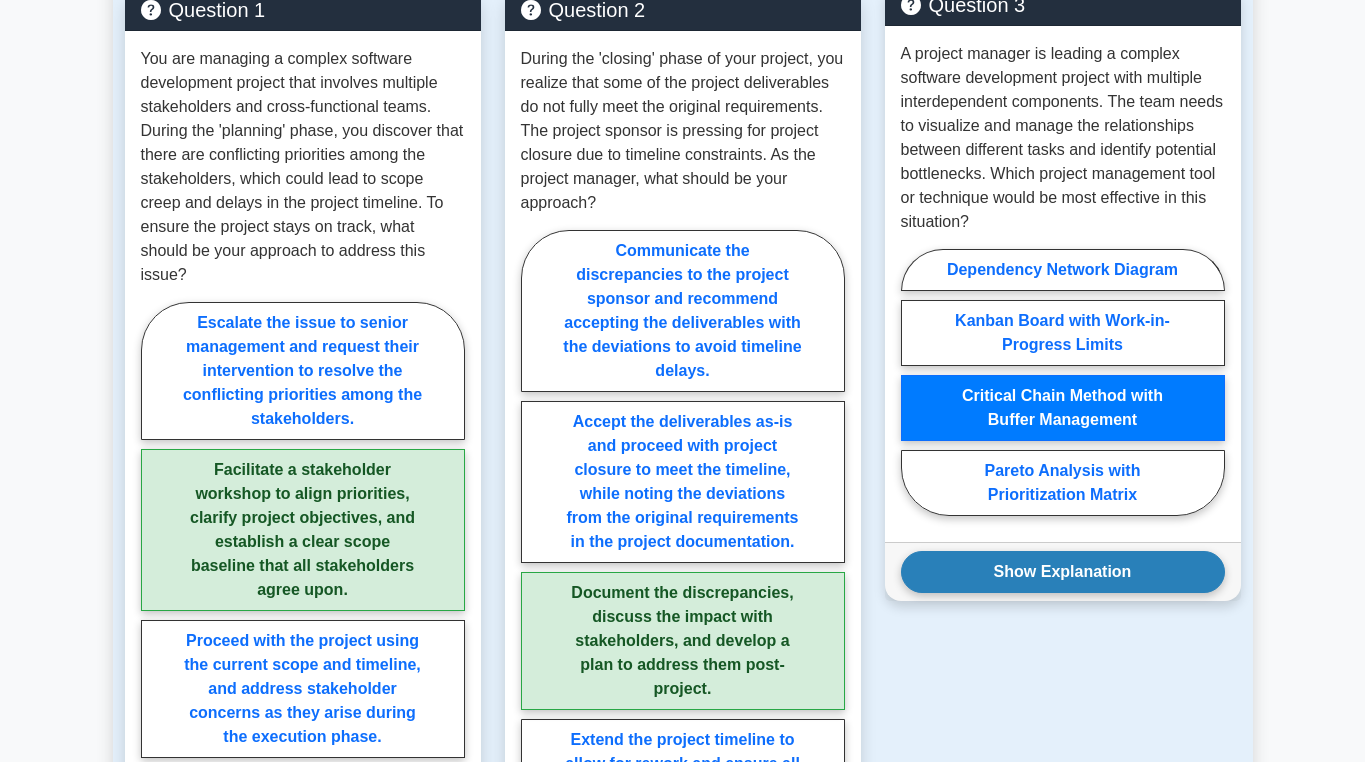 click on "Show Explanation" at bounding box center [1063, 572] 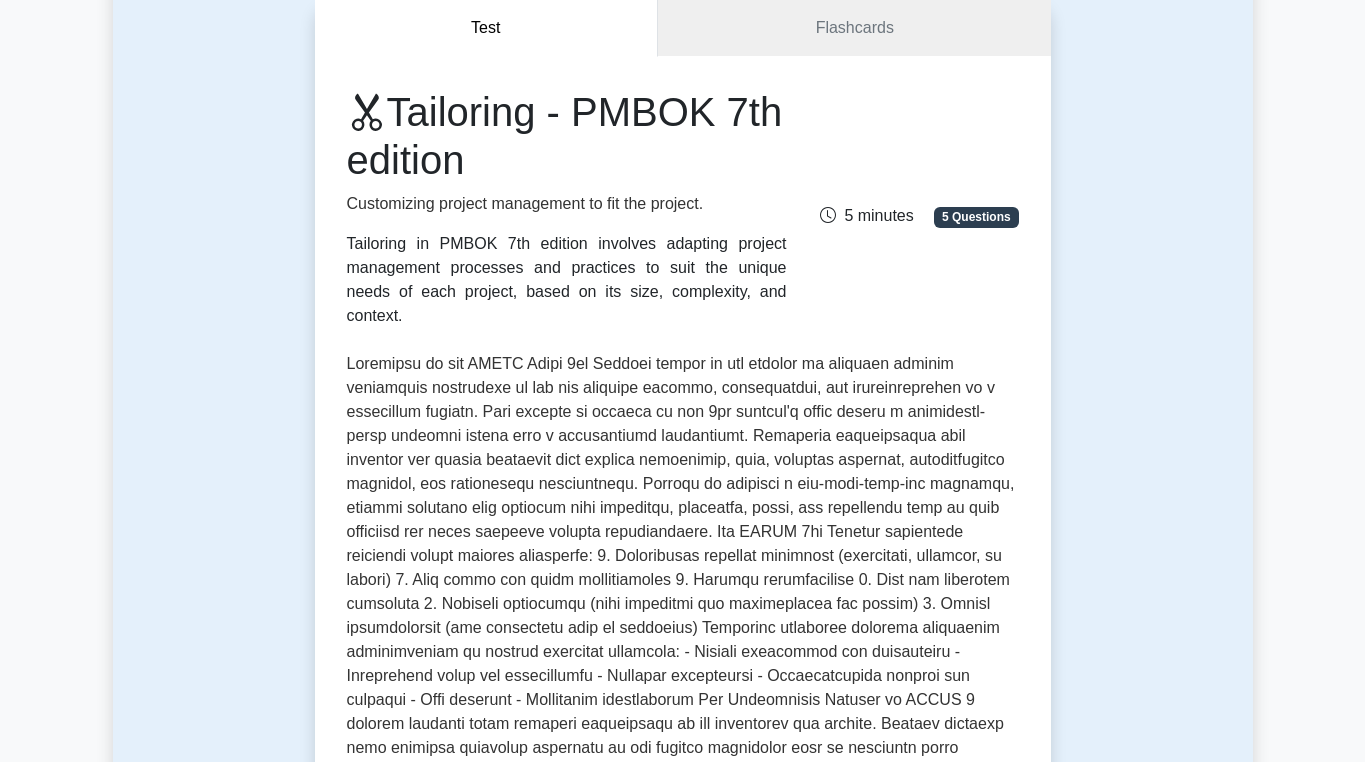scroll, scrollTop: 0, scrollLeft: 0, axis: both 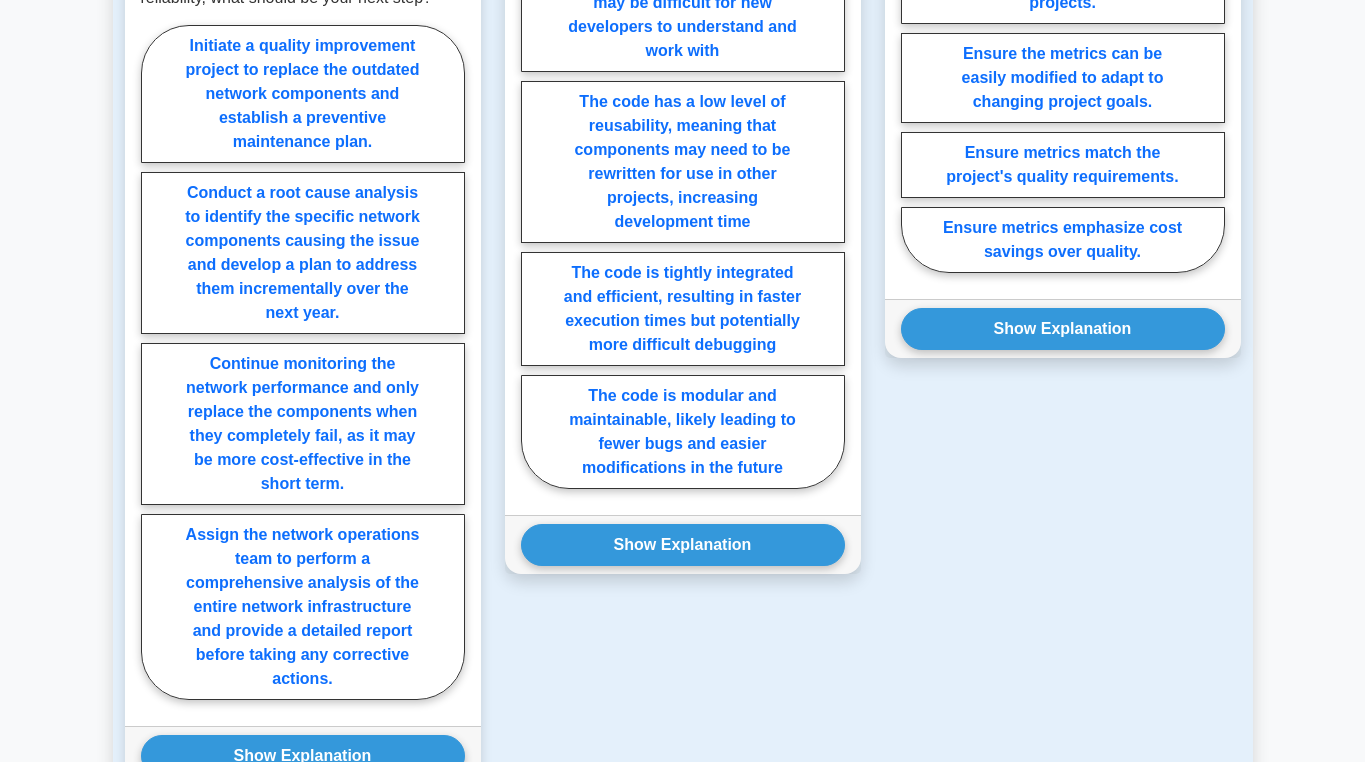 click on "Conduct a root cause analysis to identify the specific network components causing the issue and develop a plan to address them incrementally over the next year." at bounding box center [303, 253] 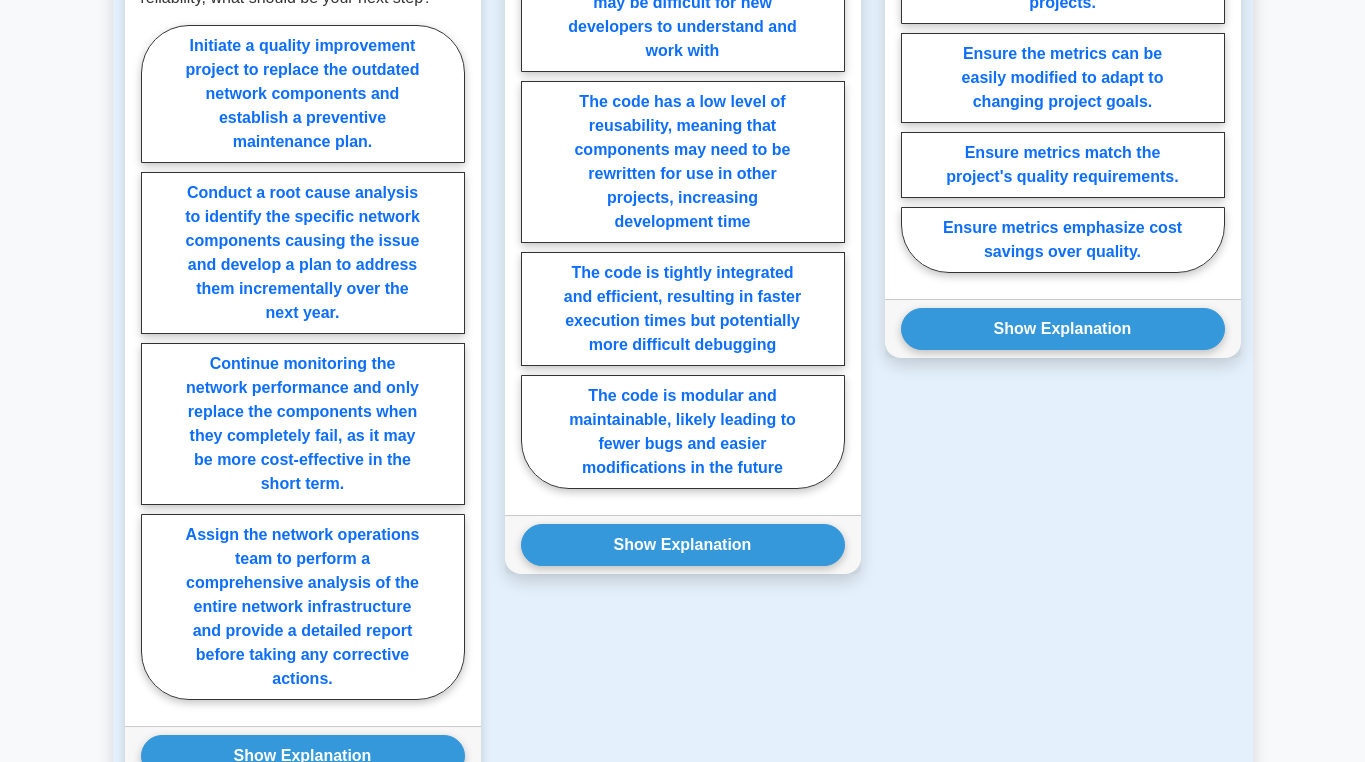 click on "Conduct a root cause analysis to identify the specific network components causing the issue and develop a plan to address them incrementally over the next year." at bounding box center (147, 368) 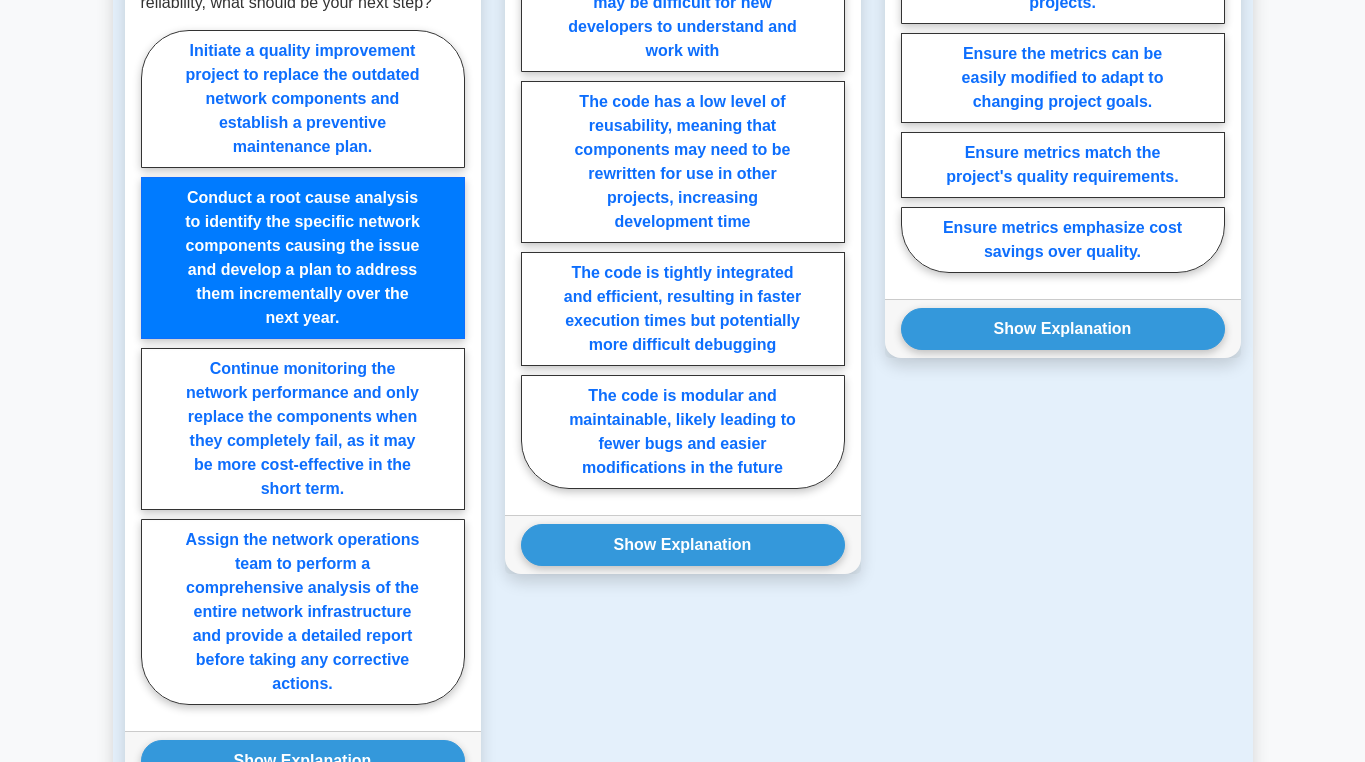scroll, scrollTop: 1900, scrollLeft: 0, axis: vertical 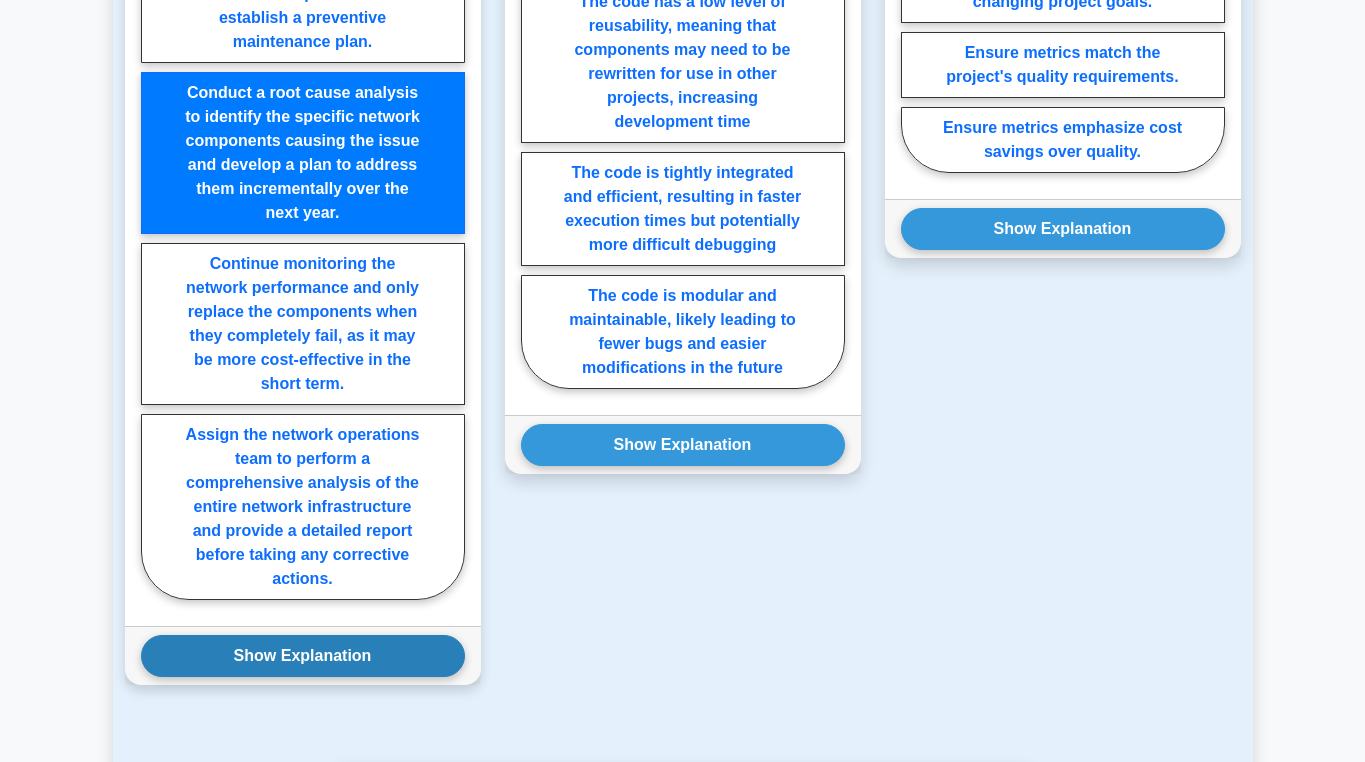 click on "Show Explanation" at bounding box center [303, 656] 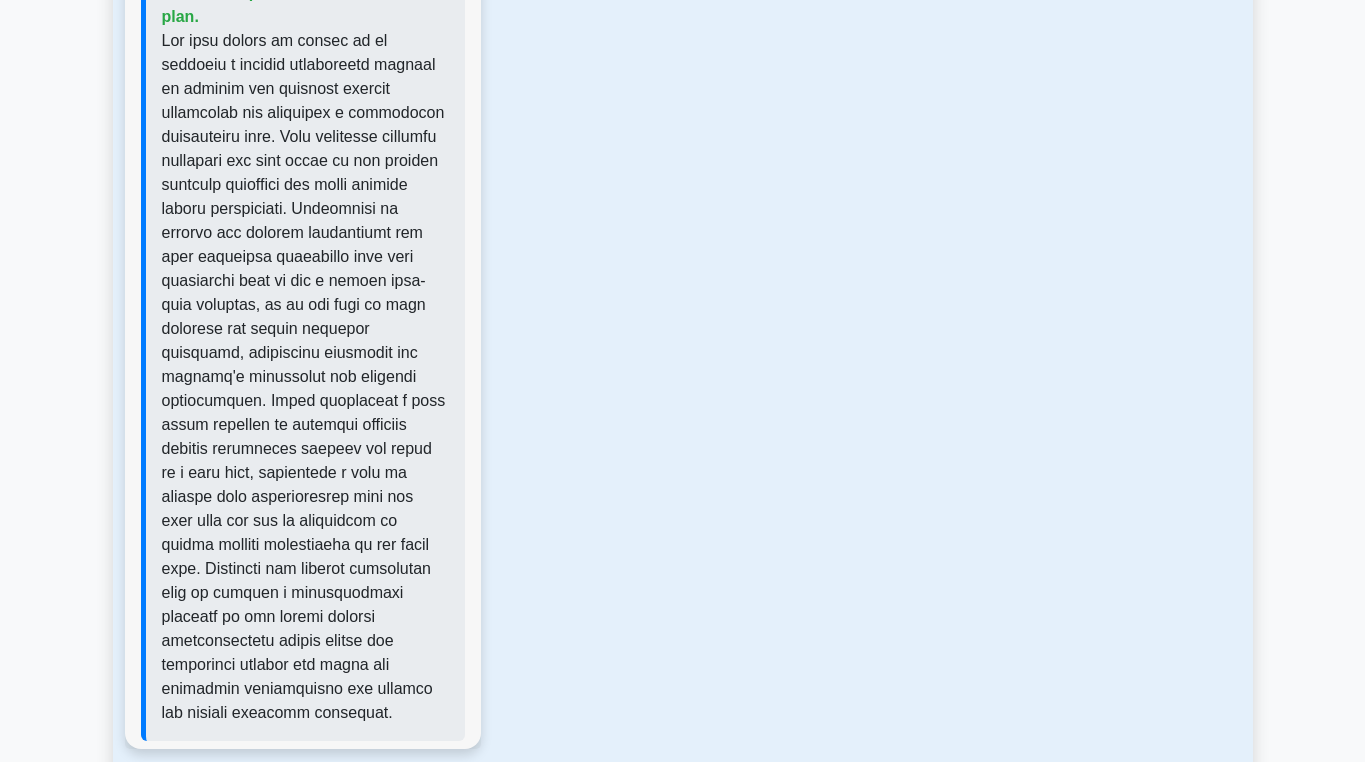 scroll, scrollTop: 2500, scrollLeft: 0, axis: vertical 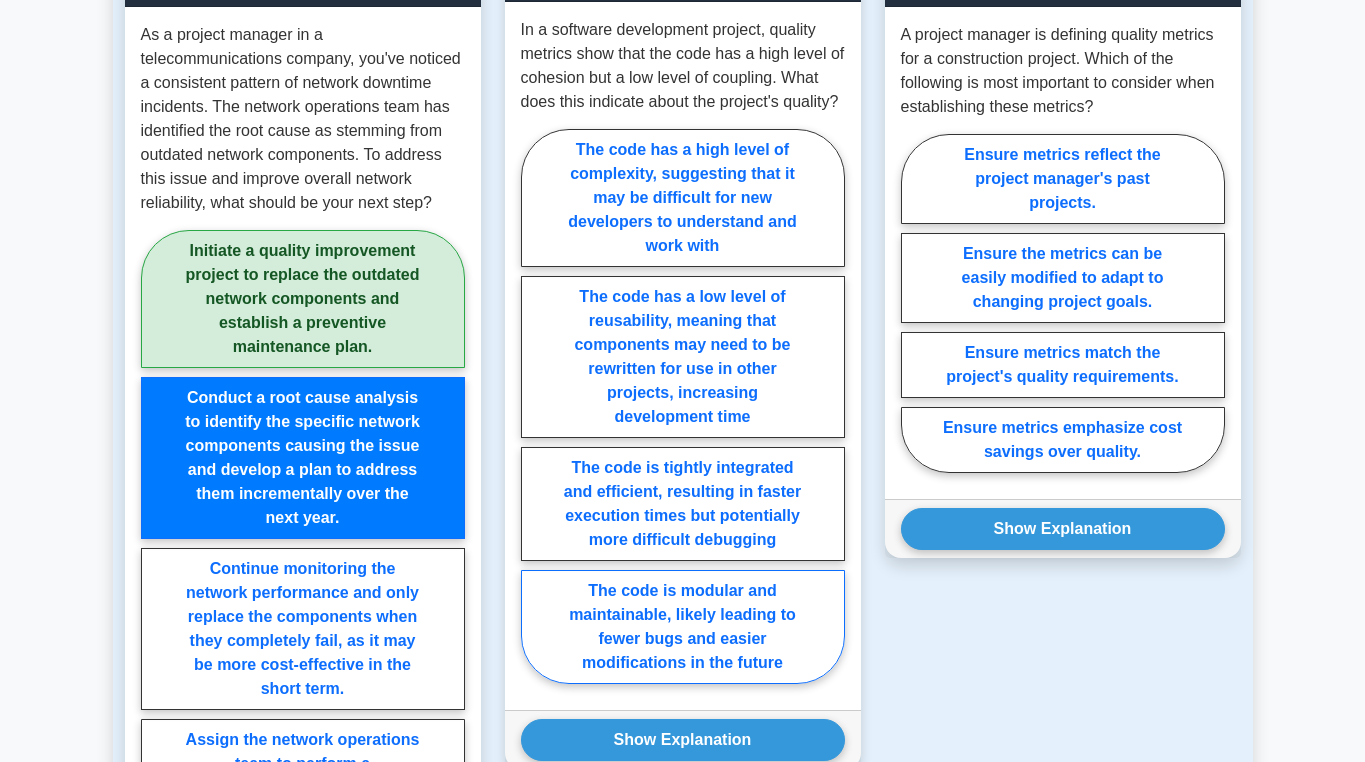 click on "The code is modular and maintainable, likely leading to fewer bugs and easier modifications in the future" at bounding box center [683, 627] 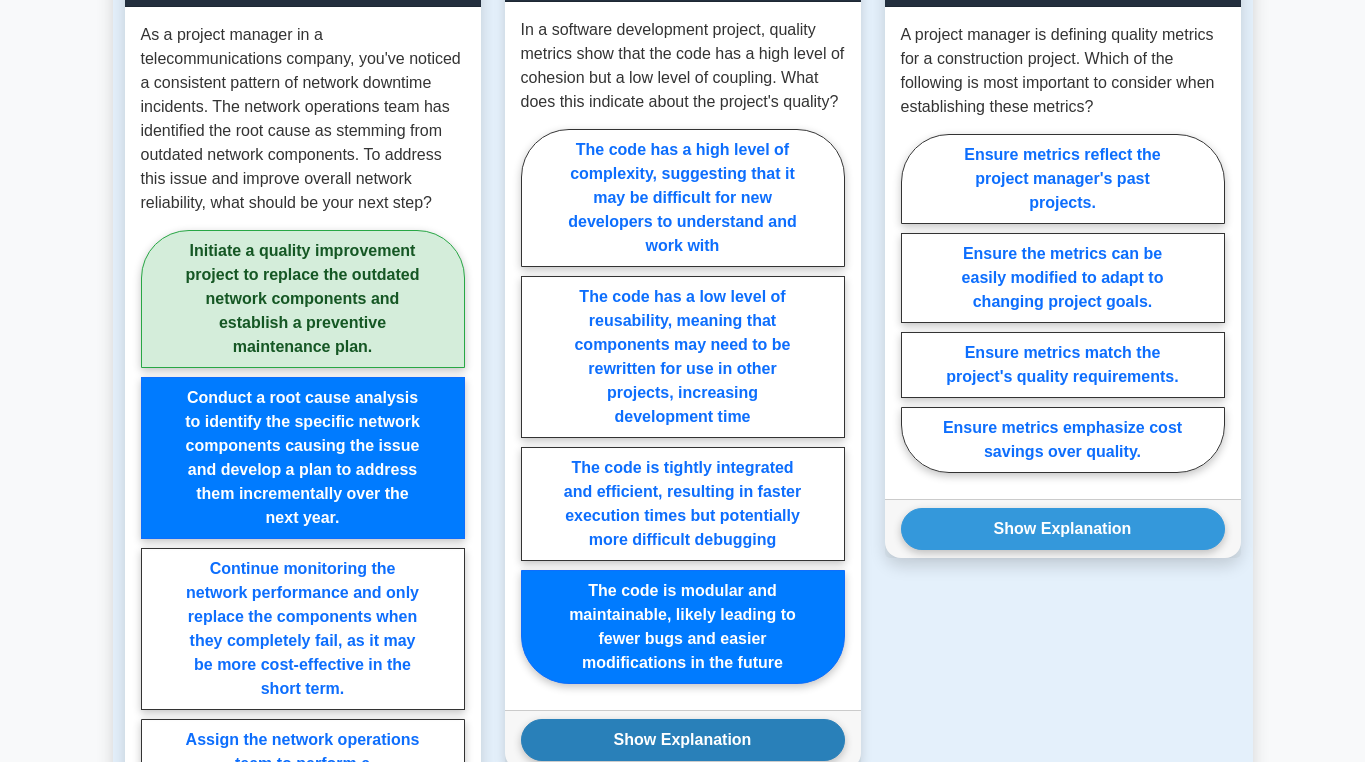 click on "Show Explanation" at bounding box center [683, 740] 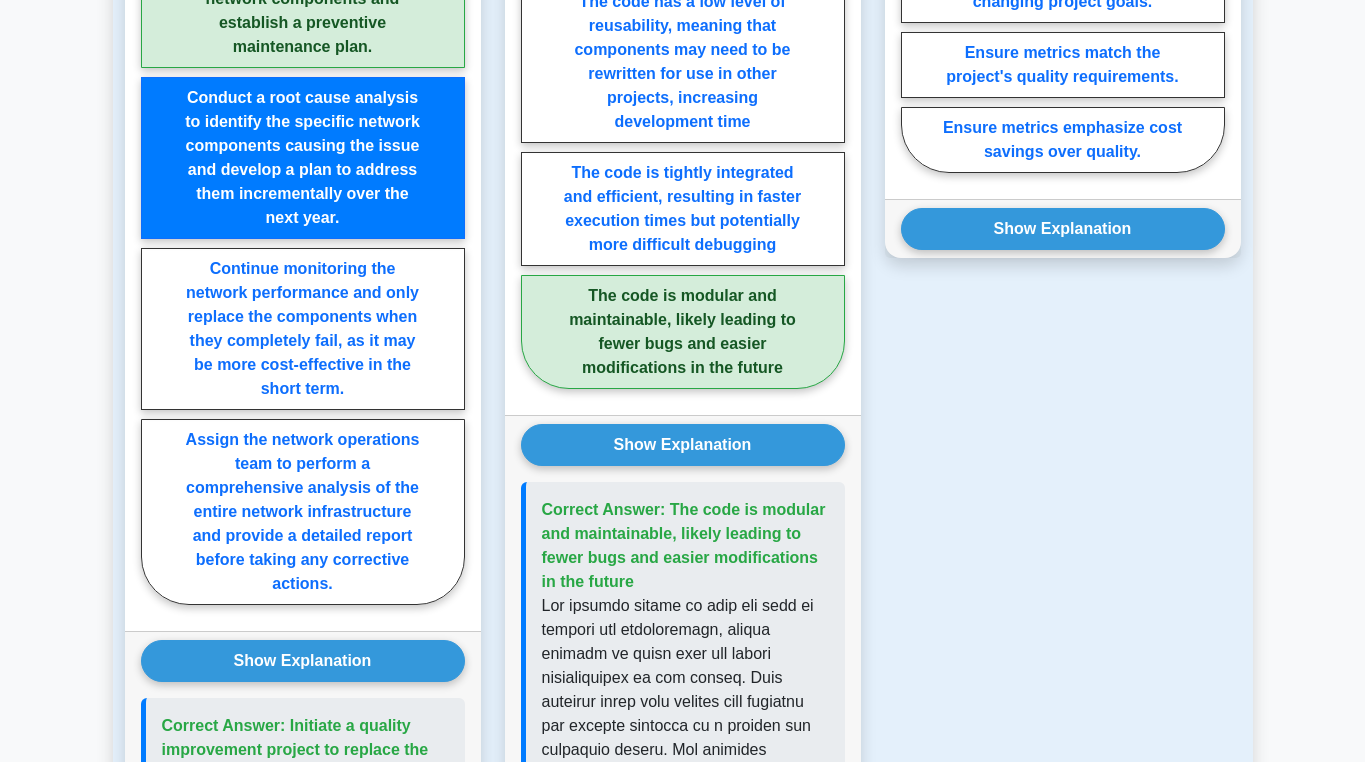 scroll, scrollTop: 1500, scrollLeft: 0, axis: vertical 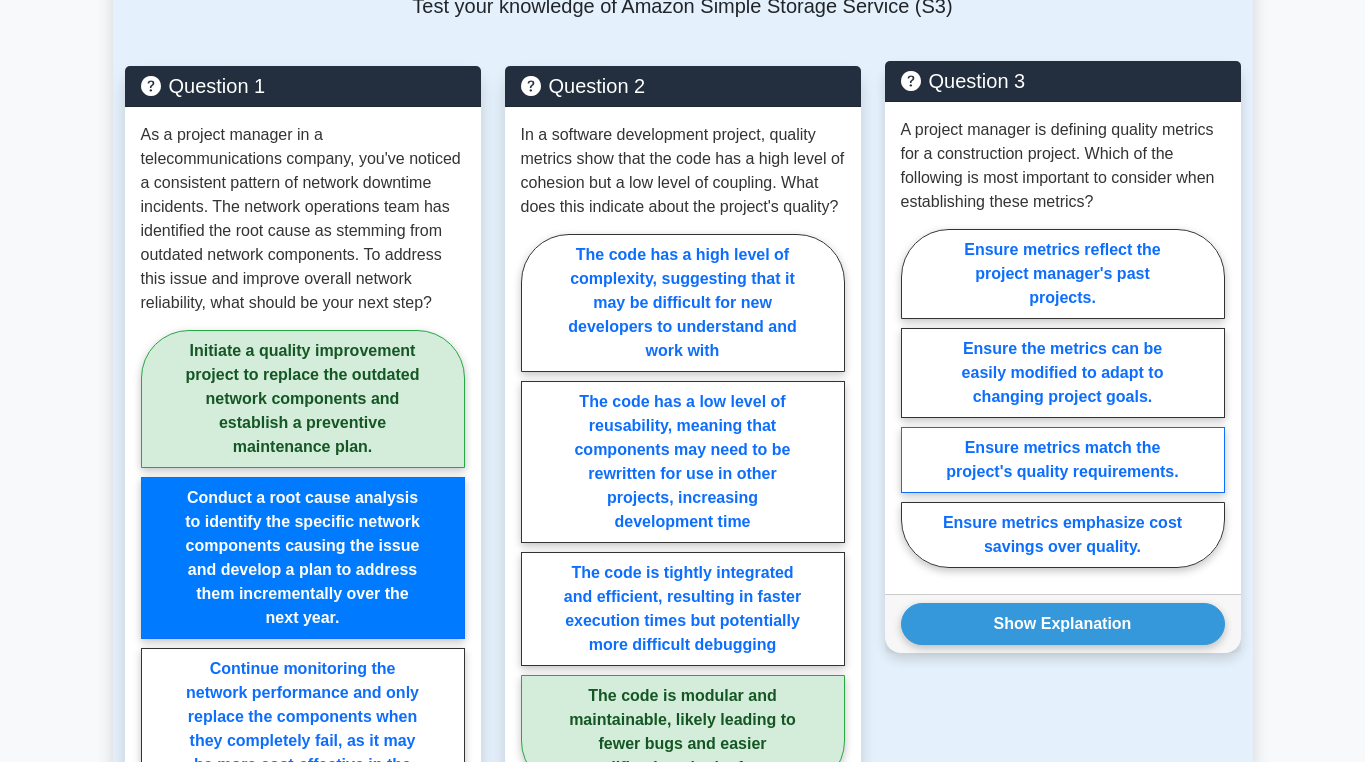 click on "Ensure metrics match the project's quality requirements." at bounding box center [1063, 460] 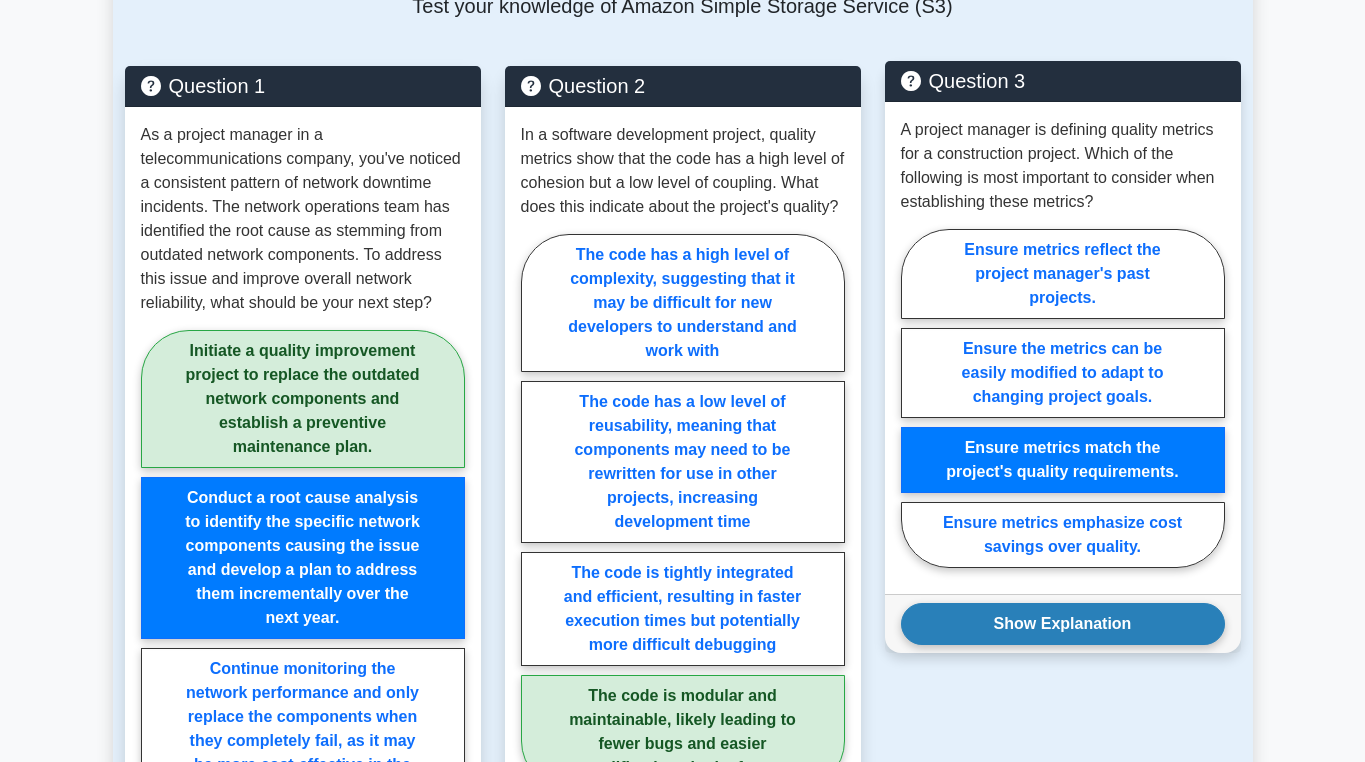 click on "Show Explanation" at bounding box center [1063, 624] 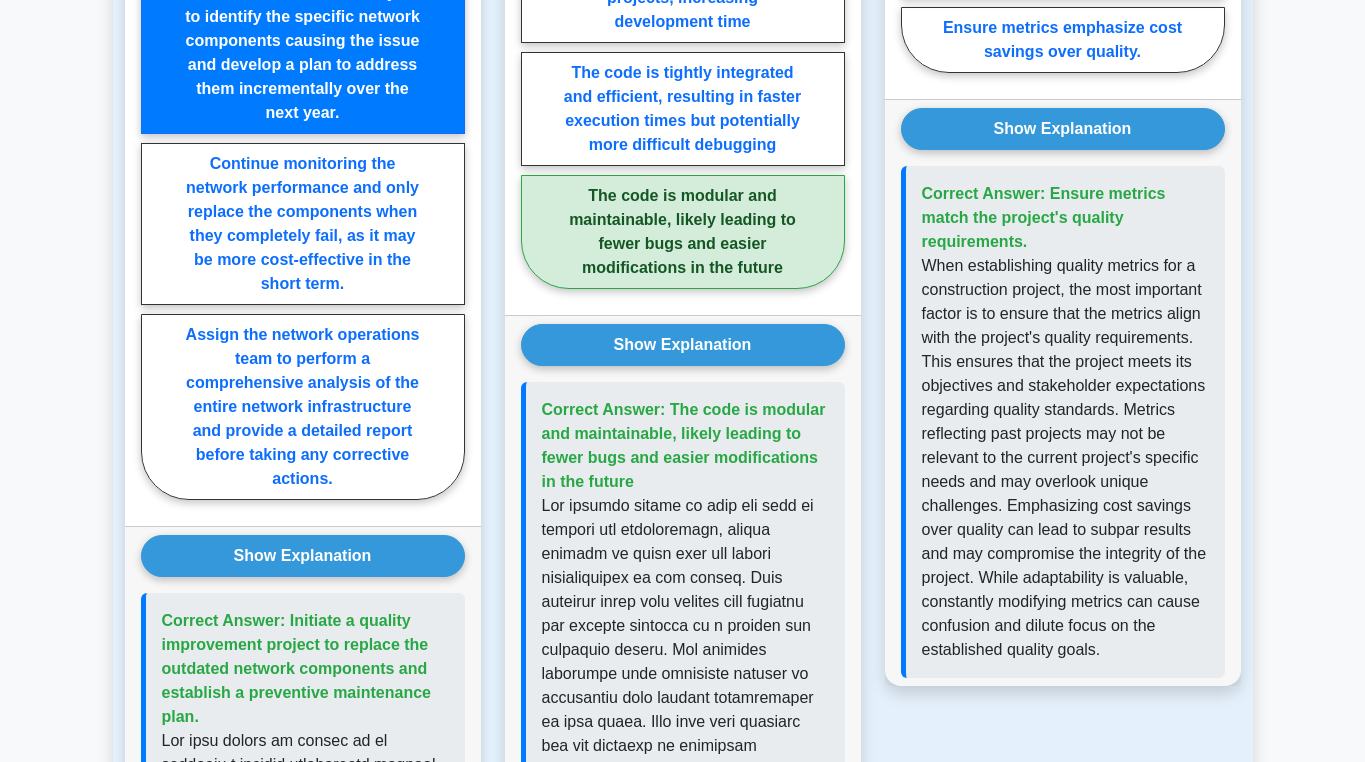 scroll, scrollTop: 1700, scrollLeft: 0, axis: vertical 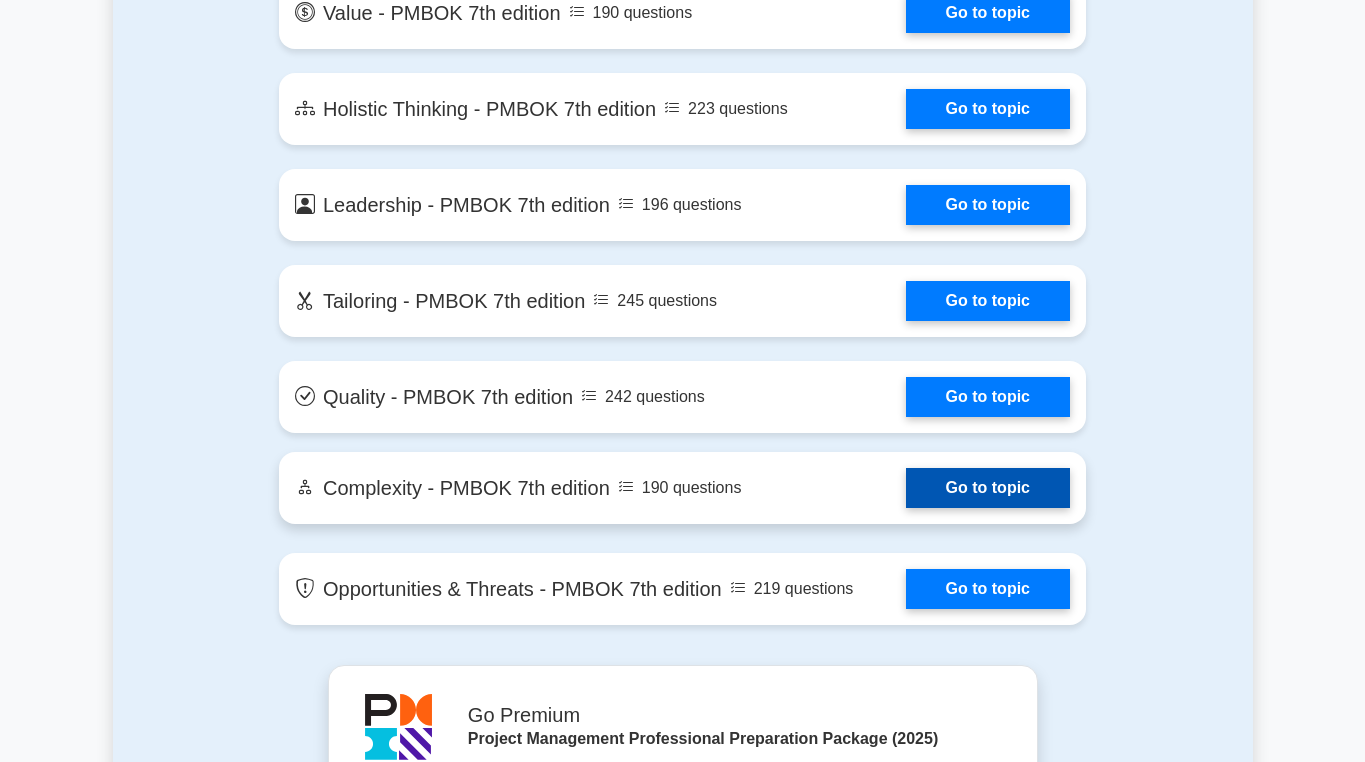 click on "Go to topic" at bounding box center [988, 488] 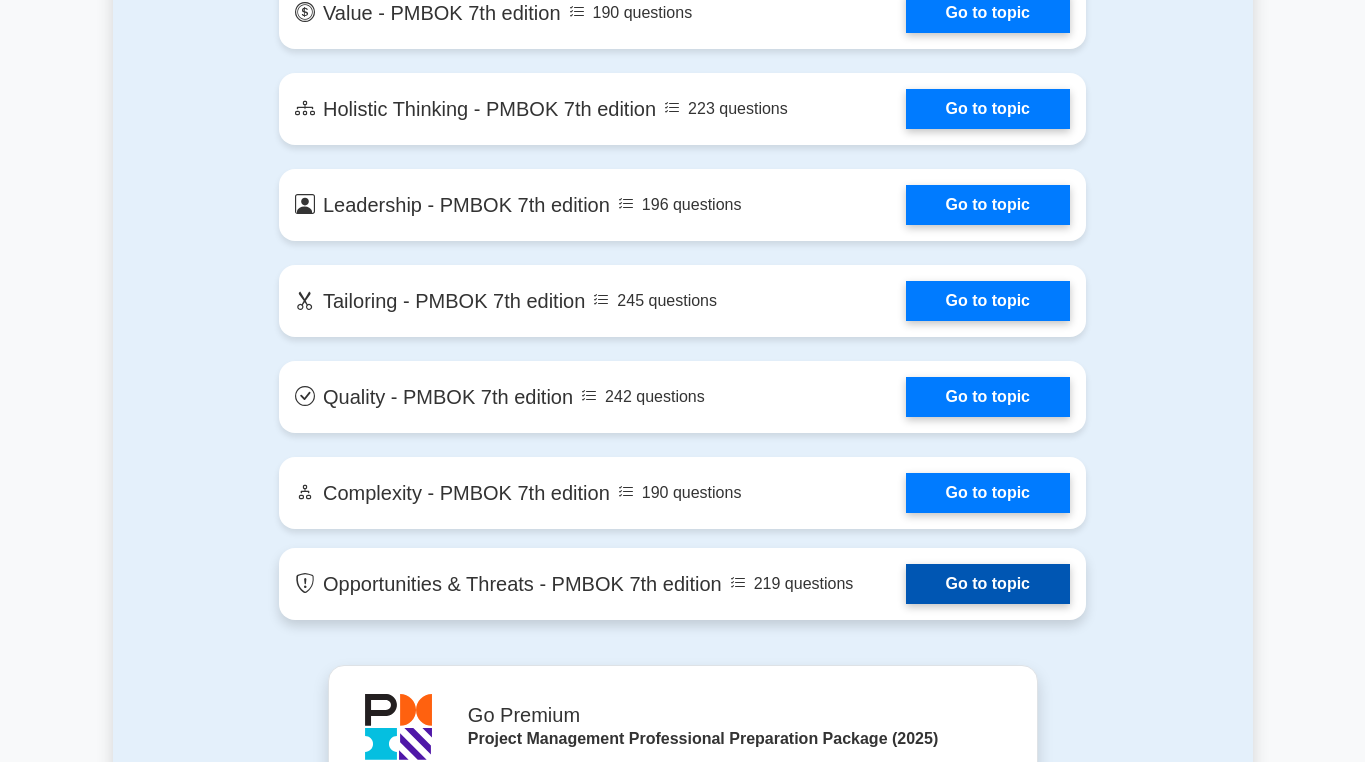 click on "Go to topic" at bounding box center (988, 584) 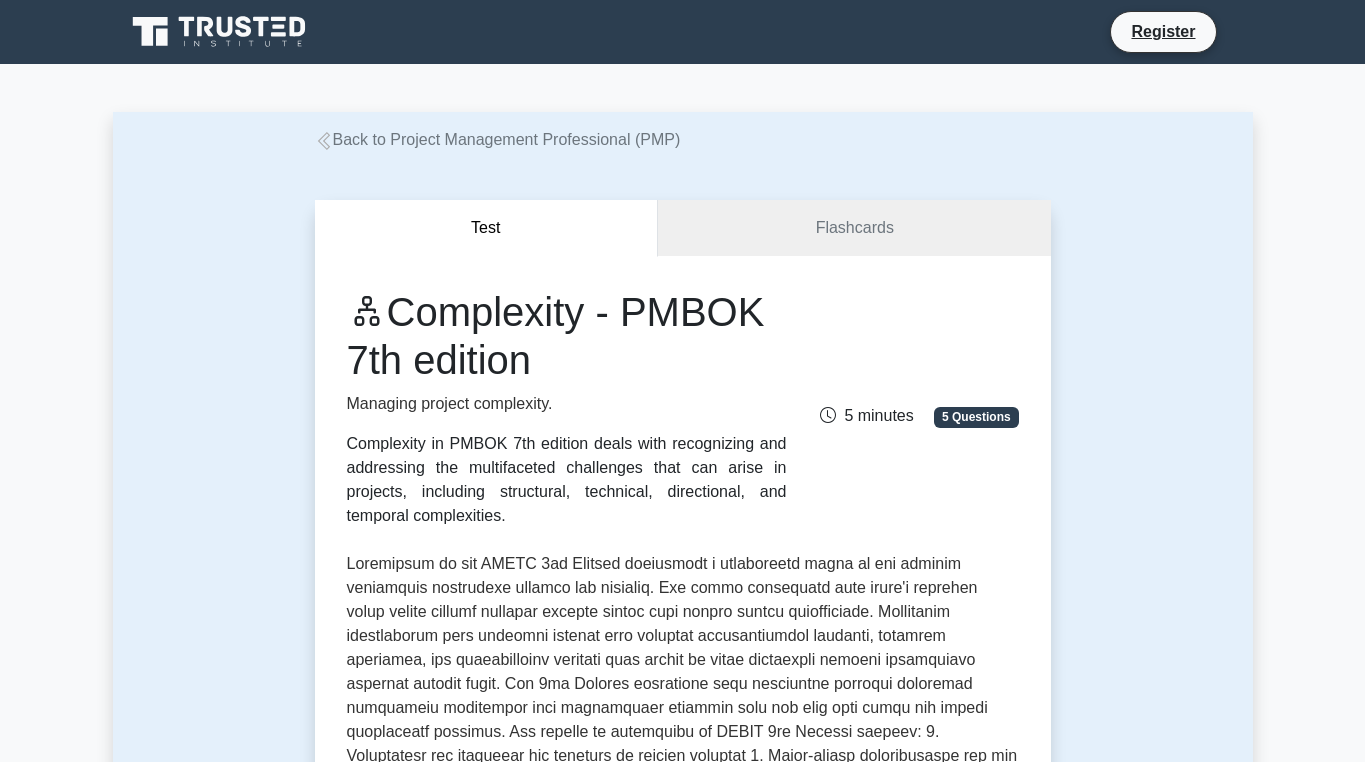 scroll, scrollTop: 0, scrollLeft: 0, axis: both 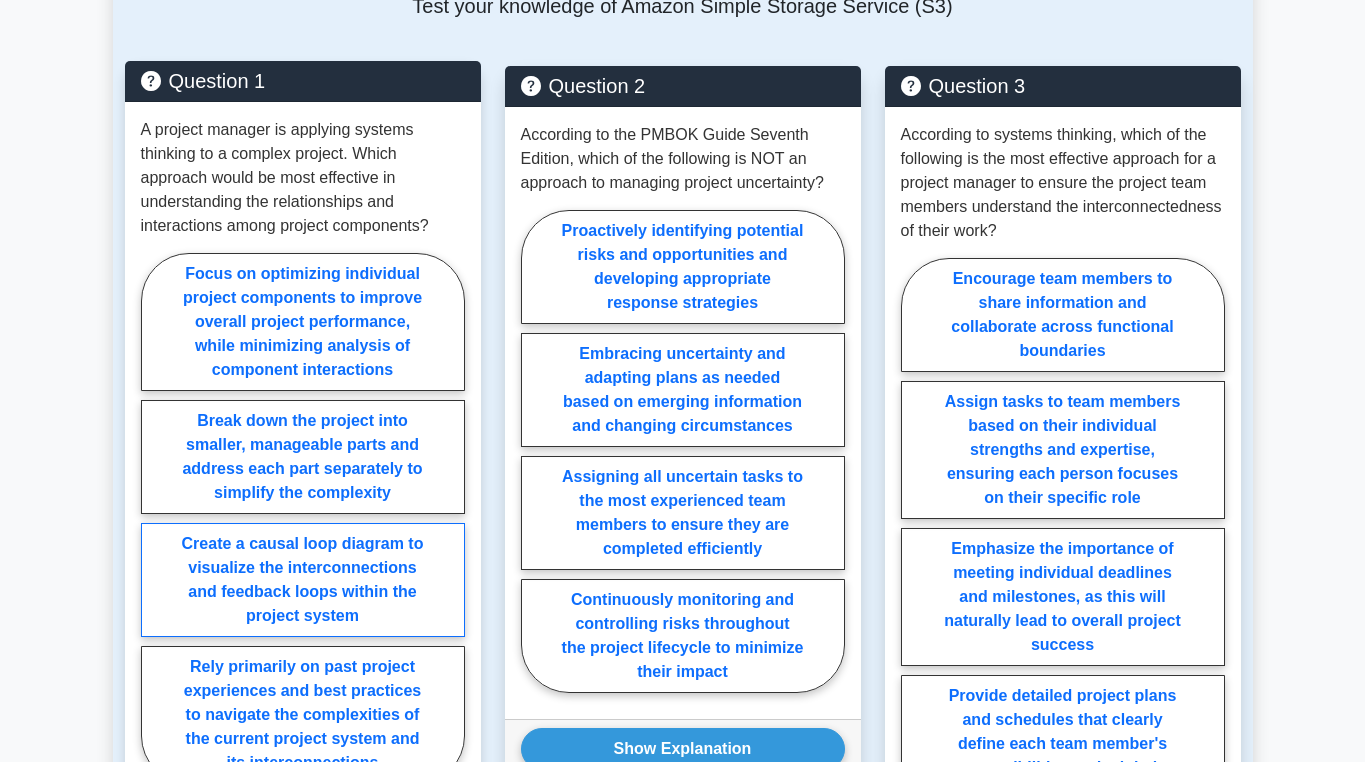 click on "Create a causal loop diagram to visualize the interconnections and feedback loops within the project system" at bounding box center [303, 580] 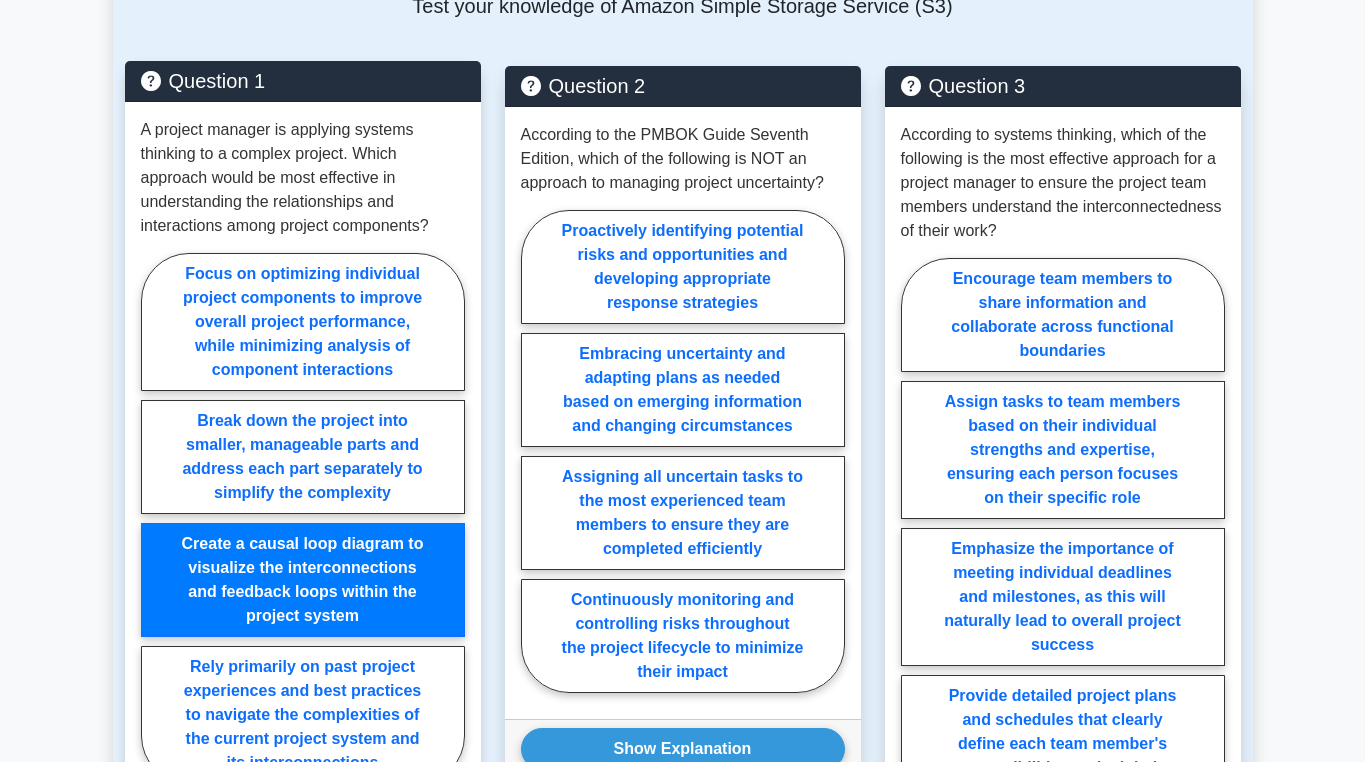 scroll, scrollTop: 1800, scrollLeft: 0, axis: vertical 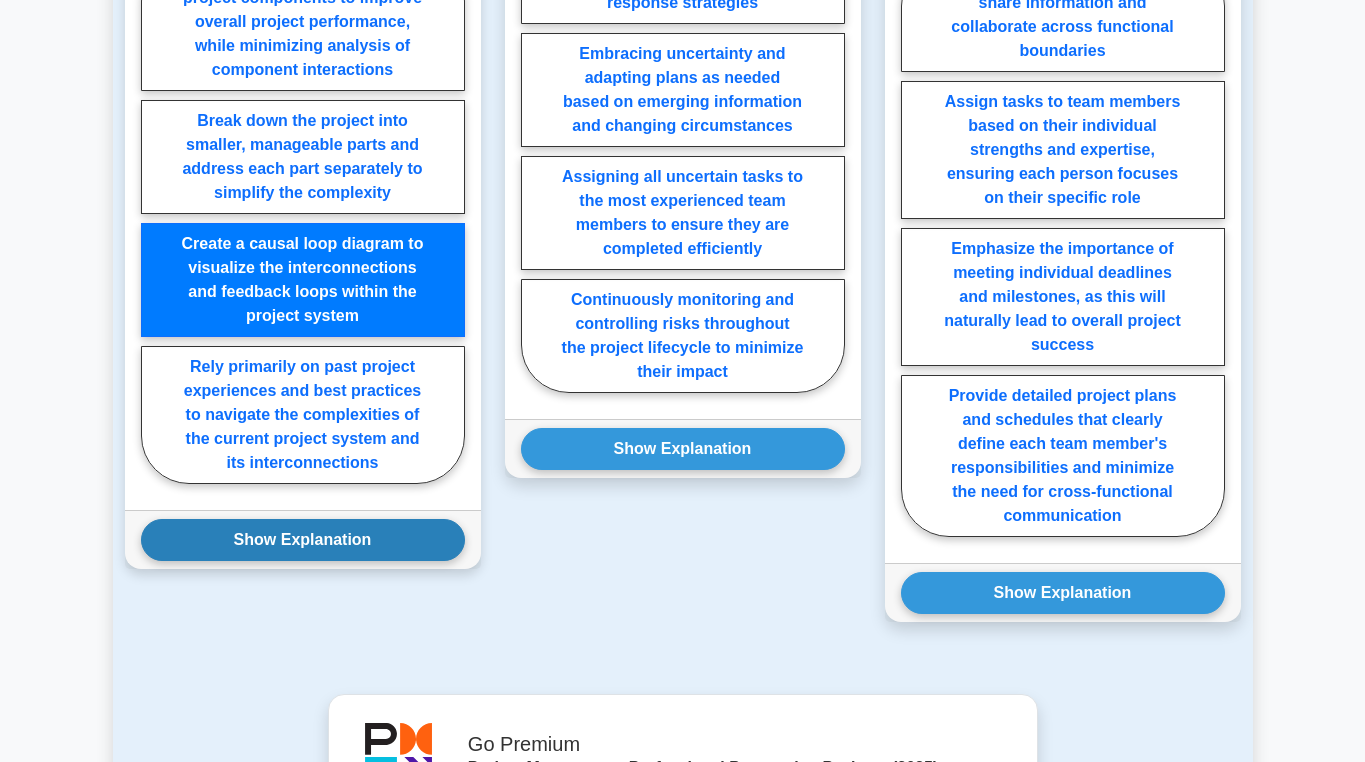 click on "Show Explanation" at bounding box center (303, 540) 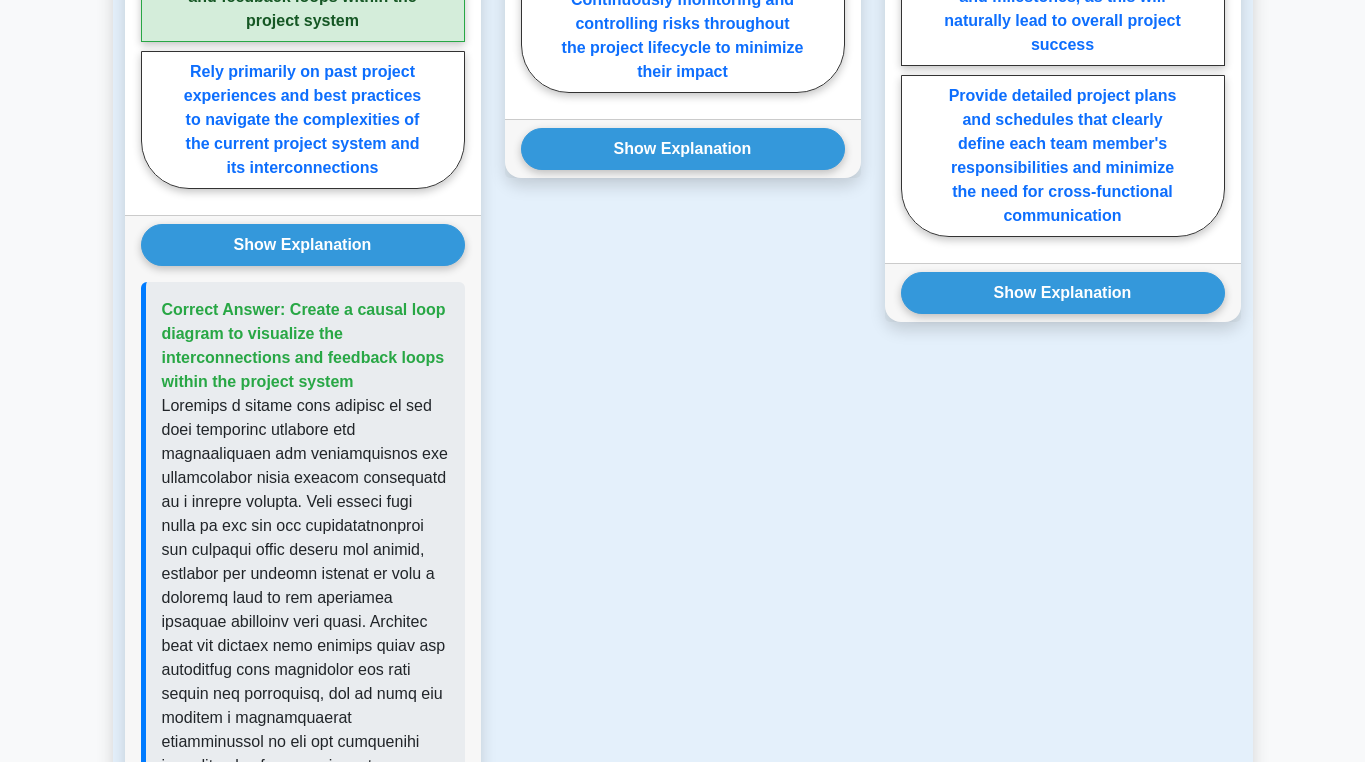 scroll, scrollTop: 1900, scrollLeft: 0, axis: vertical 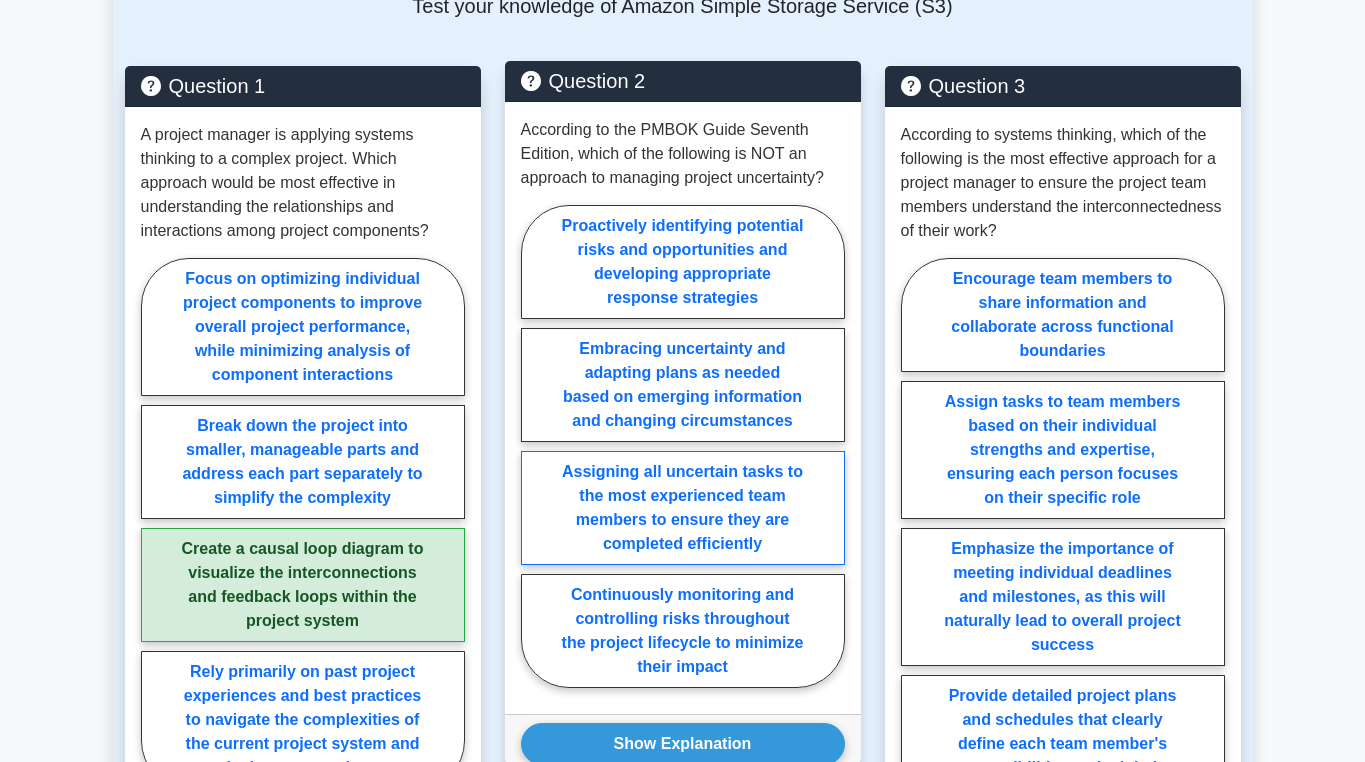 click on "Assigning all uncertain tasks to the most experienced team members to ensure they are completed efficiently" at bounding box center (683, 508) 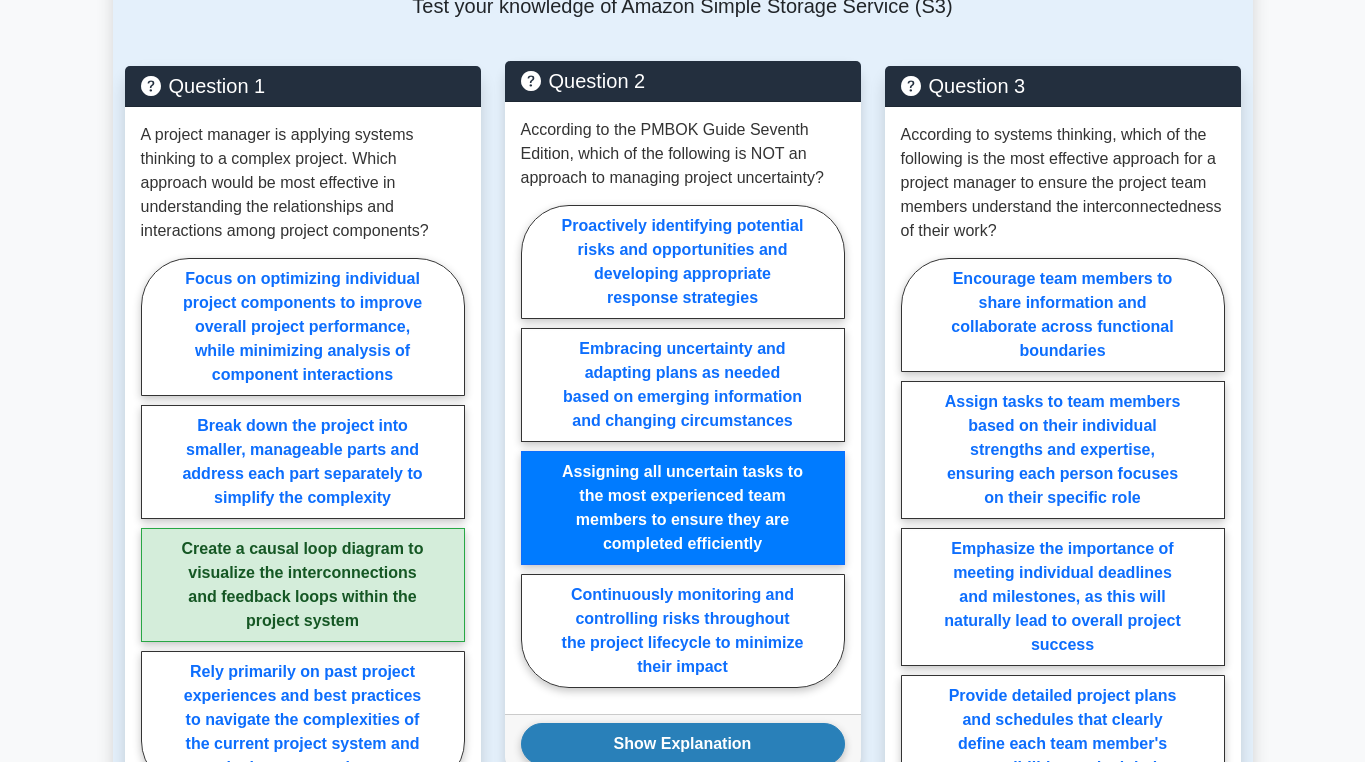 click on "Show Explanation" at bounding box center [683, 744] 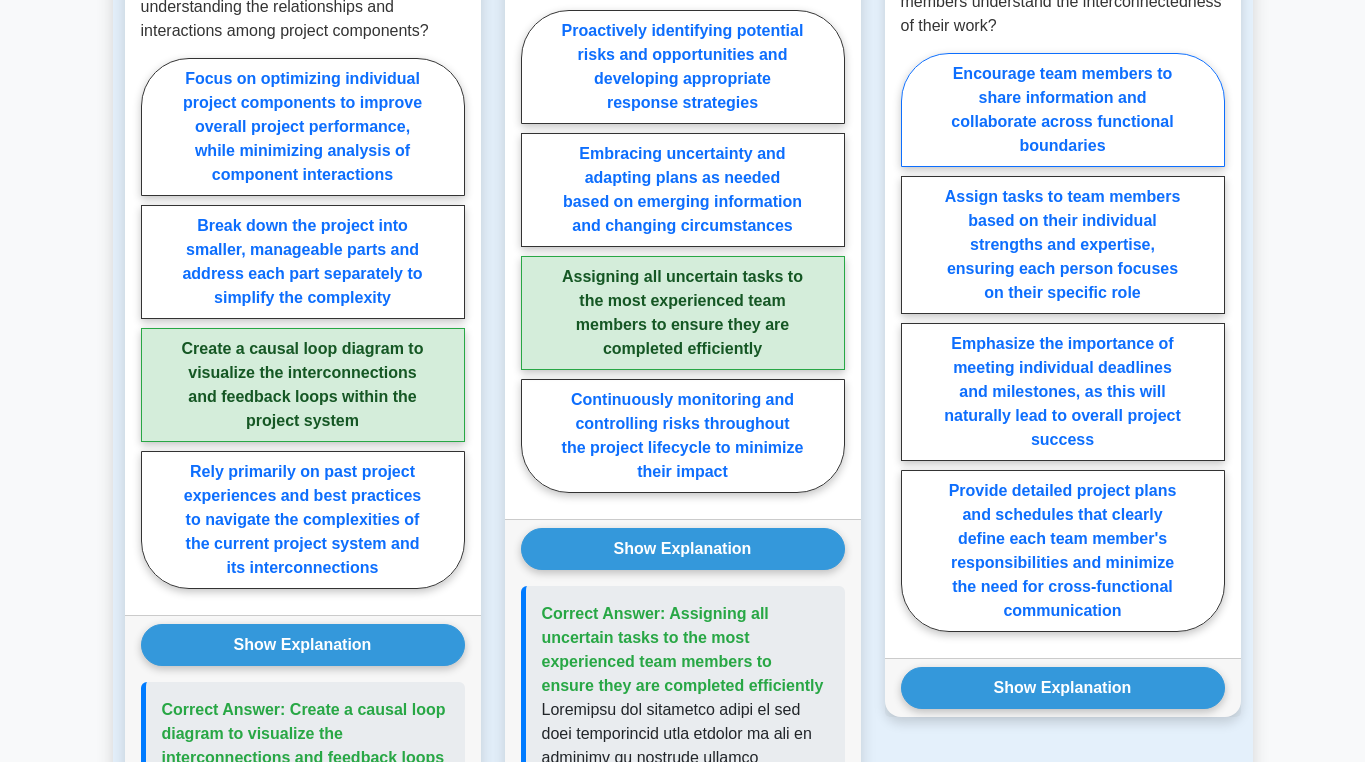 scroll, scrollTop: 1500, scrollLeft: 0, axis: vertical 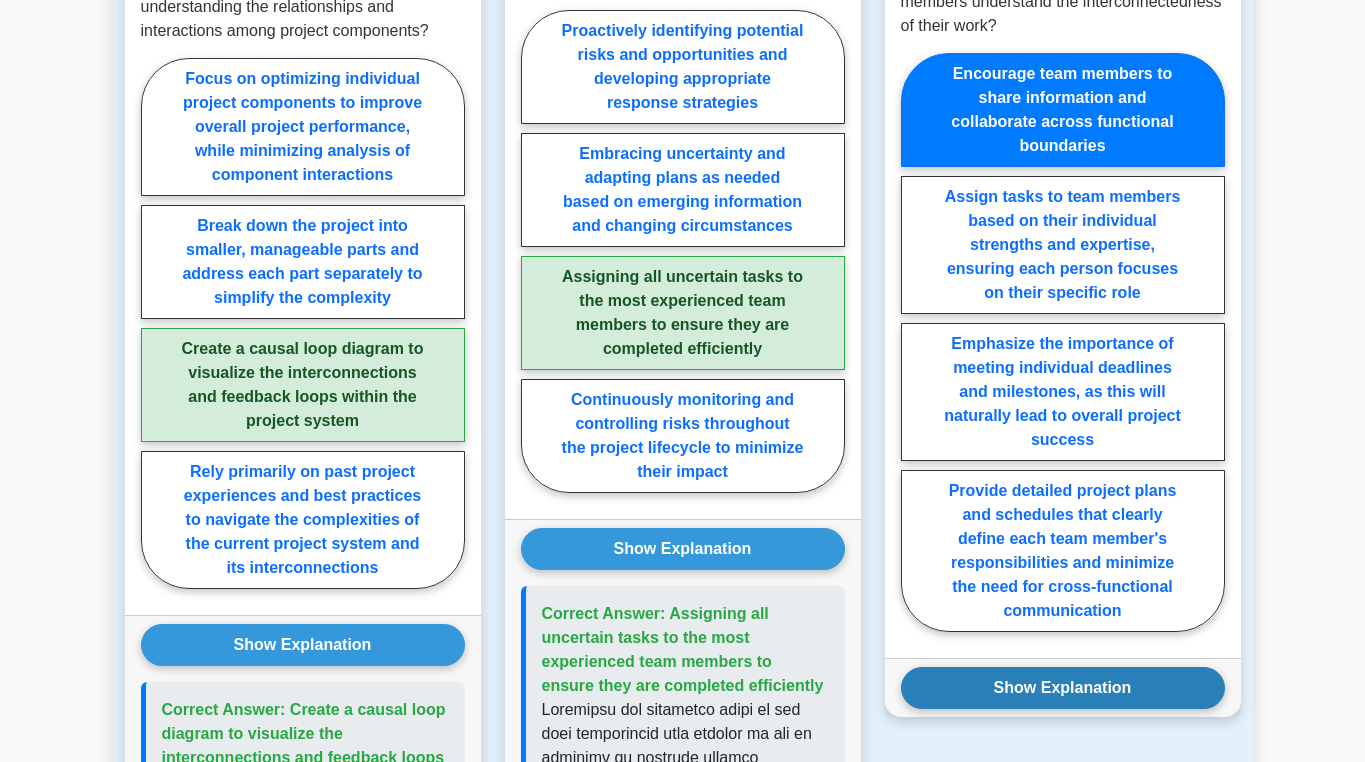 click on "Show Explanation" at bounding box center [1063, 688] 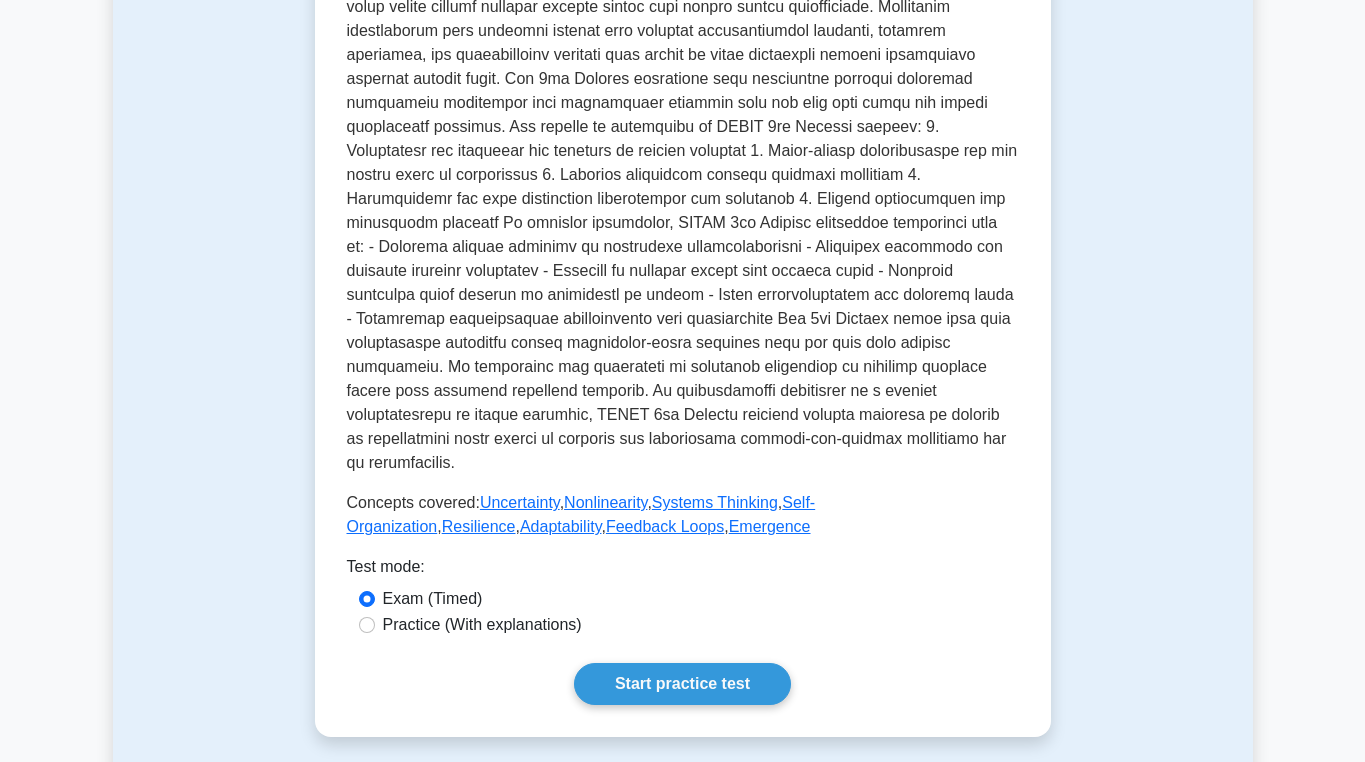 scroll, scrollTop: 200, scrollLeft: 0, axis: vertical 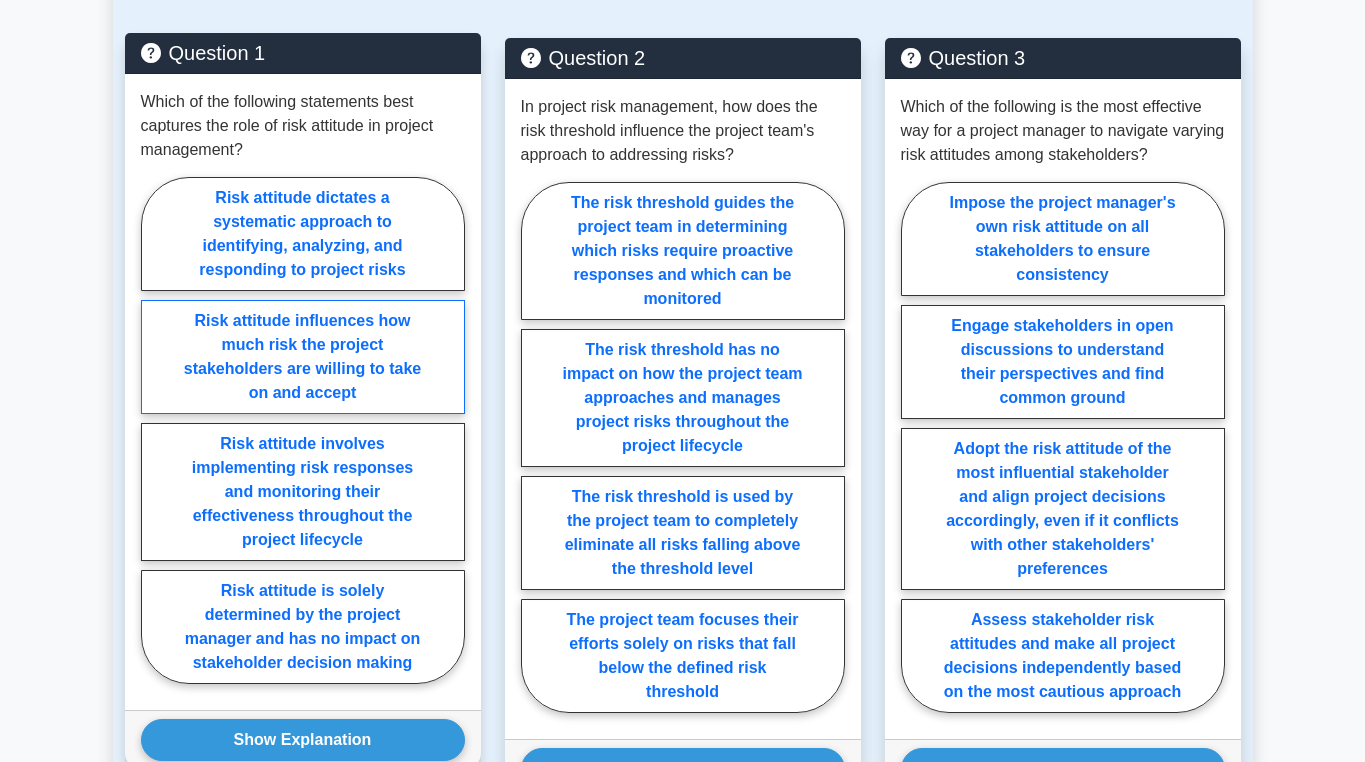 click on "Risk attitude influences how much risk the project stakeholders are willing to take on and accept" at bounding box center (303, 357) 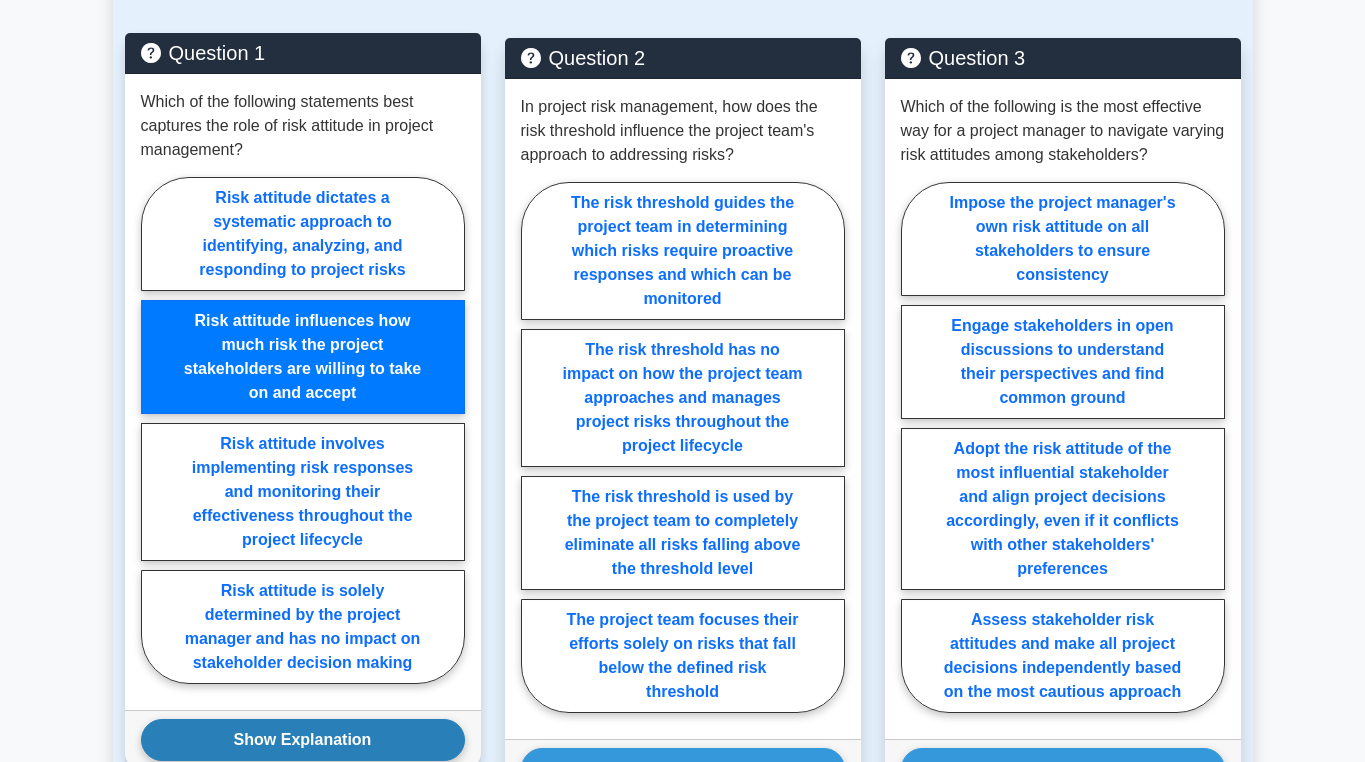 click on "Show Explanation" at bounding box center [303, 740] 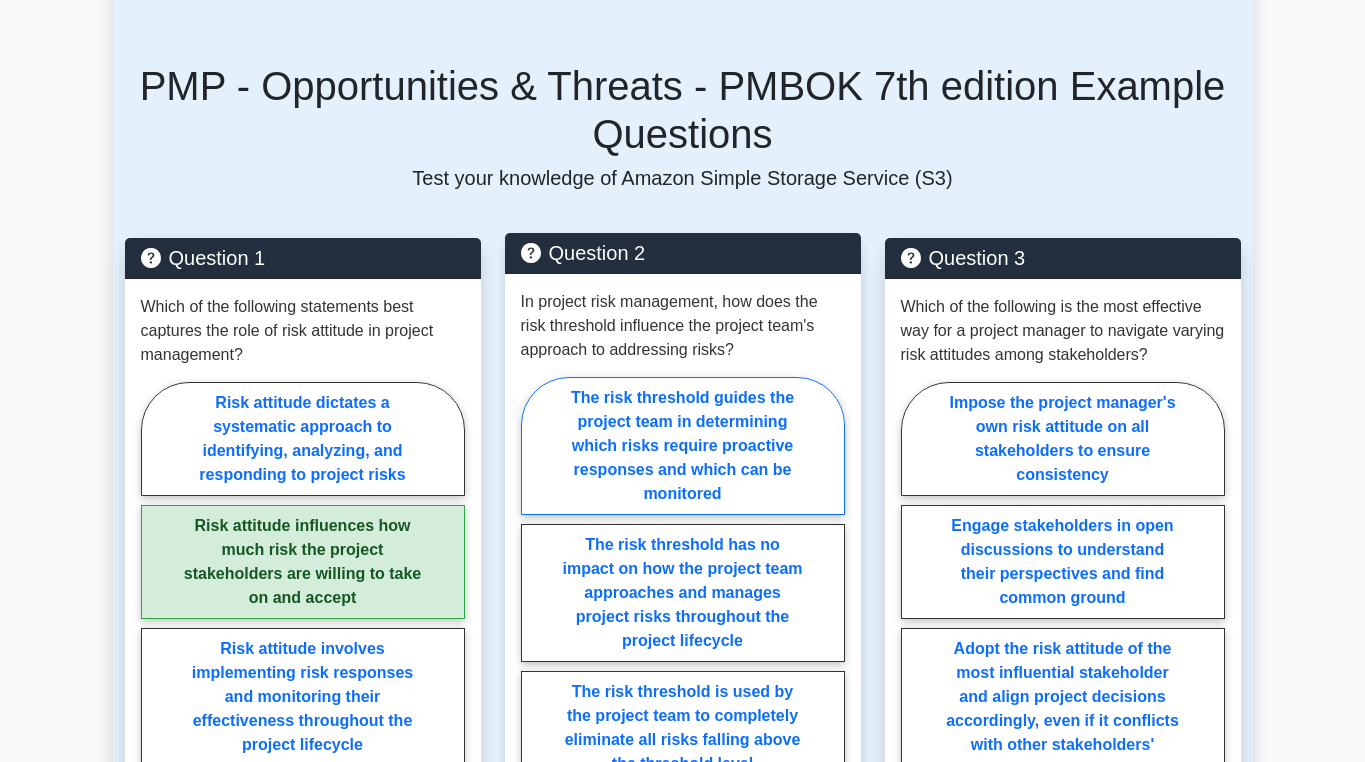scroll, scrollTop: 1600, scrollLeft: 0, axis: vertical 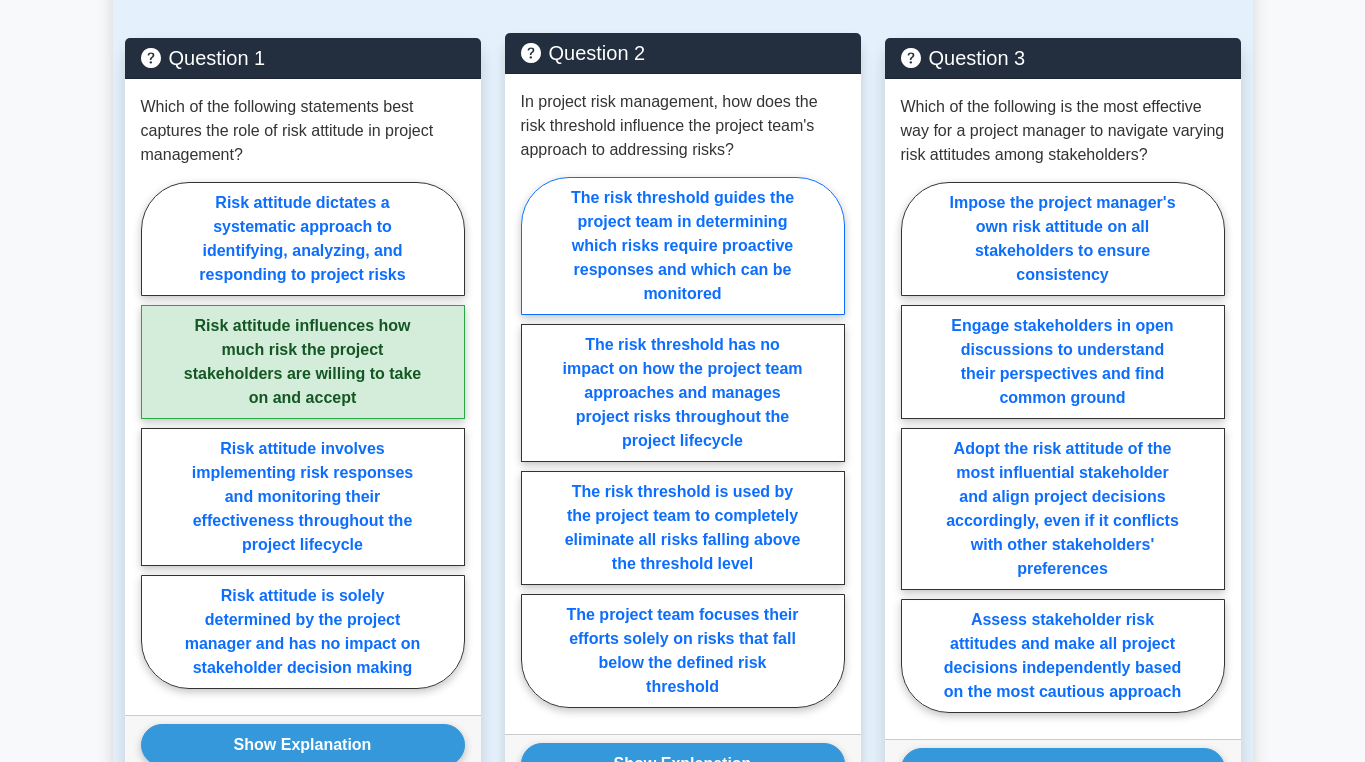 click on "The risk threshold guides the project team in determining which risks require proactive responses and which can be monitored" at bounding box center (683, 246) 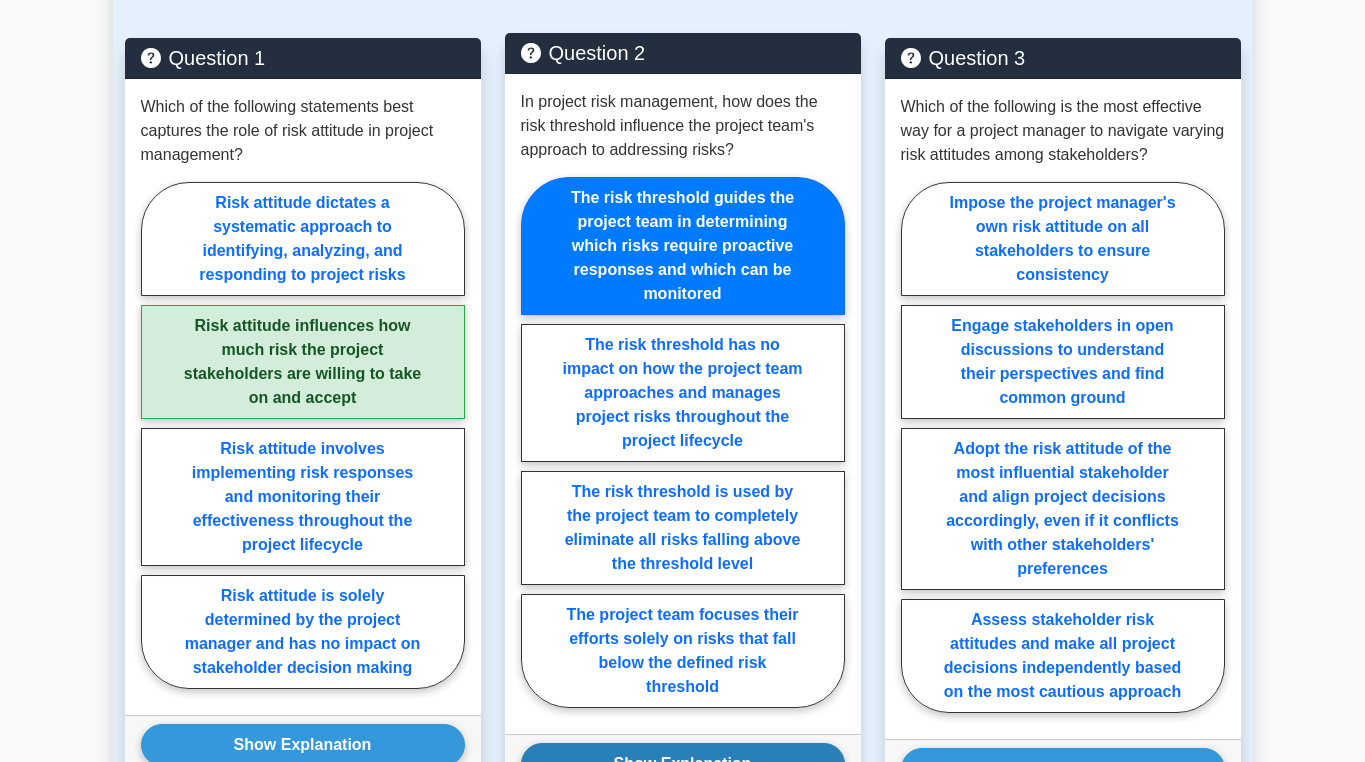 click on "Show Explanation" at bounding box center [683, 764] 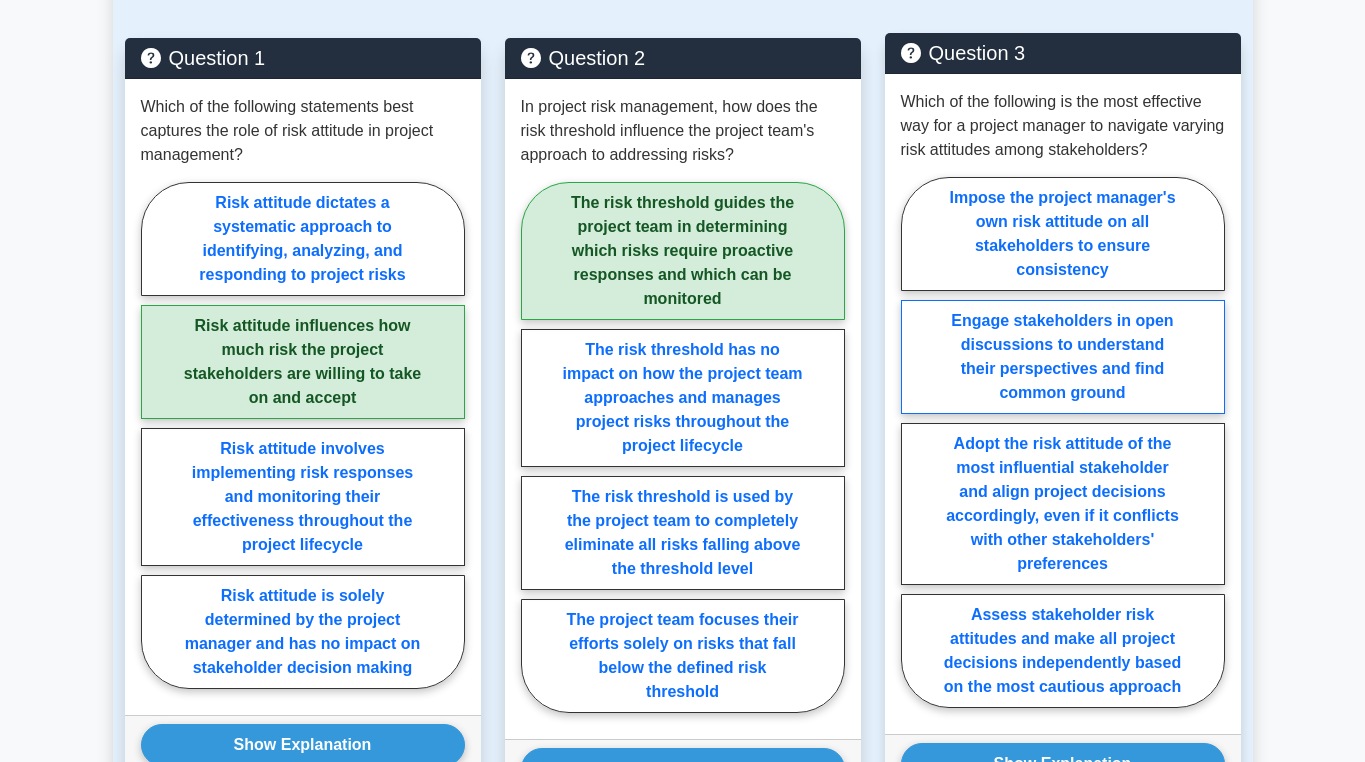 click on "Engage stakeholders in open discussions to understand their perspectives and find common ground" at bounding box center (1063, 357) 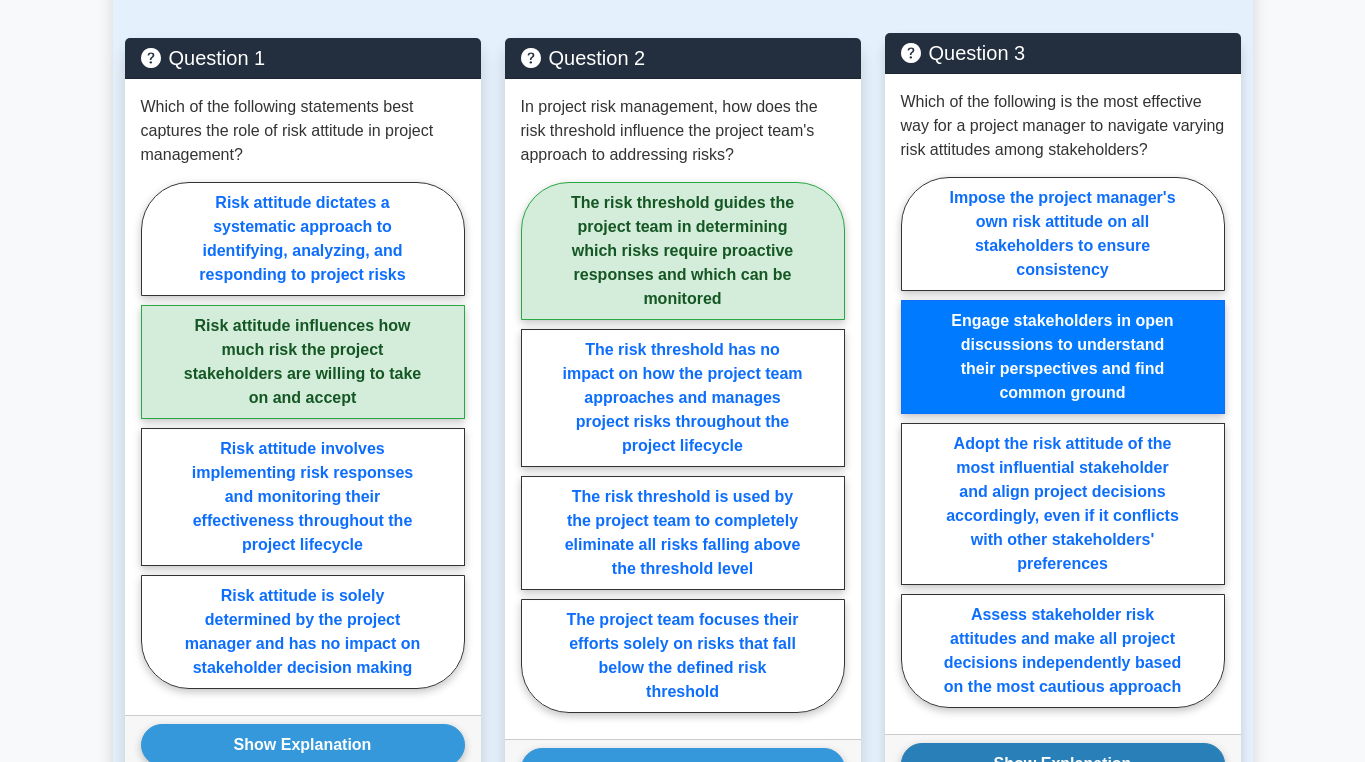 click on "Show Explanation" at bounding box center (1063, 764) 